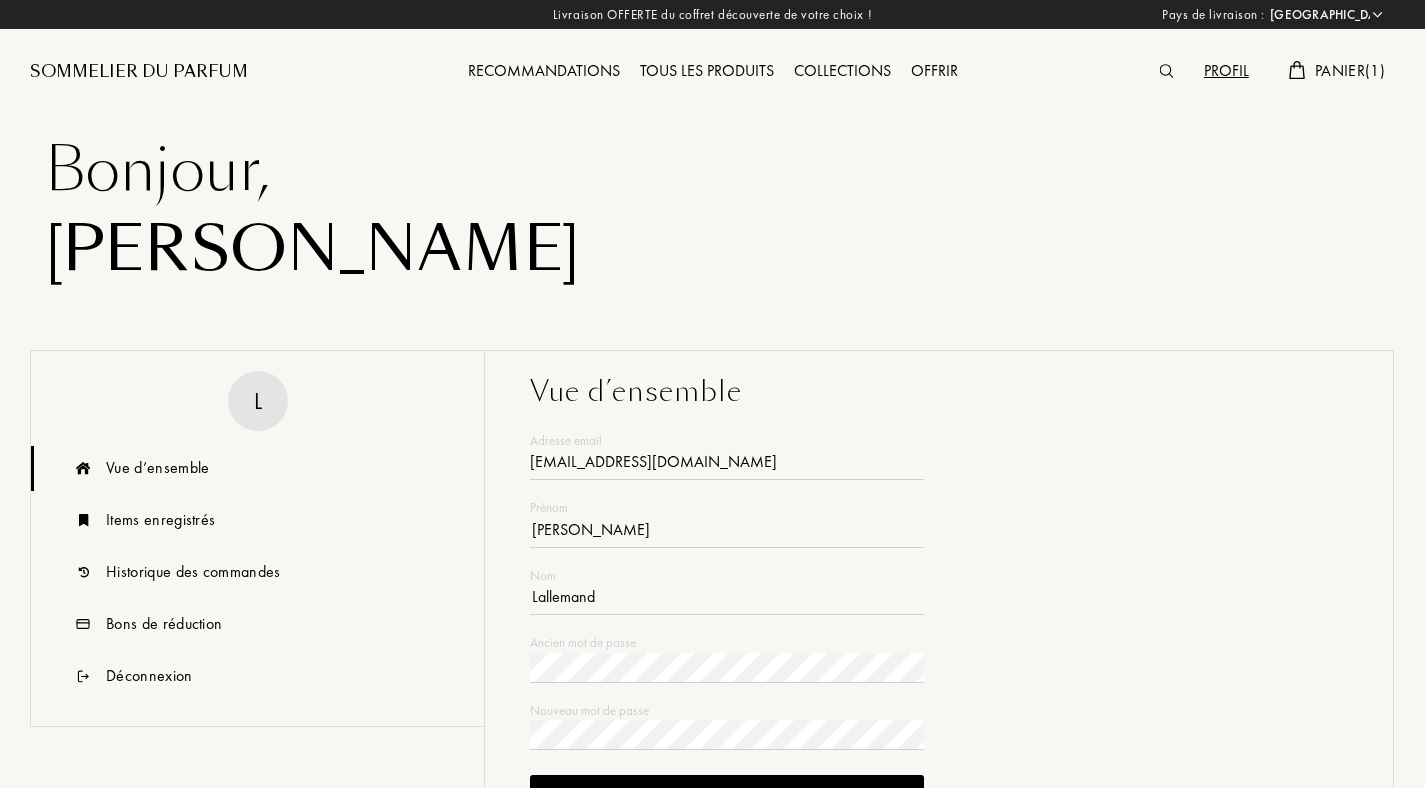 select on "FR" 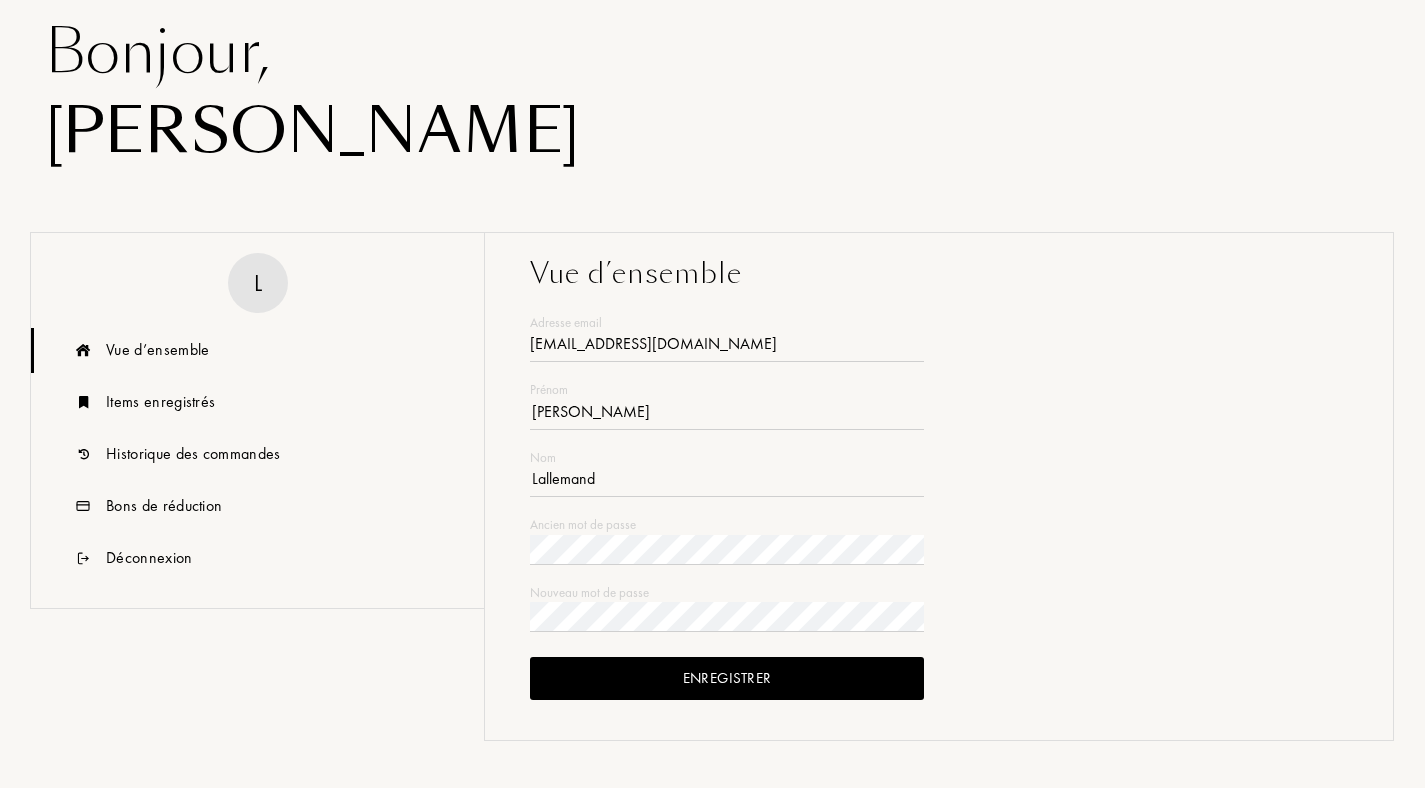 scroll, scrollTop: 123, scrollLeft: 0, axis: vertical 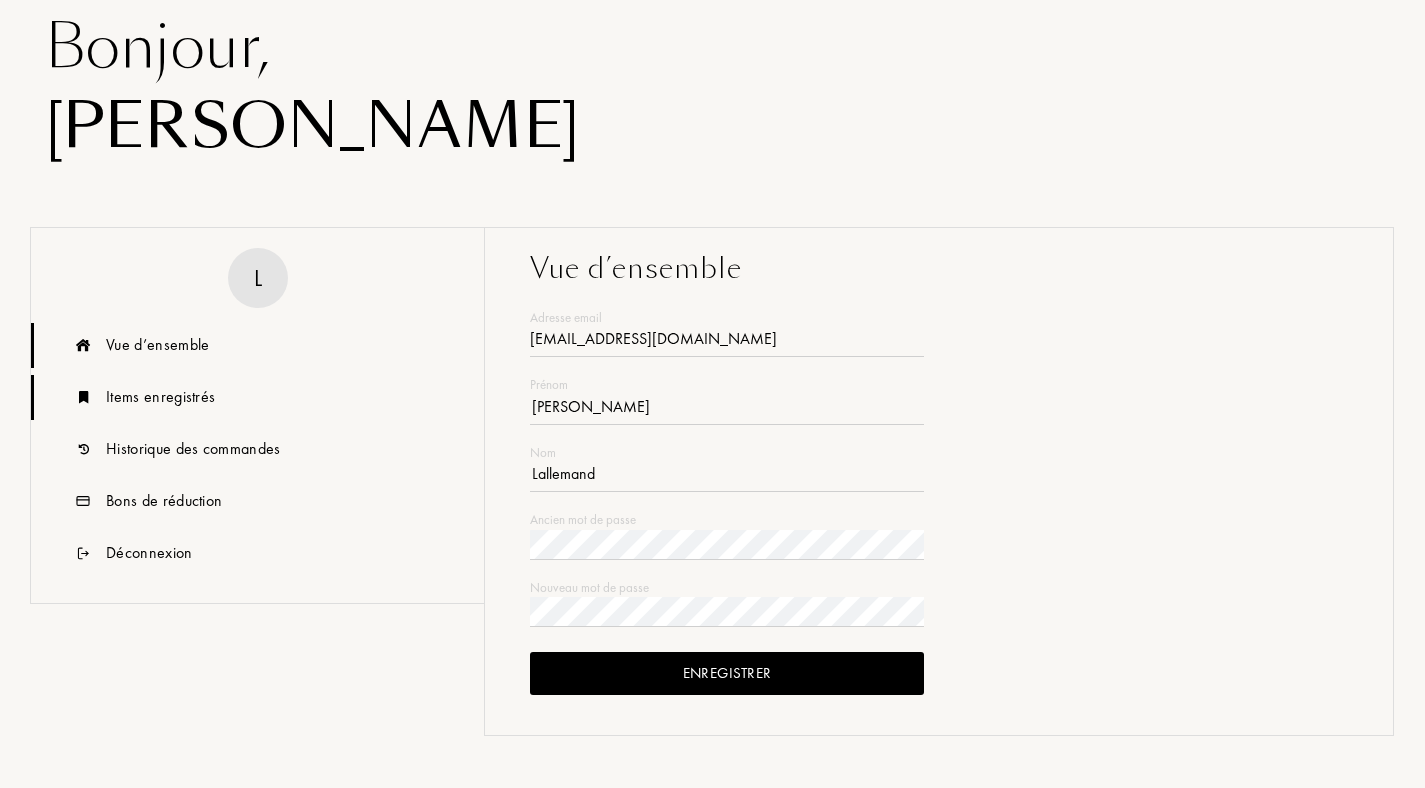 click on "Items enregistrés" at bounding box center [160, 397] 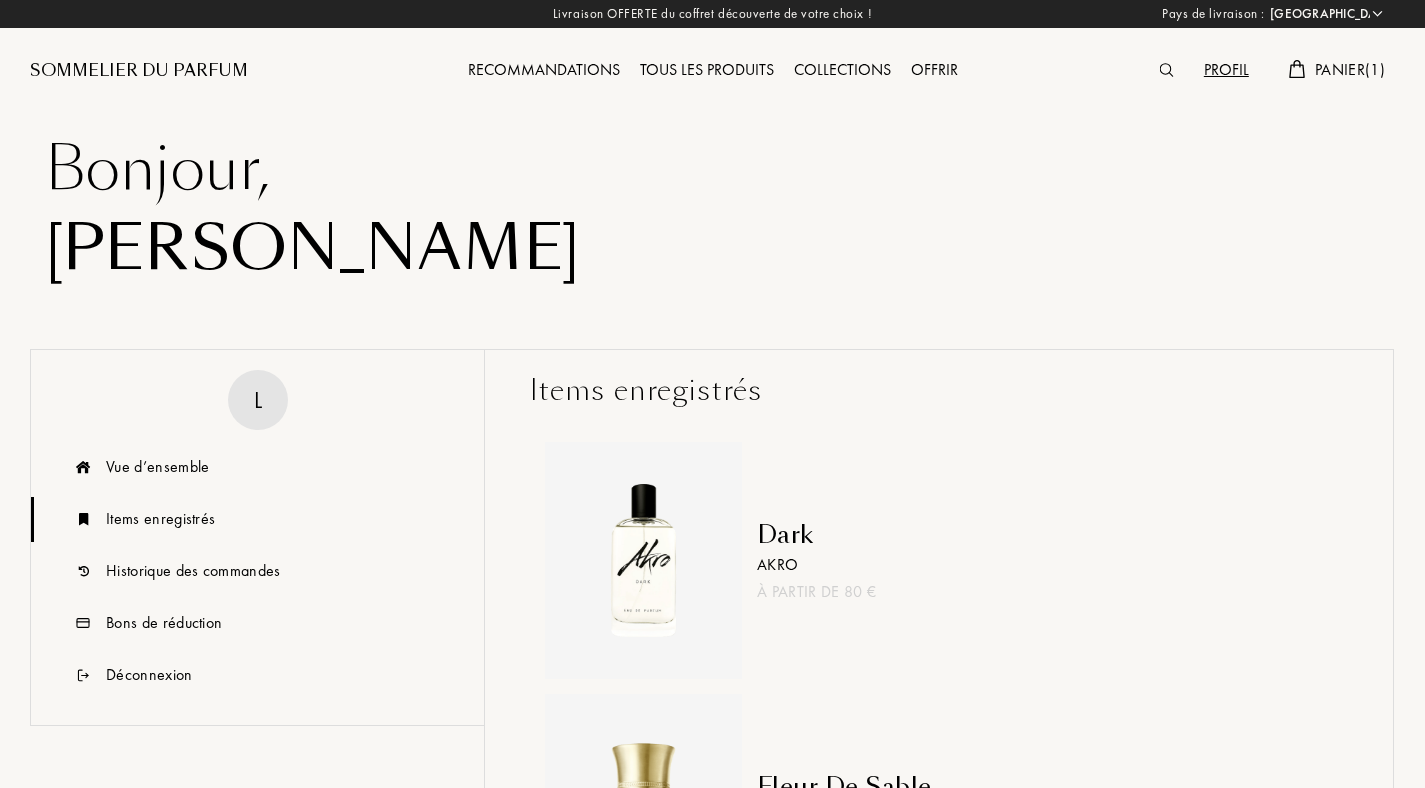 scroll, scrollTop: 0, scrollLeft: 0, axis: both 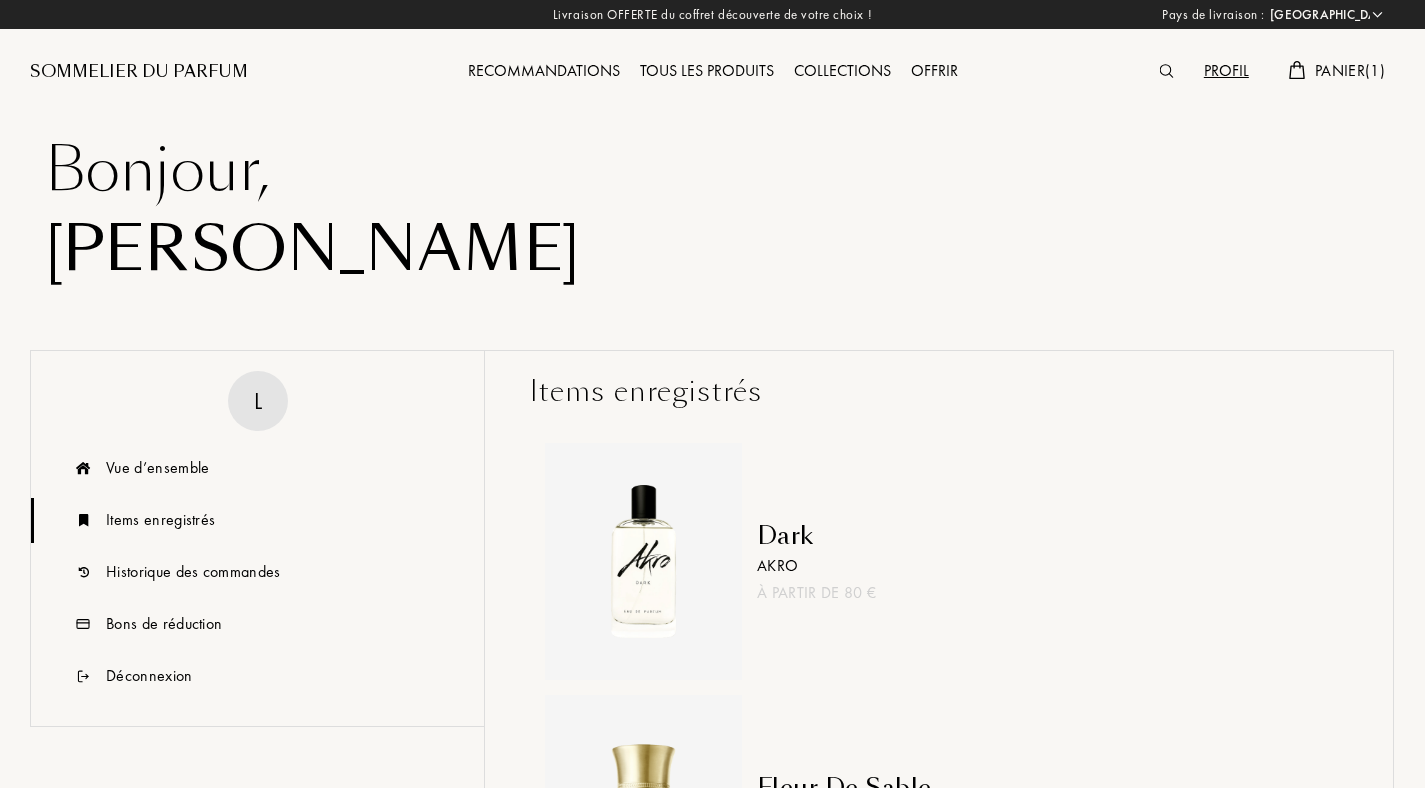 click on "Panier  ( 1 )" at bounding box center [1350, 70] 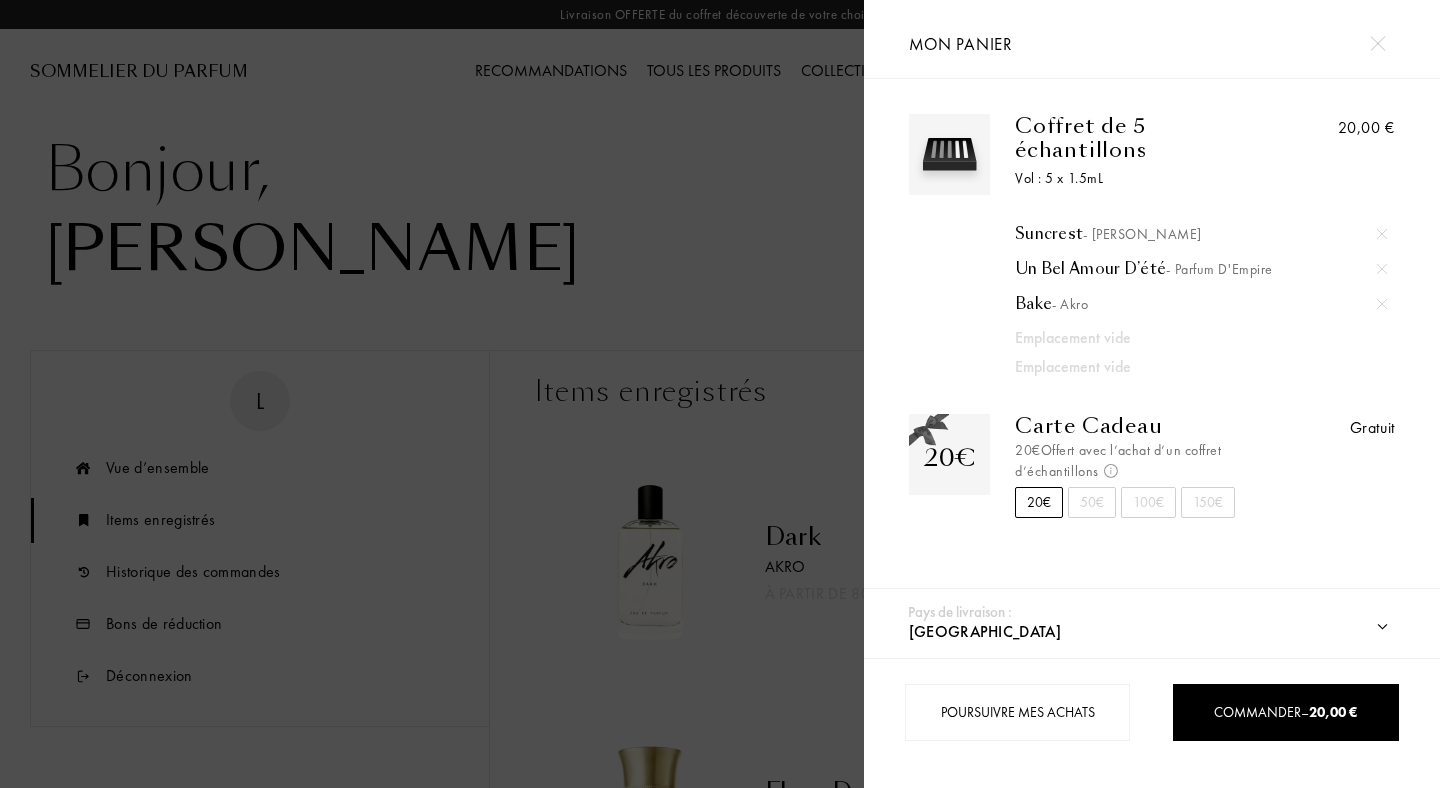 click at bounding box center [949, 154] 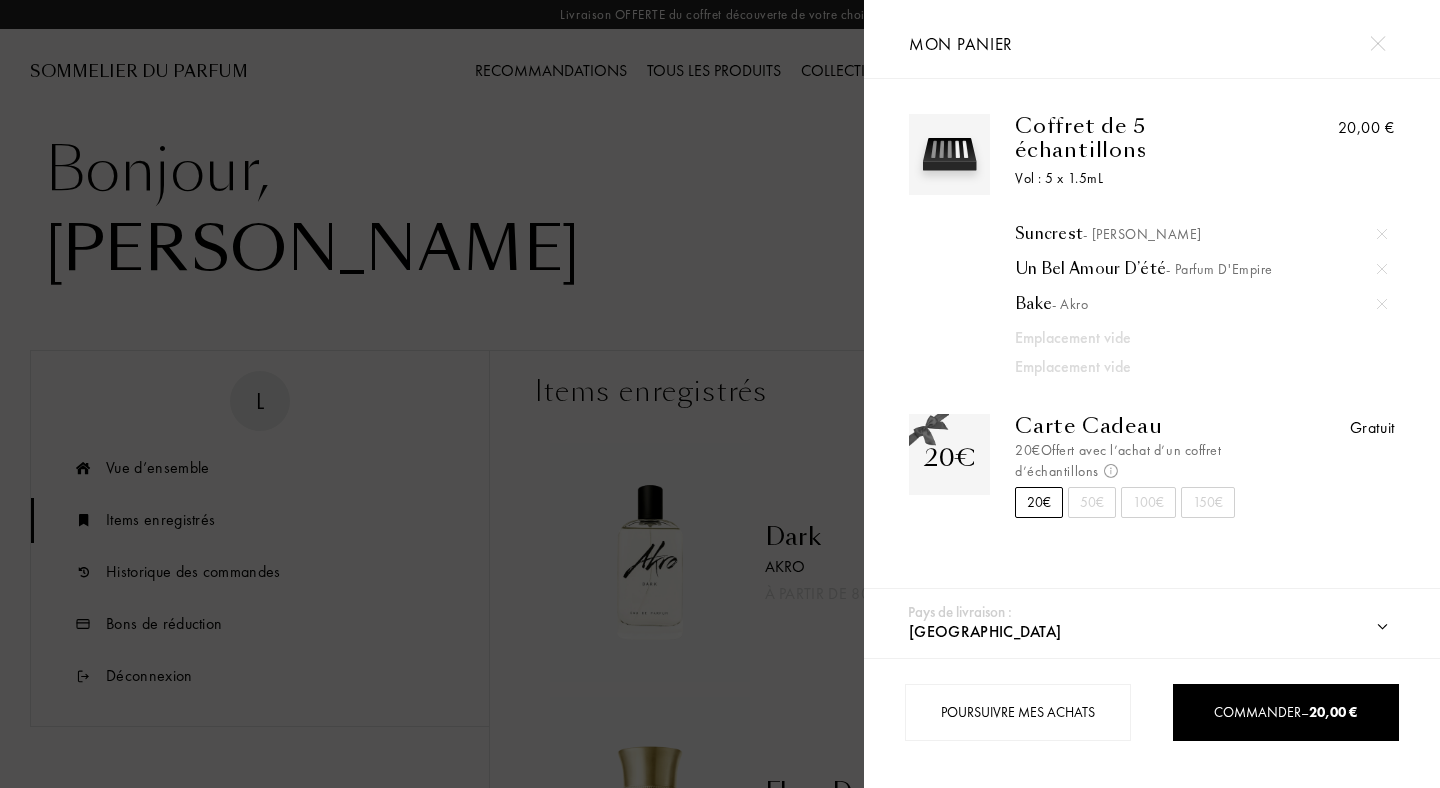 click on "Coffret de 5 échantillons" at bounding box center [1144, 138] 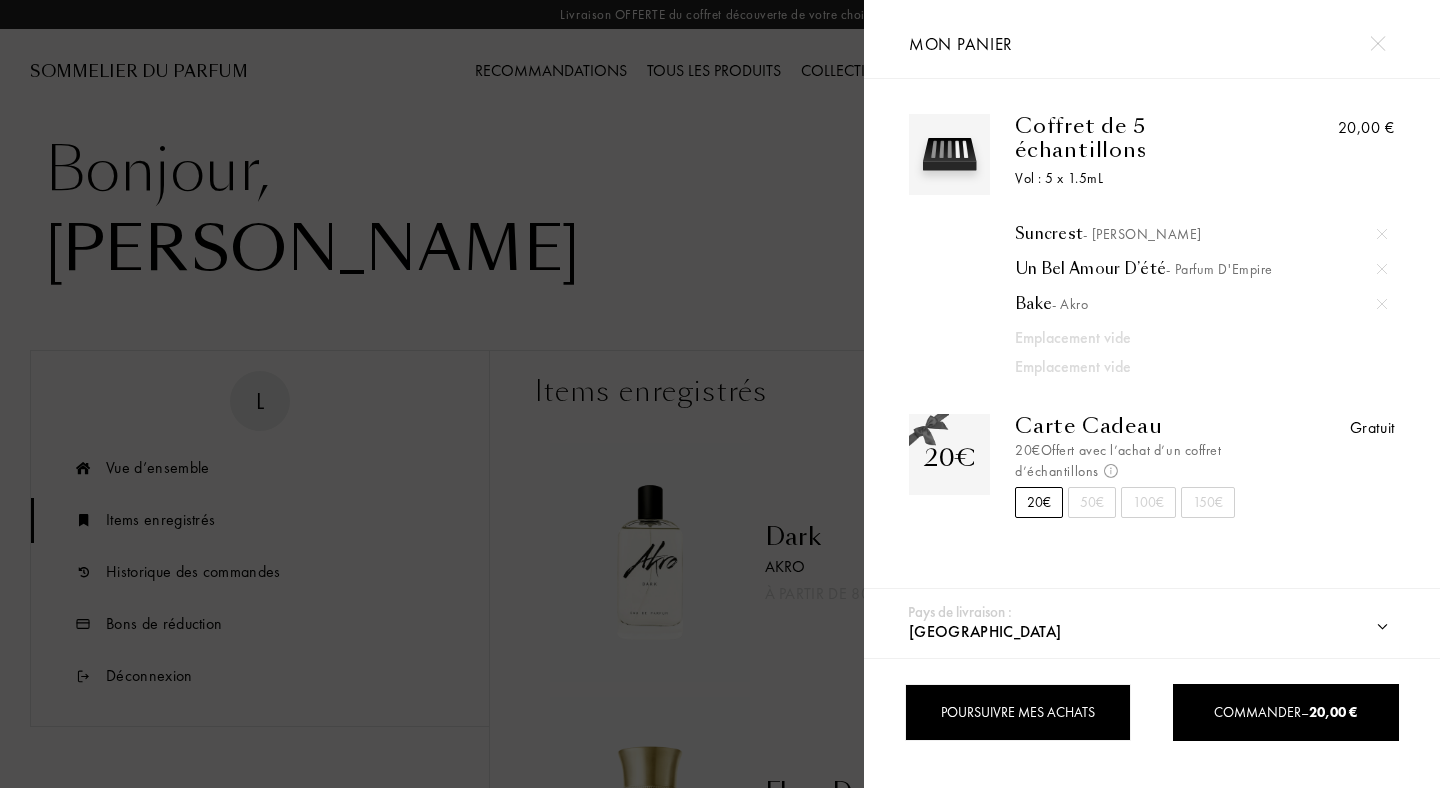 click on "Poursuivre mes achats" at bounding box center (1017, 712) 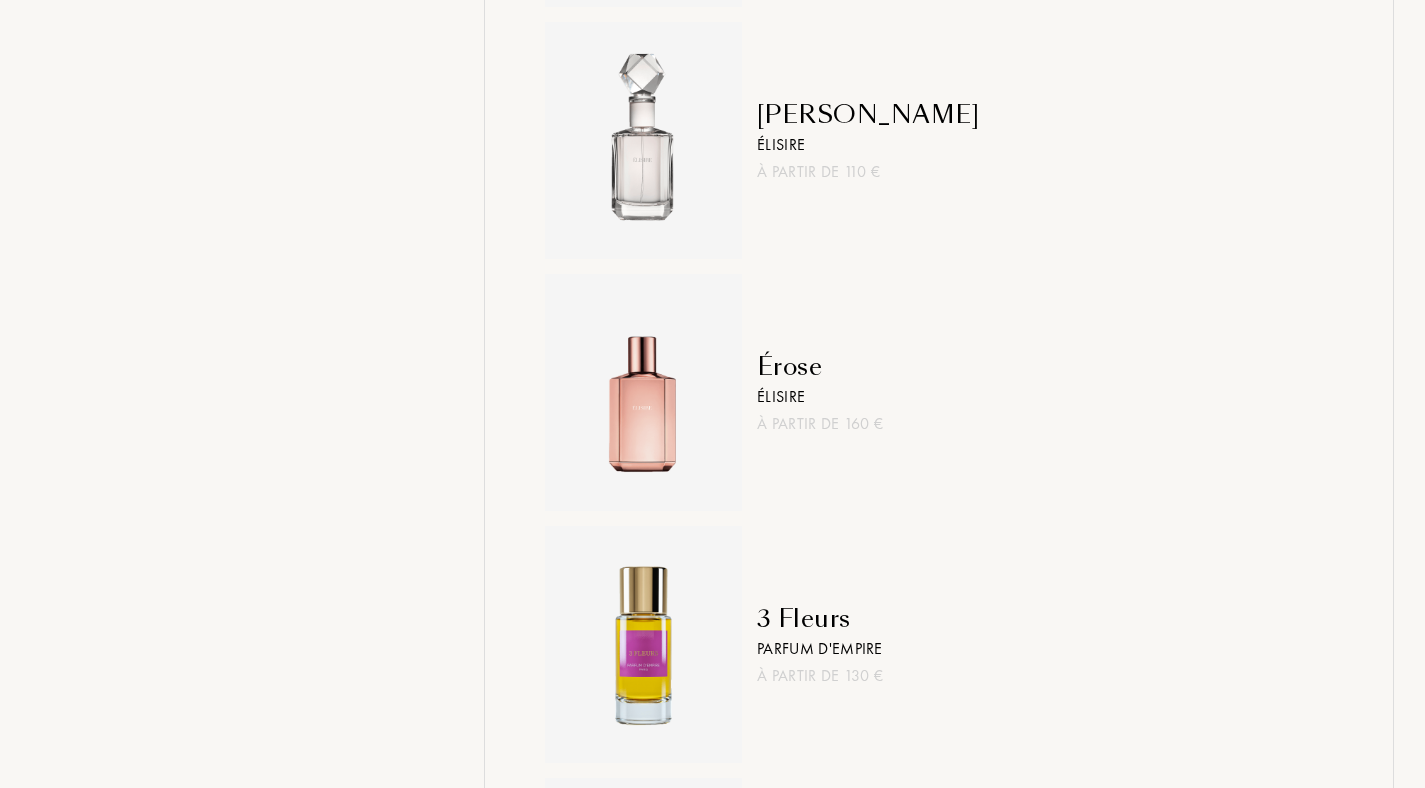 scroll, scrollTop: 3446, scrollLeft: 0, axis: vertical 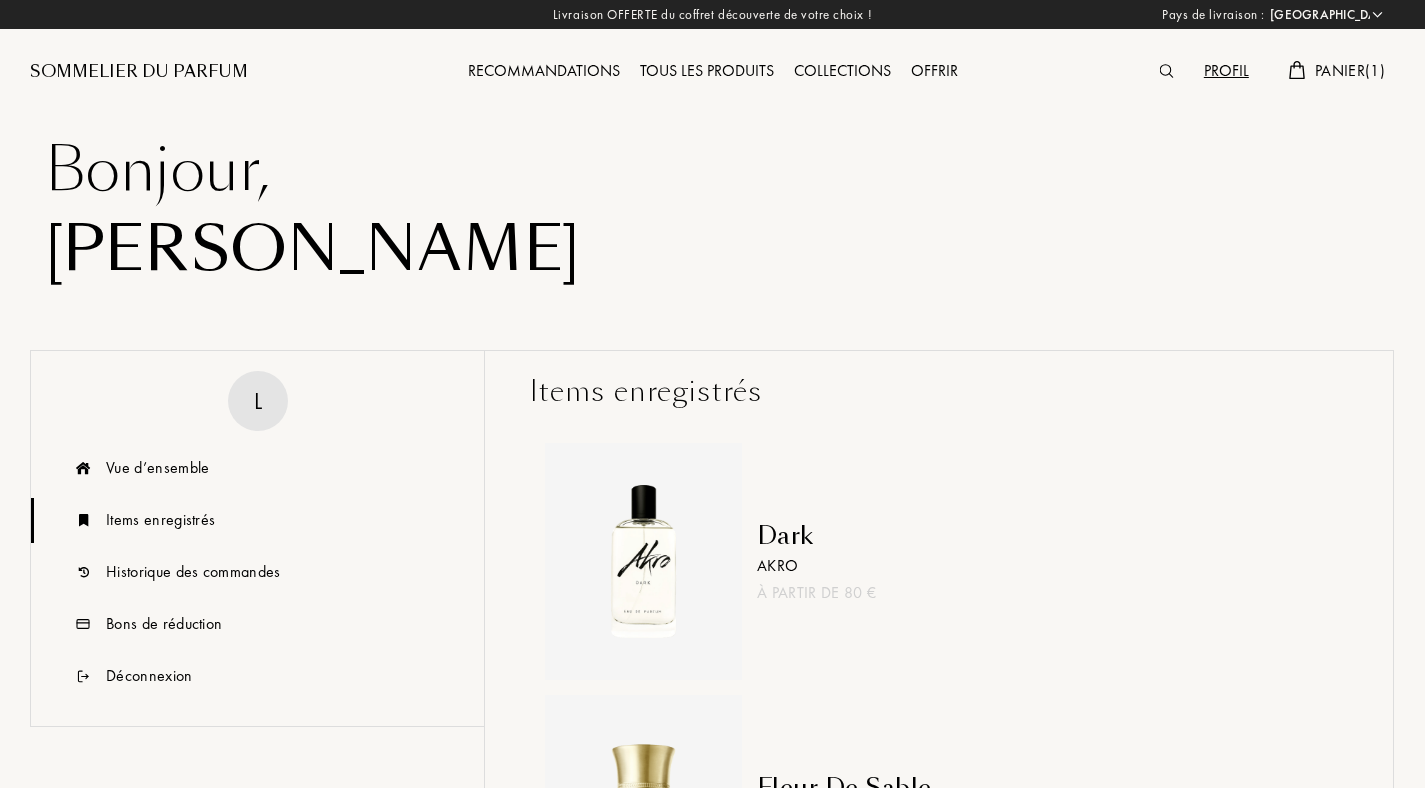 click on "Sommelier du Parfum" at bounding box center (139, 72) 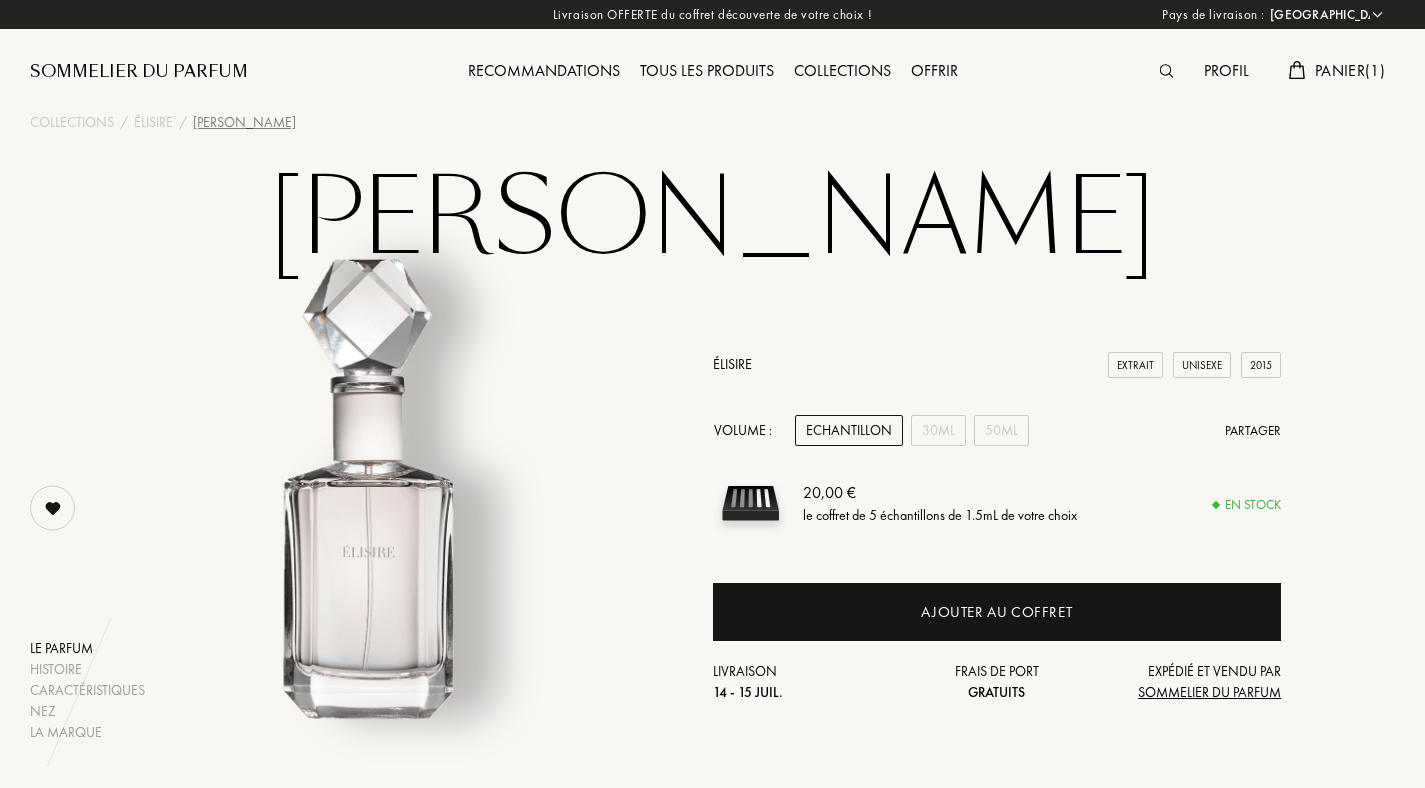 select on "FR" 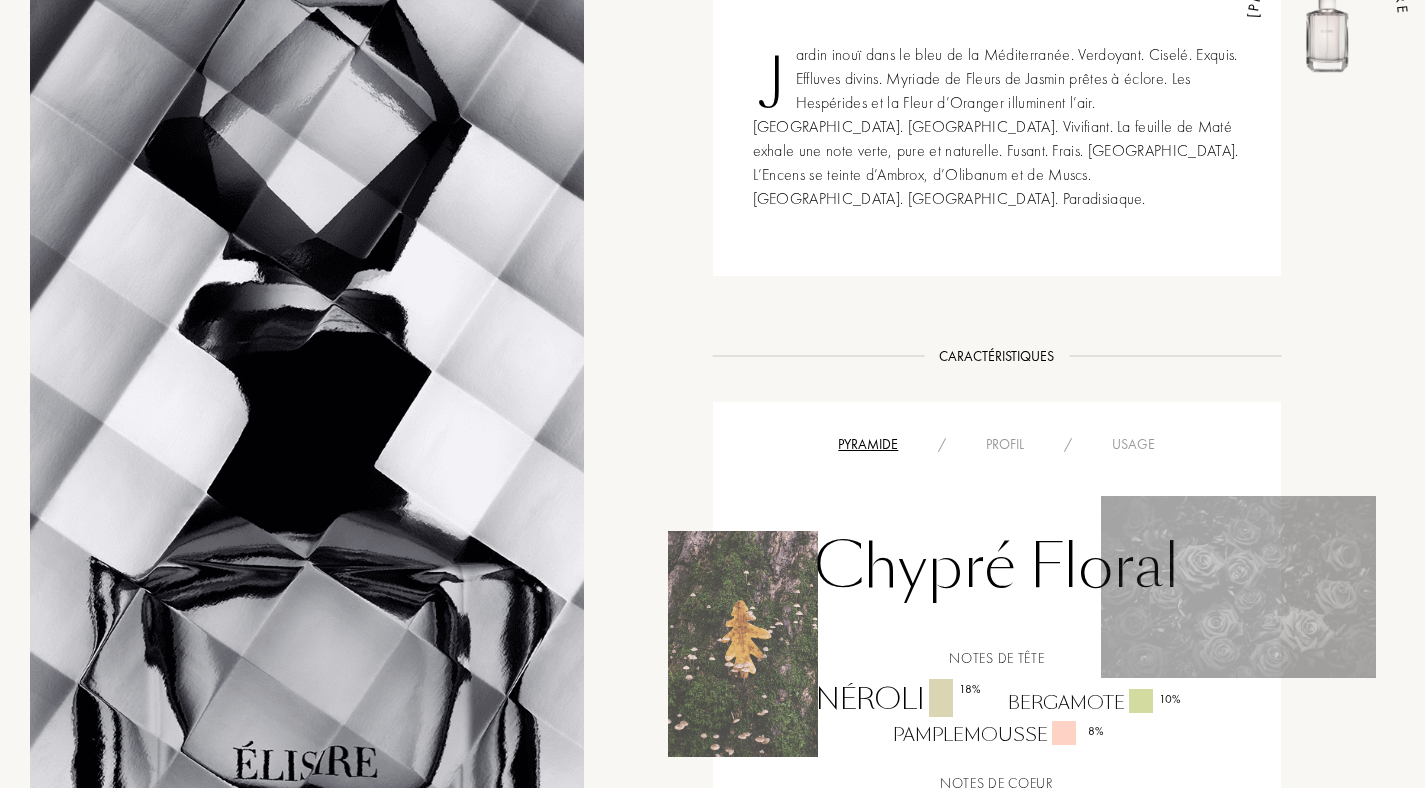 scroll, scrollTop: 0, scrollLeft: 0, axis: both 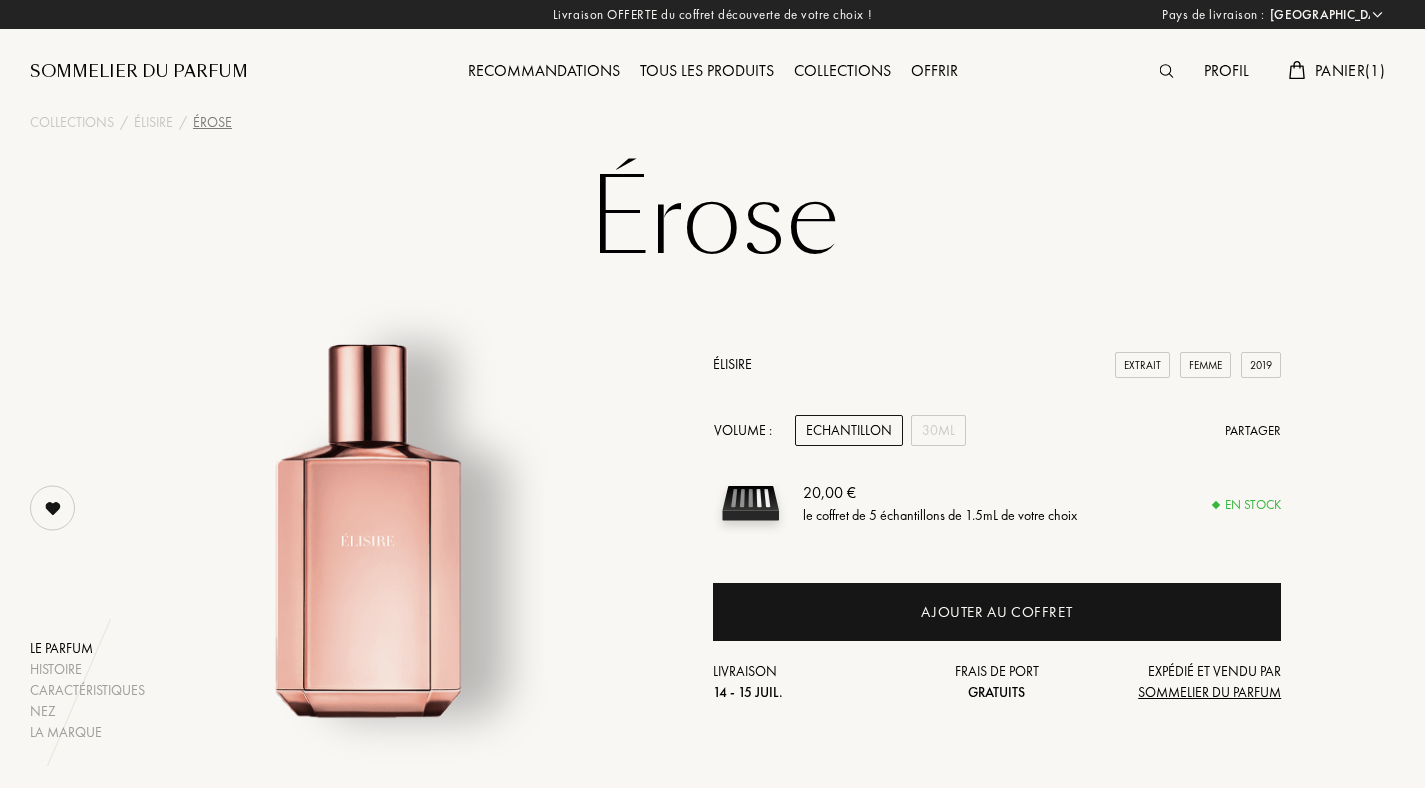 select on "FR" 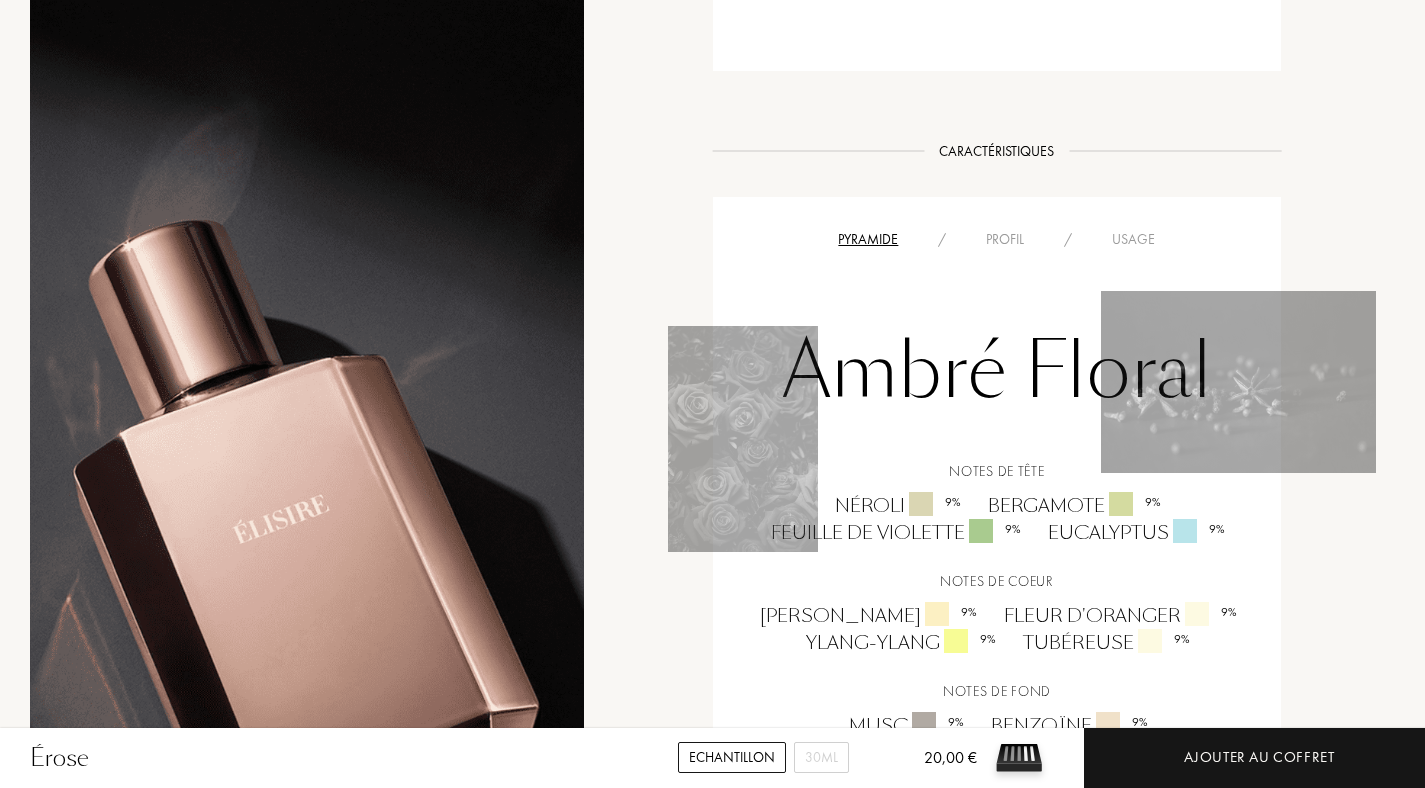 scroll, scrollTop: 452, scrollLeft: 0, axis: vertical 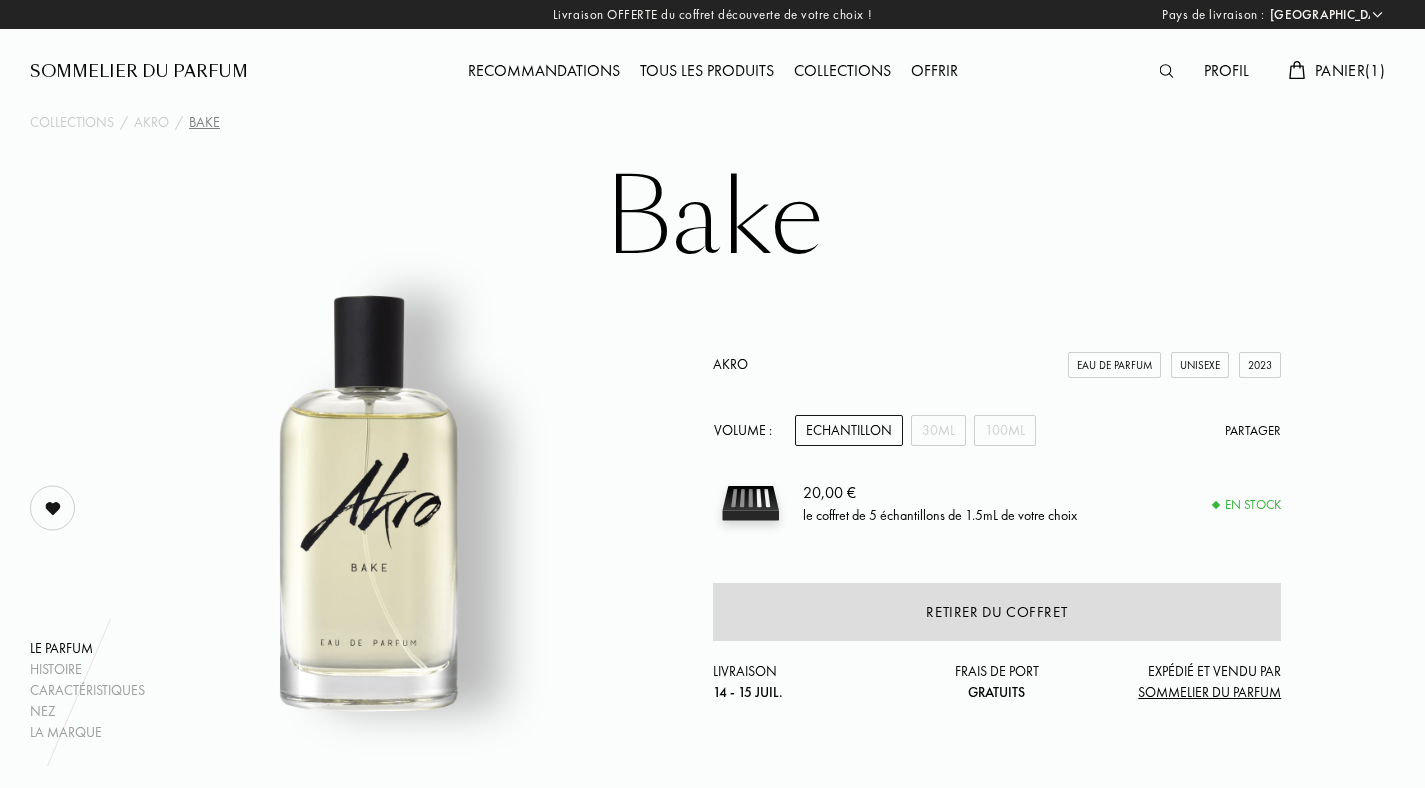 select on "FR" 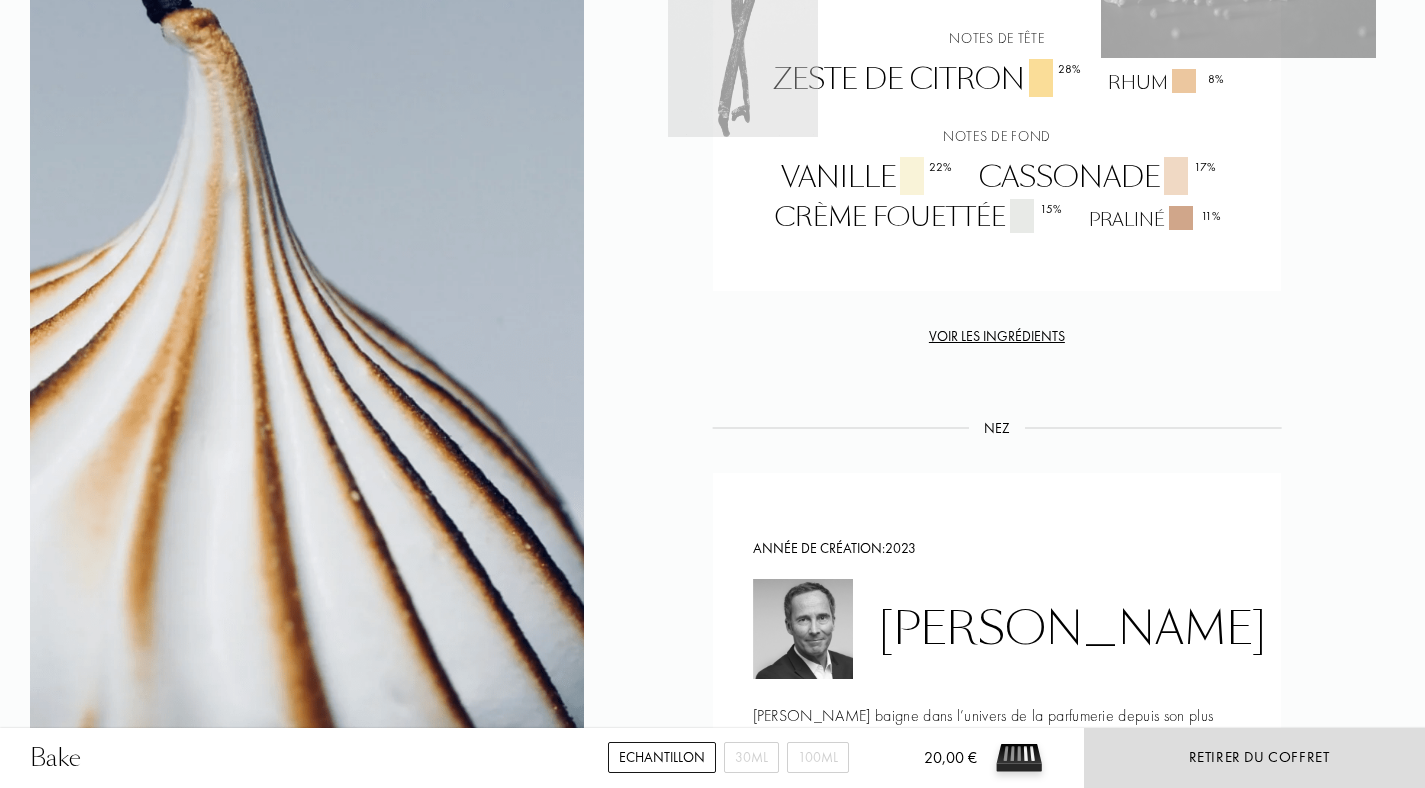scroll, scrollTop: 0, scrollLeft: 0, axis: both 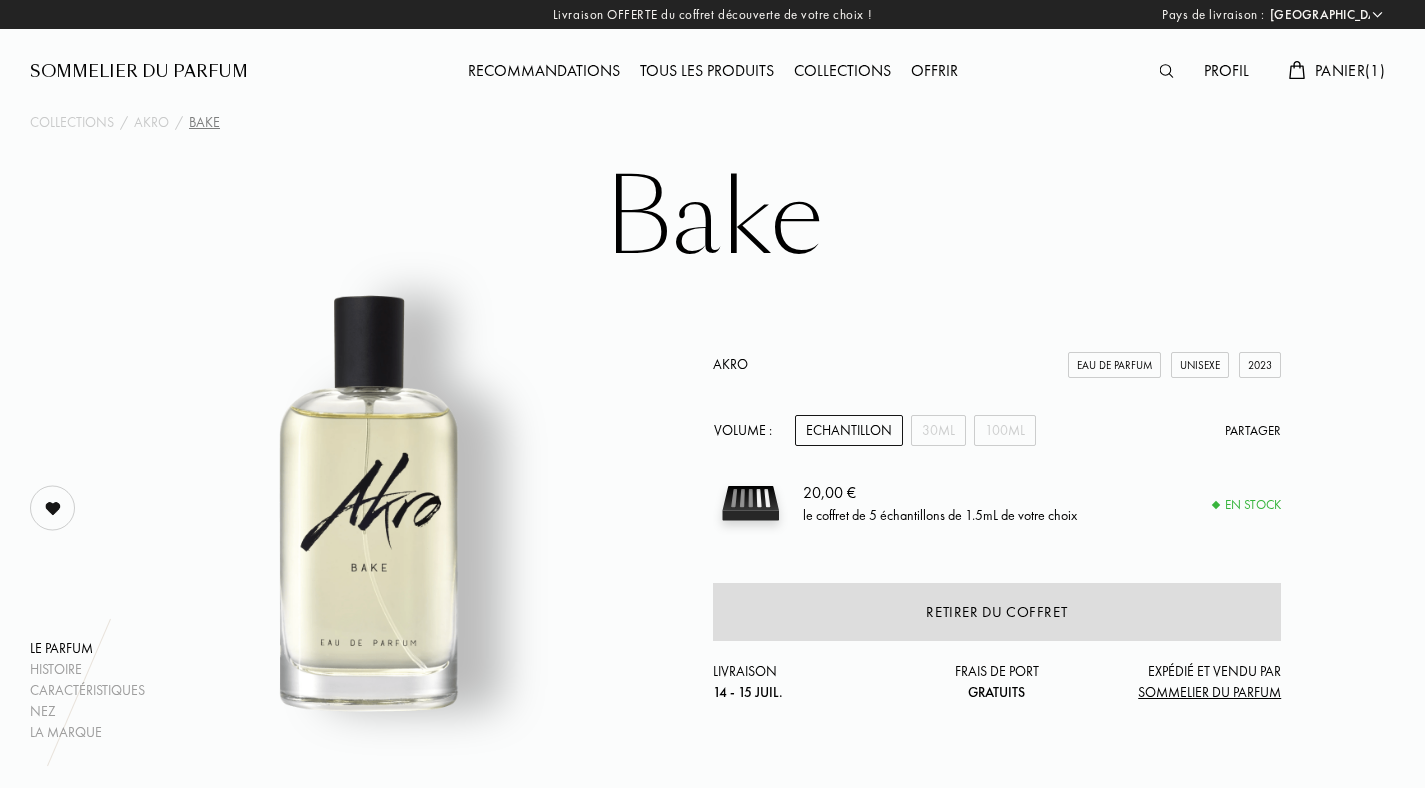 click on "Panier  ( 1 )" at bounding box center [1350, 70] 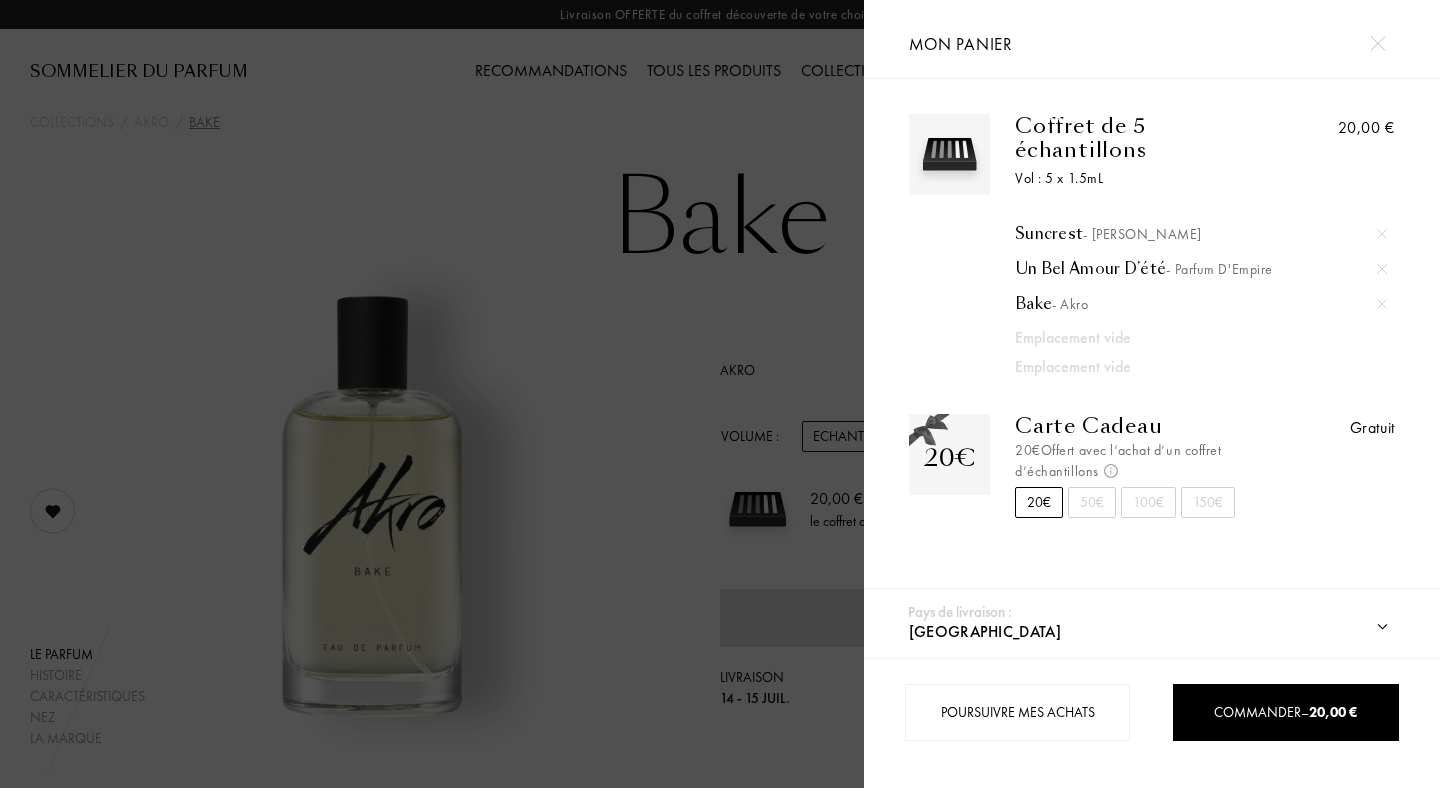 click at bounding box center (1382, 304) 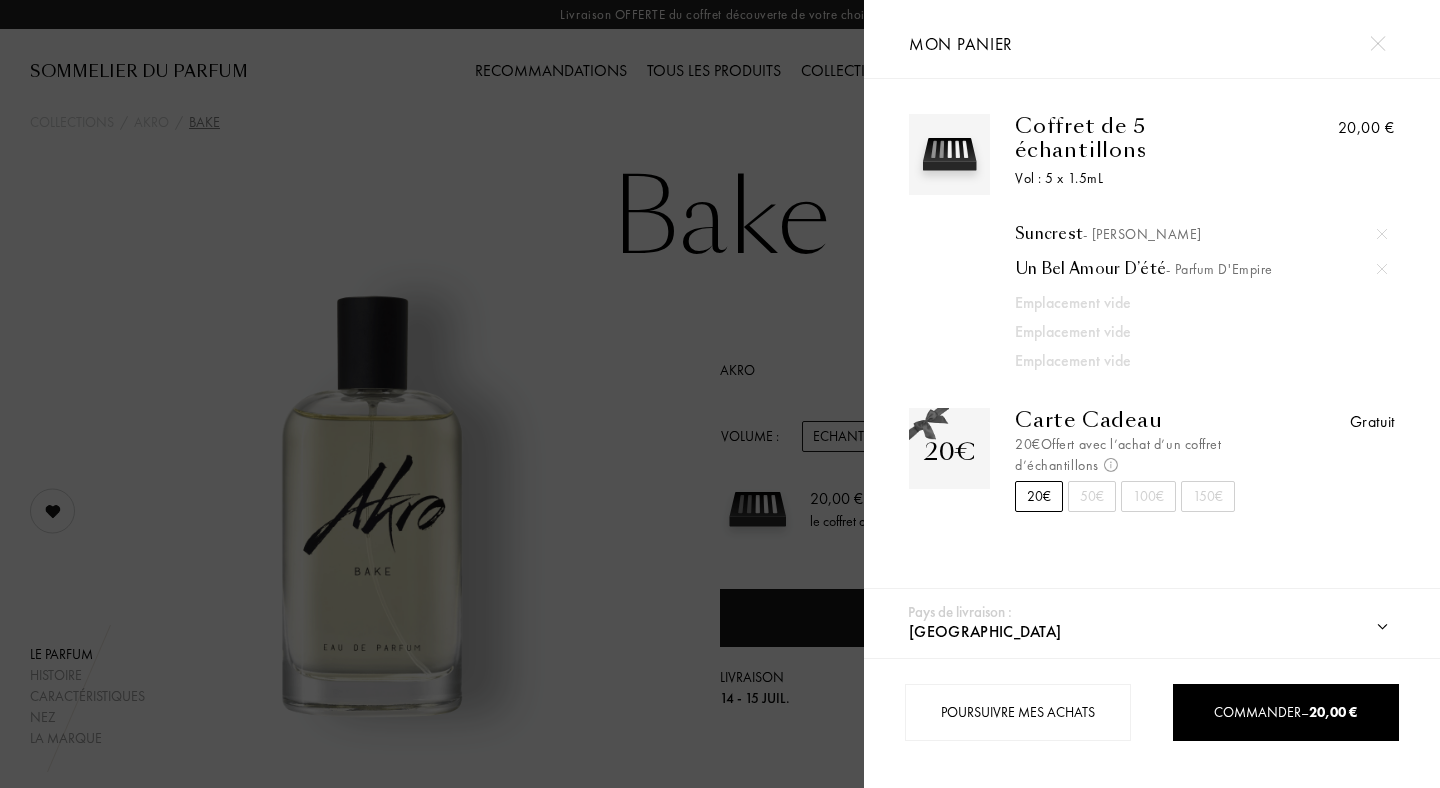 click at bounding box center [432, 394] 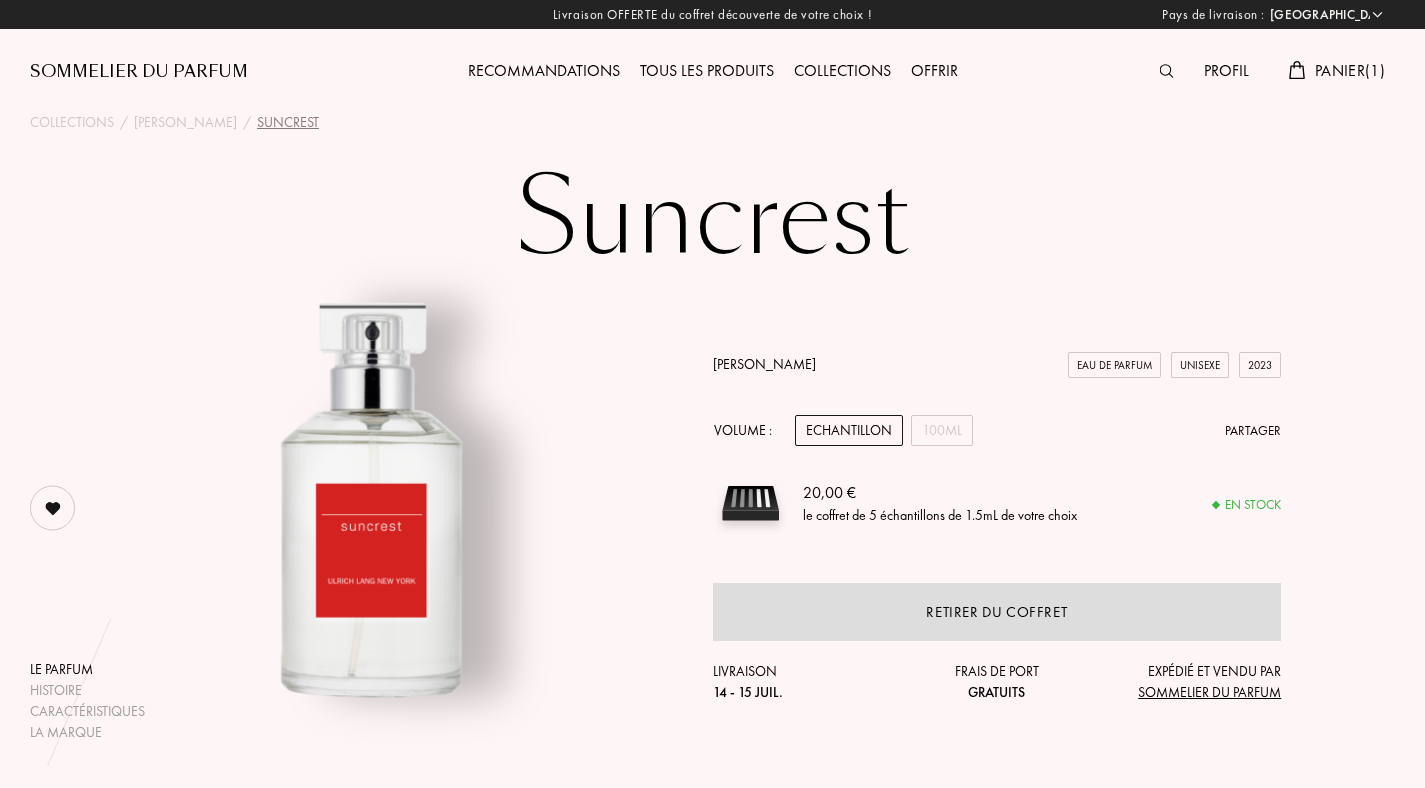 select on "FR" 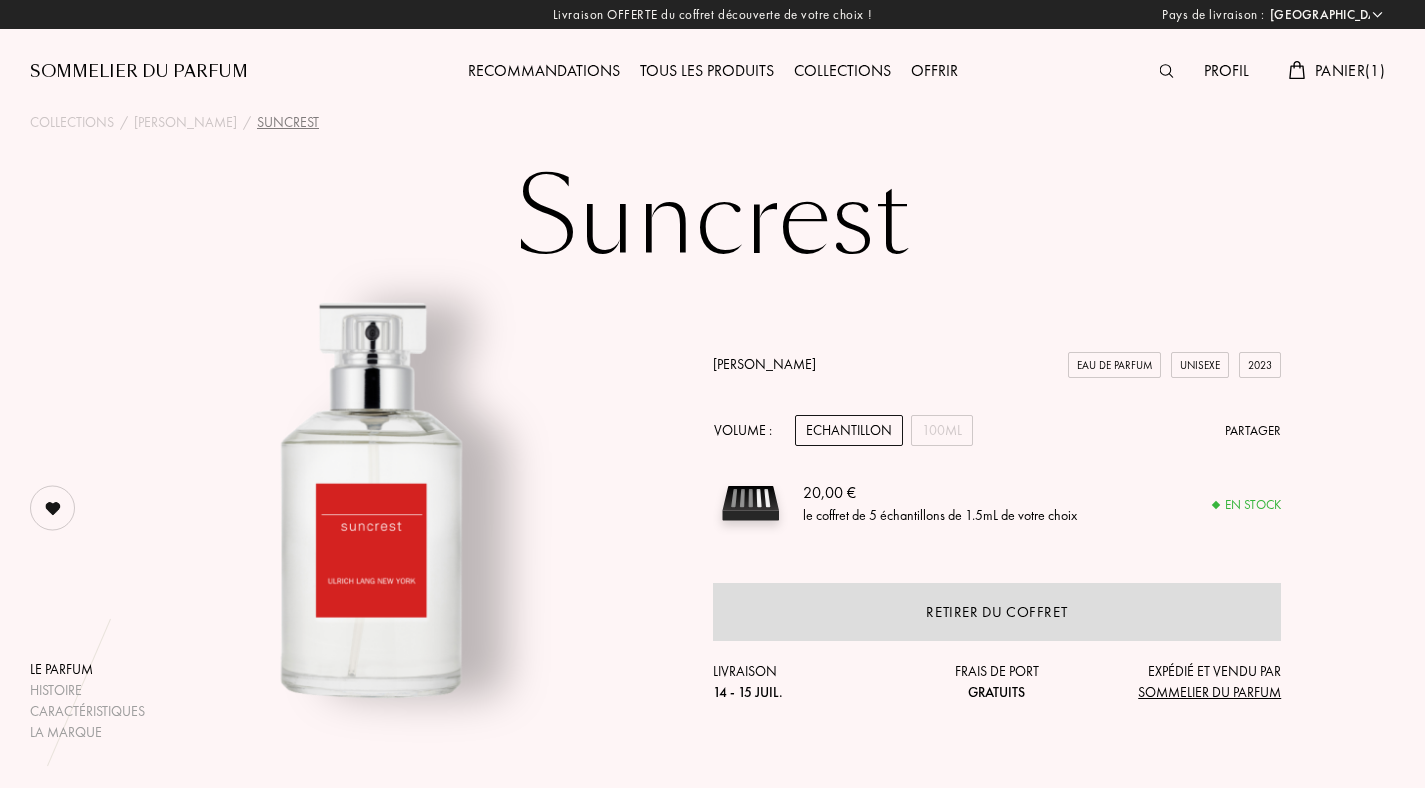 click on "Panier  ( 1 )" at bounding box center (1350, 70) 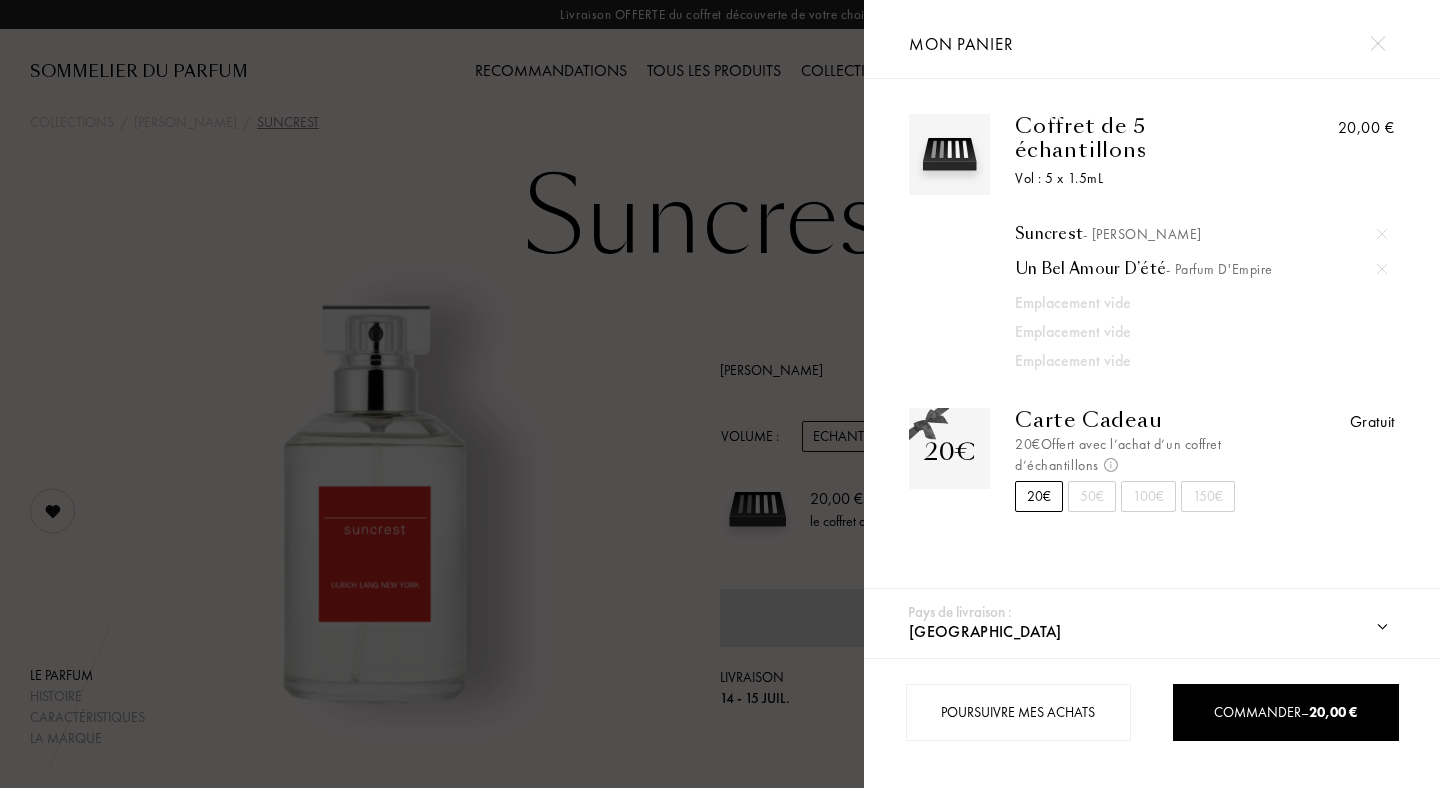 click at bounding box center (432, 394) 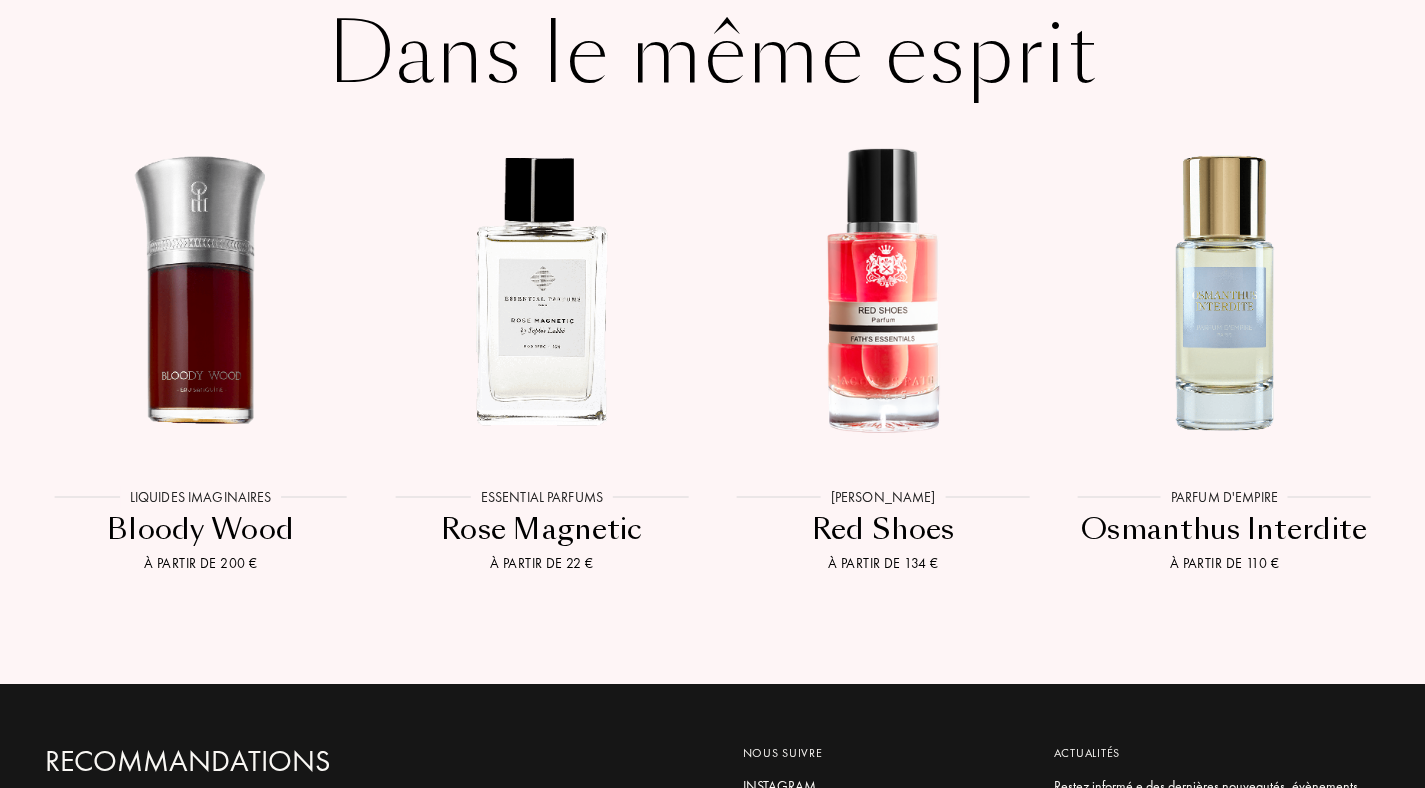 scroll, scrollTop: 2598, scrollLeft: 0, axis: vertical 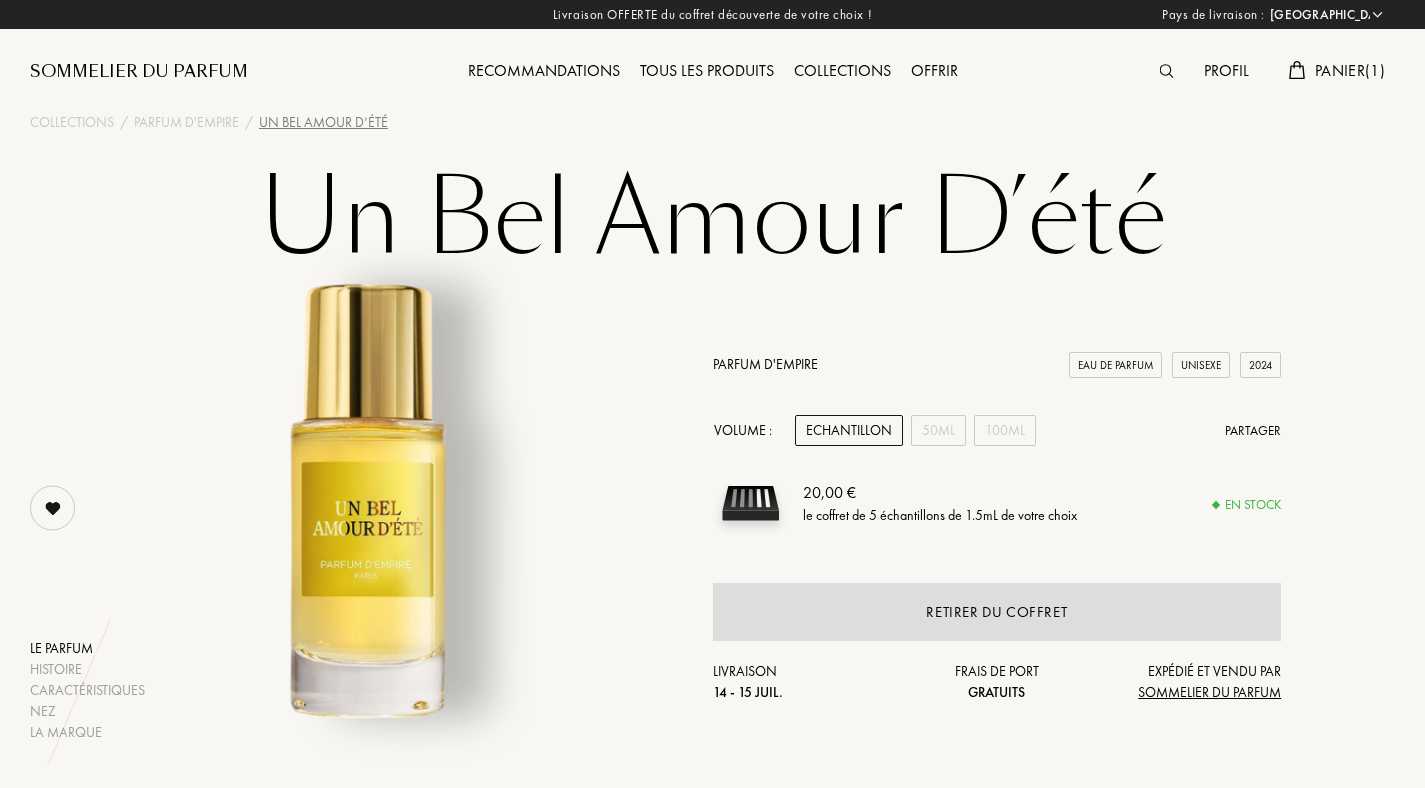 select on "FR" 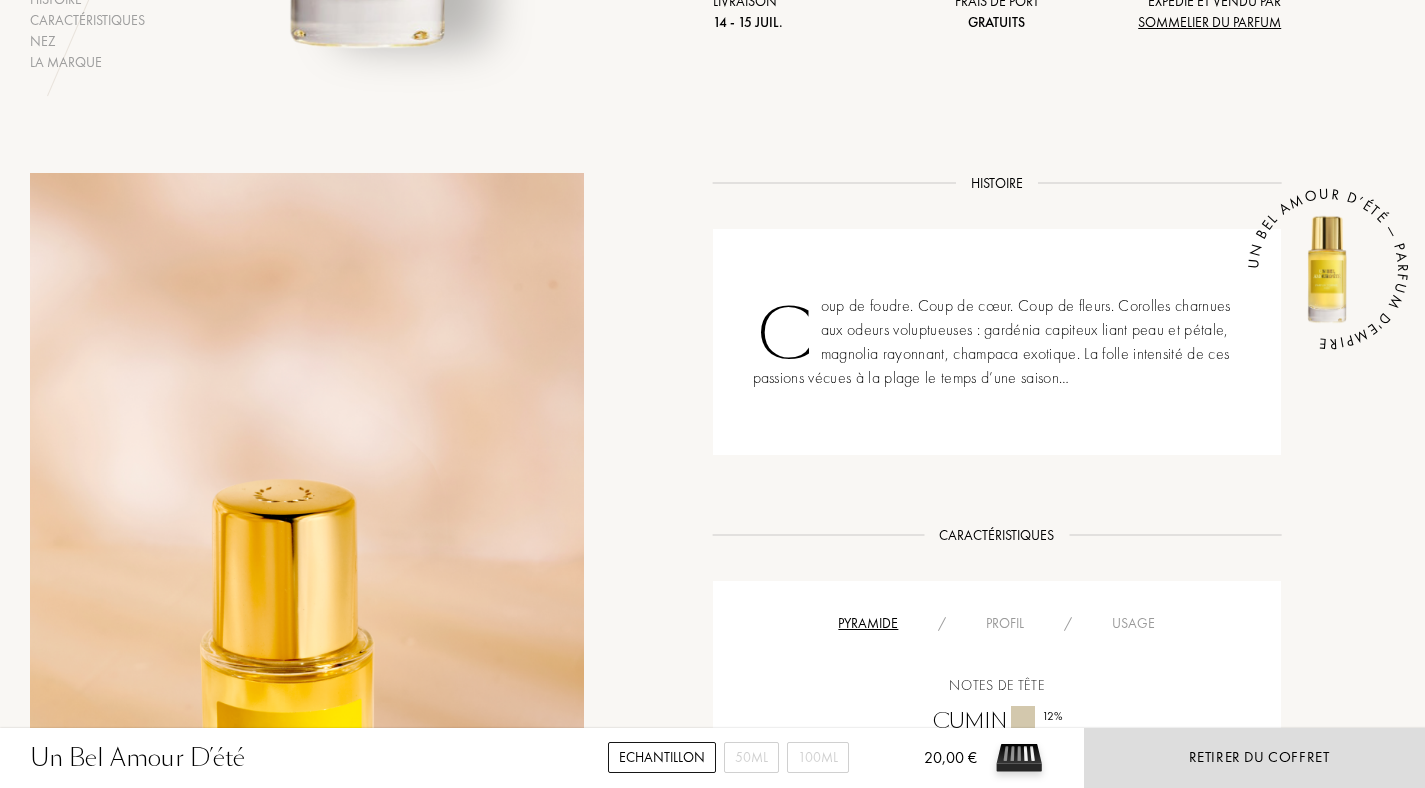scroll, scrollTop: 0, scrollLeft: 0, axis: both 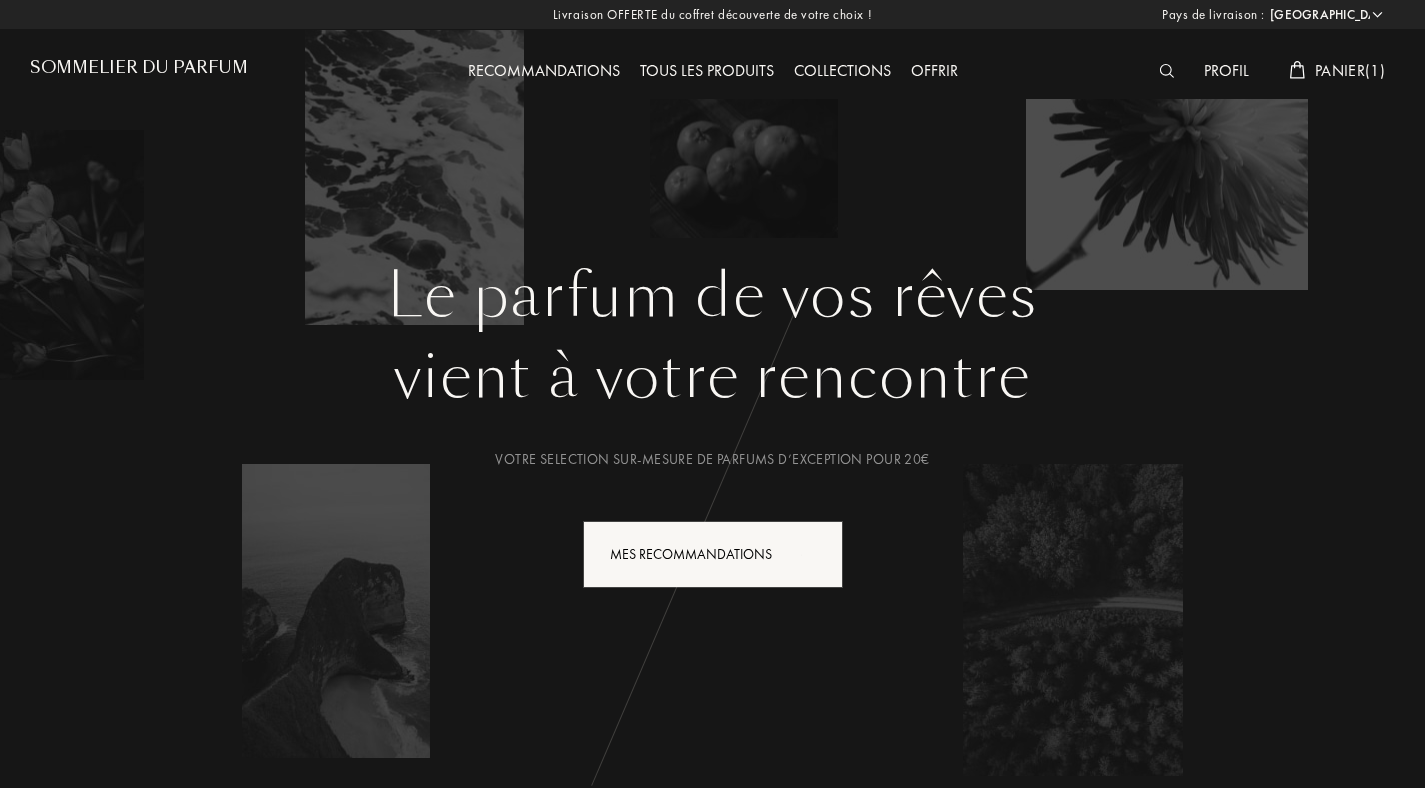 select on "FR" 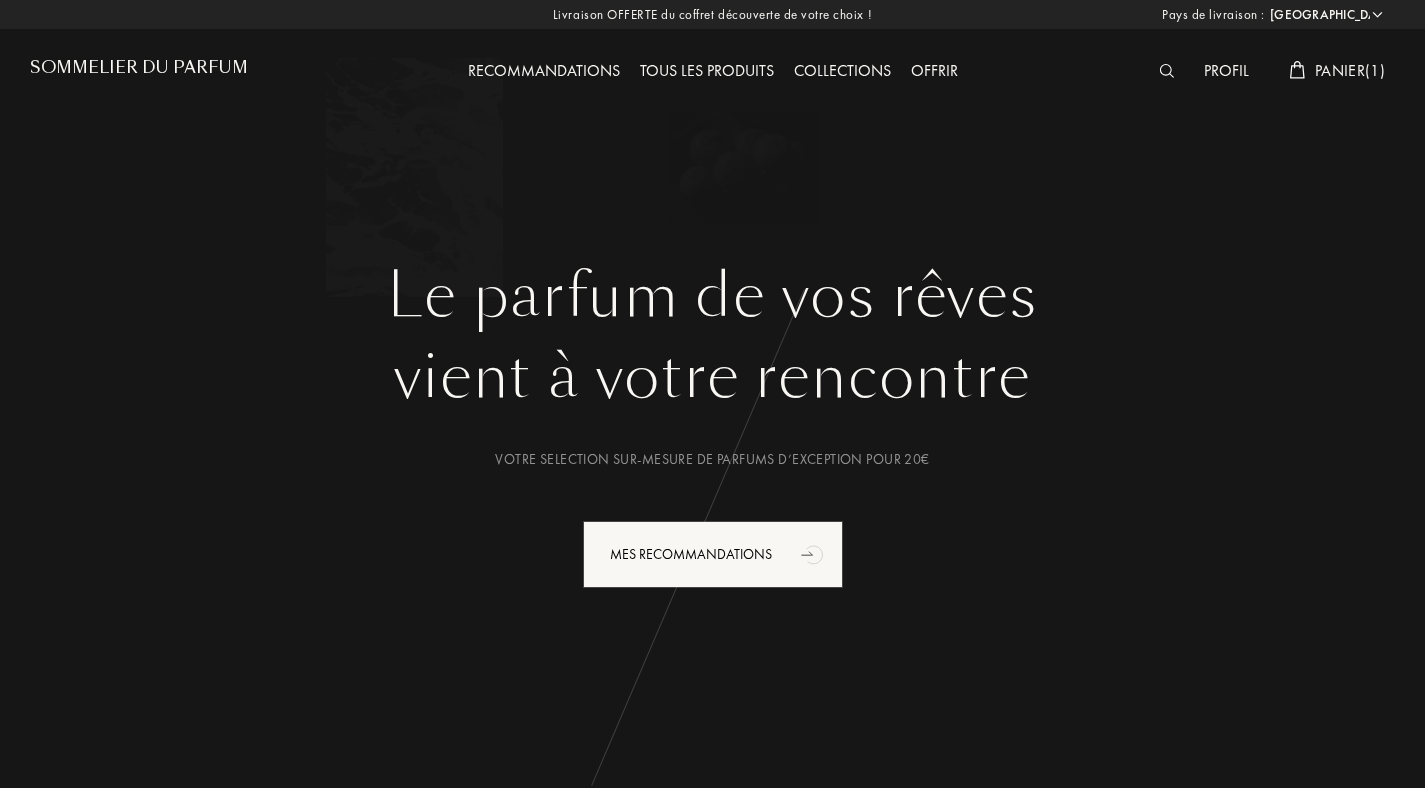 scroll, scrollTop: 0, scrollLeft: 0, axis: both 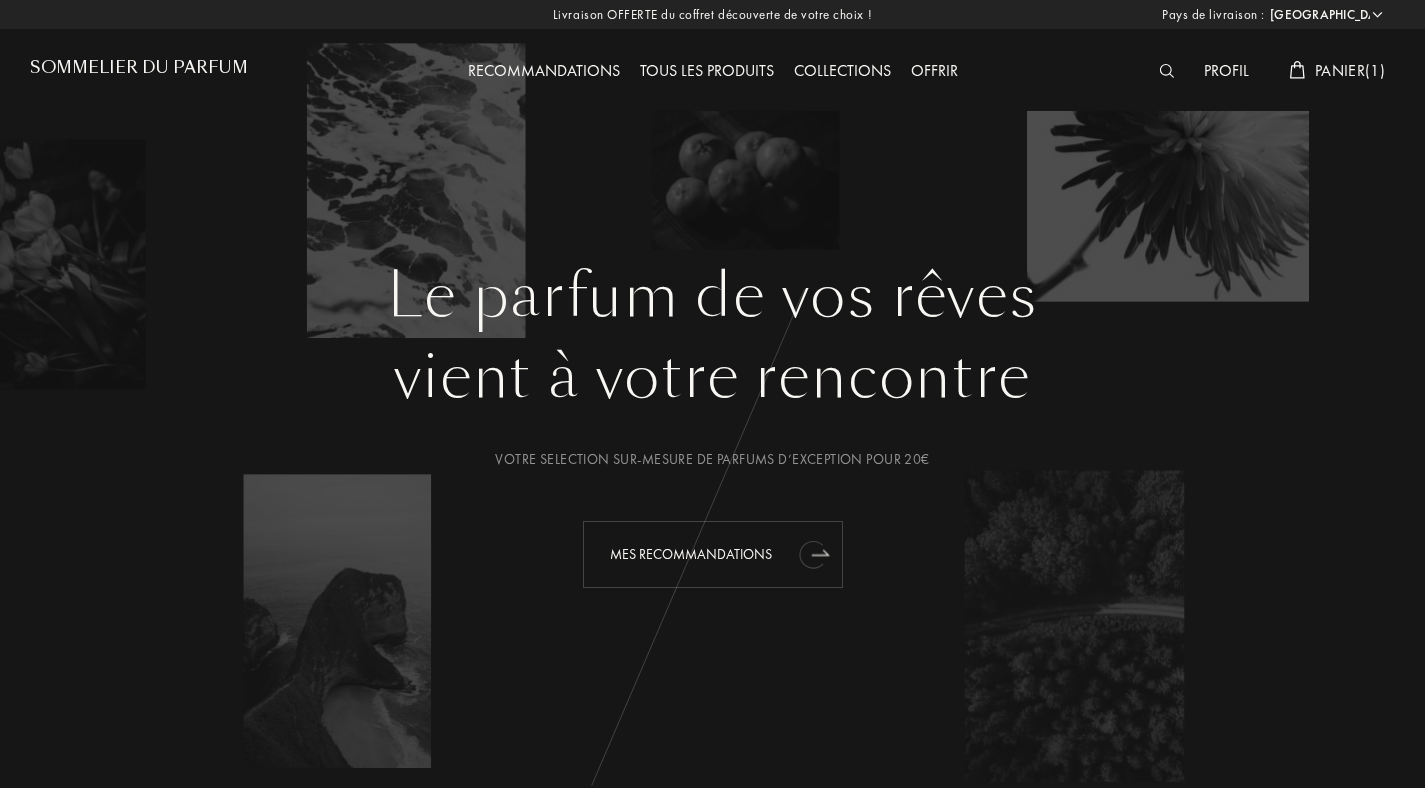 click on "Mes Recommandations" at bounding box center (713, 554) 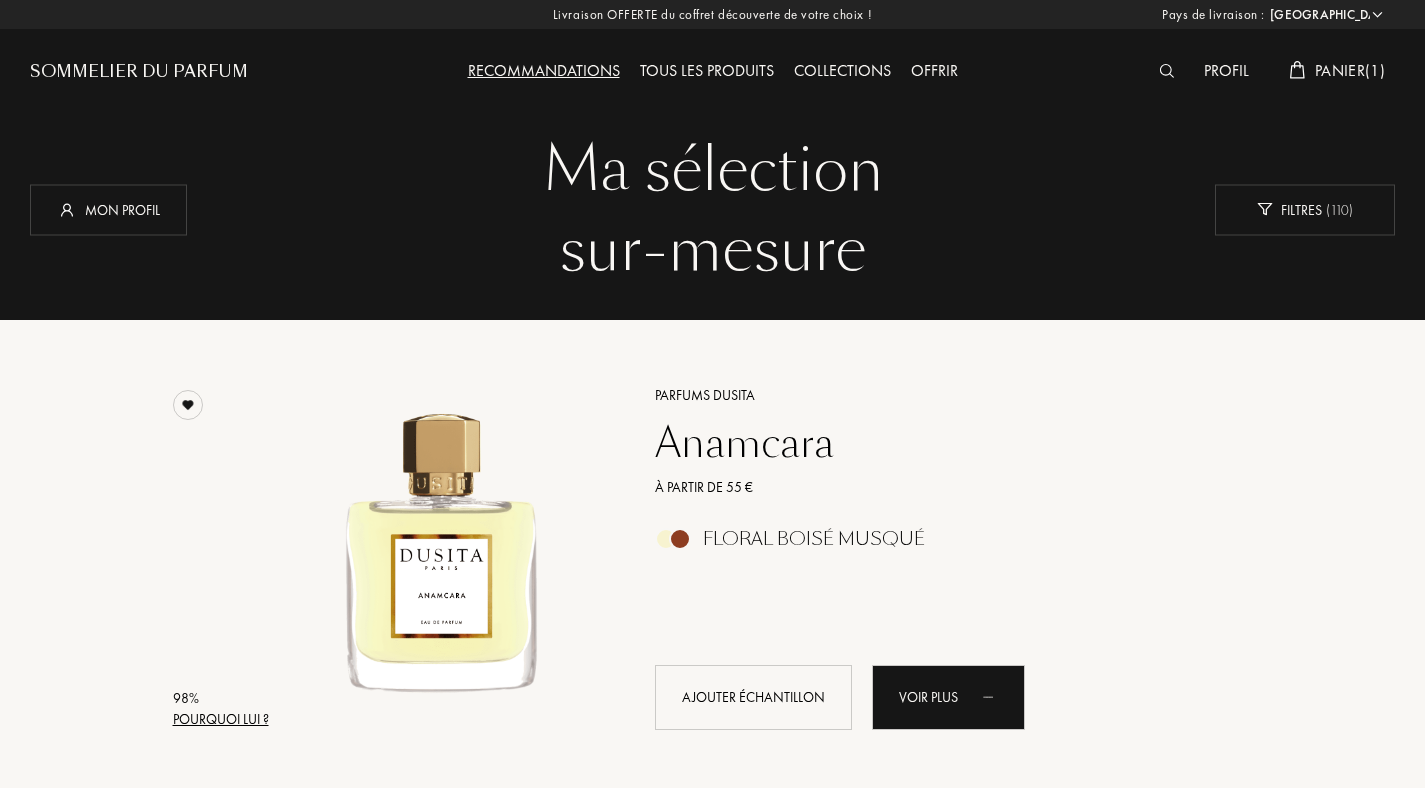 select on "FR" 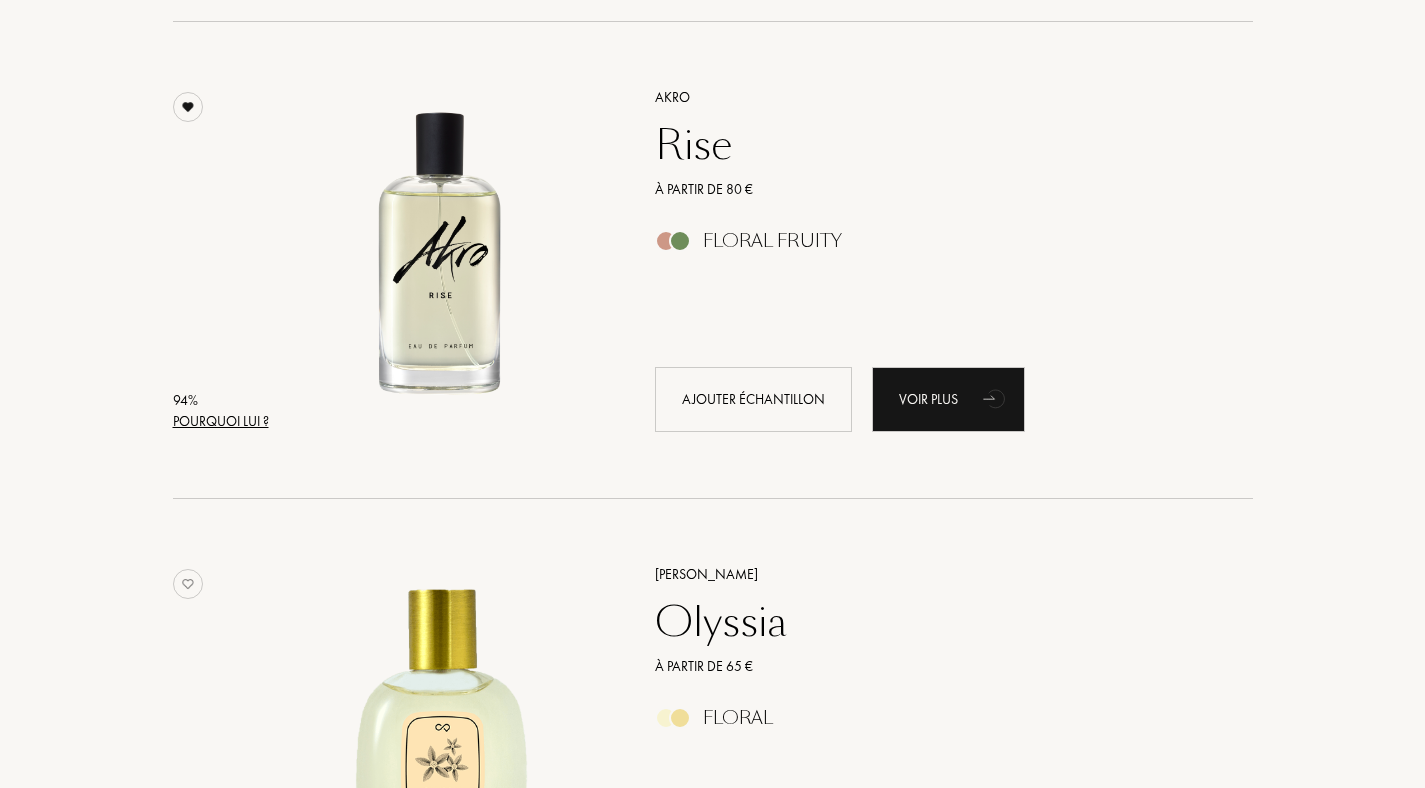scroll, scrollTop: 1256, scrollLeft: 0, axis: vertical 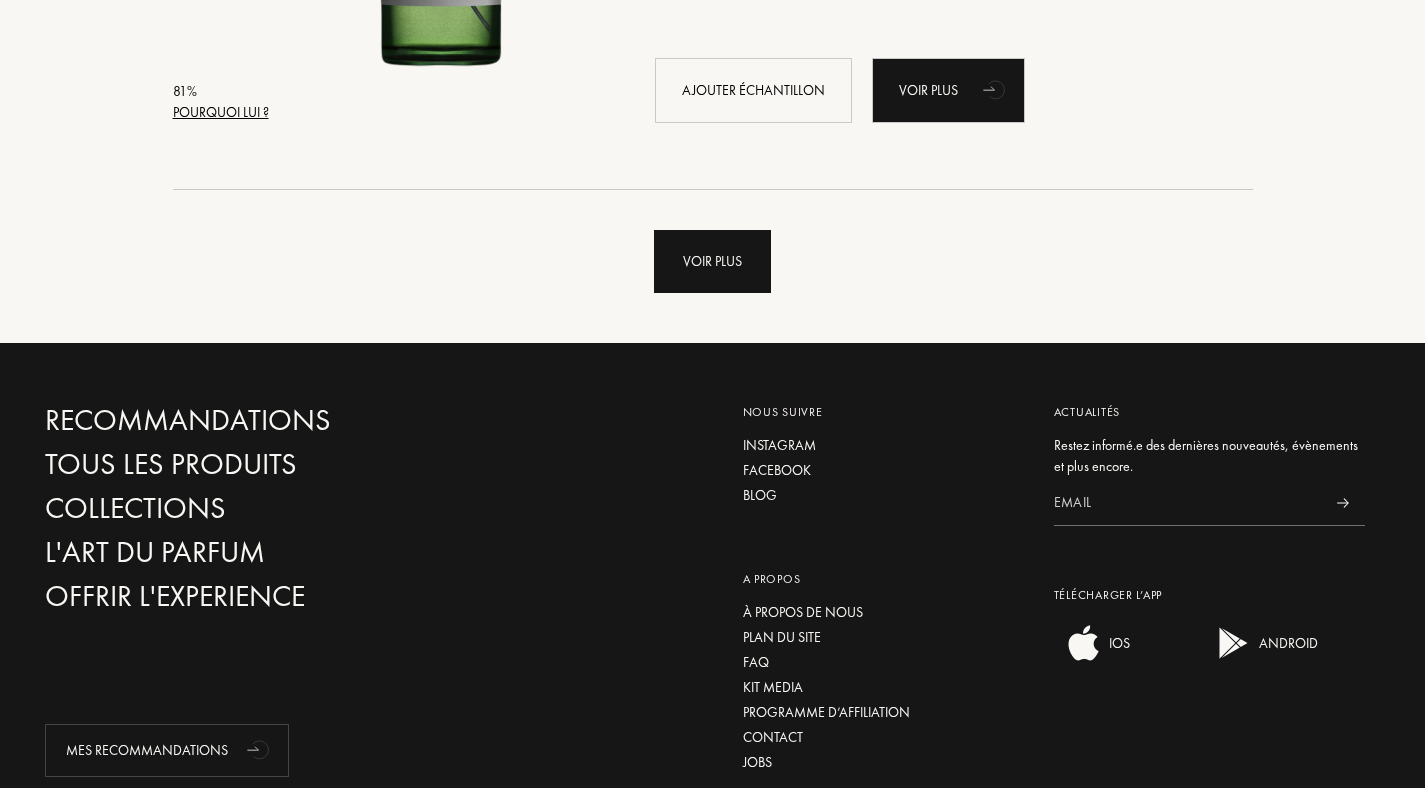click on "Voir plus" at bounding box center [712, 261] 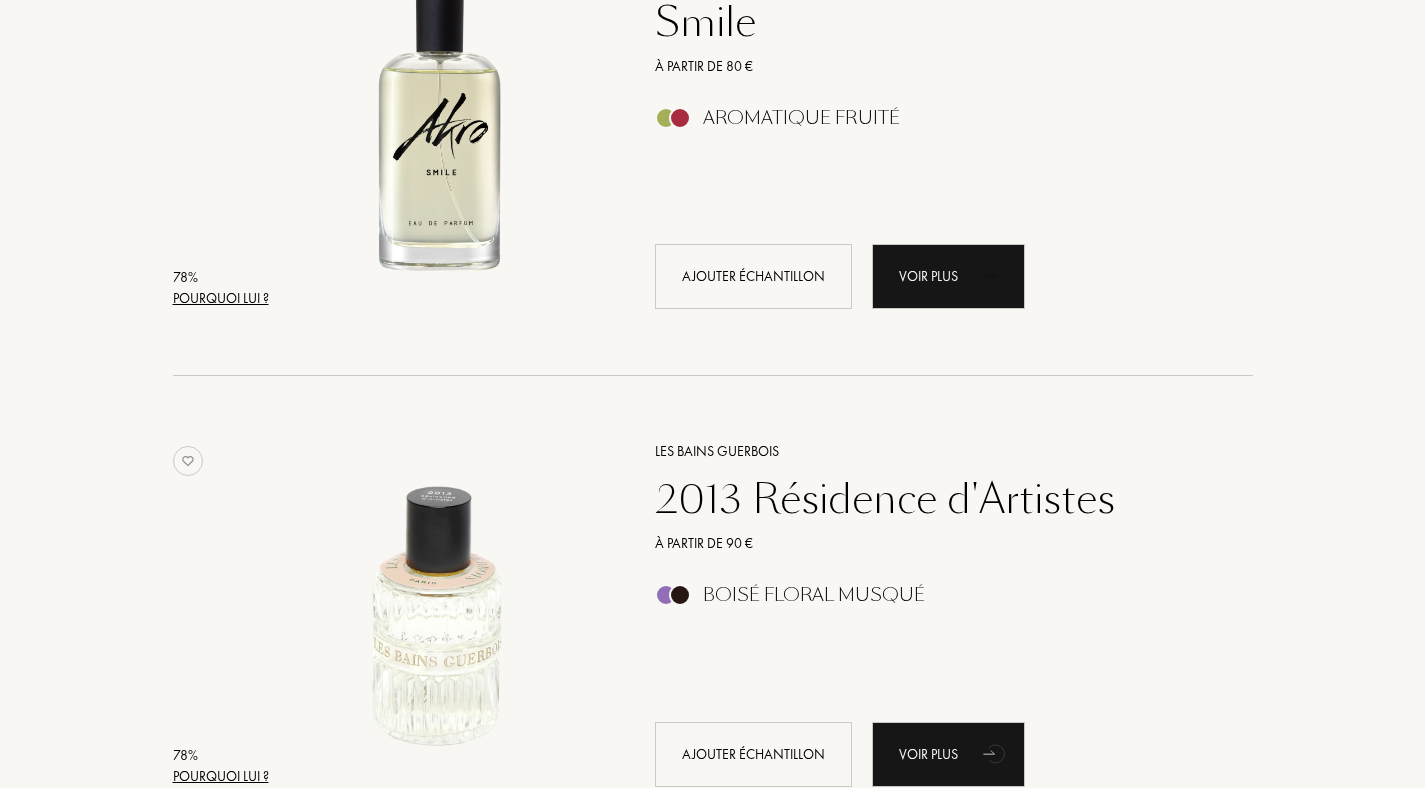 scroll, scrollTop: 5114, scrollLeft: 0, axis: vertical 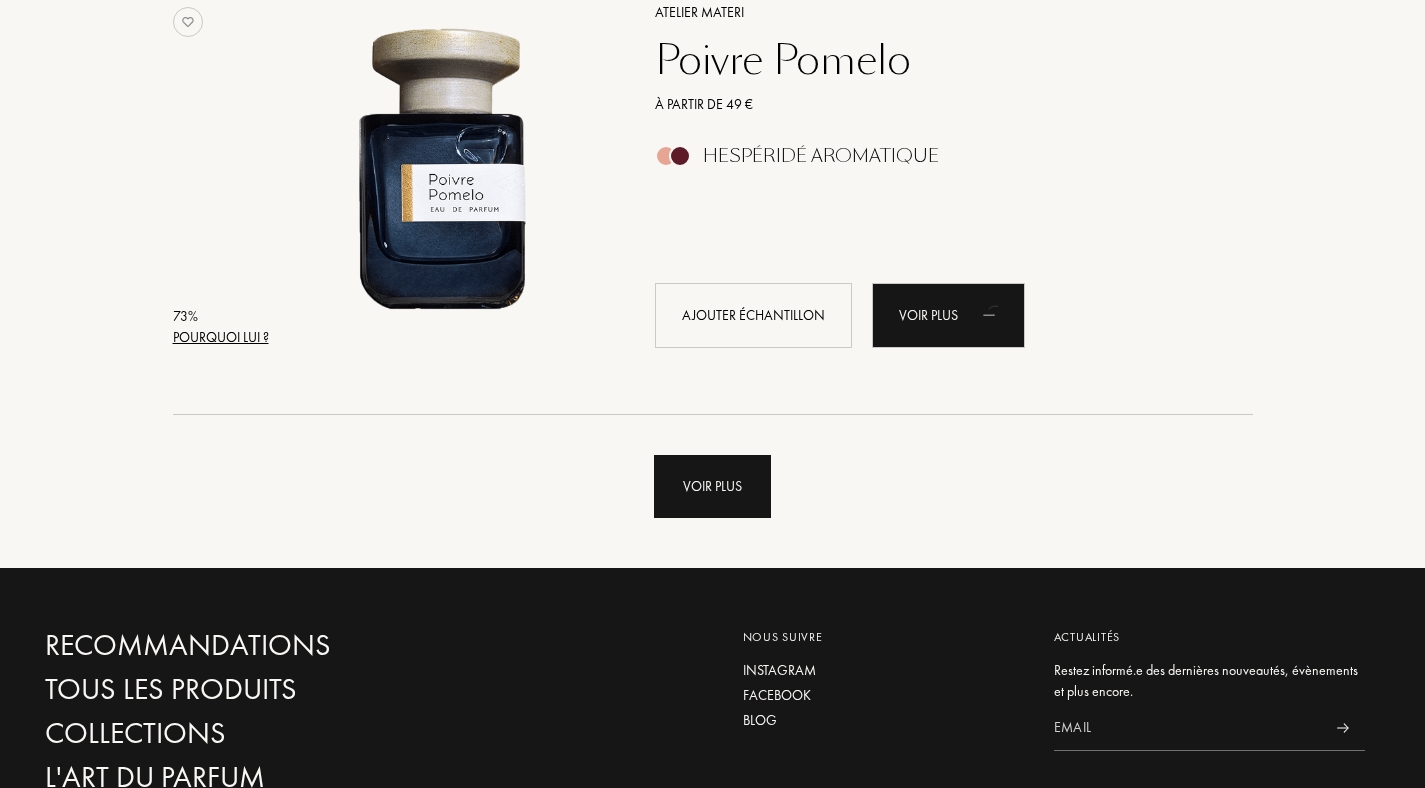 click on "Voir plus" at bounding box center (712, 486) 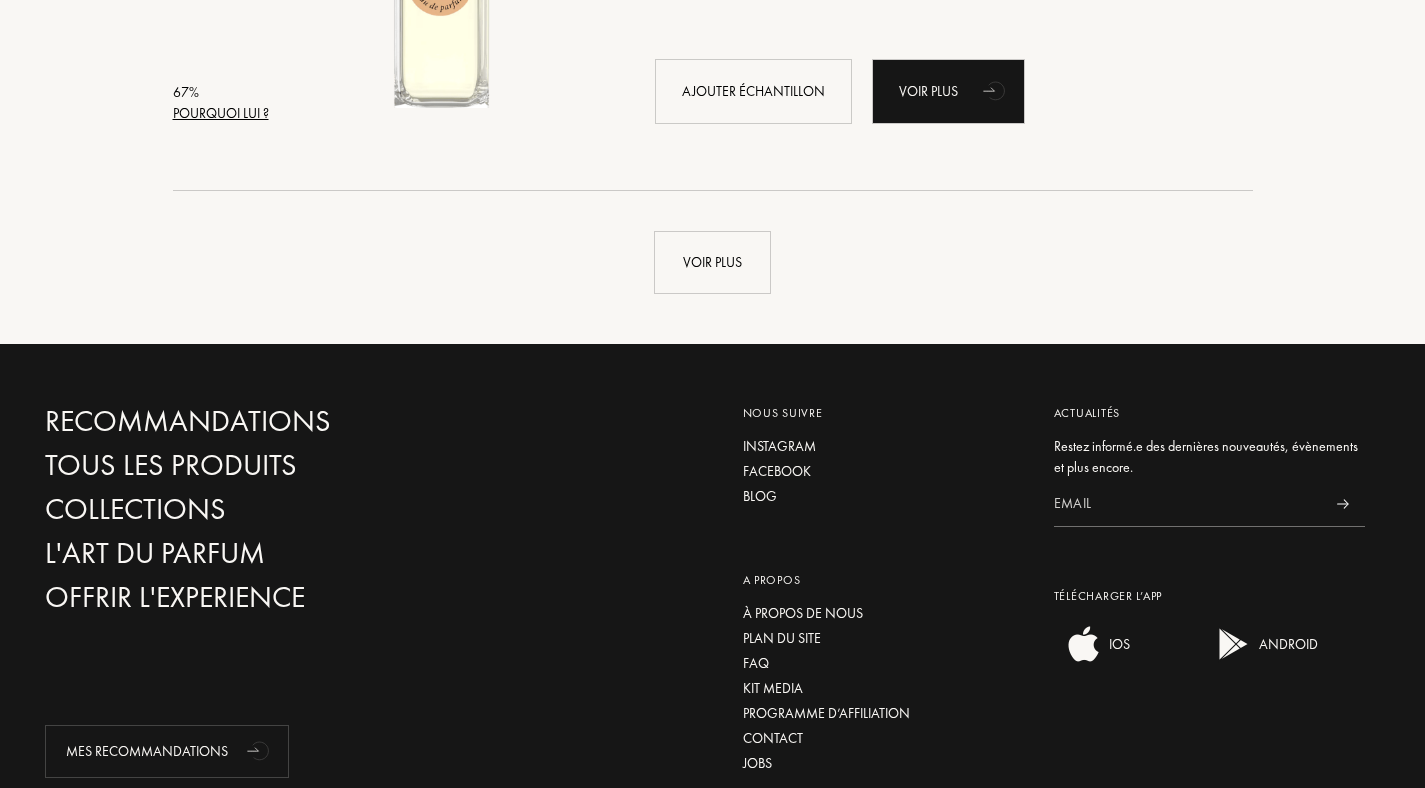 scroll, scrollTop: 14445, scrollLeft: 0, axis: vertical 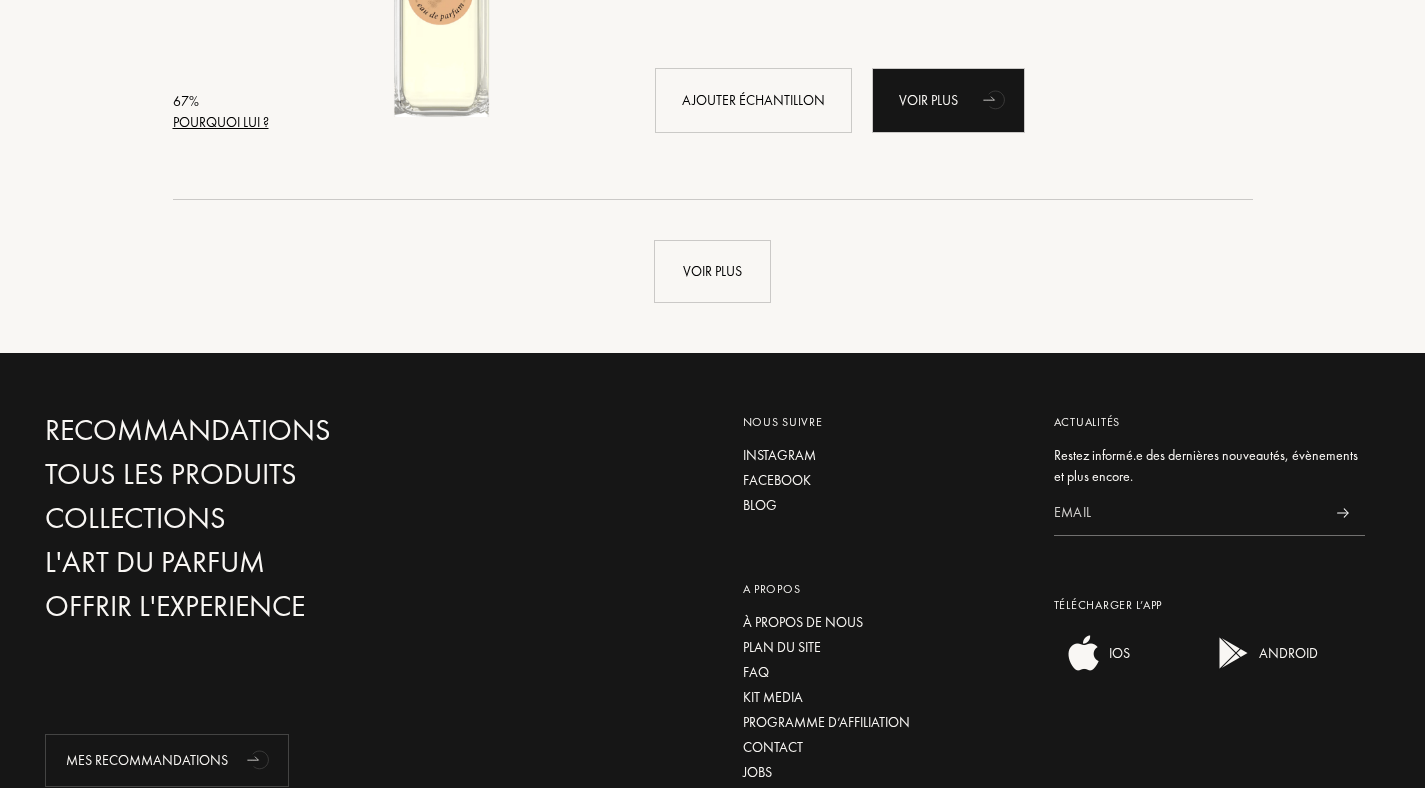 click on "[GEOGRAPHIC_DATA] : [GEOGRAPHIC_DATA] [GEOGRAPHIC_DATA] [GEOGRAPHIC_DATA] [GEOGRAPHIC_DATA] [GEOGRAPHIC_DATA] [GEOGRAPHIC_DATA] [GEOGRAPHIC_DATA] [GEOGRAPHIC_DATA] [GEOGRAPHIC_DATA] [PERSON_NAME][GEOGRAPHIC_DATA] [GEOGRAPHIC_DATA] [GEOGRAPHIC_DATA] [GEOGRAPHIC_DATA] [GEOGRAPHIC_DATA] [GEOGRAPHIC_DATA] [GEOGRAPHIC_DATA] [GEOGRAPHIC_DATA] [GEOGRAPHIC_DATA] [GEOGRAPHIC_DATA] [GEOGRAPHIC_DATA] [GEOGRAPHIC_DATA] [GEOGRAPHIC_DATA] [GEOGRAPHIC_DATA] [GEOGRAPHIC_DATA] [GEOGRAPHIC_DATA] [GEOGRAPHIC_DATA] [GEOGRAPHIC_DATA] [GEOGRAPHIC_DATA] [GEOGRAPHIC_DATA] [GEOGRAPHIC_DATA] [GEOGRAPHIC_DATA] [GEOGRAPHIC_DATA] [GEOGRAPHIC_DATA] [GEOGRAPHIC_DATA] [GEOGRAPHIC_DATA] [GEOGRAPHIC_DATA] [GEOGRAPHIC_DATA] [GEOGRAPHIC_DATA] [GEOGRAPHIC_DATA] [GEOGRAPHIC_DATA] [GEOGRAPHIC_DATA] [GEOGRAPHIC_DATA] [GEOGRAPHIC_DATA] [GEOGRAPHIC_DATA] [GEOGRAPHIC_DATA] [GEOGRAPHIC_DATA] [GEOGRAPHIC_DATA] [GEOGRAPHIC_DATA] [GEOGRAPHIC_DATA] [GEOGRAPHIC_DATA] [GEOGRAPHIC_DATA] [GEOGRAPHIC_DATA] [GEOGRAPHIC_DATA] [GEOGRAPHIC_DATA] [GEOGRAPHIC_DATA] [GEOGRAPHIC_DATA] [GEOGRAPHIC_DATA] [GEOGRAPHIC_DATA] [GEOGRAPHIC_DATA] [GEOGRAPHIC_DATA] de [GEOGRAPHIC_DATA] [GEOGRAPHIC_DATA] [GEOGRAPHIC_DATA] [GEOGRAPHIC_DATA] [GEOGRAPHIC_DATA] [GEOGRAPHIC_DATA] [GEOGRAPHIC_DATA] [GEOGRAPHIC_DATA] [GEOGRAPHIC_DATA][PERSON_NAME][GEOGRAPHIC_DATA] [GEOGRAPHIC_DATA] et [GEOGRAPHIC_DATA] du Sud [GEOGRAPHIC_DATA] [GEOGRAPHIC_DATA] [GEOGRAPHIC_DATA] [GEOGRAPHIC_DATA] [GEOGRAPHIC_DATA] [GEOGRAPHIC_DATA] [GEOGRAPHIC_DATA] [GEOGRAPHIC_DATA] [GEOGRAPHIC_DATA] [GEOGRAPHIC_DATA] [GEOGRAPHIC_DATA] française [GEOGRAPHIC_DATA] [GEOGRAPHIC_DATA] [GEOGRAPHIC_DATA] [GEOGRAPHIC_DATA] [GEOGRAPHIC_DATA] [GEOGRAPHIC_DATA] [GEOGRAPHIC_DATA] [GEOGRAPHIC_DATA] [GEOGRAPHIC_DATA] [GEOGRAPHIC_DATA] [GEOGRAPHIC_DATA] [GEOGRAPHIC_DATA] [GEOGRAPHIC_DATA] [GEOGRAPHIC_DATA] [GEOGRAPHIC_DATA]" at bounding box center [712, -6739] 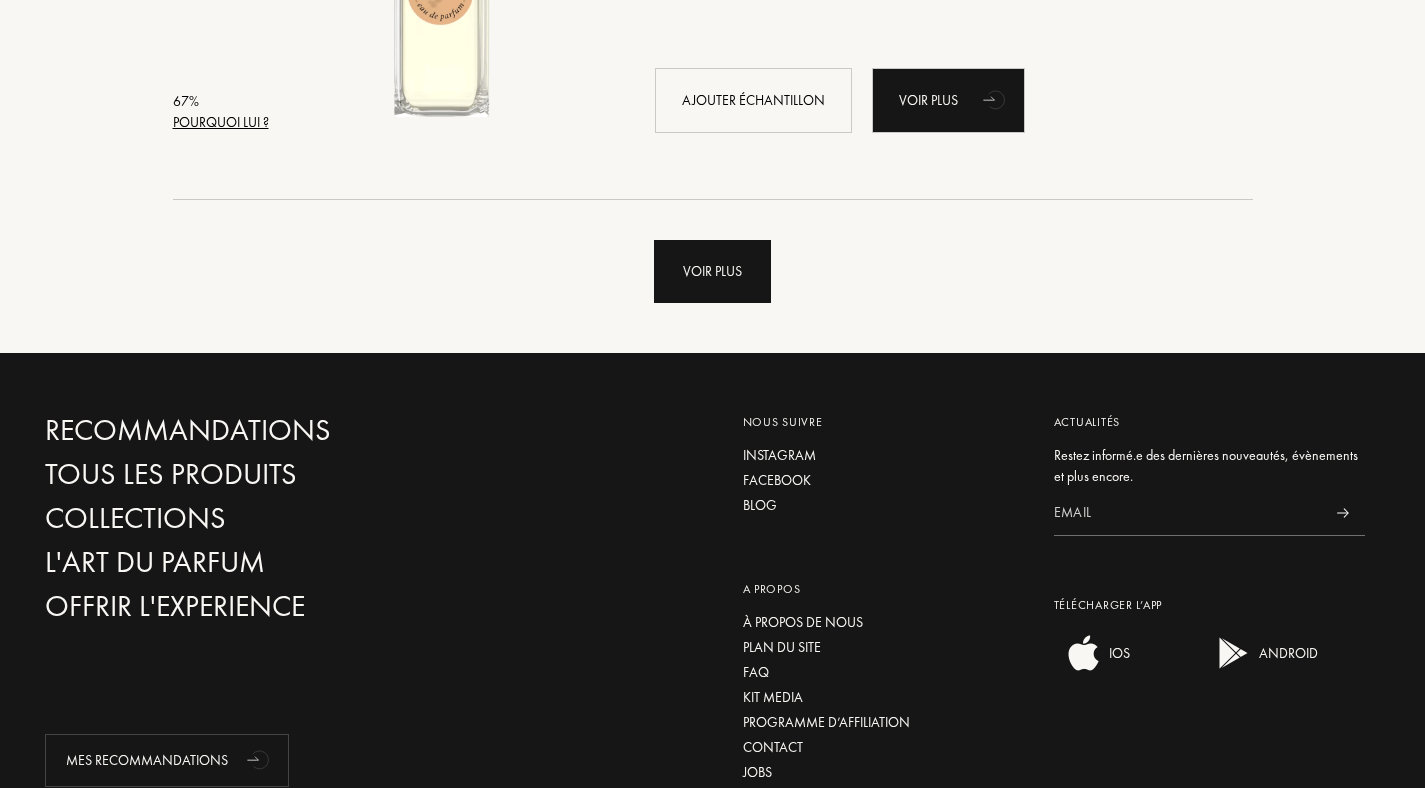 click on "Voir plus" at bounding box center (712, 271) 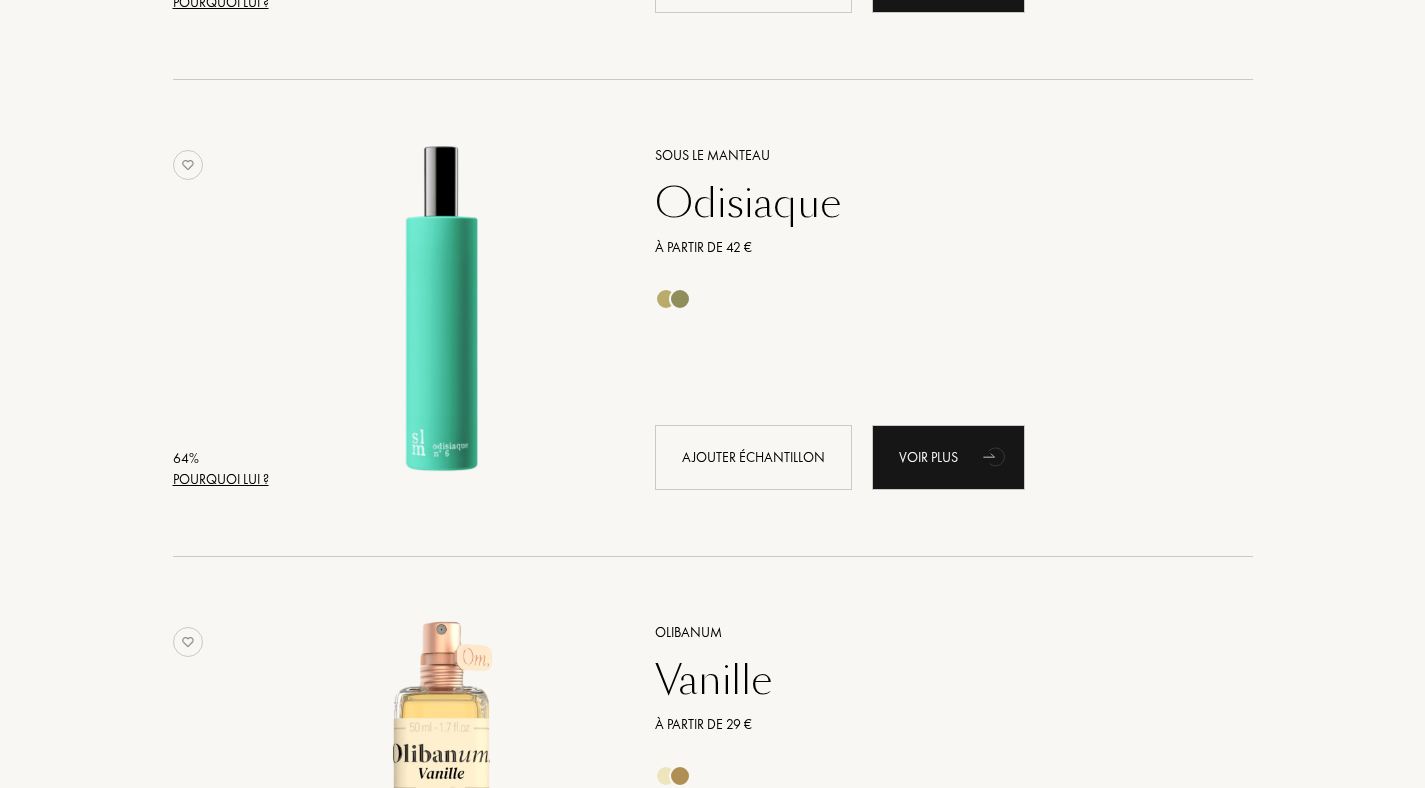 scroll, scrollTop: 16481, scrollLeft: 0, axis: vertical 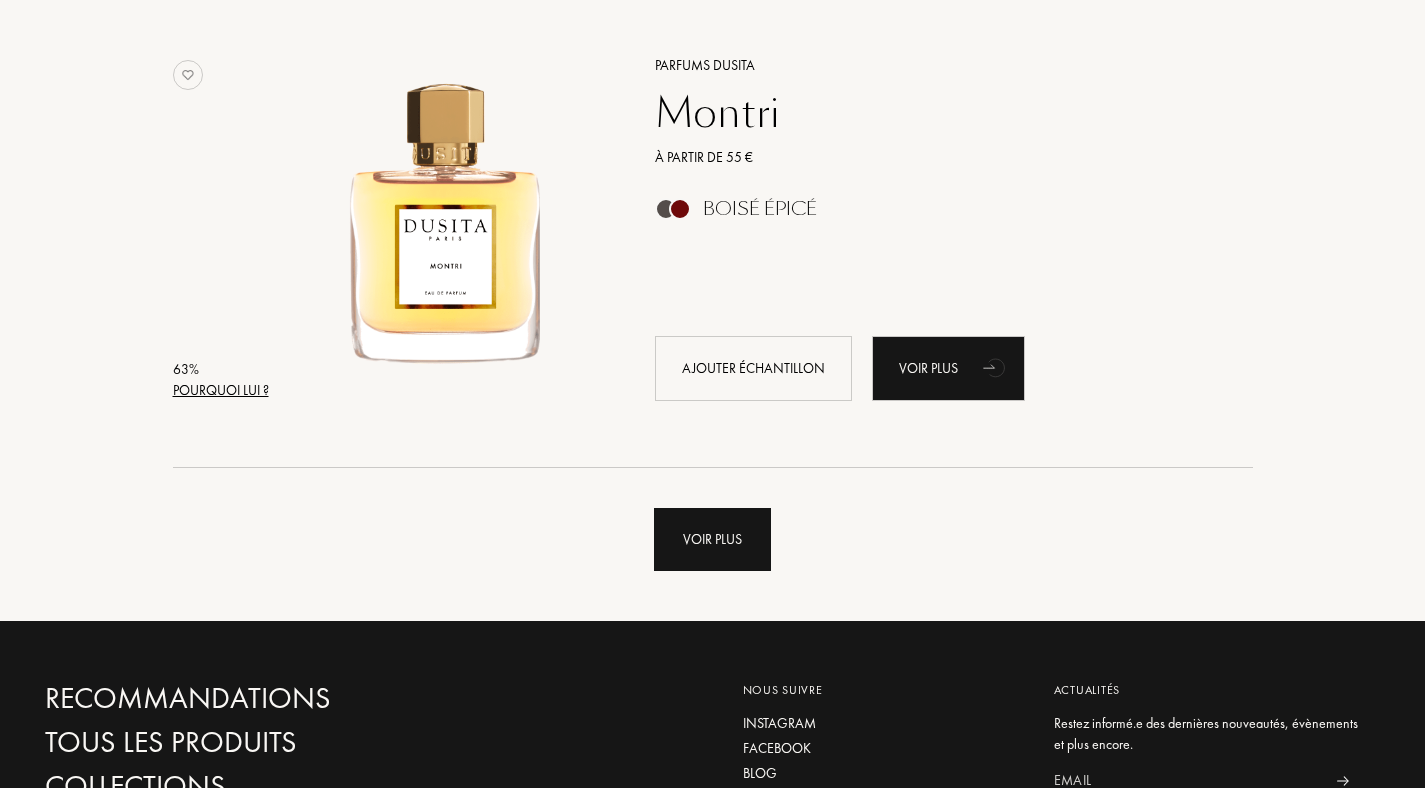 click on "Voir plus" at bounding box center (712, 539) 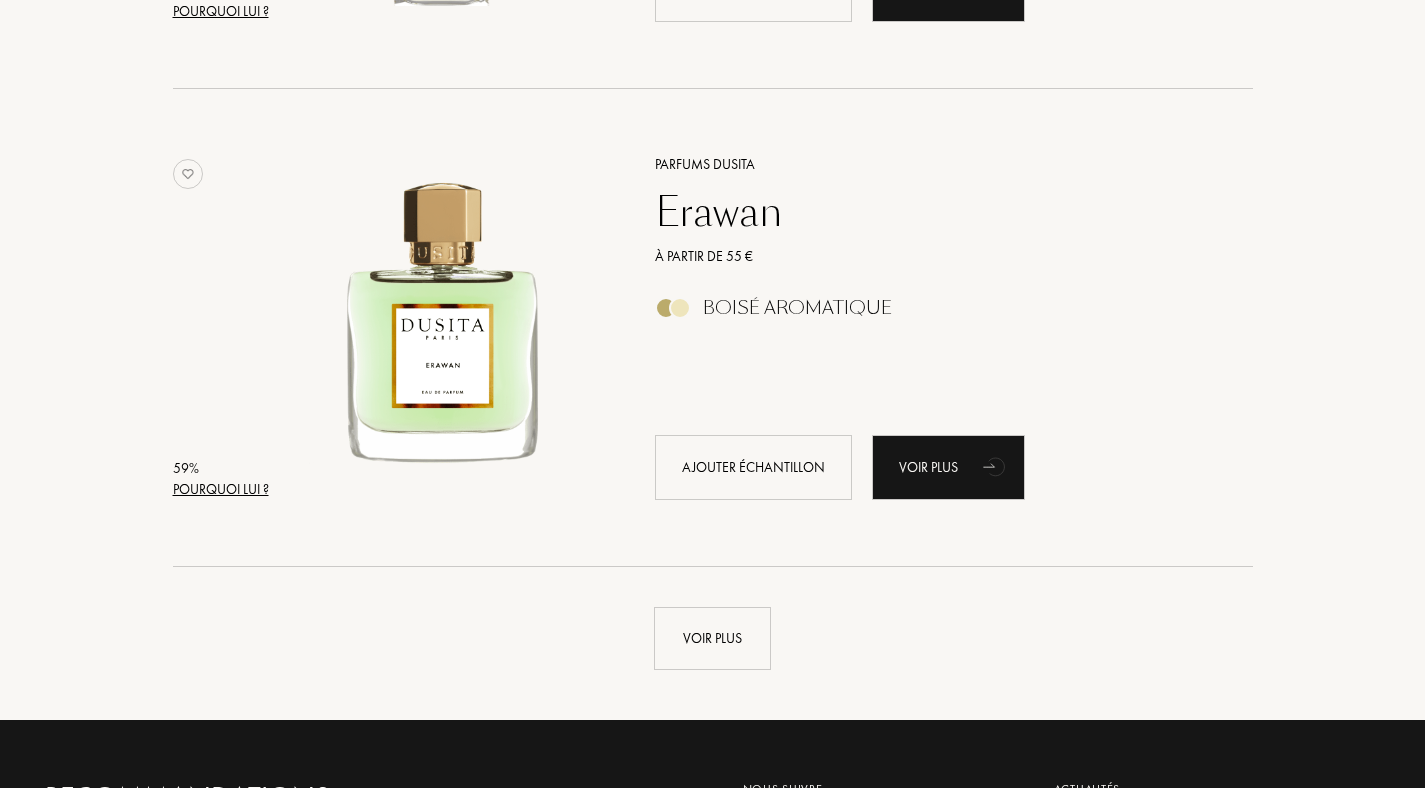 scroll, scrollTop: 23631, scrollLeft: 0, axis: vertical 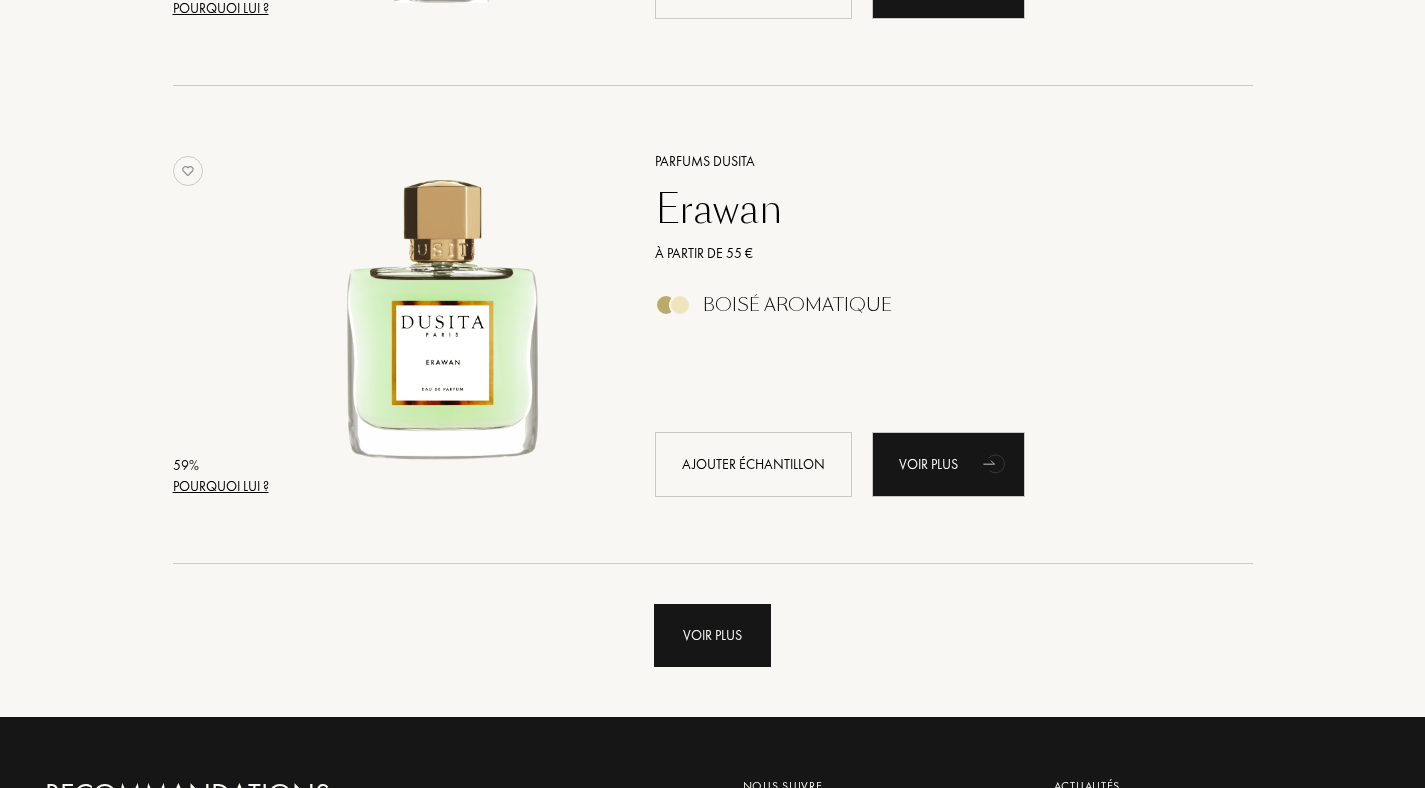click on "Voir plus" at bounding box center (712, 635) 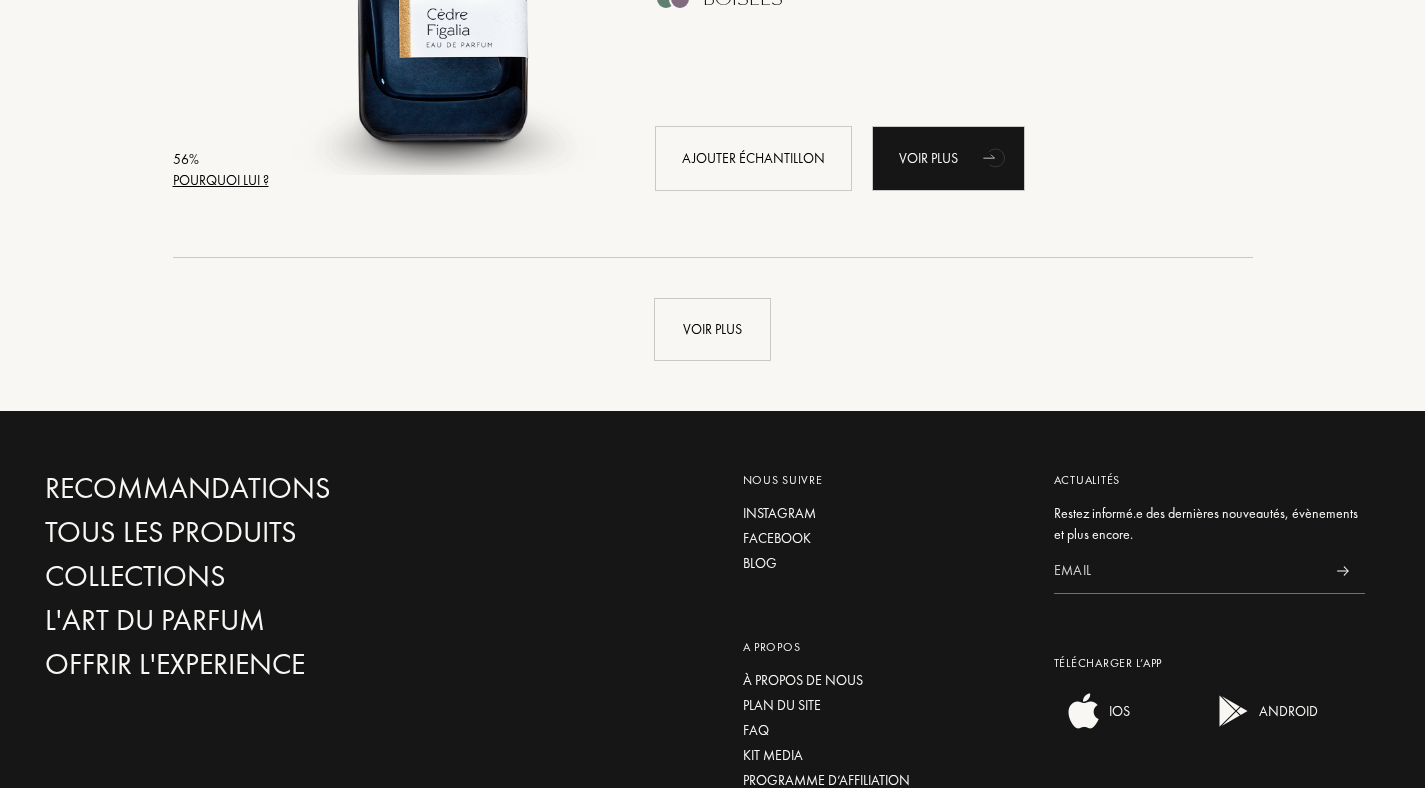 scroll, scrollTop: 28534, scrollLeft: 0, axis: vertical 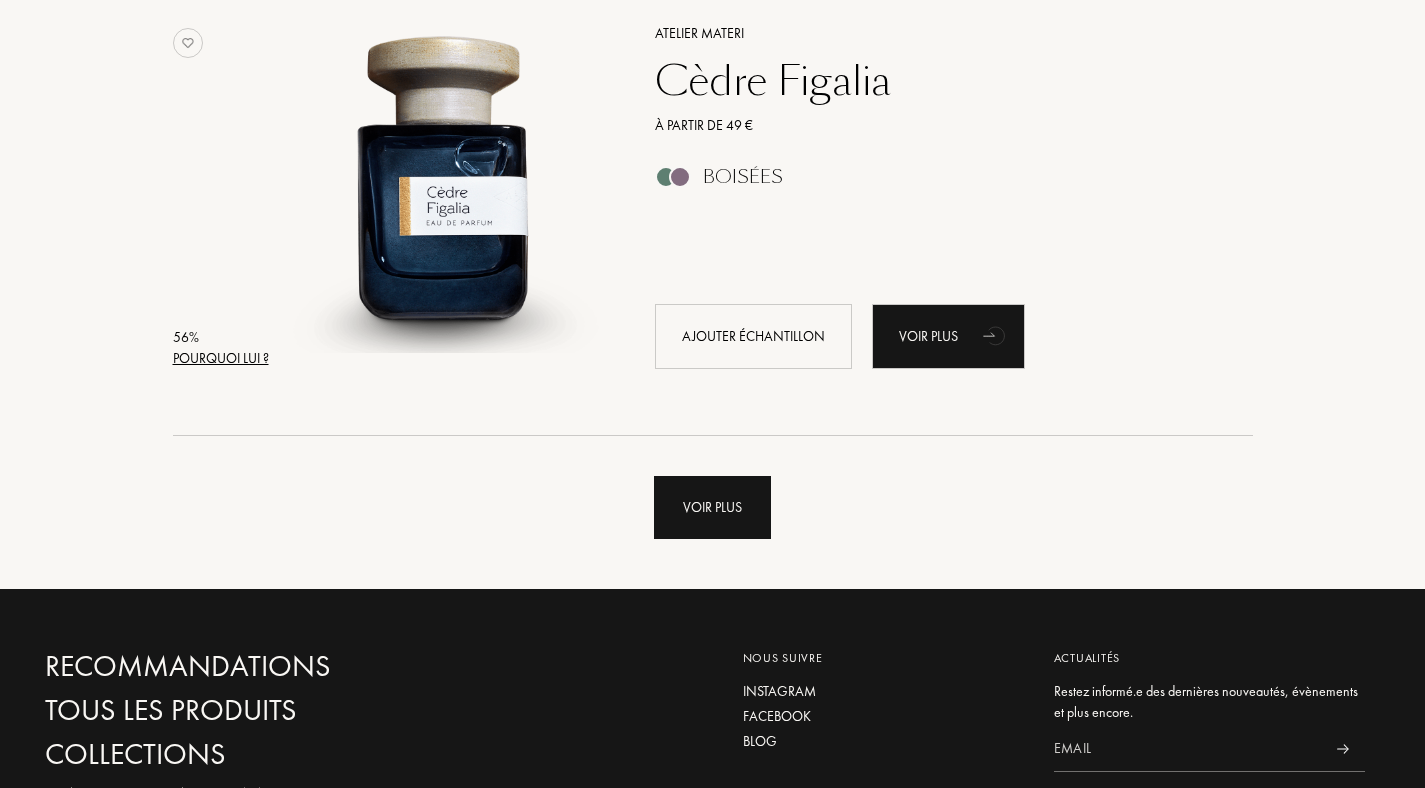 click on "Voir plus" at bounding box center [712, 507] 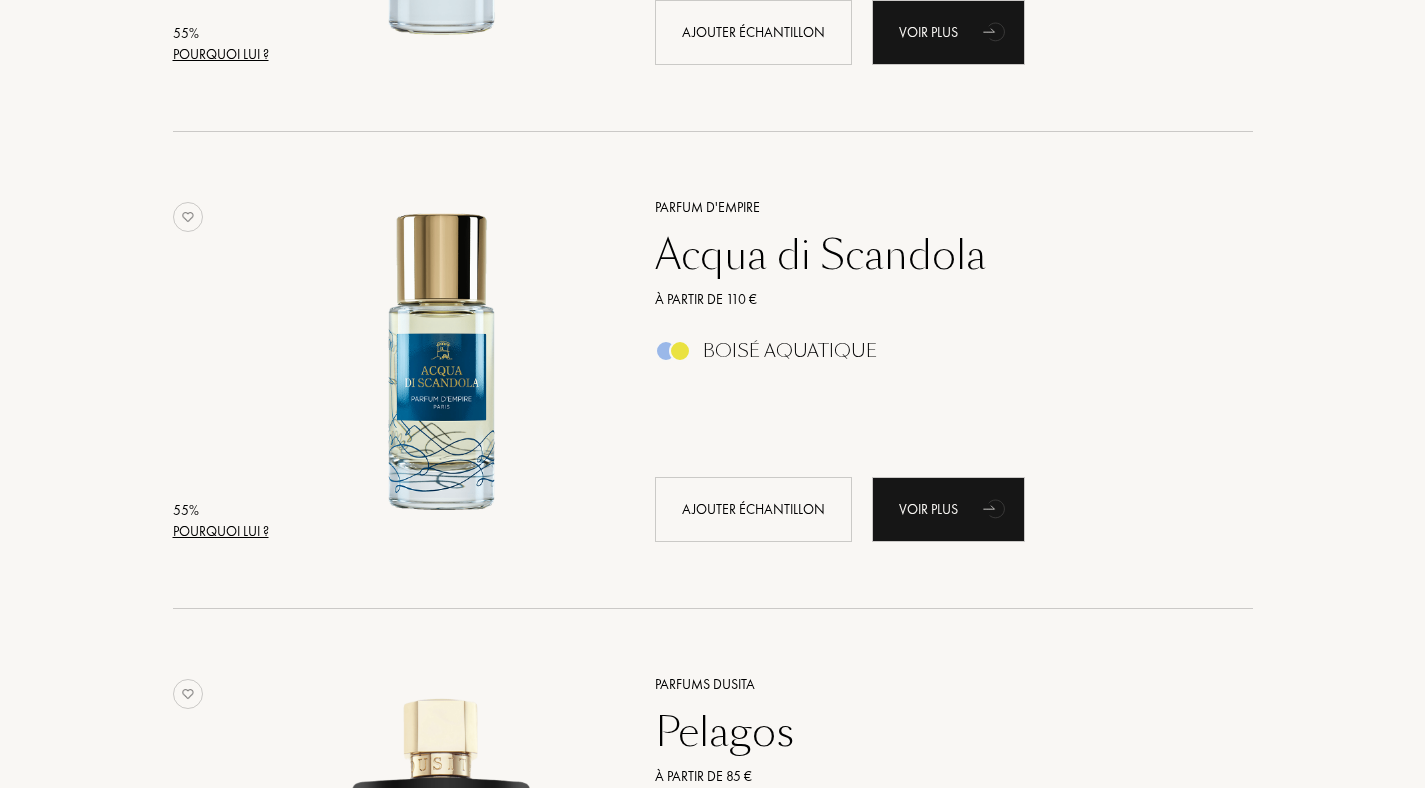 scroll, scrollTop: 31701, scrollLeft: 0, axis: vertical 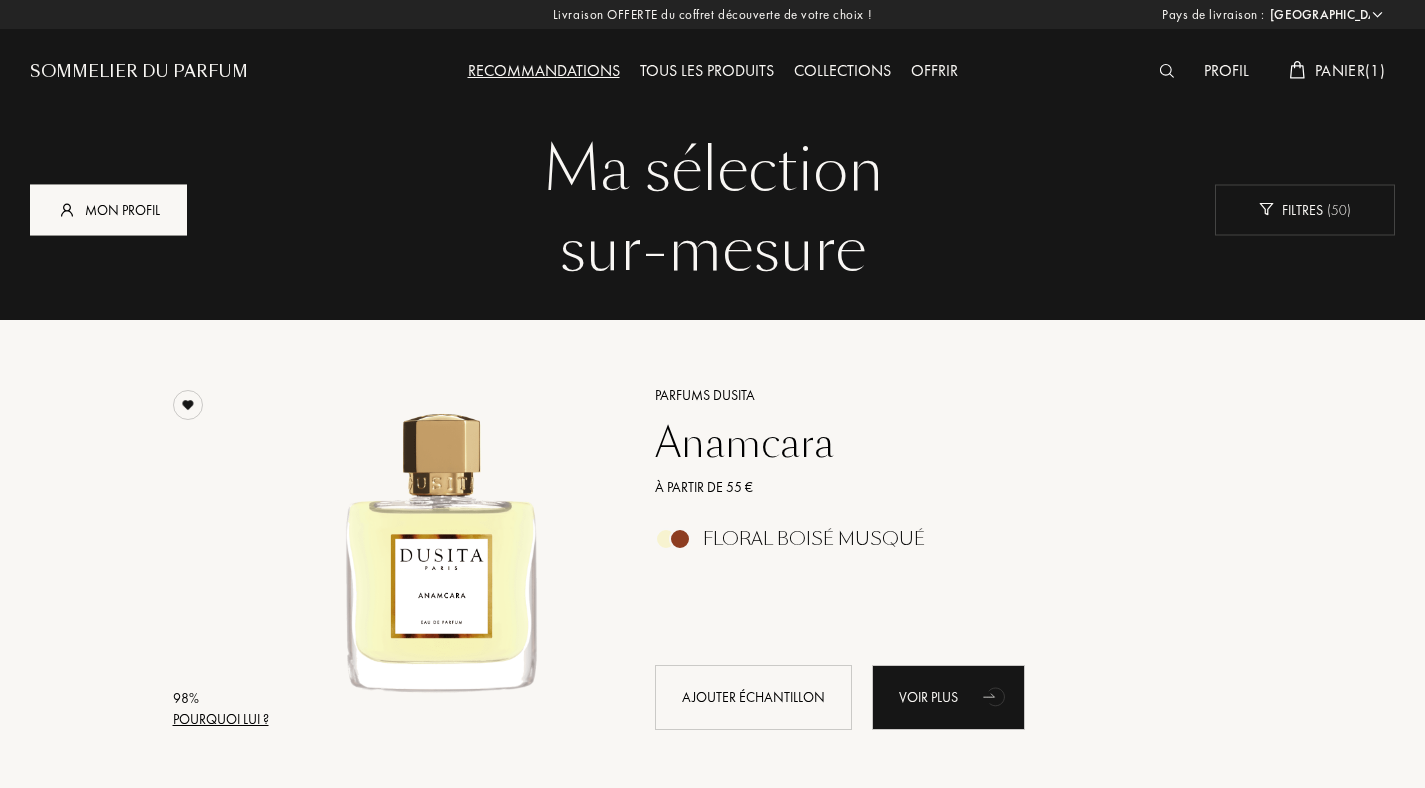 click on "Mon profil" at bounding box center [108, 209] 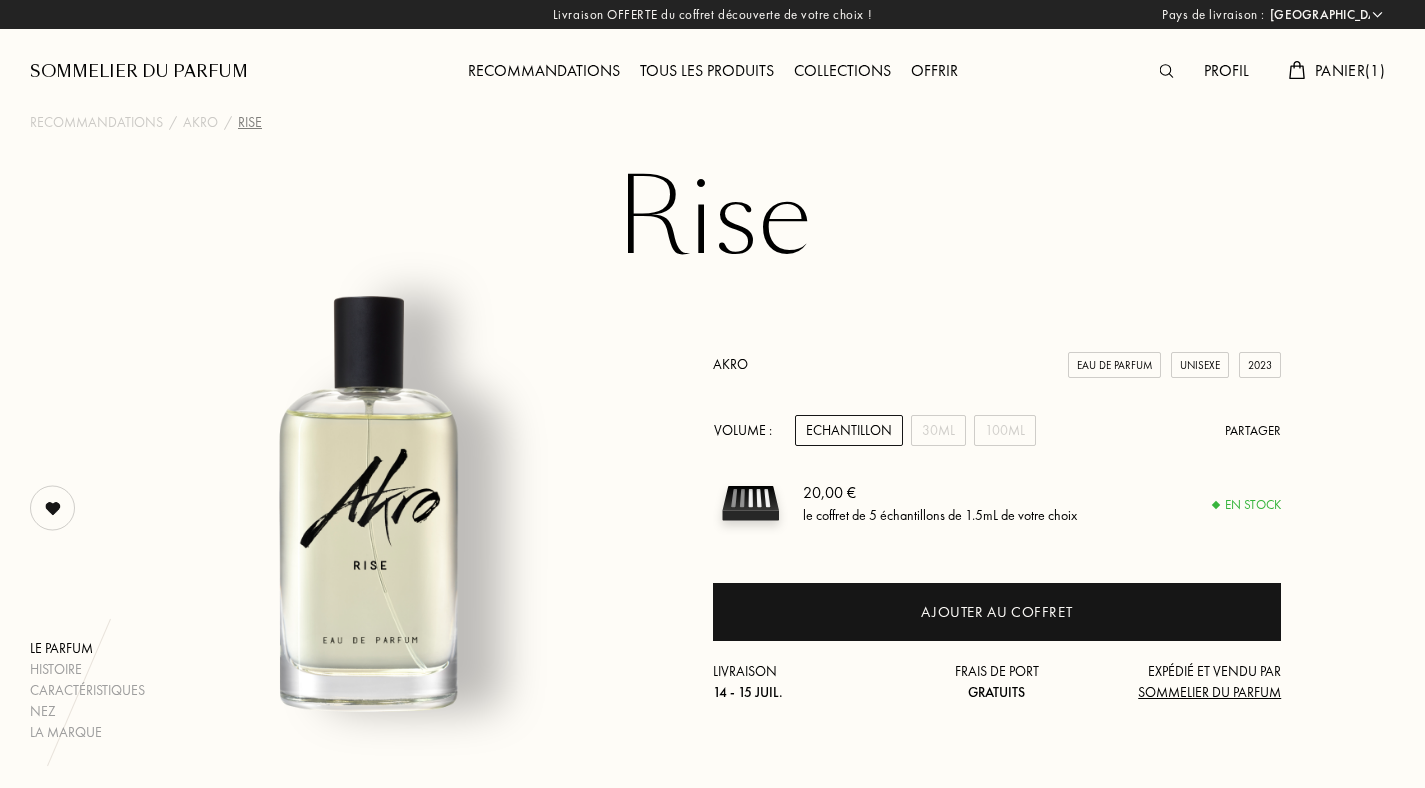 select on "FR" 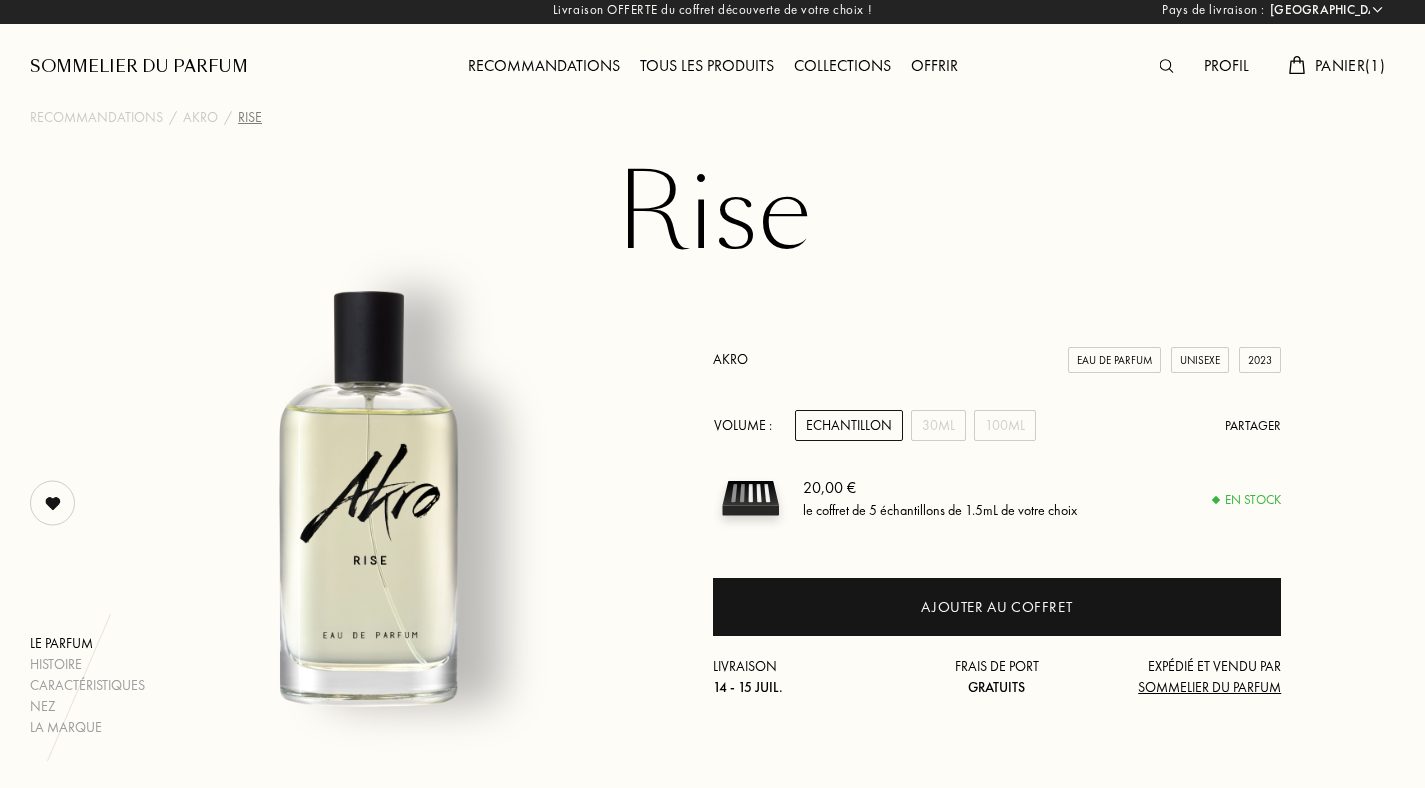 scroll, scrollTop: 0, scrollLeft: 0, axis: both 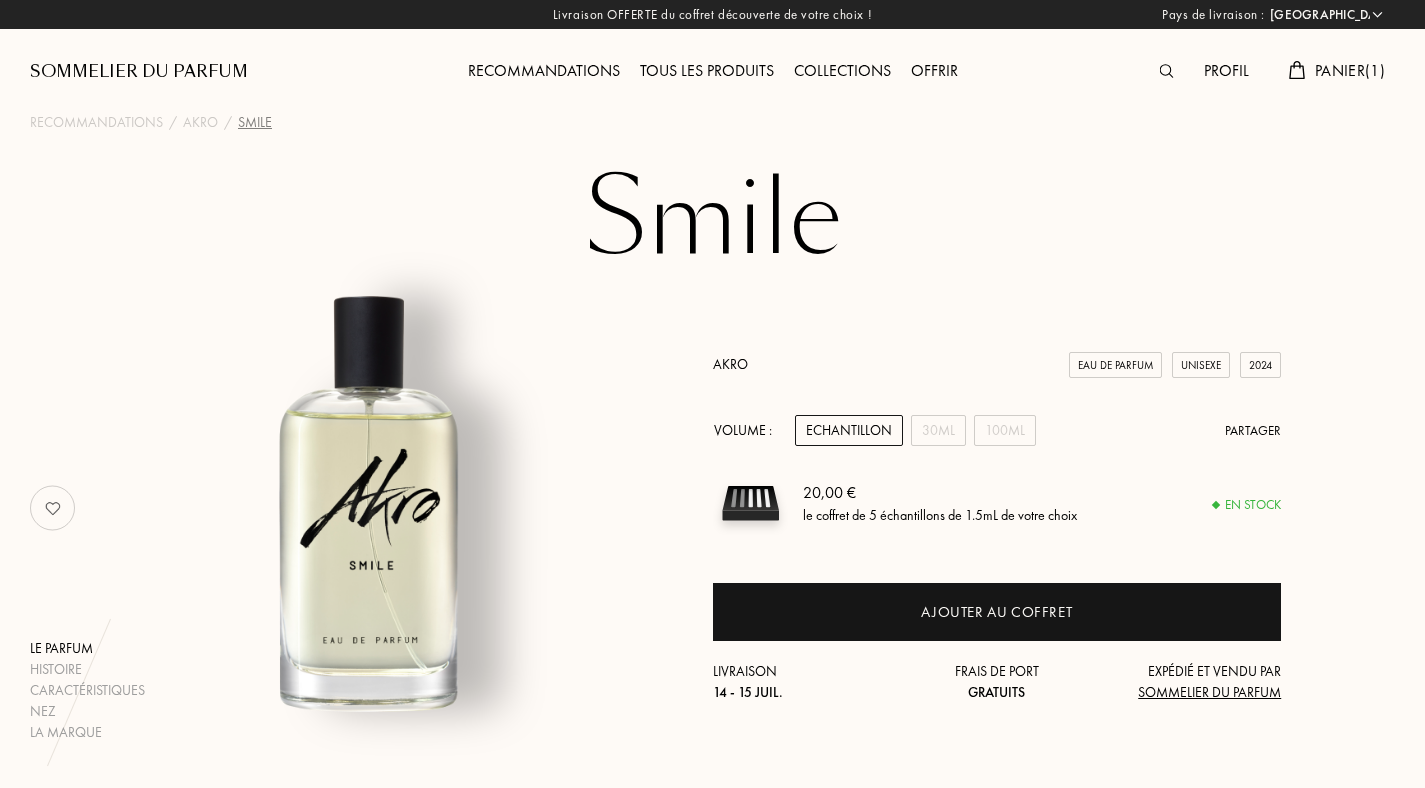 select on "FR" 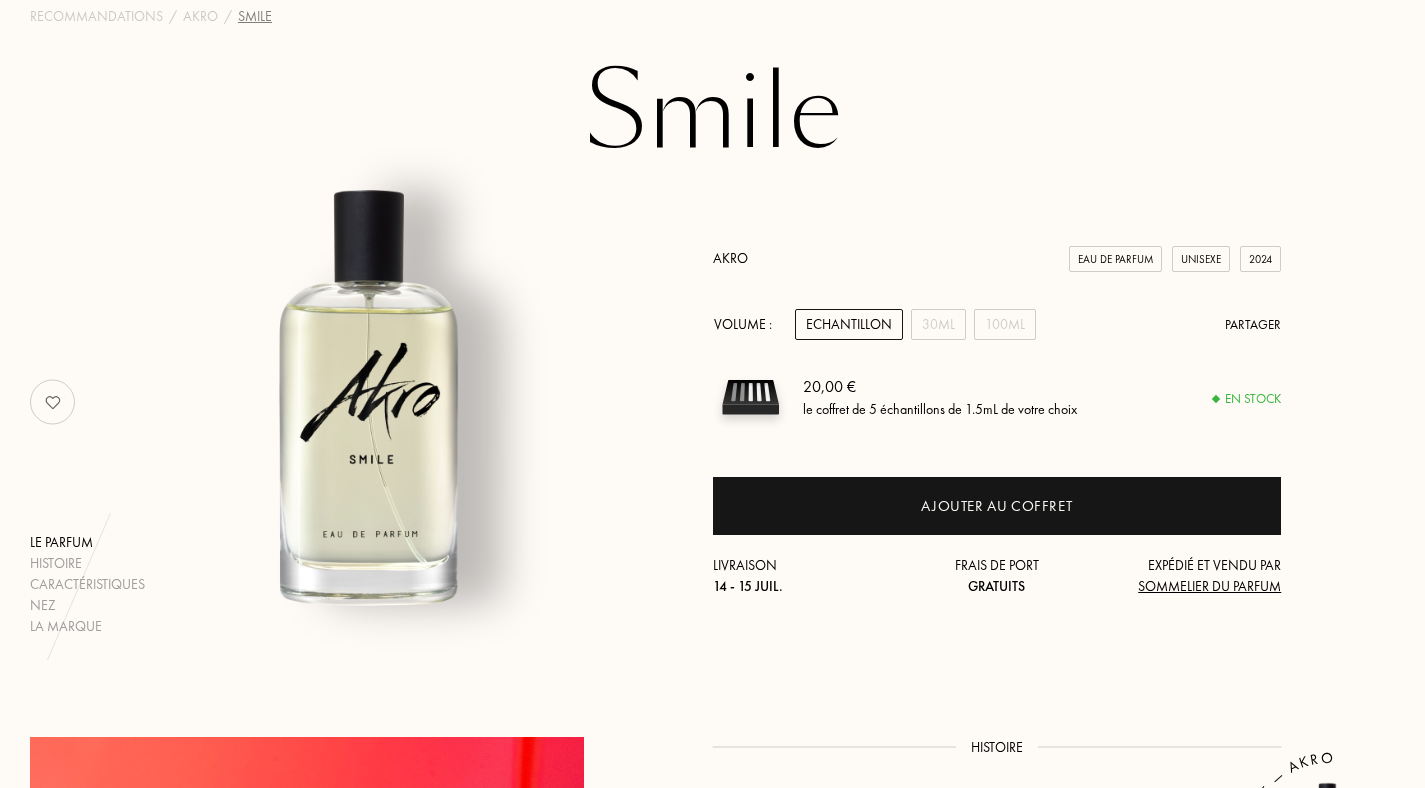 scroll, scrollTop: 0, scrollLeft: 0, axis: both 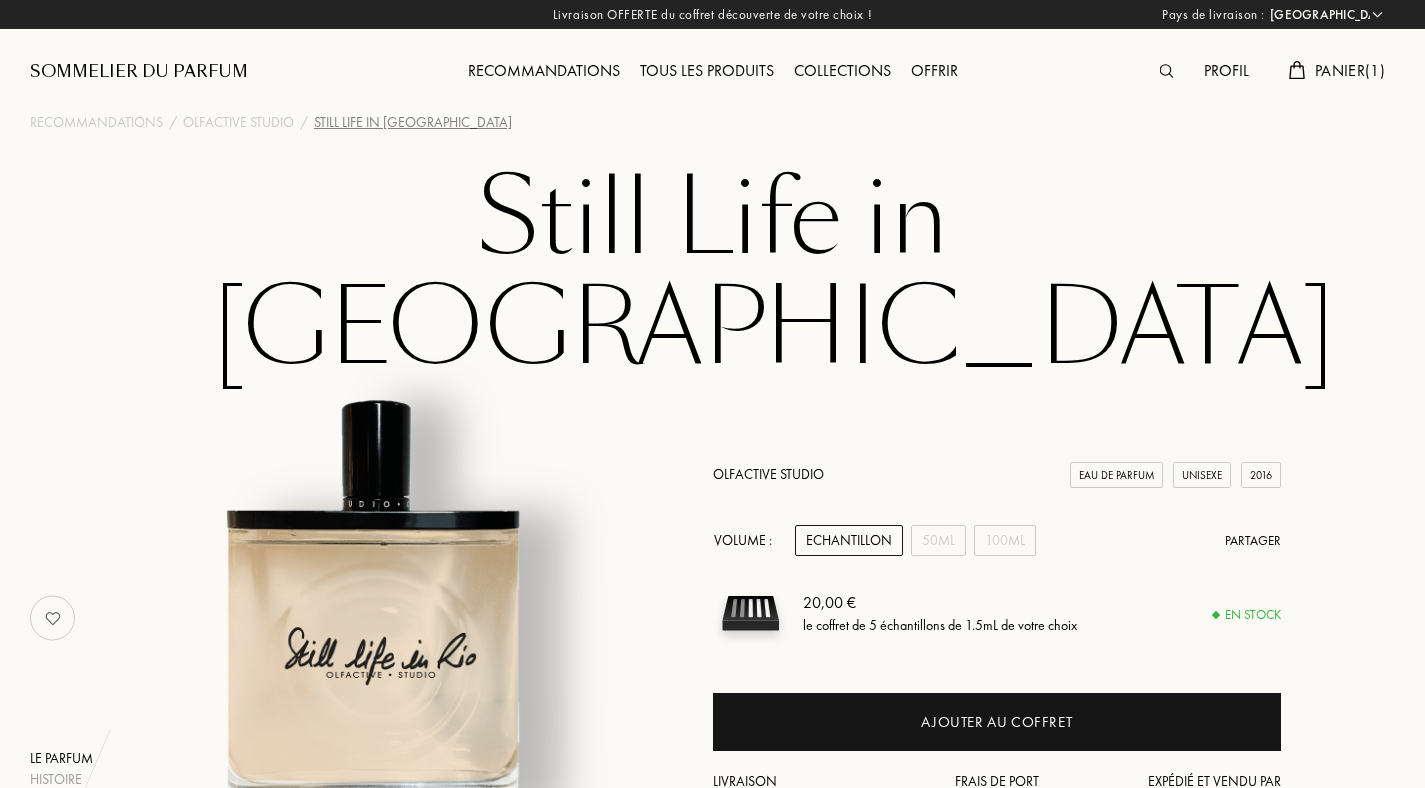 select on "FR" 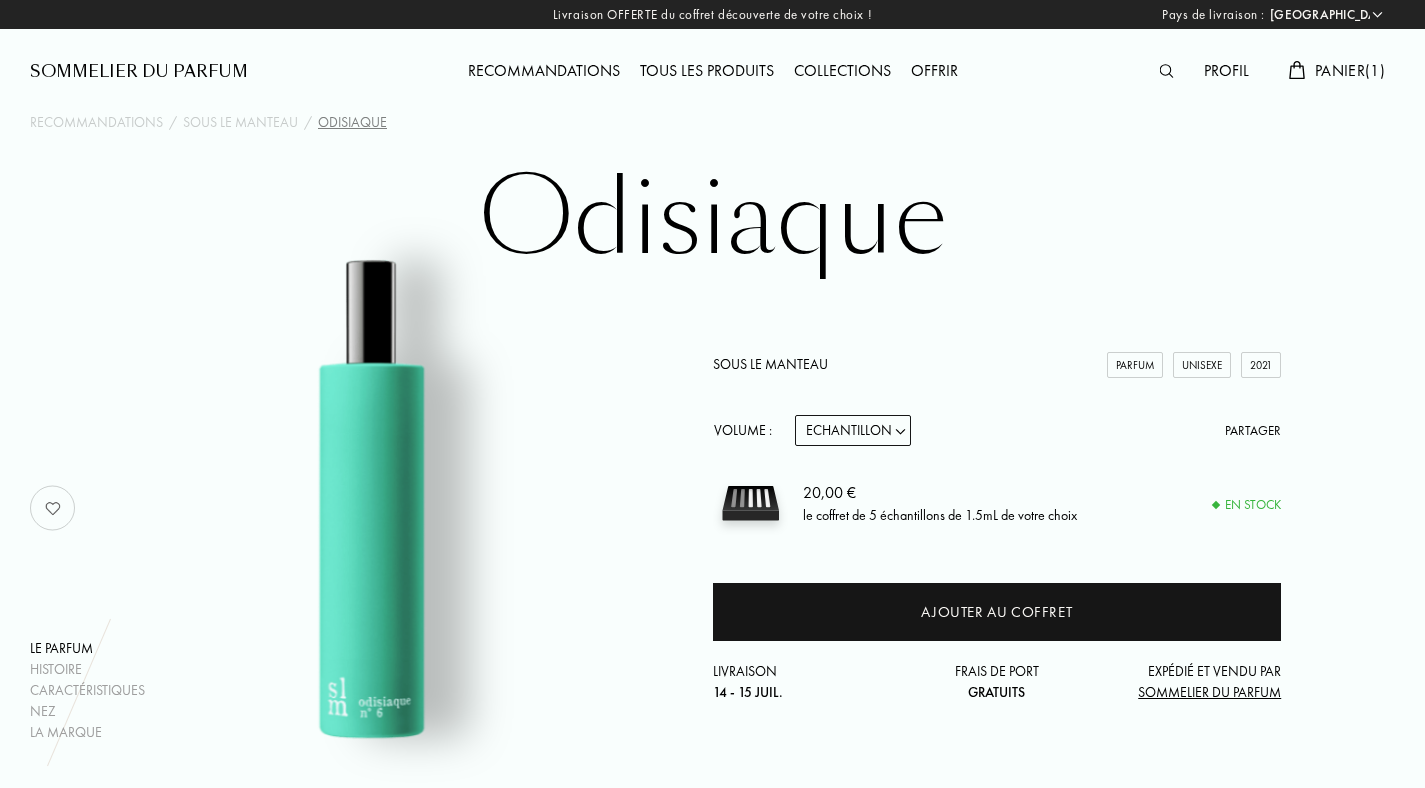 select on "FR" 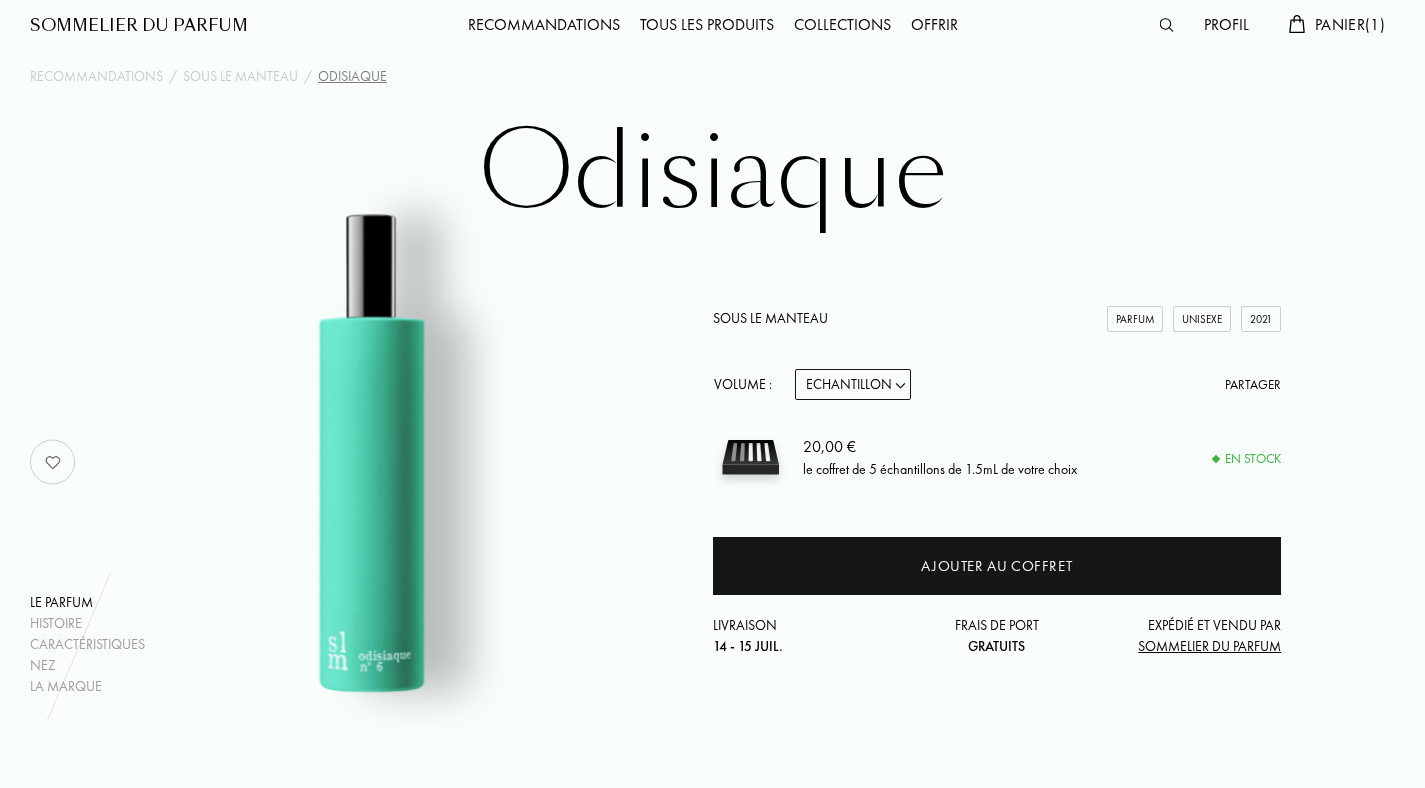 scroll, scrollTop: 0, scrollLeft: 0, axis: both 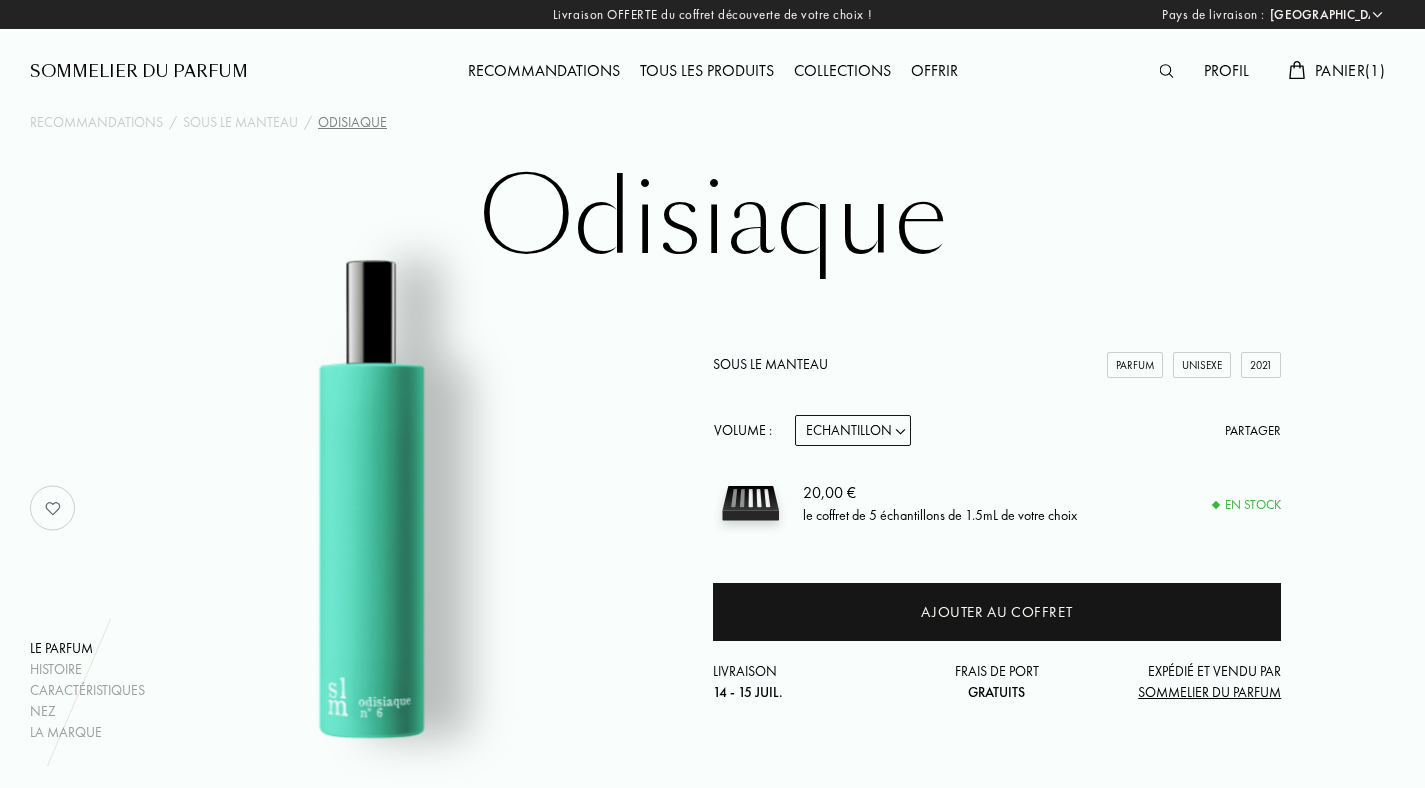 click on "Collections" at bounding box center (842, 72) 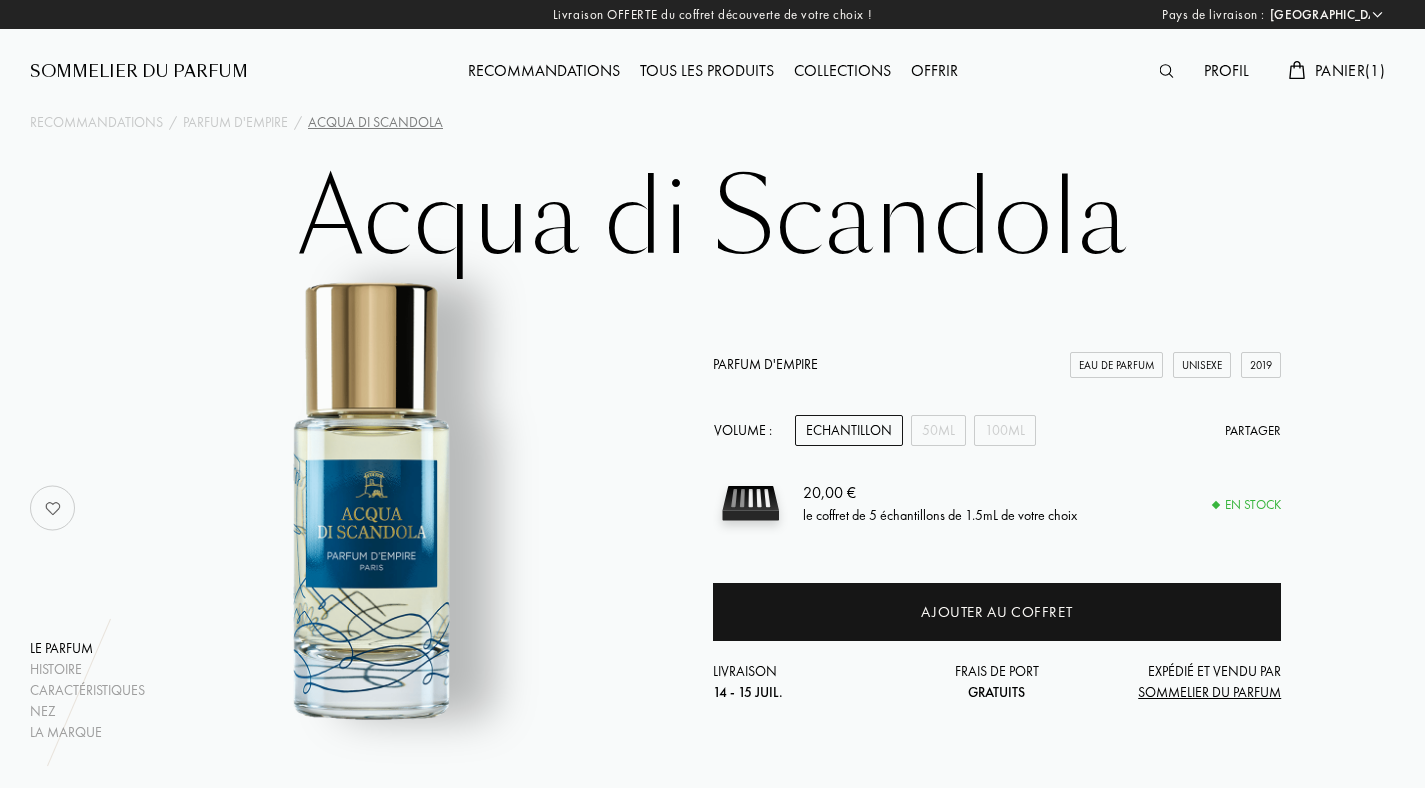select on "FR" 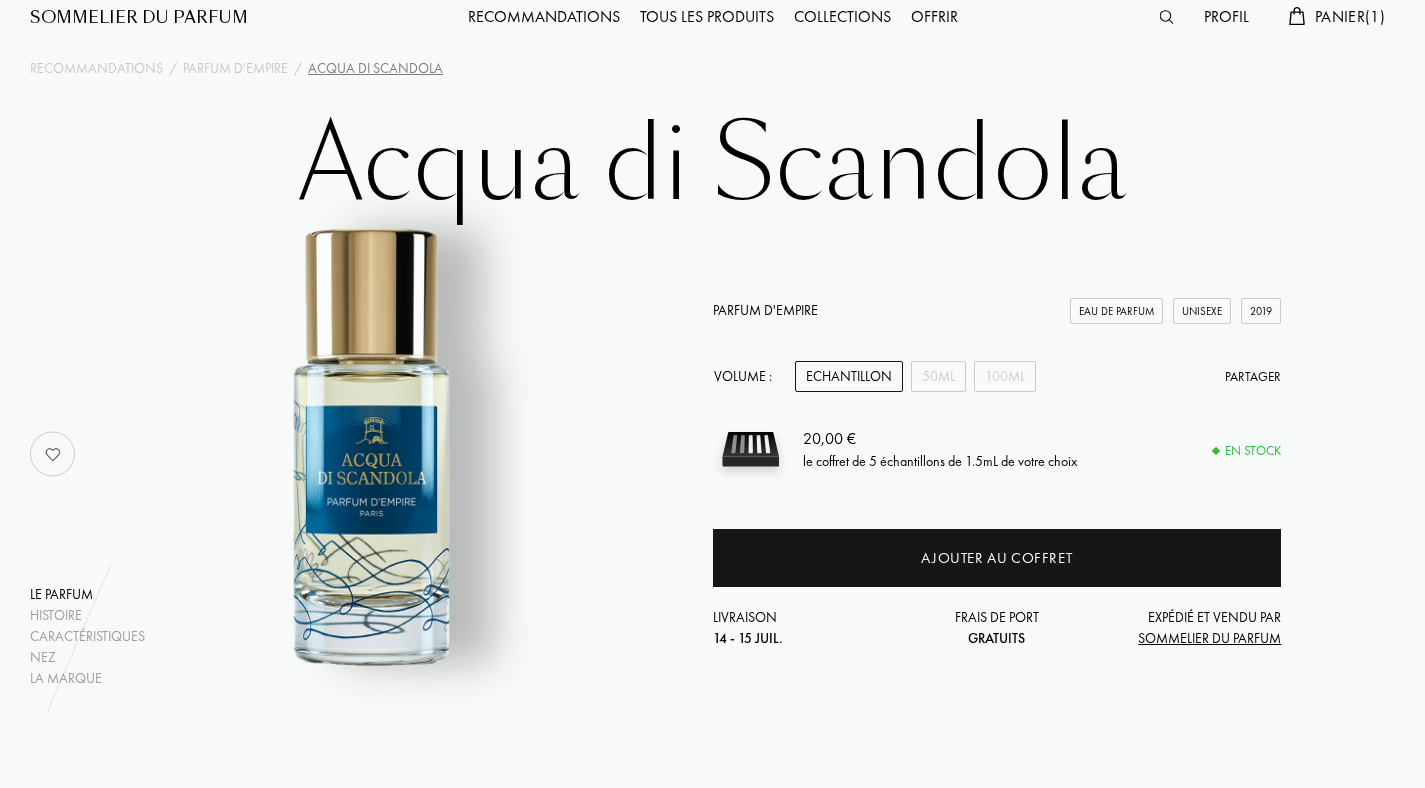scroll, scrollTop: 0, scrollLeft: 0, axis: both 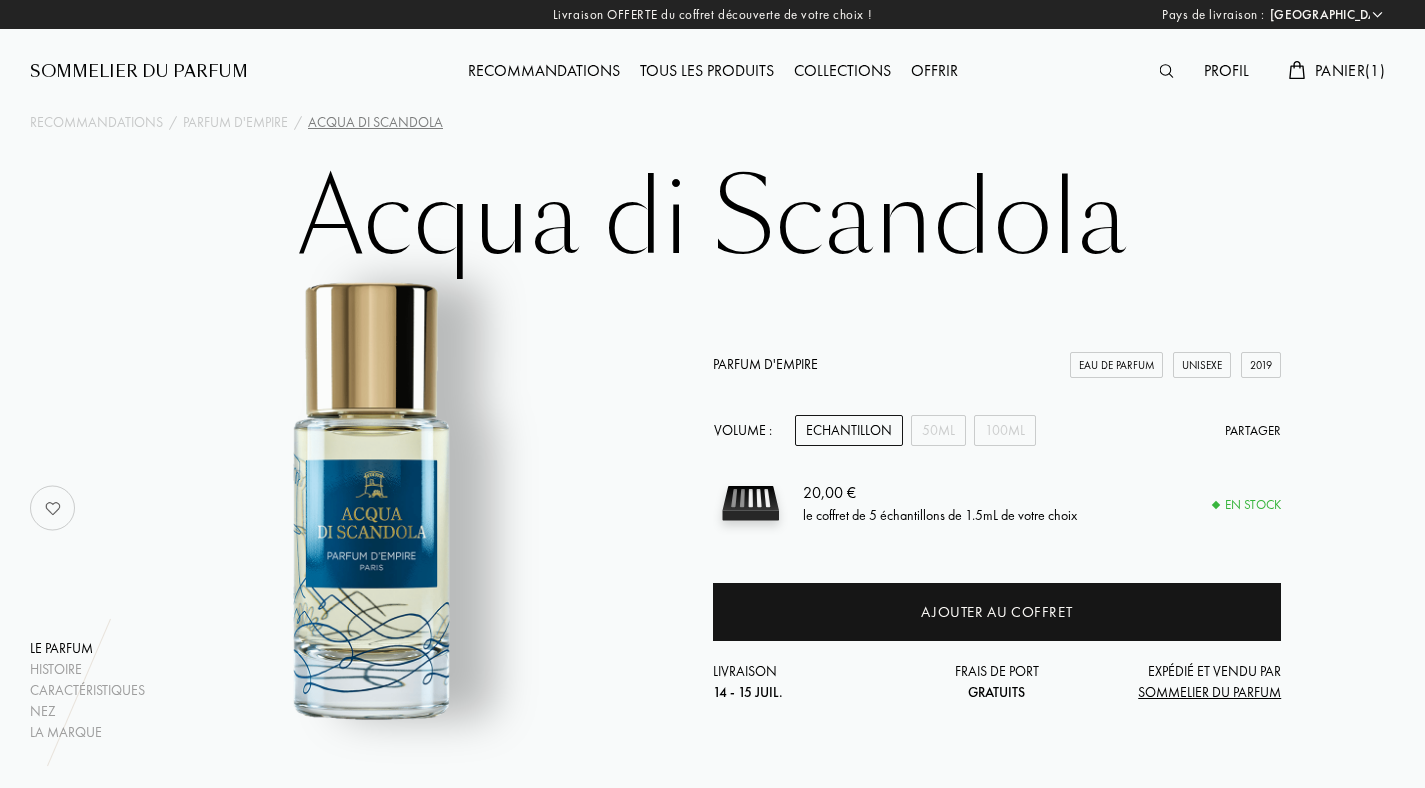 click at bounding box center (53, 508) 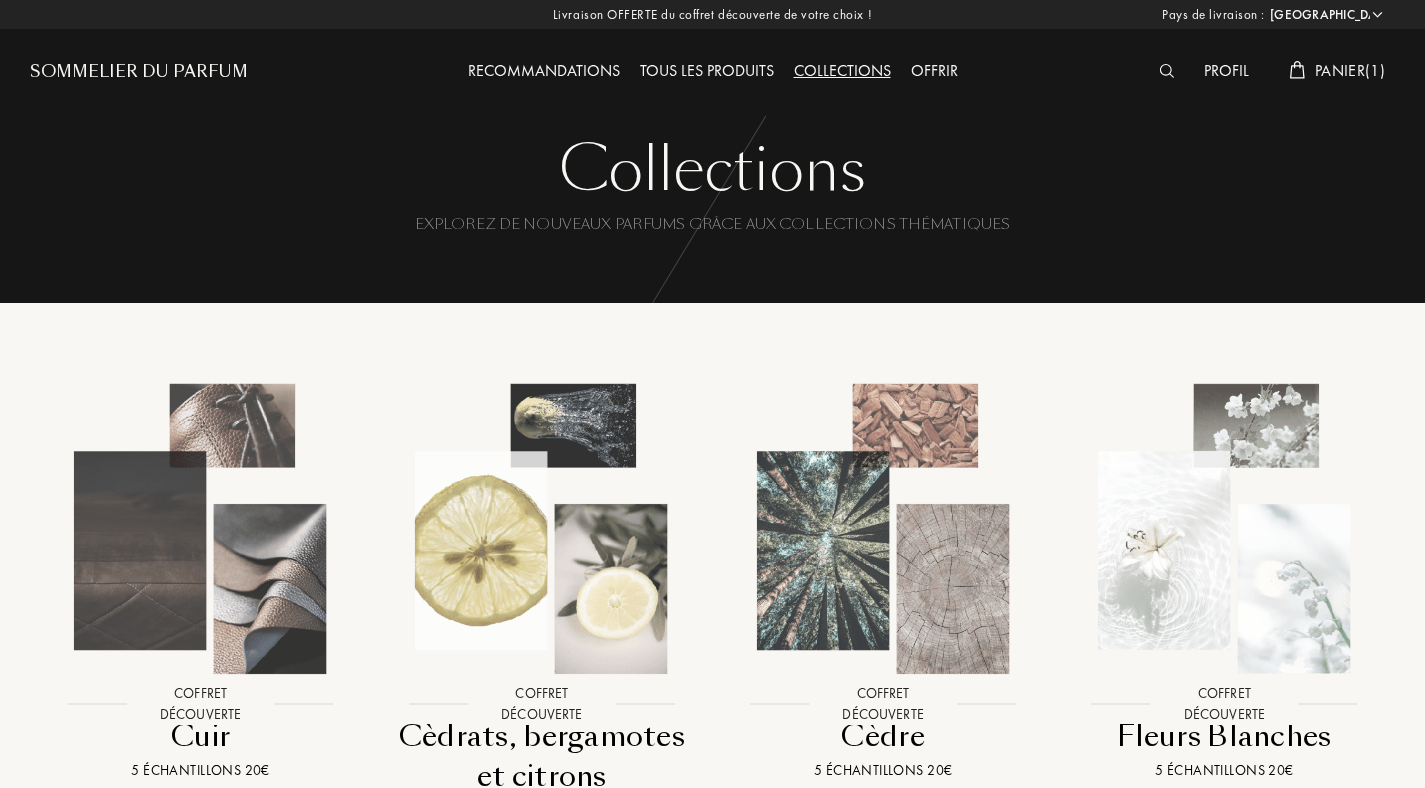 select on "FR" 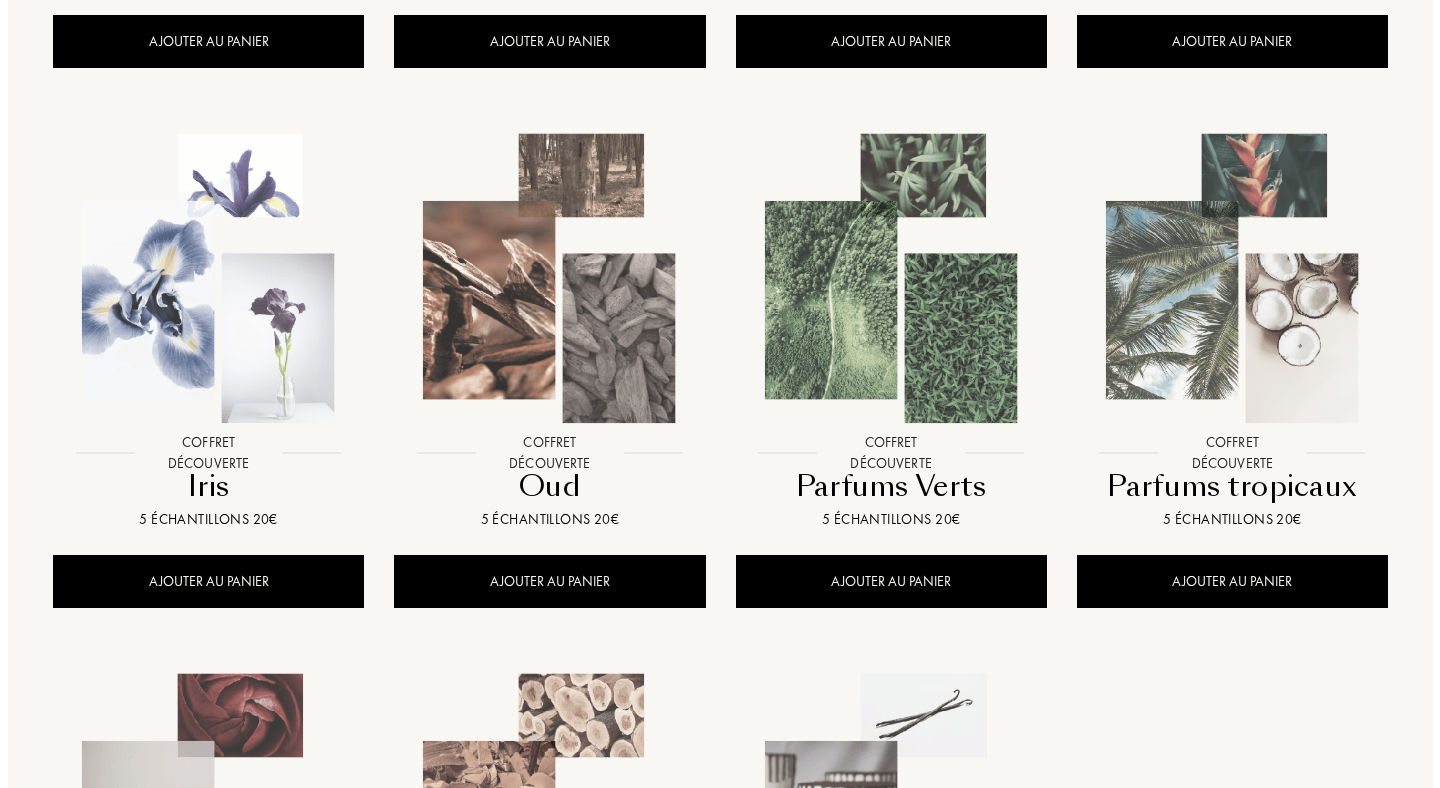 scroll, scrollTop: 0, scrollLeft: 0, axis: both 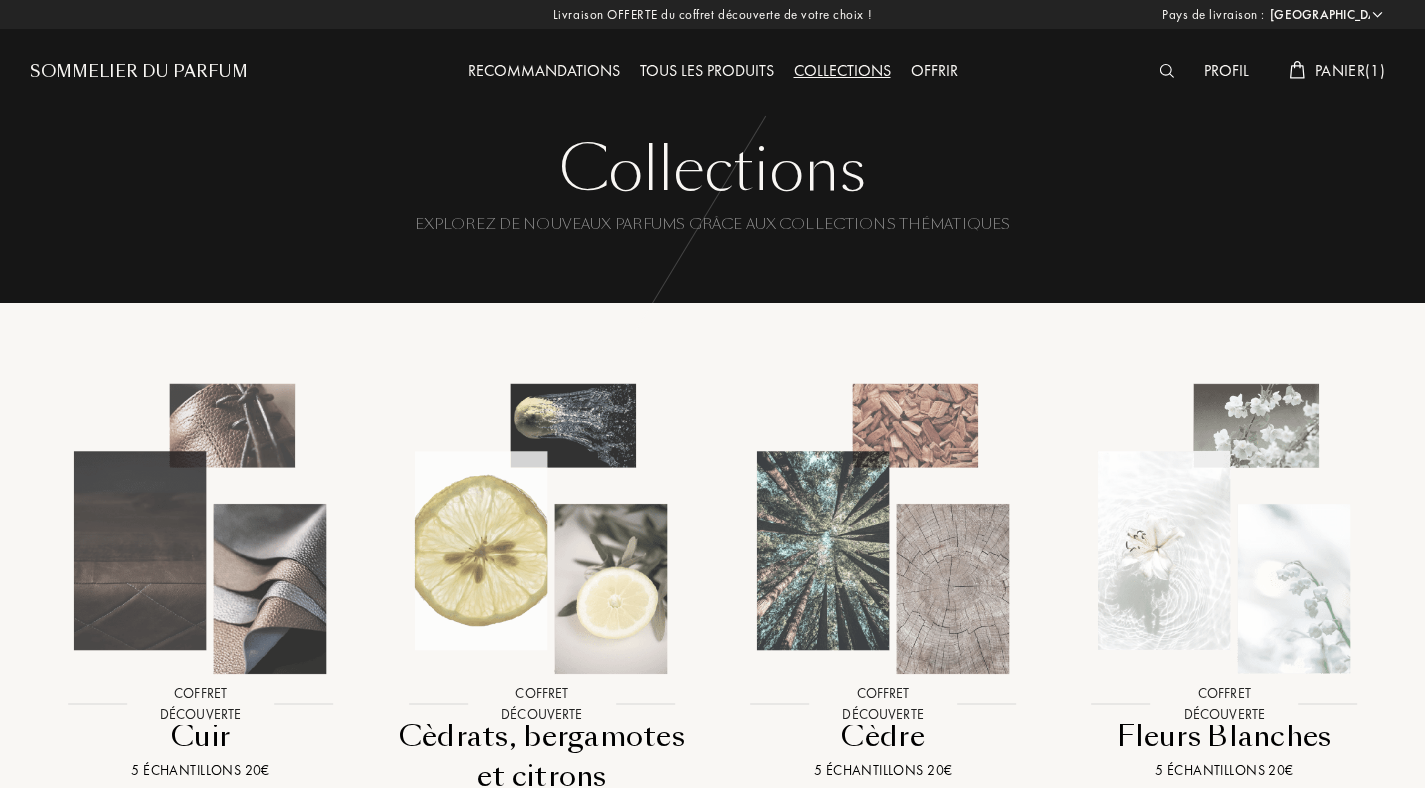 click at bounding box center (1166, 71) 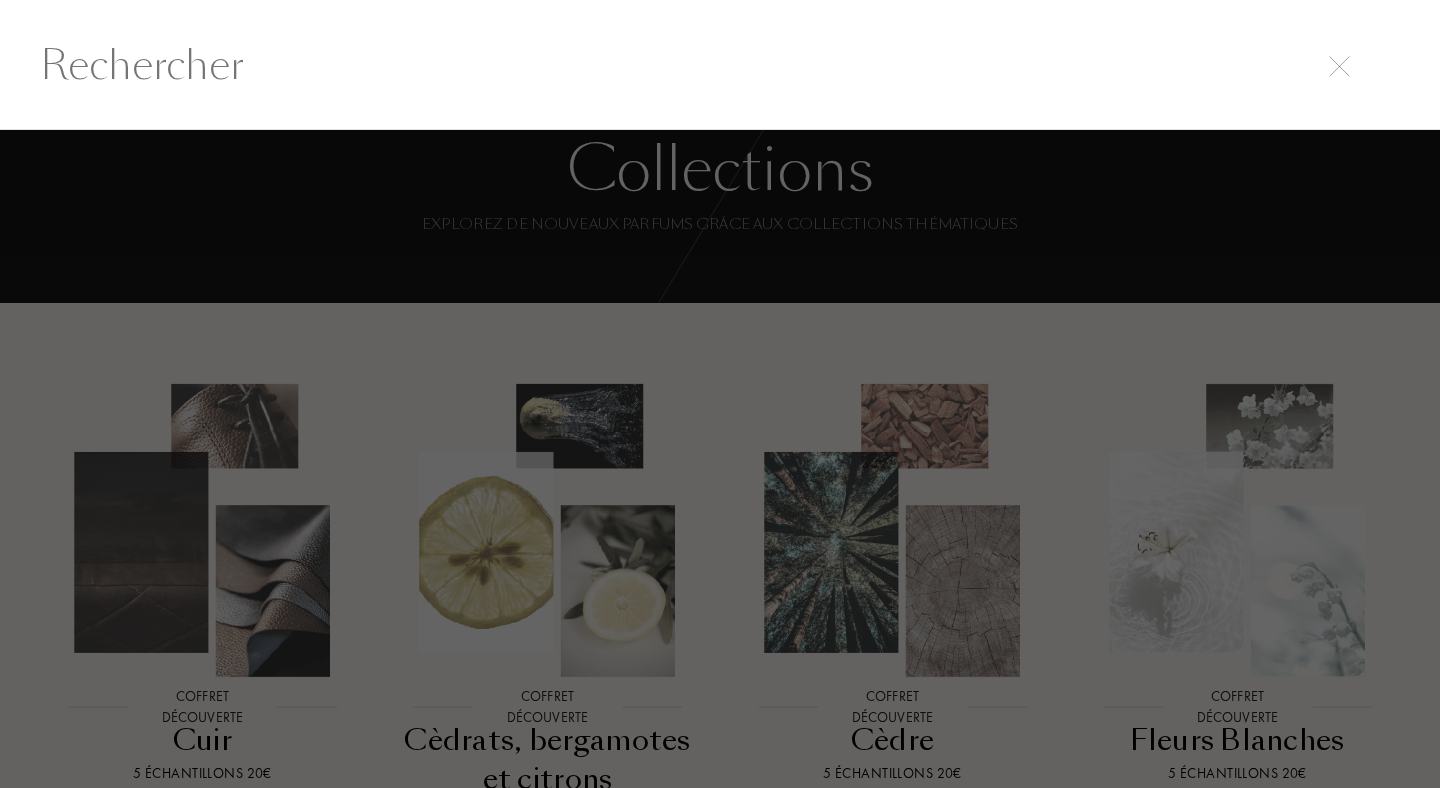 scroll, scrollTop: 1, scrollLeft: 0, axis: vertical 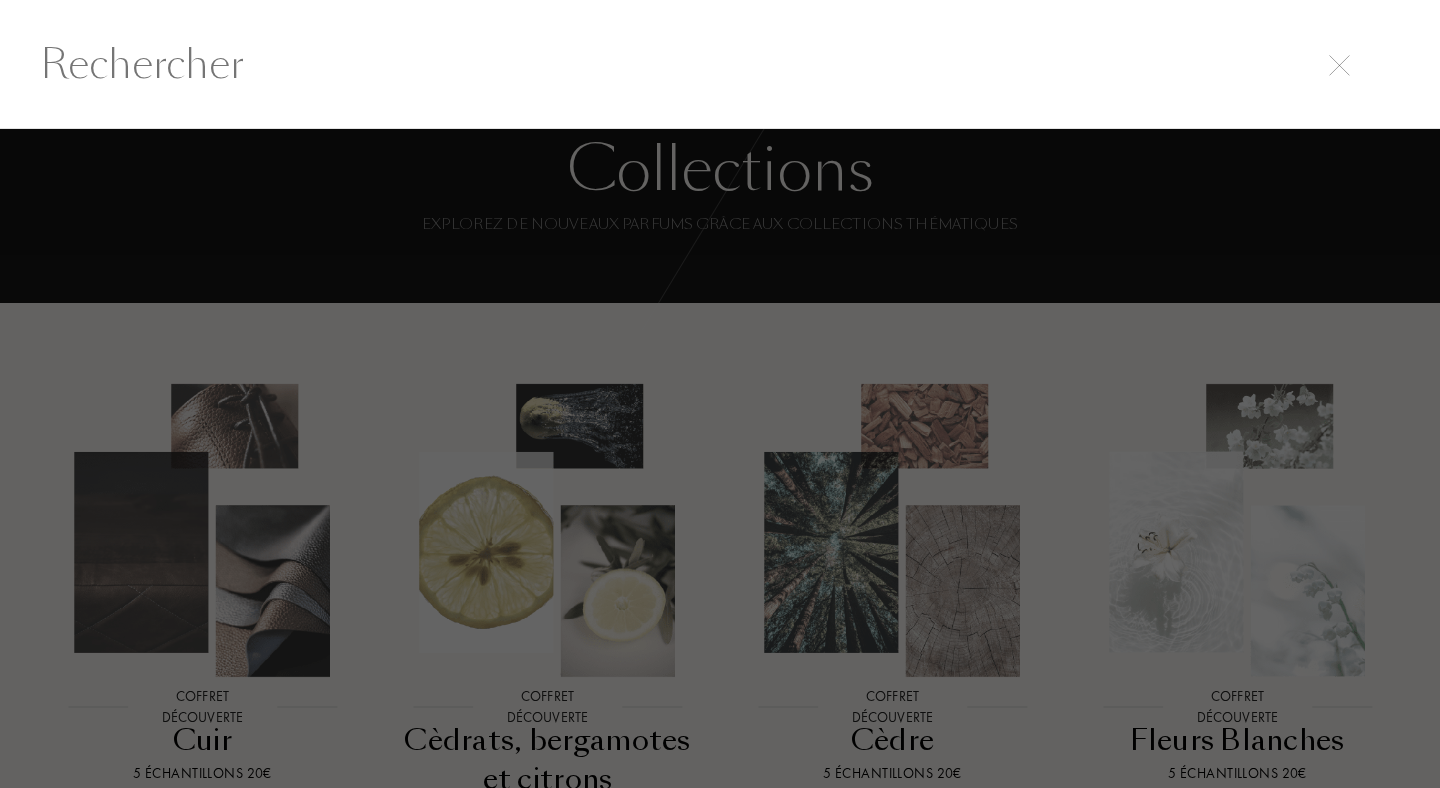 click at bounding box center (720, 64) 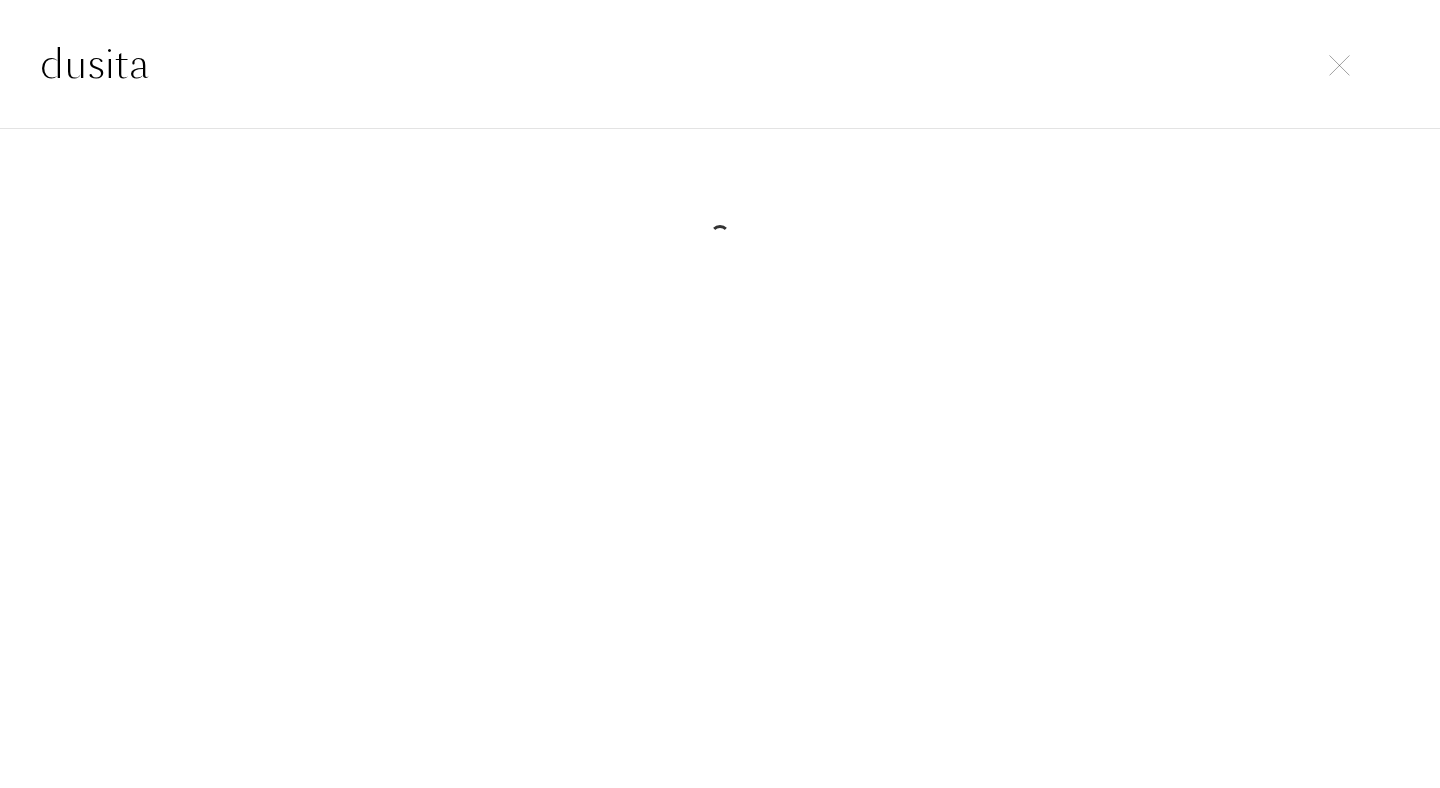 type on "dusita" 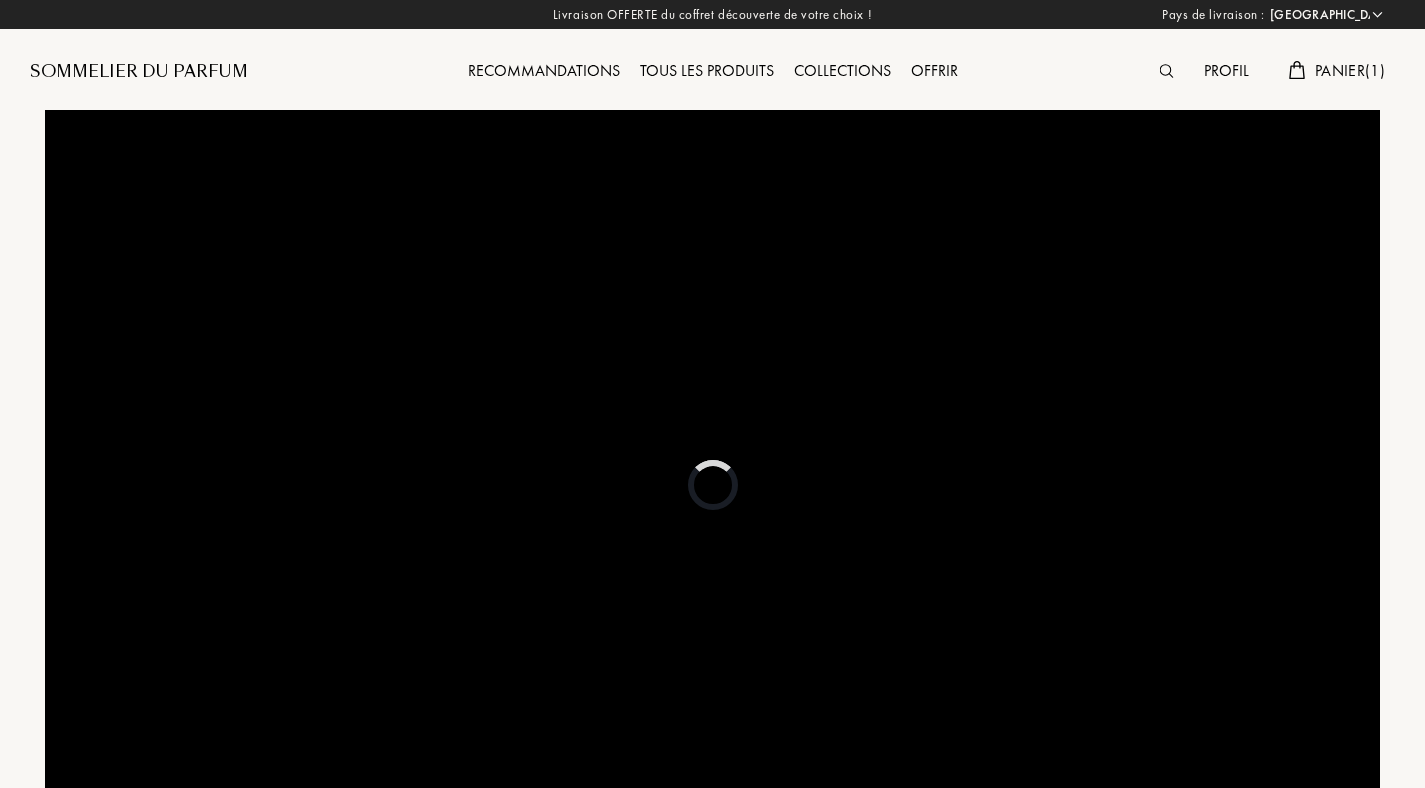 select on "FR" 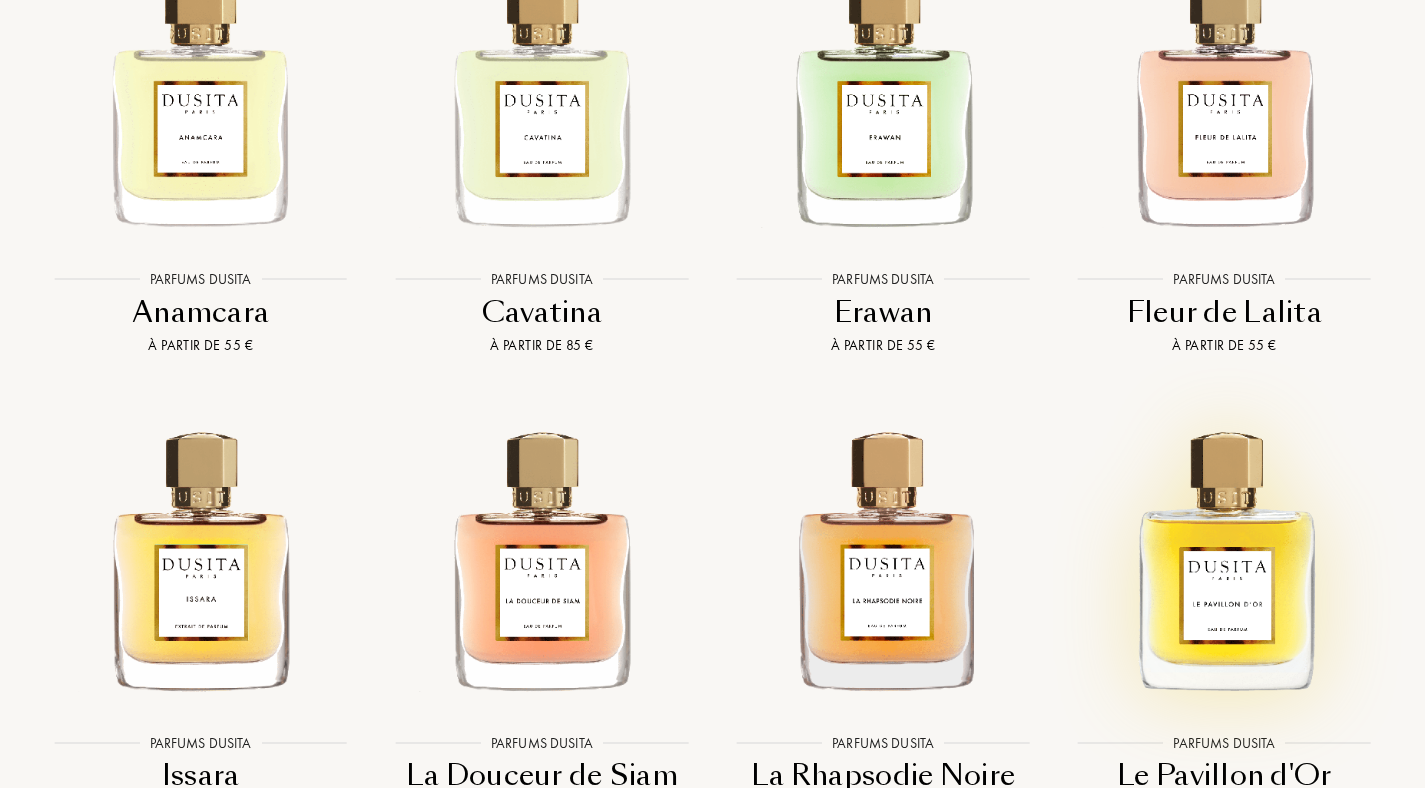 scroll, scrollTop: 3058, scrollLeft: 0, axis: vertical 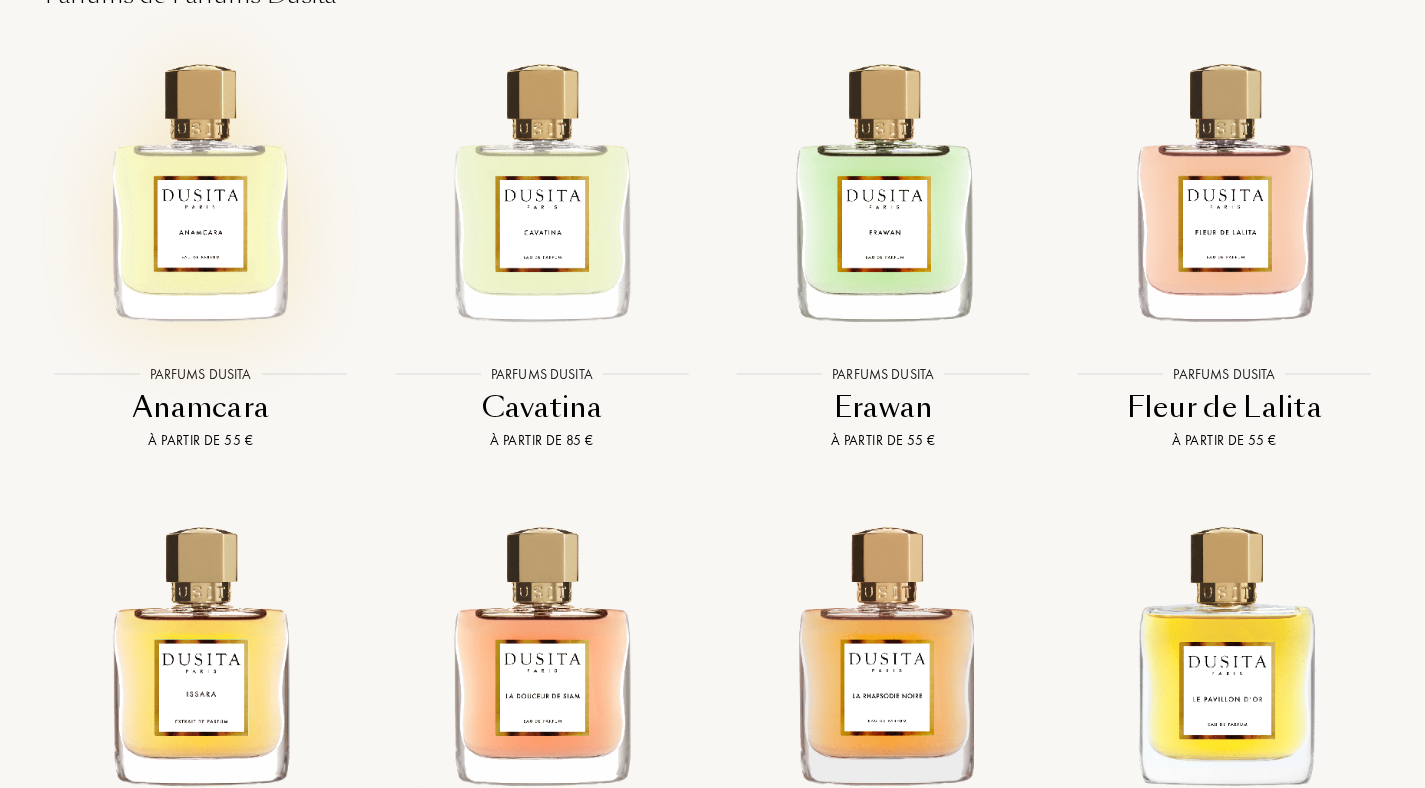 click at bounding box center [200, 188] 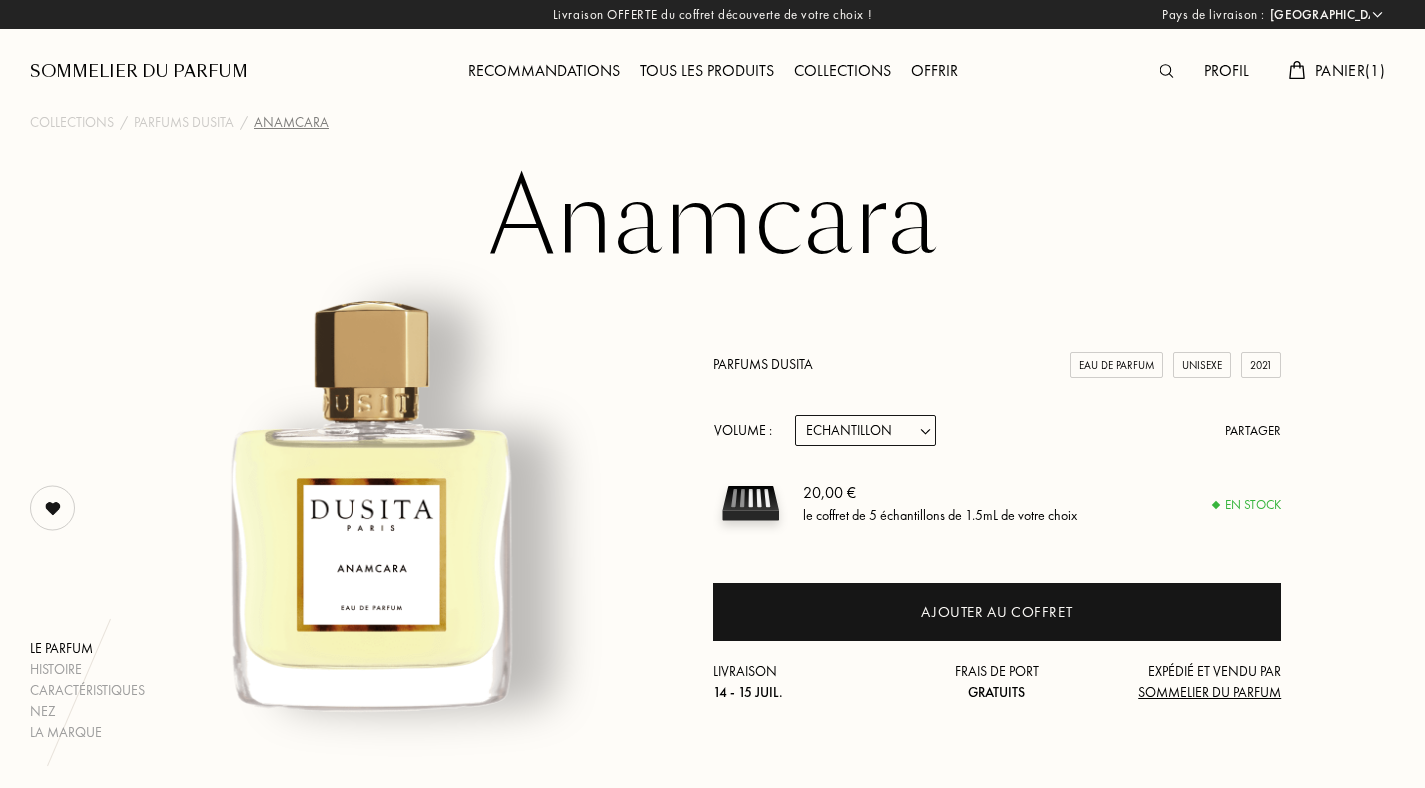 select on "FR" 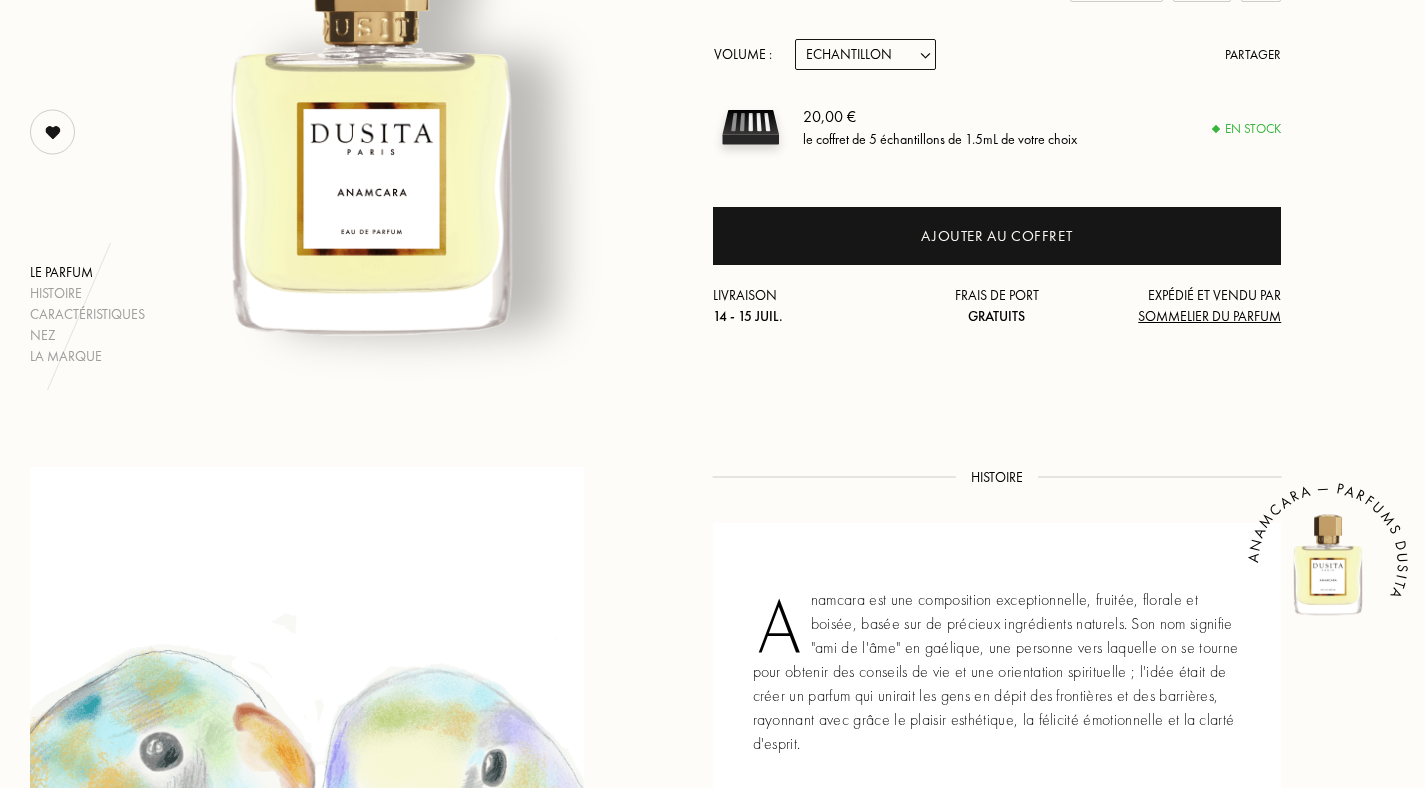 scroll, scrollTop: 0, scrollLeft: 0, axis: both 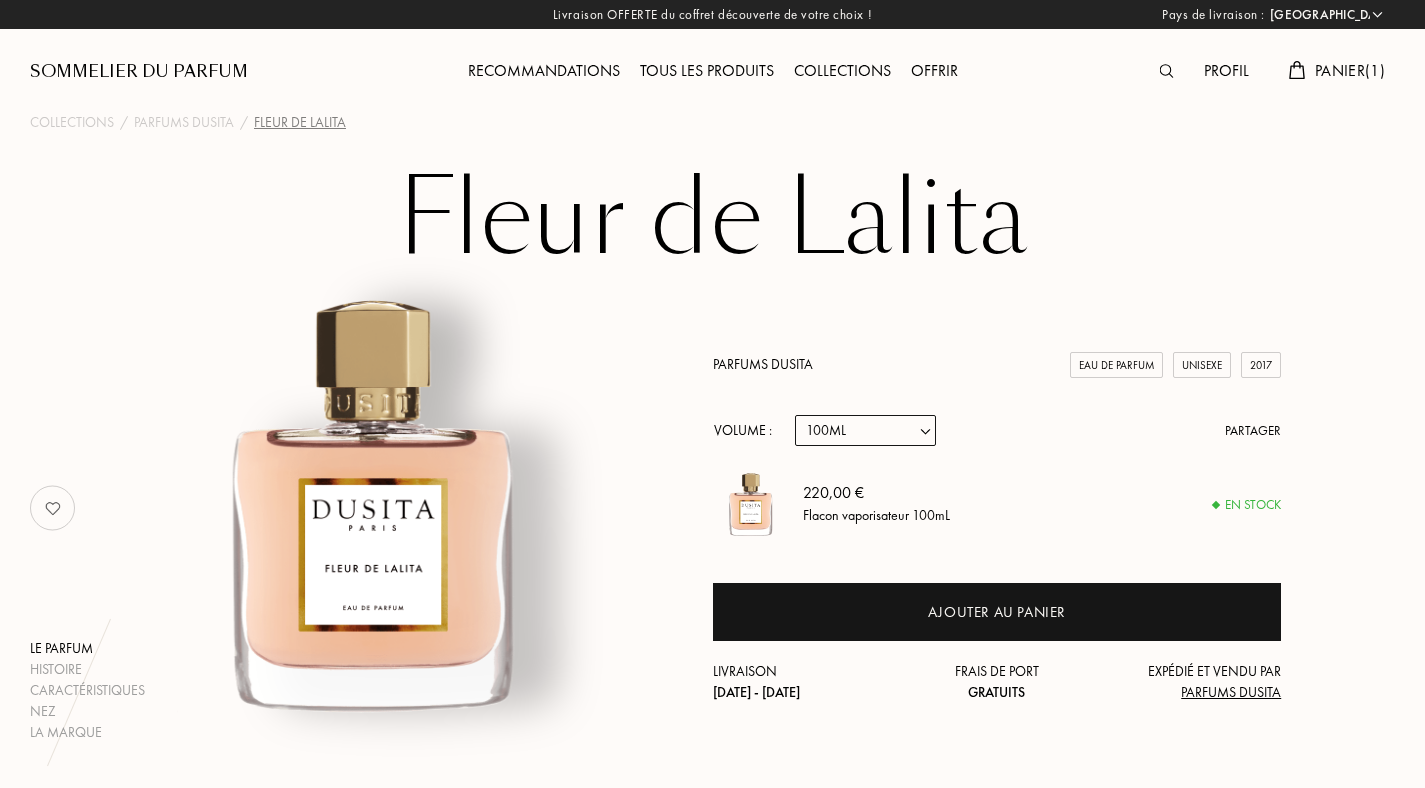 select on "FR" 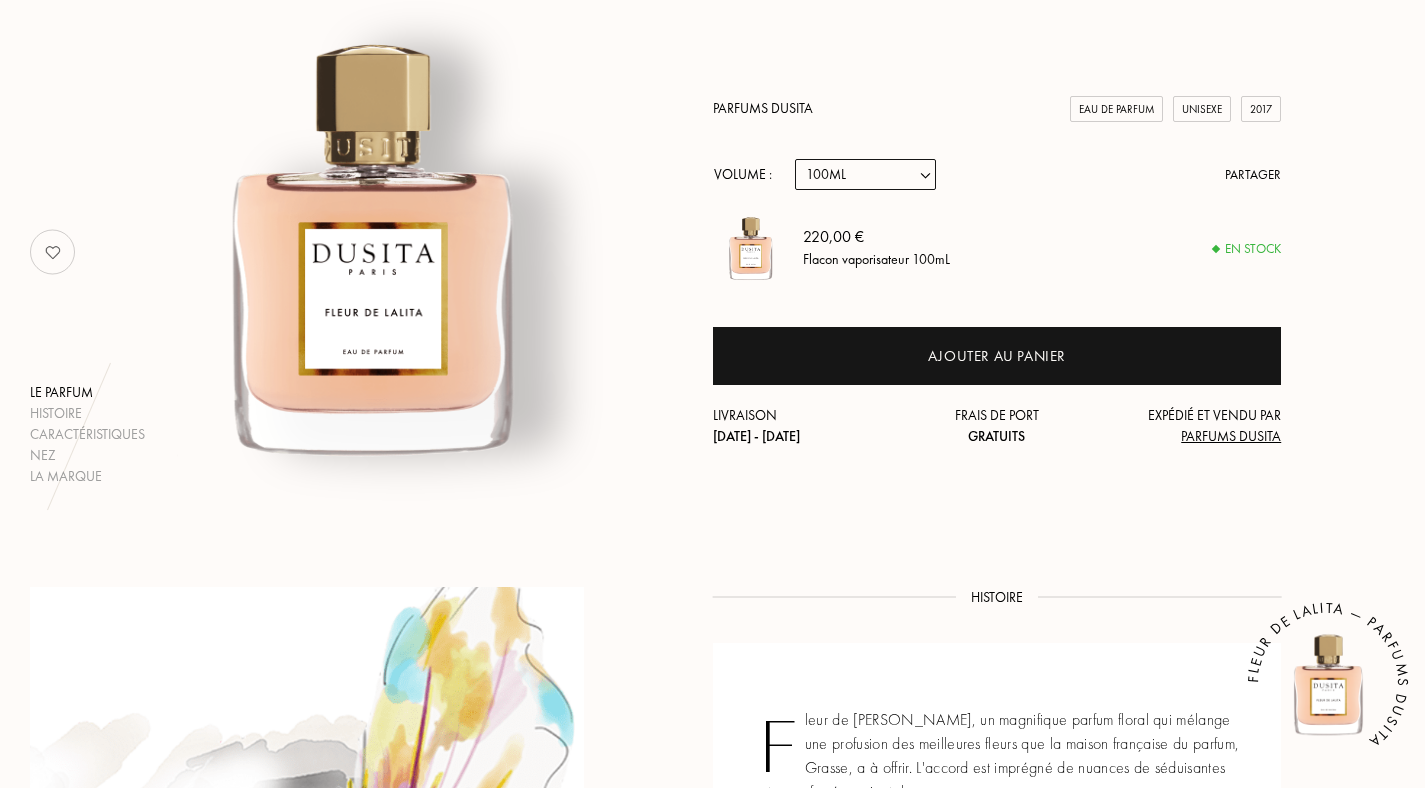 scroll, scrollTop: 0, scrollLeft: 0, axis: both 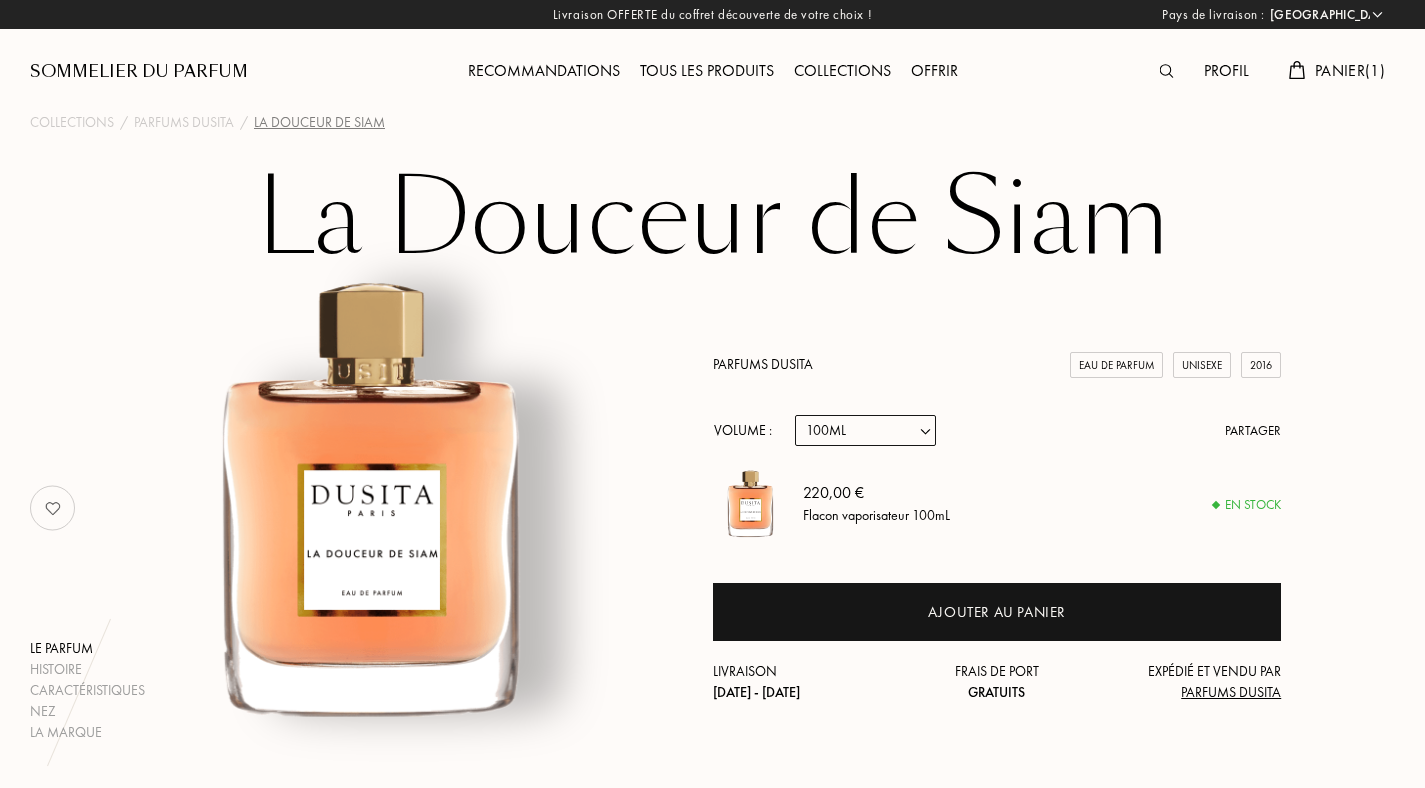 select on "FR" 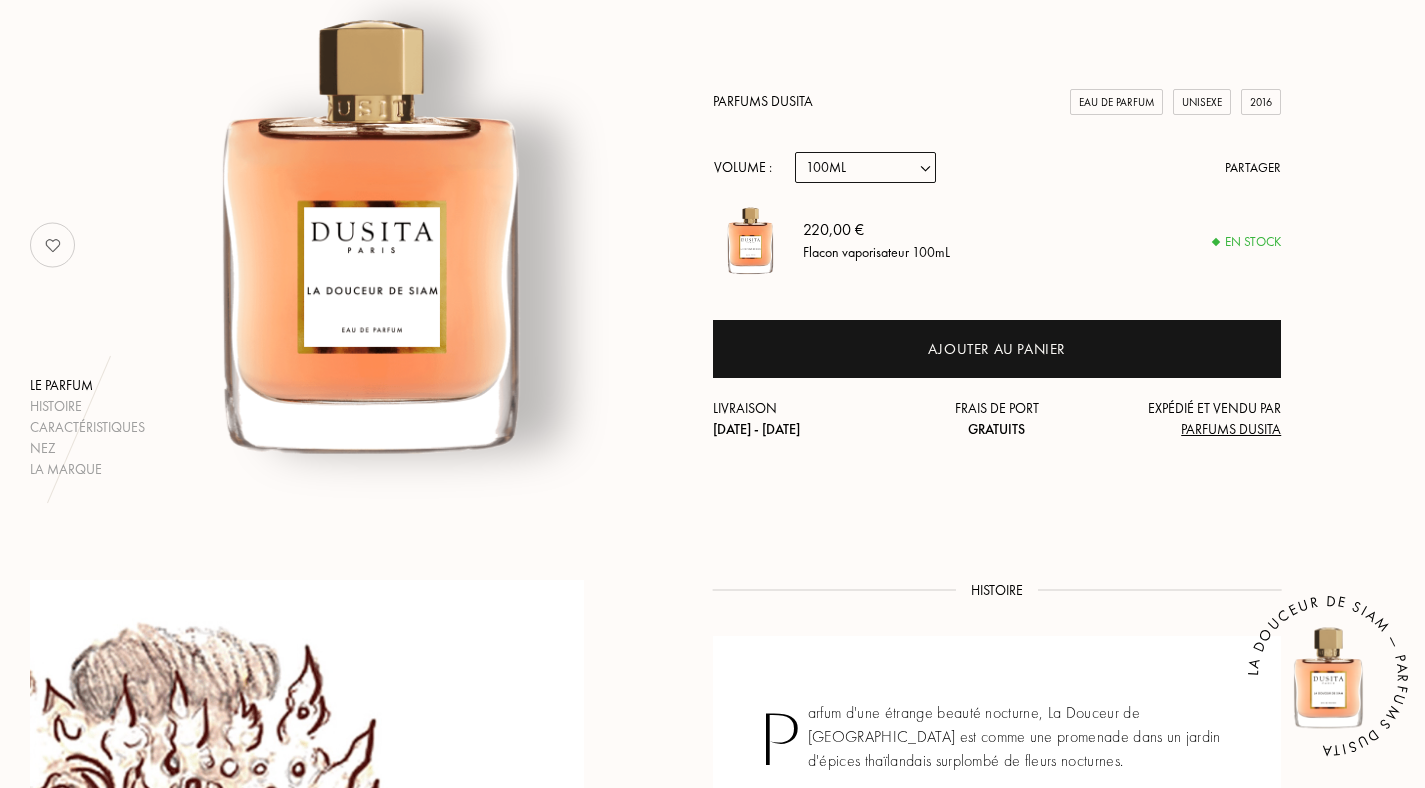 scroll, scrollTop: 0, scrollLeft: 0, axis: both 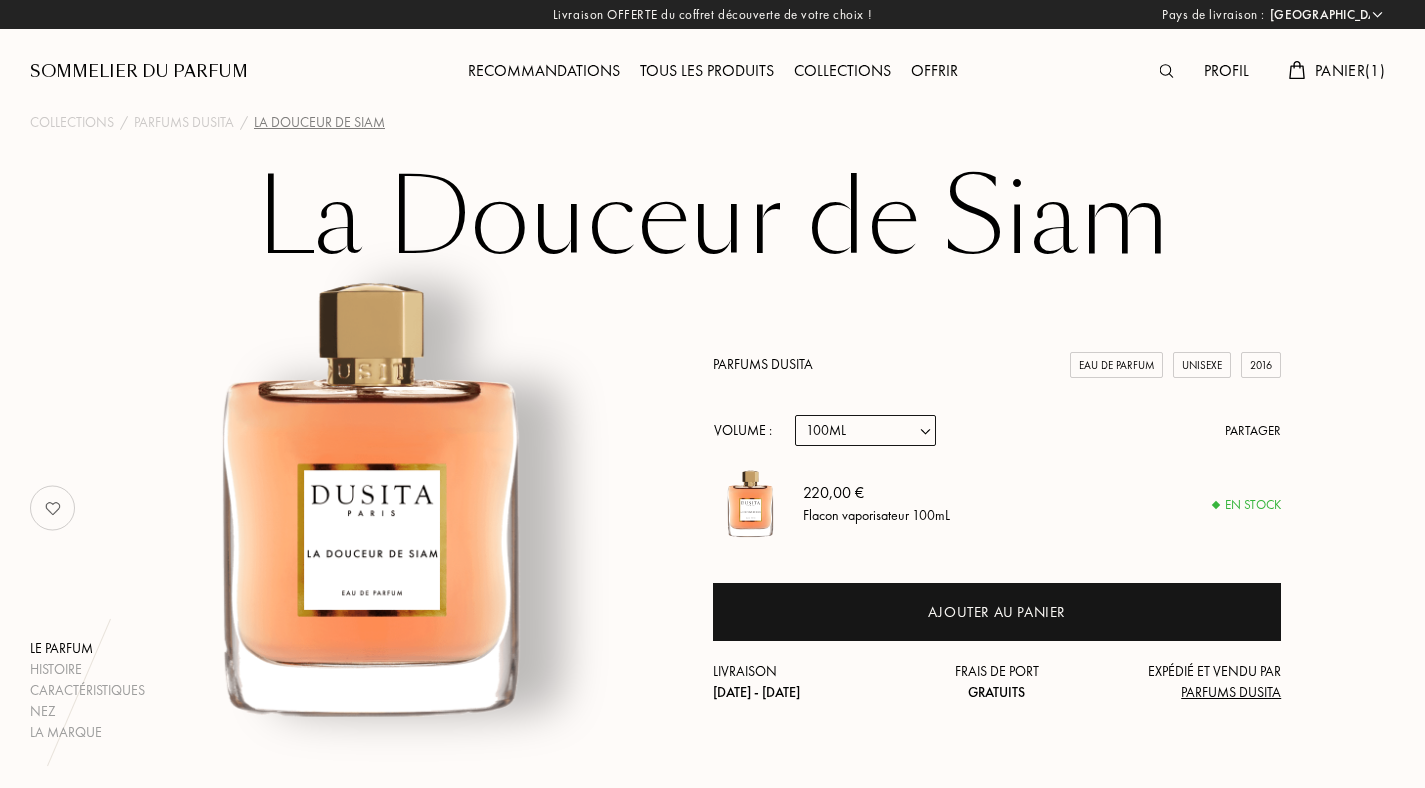 select on "0" 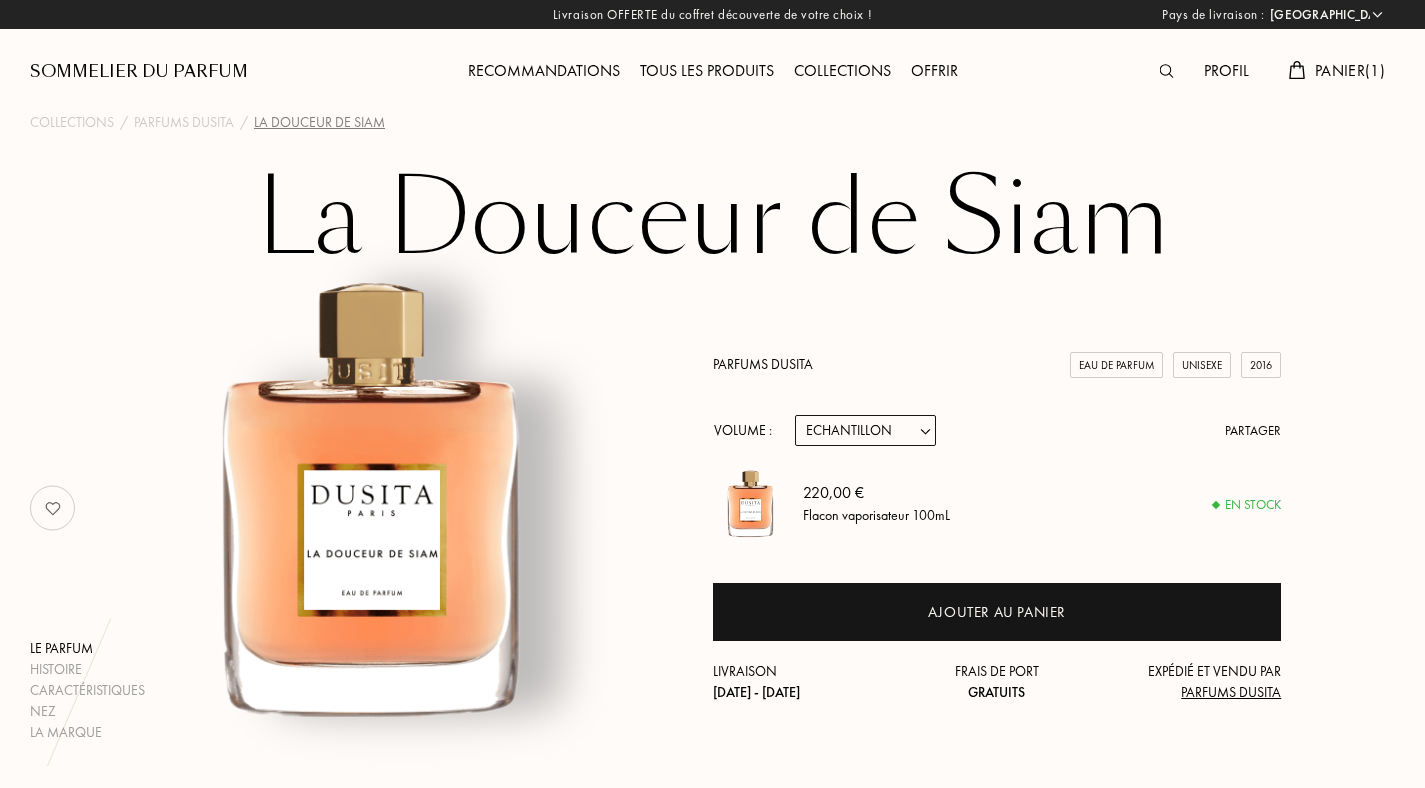 click on "Echantillon" at bounding box center [0, 0] 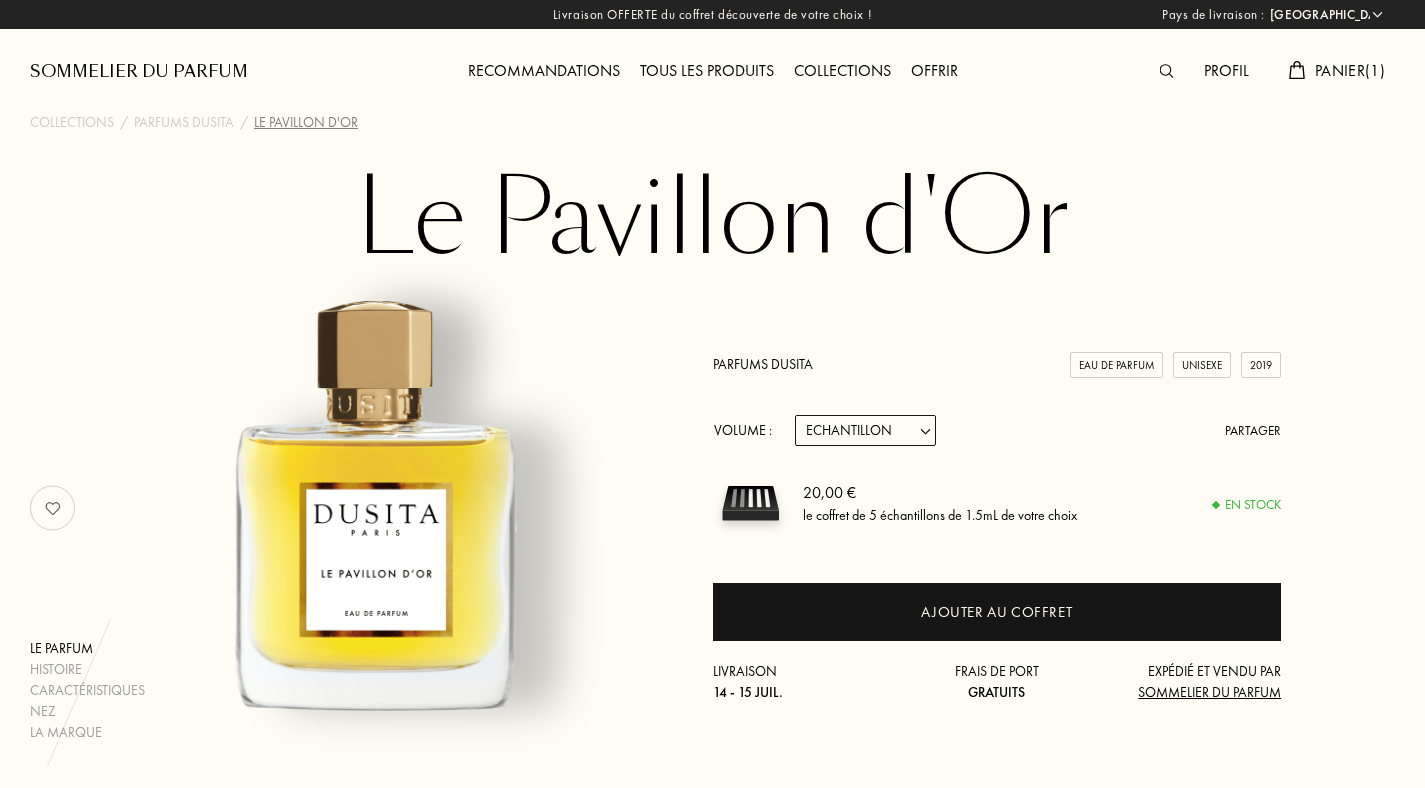 select on "FR" 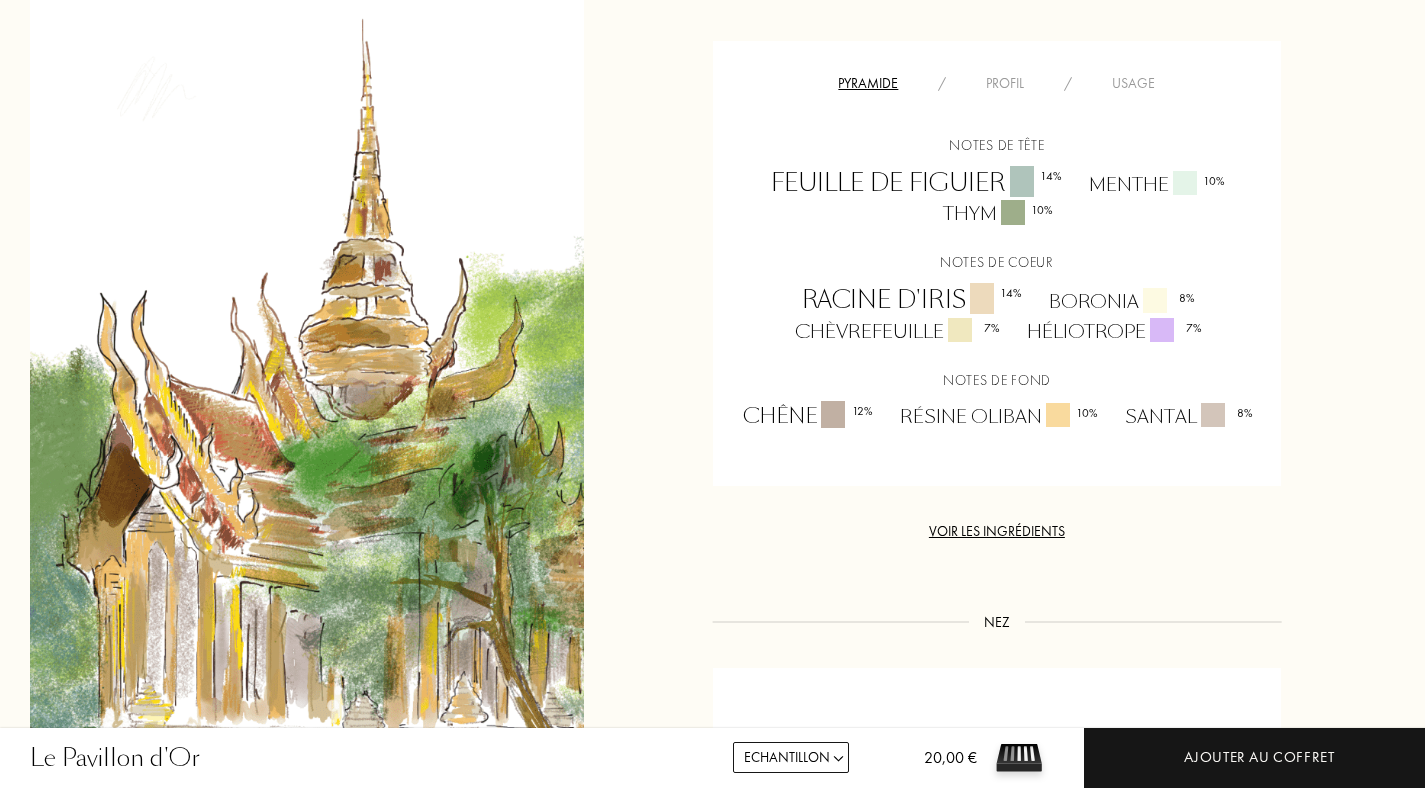 scroll, scrollTop: 1333, scrollLeft: 0, axis: vertical 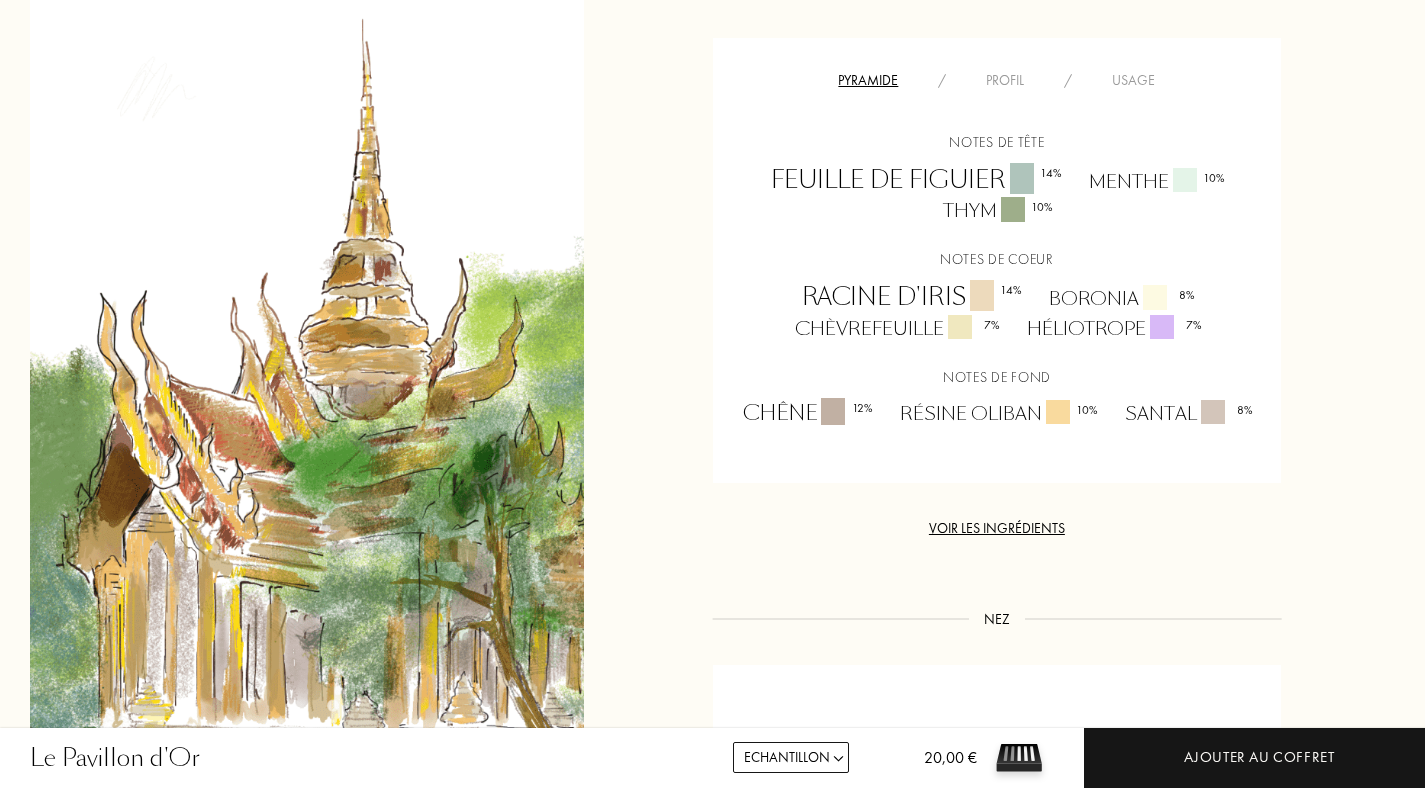 drag, startPoint x: 1135, startPoint y: 320, endPoint x: 1165, endPoint y: 320, distance: 30 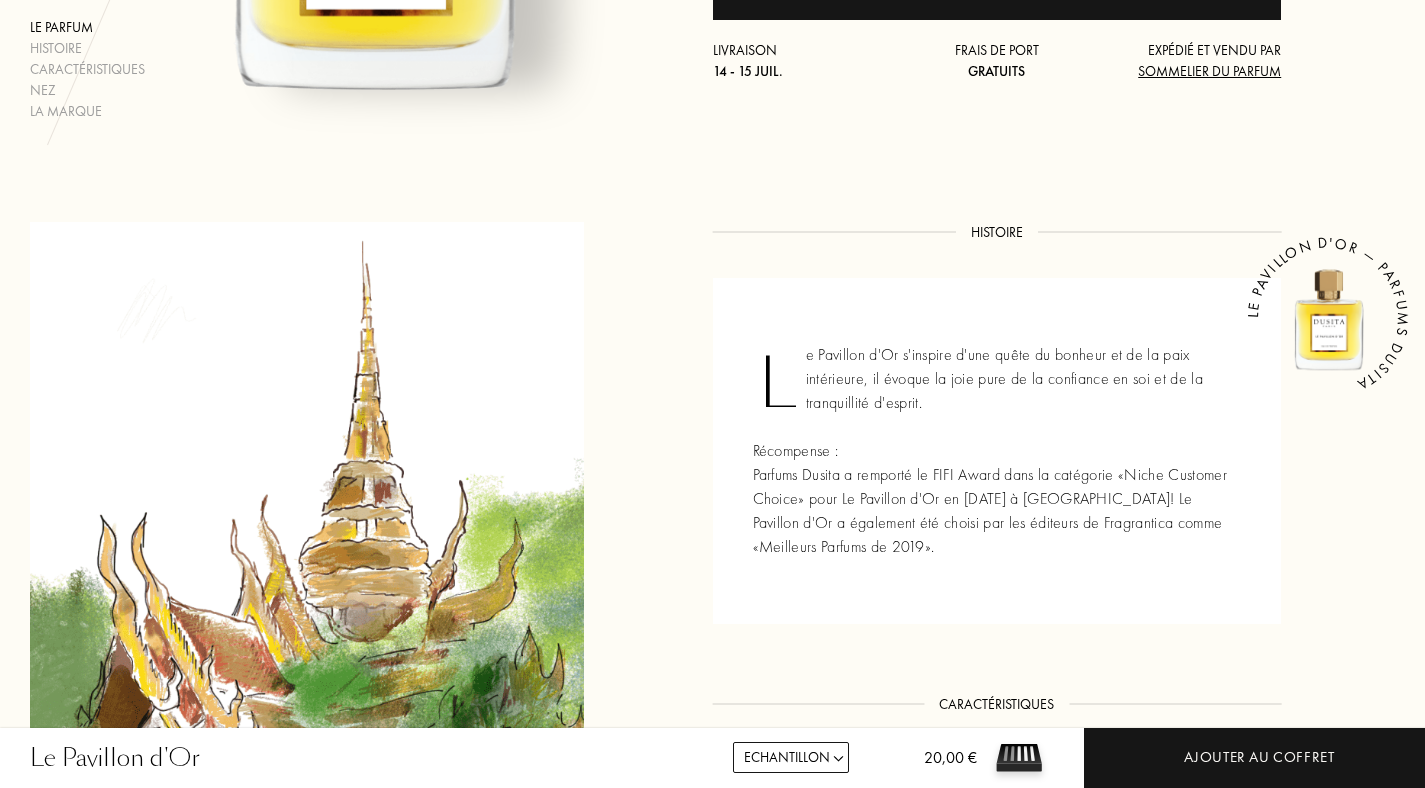 scroll, scrollTop: 0, scrollLeft: 0, axis: both 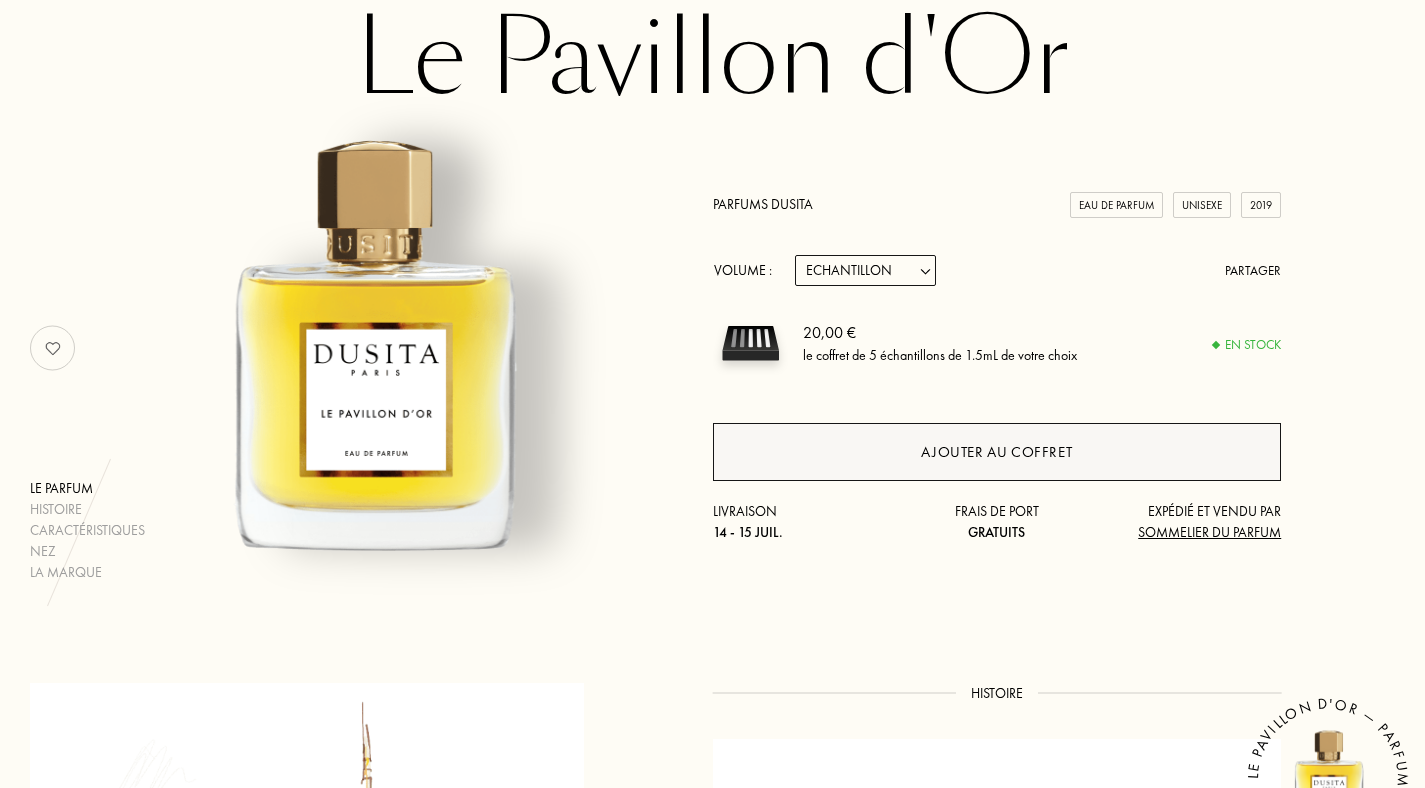 click on "Ajouter au coffret" at bounding box center [997, 452] 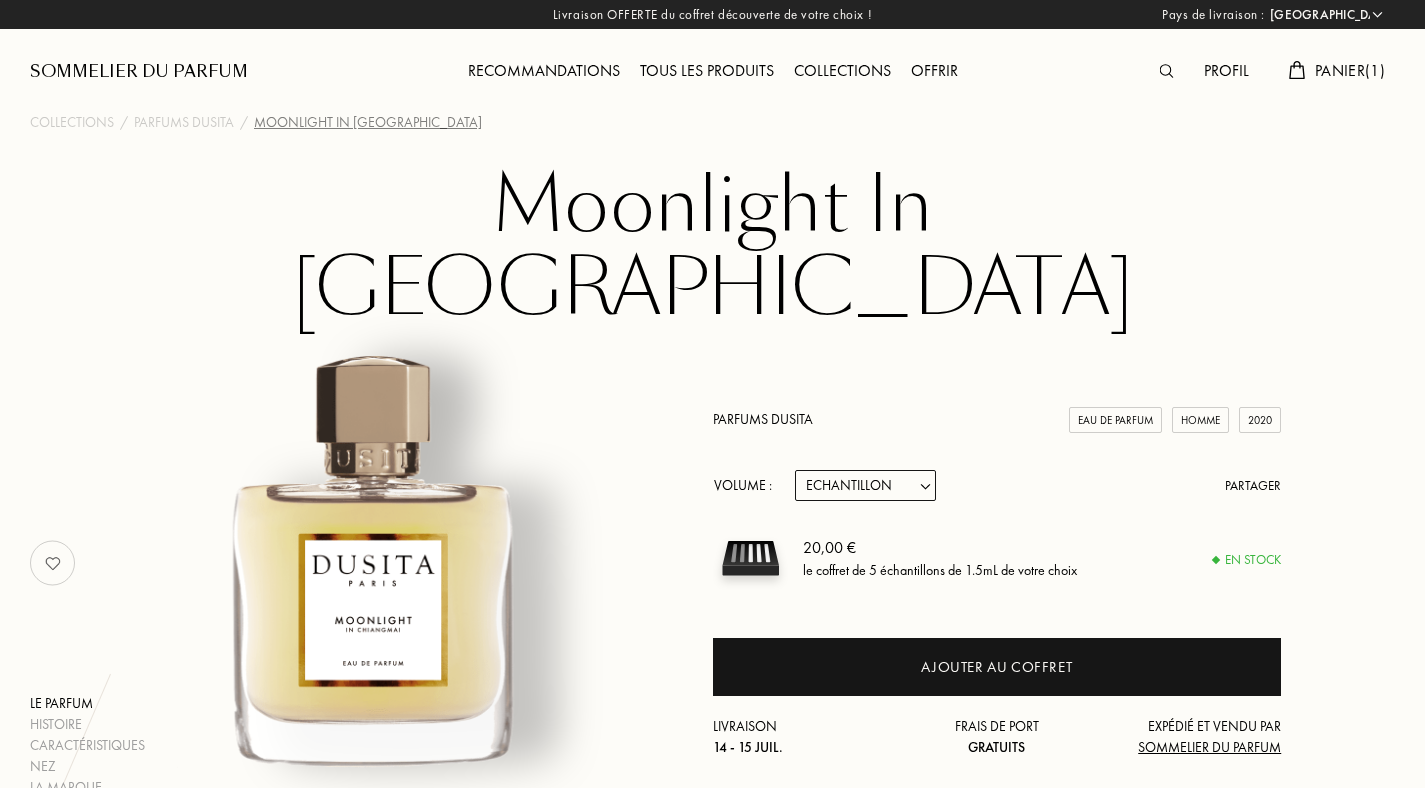 select on "FR" 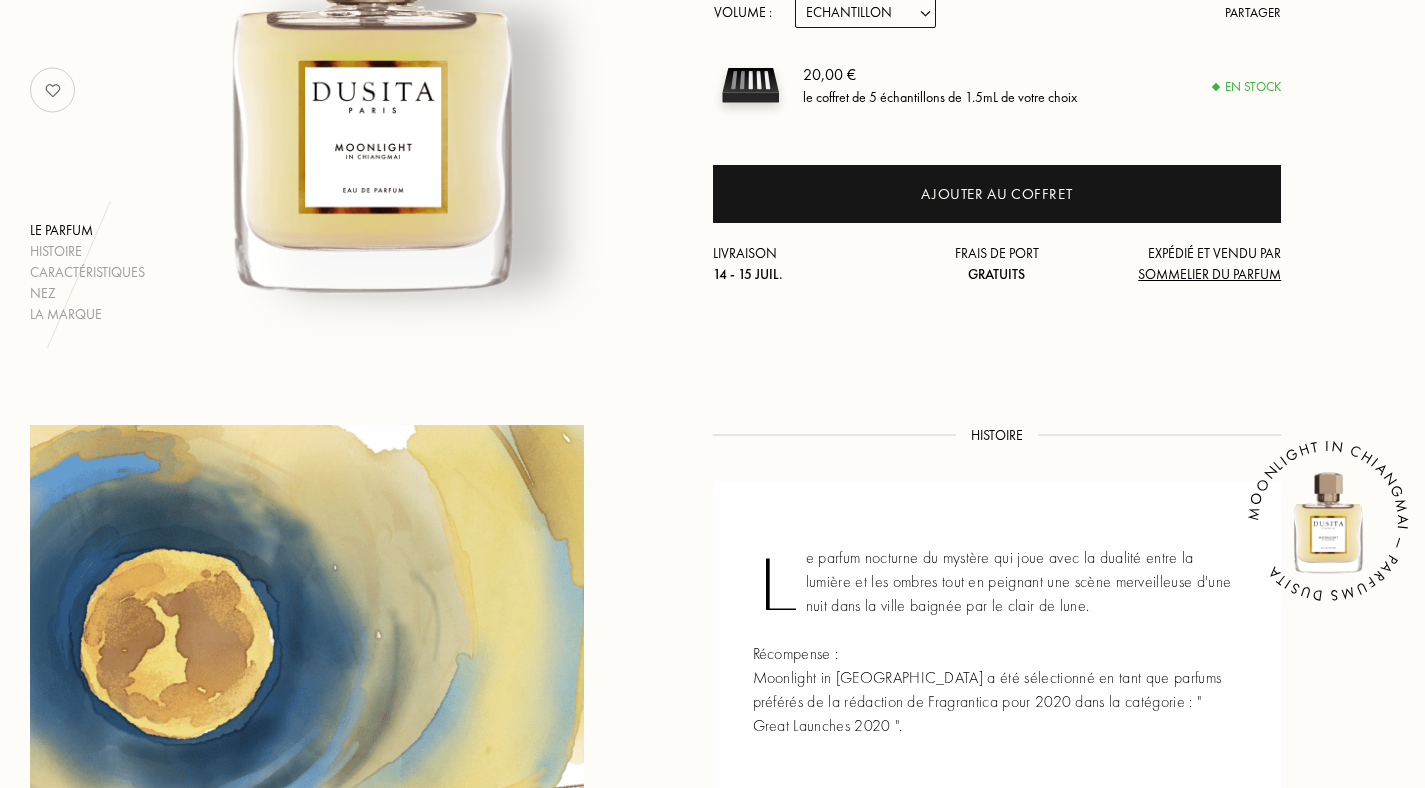 scroll, scrollTop: 0, scrollLeft: 0, axis: both 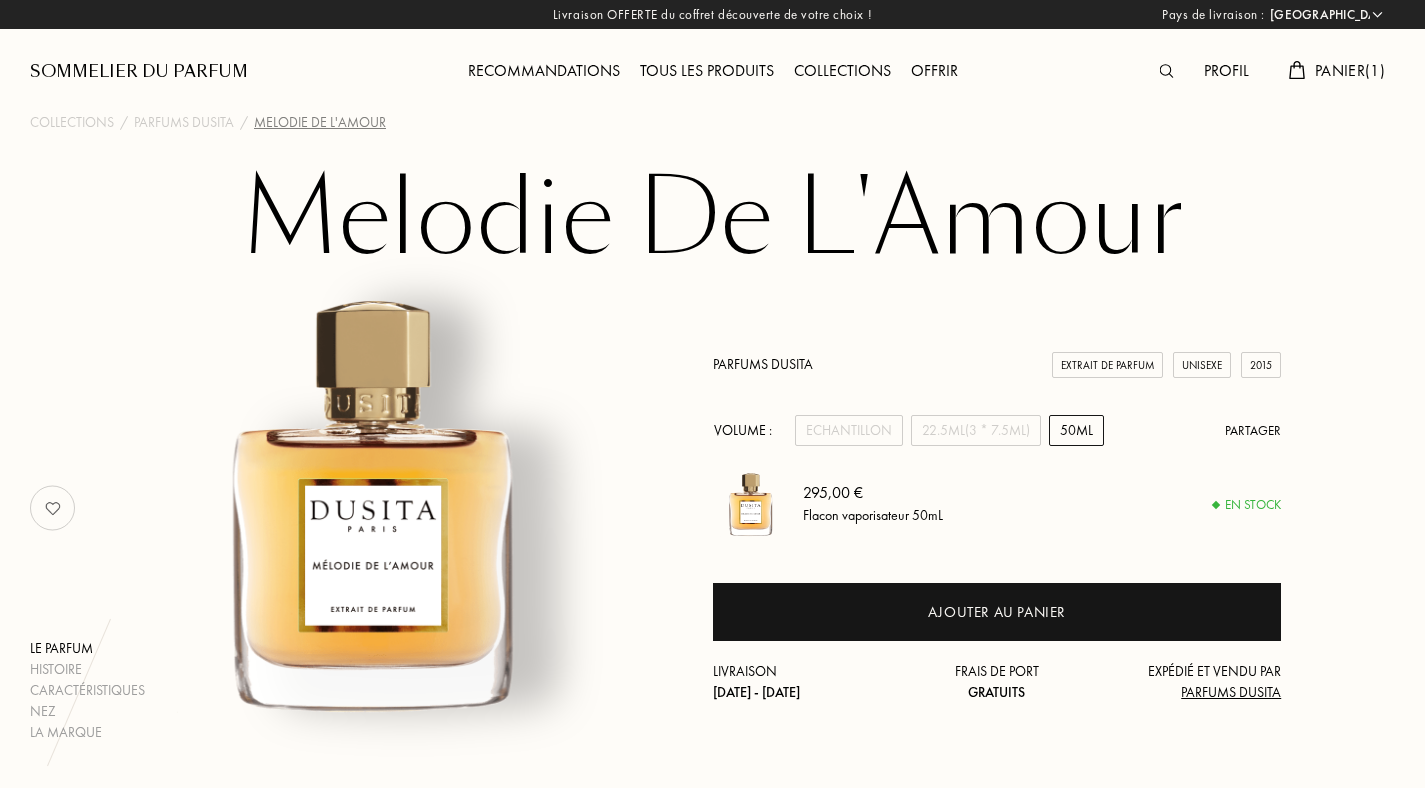select on "FR" 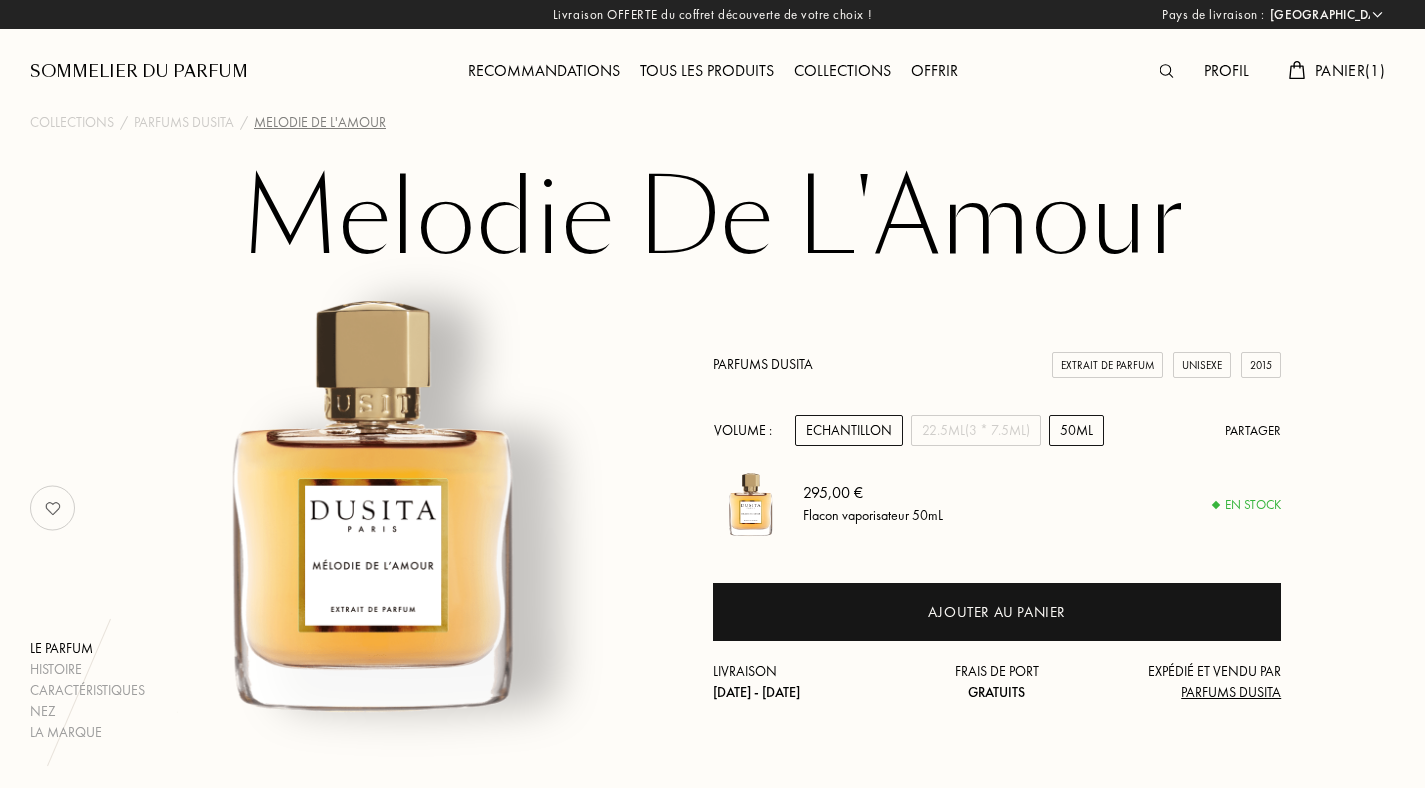 click on "Echantillon" at bounding box center (849, 430) 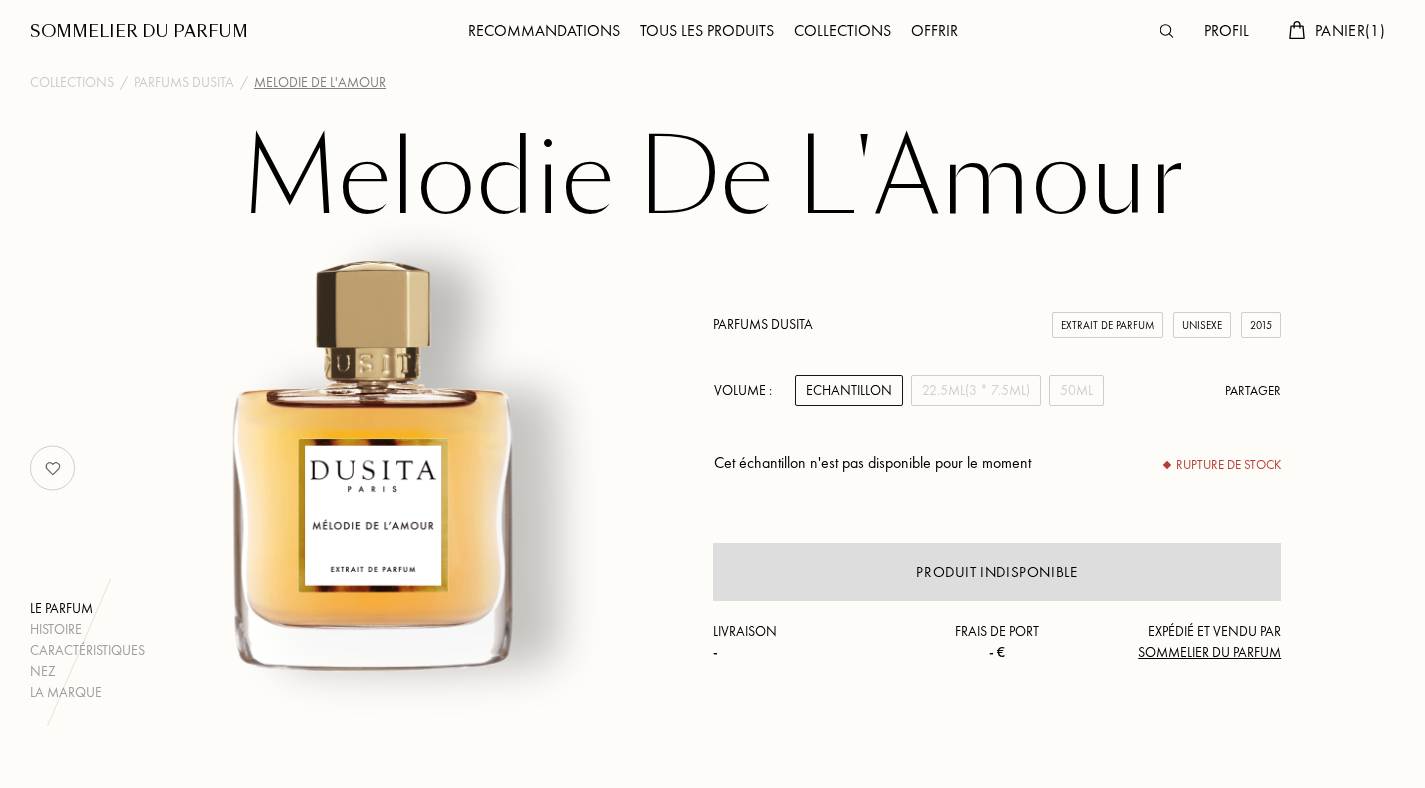 scroll, scrollTop: 0, scrollLeft: 0, axis: both 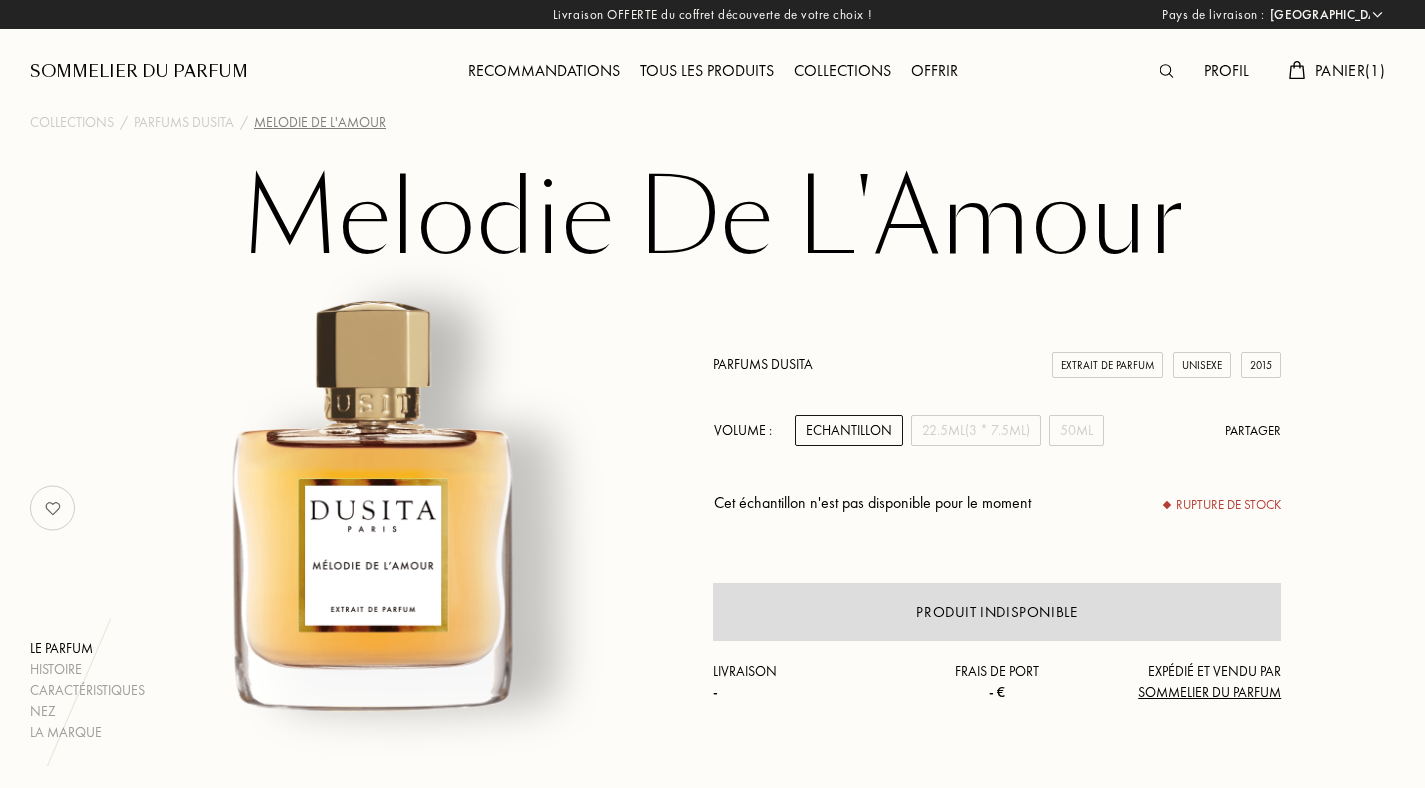 click on "Parfums Dusita Extrait de Parfum Unisexe 2015 Volume : Echantillon 22.5mL  (3 * 7.5mL) 50mL Partager Cet échantillon n'est pas disponible pour le moment Rupture de stock Produit indisponible Livraison - Frais de port - € Expédié et vendu par Sommelier du Parfum" at bounding box center [997, 528] 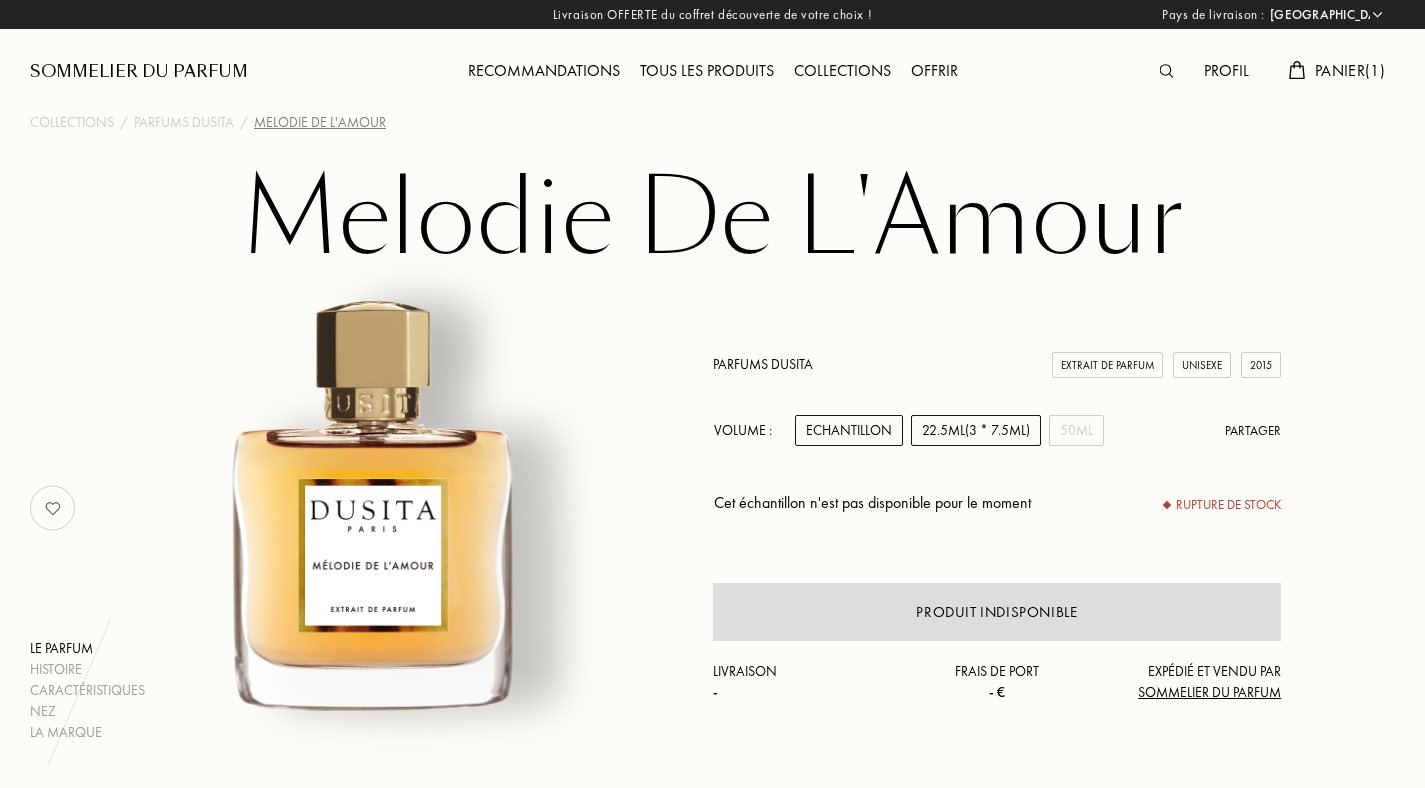 click on "22.5mL  (3 * 7.5mL)" at bounding box center [976, 430] 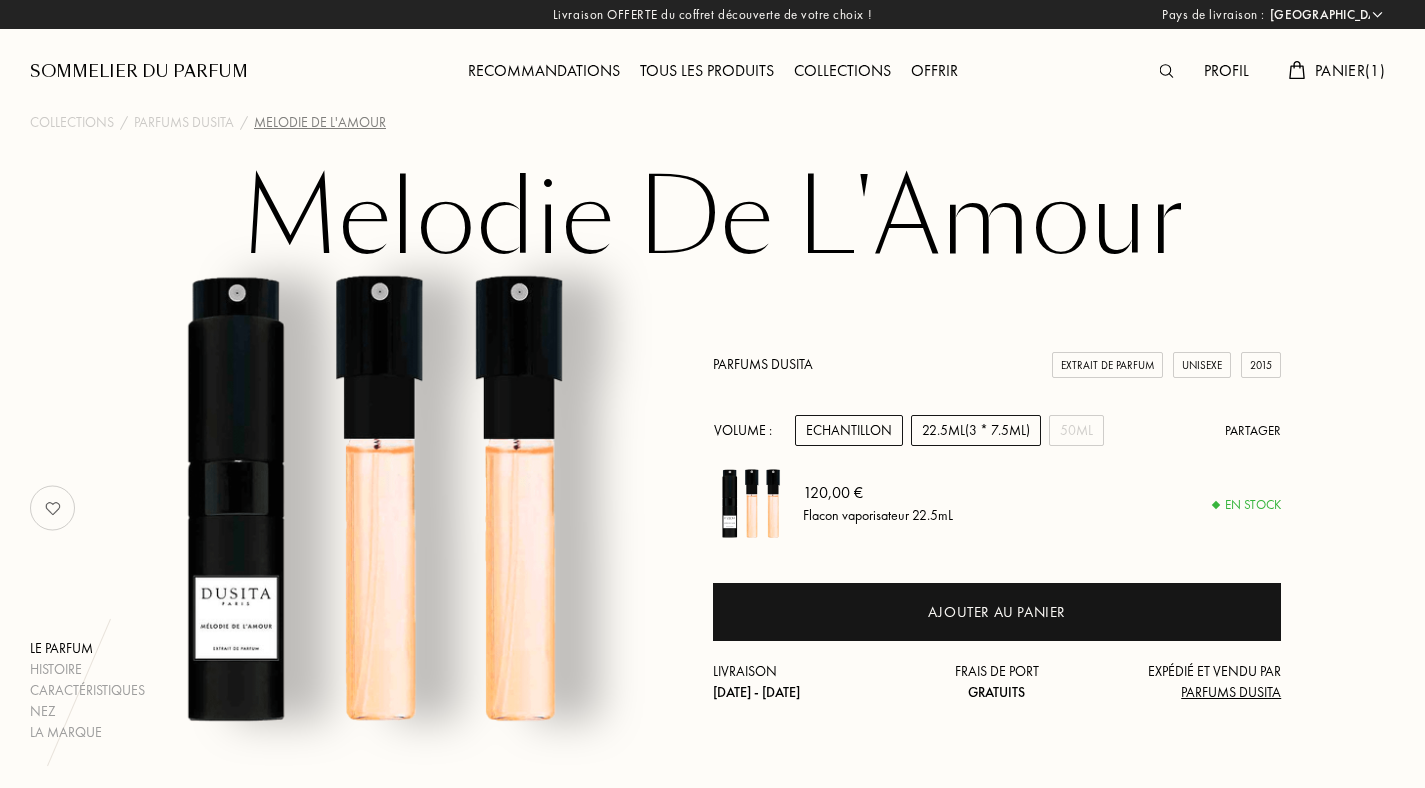 click on "Echantillon" at bounding box center (849, 430) 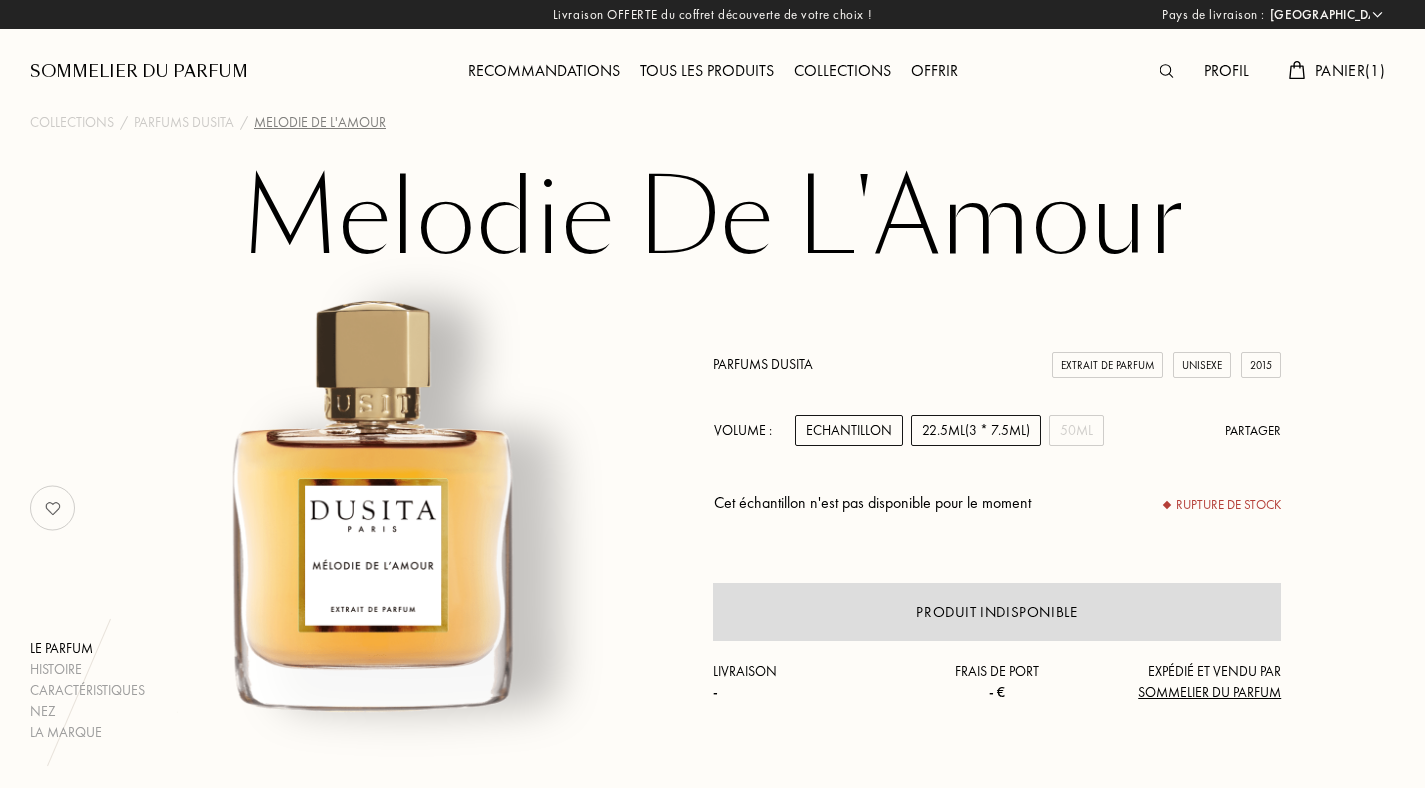 click on "22.5mL  (3 * 7.5mL)" at bounding box center [976, 430] 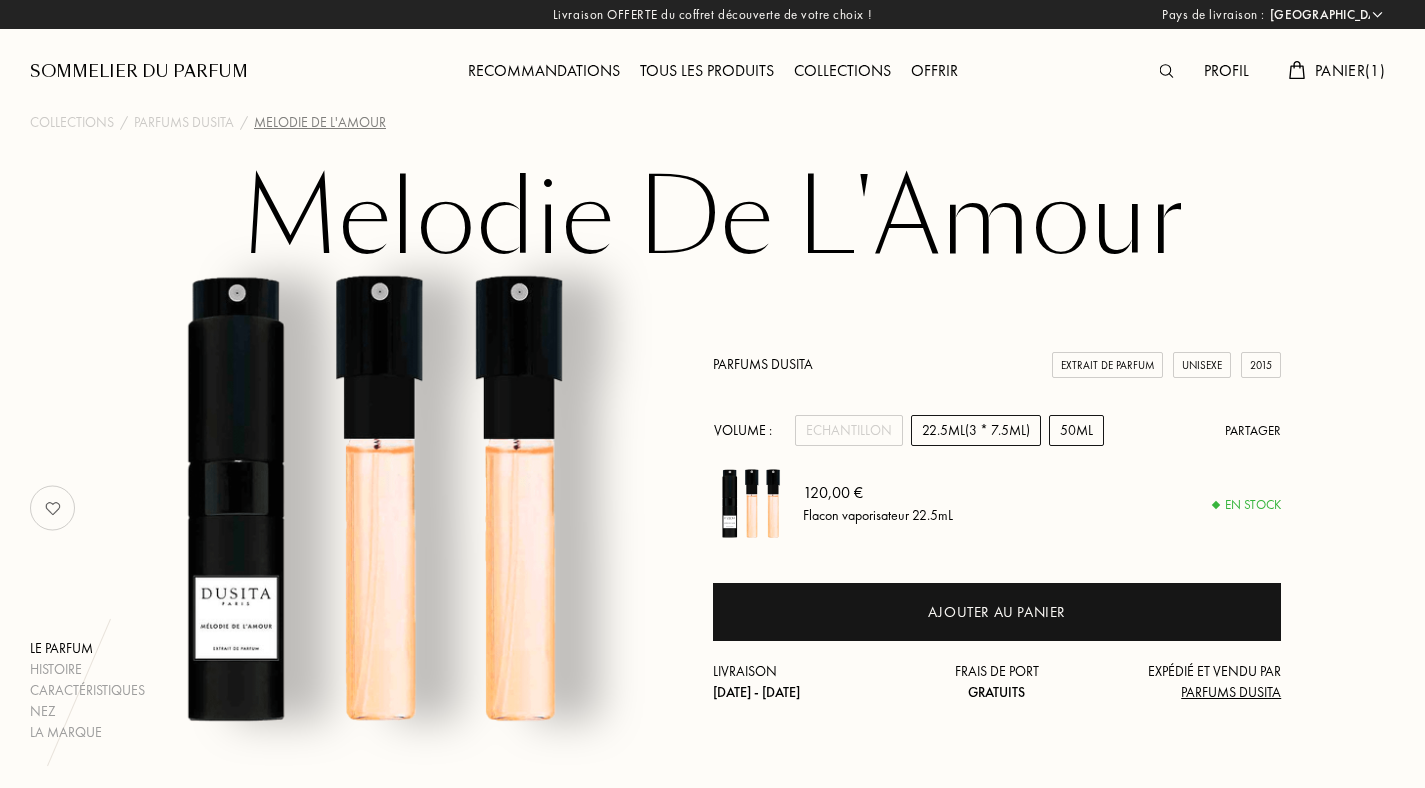 click on "50mL" at bounding box center (1076, 430) 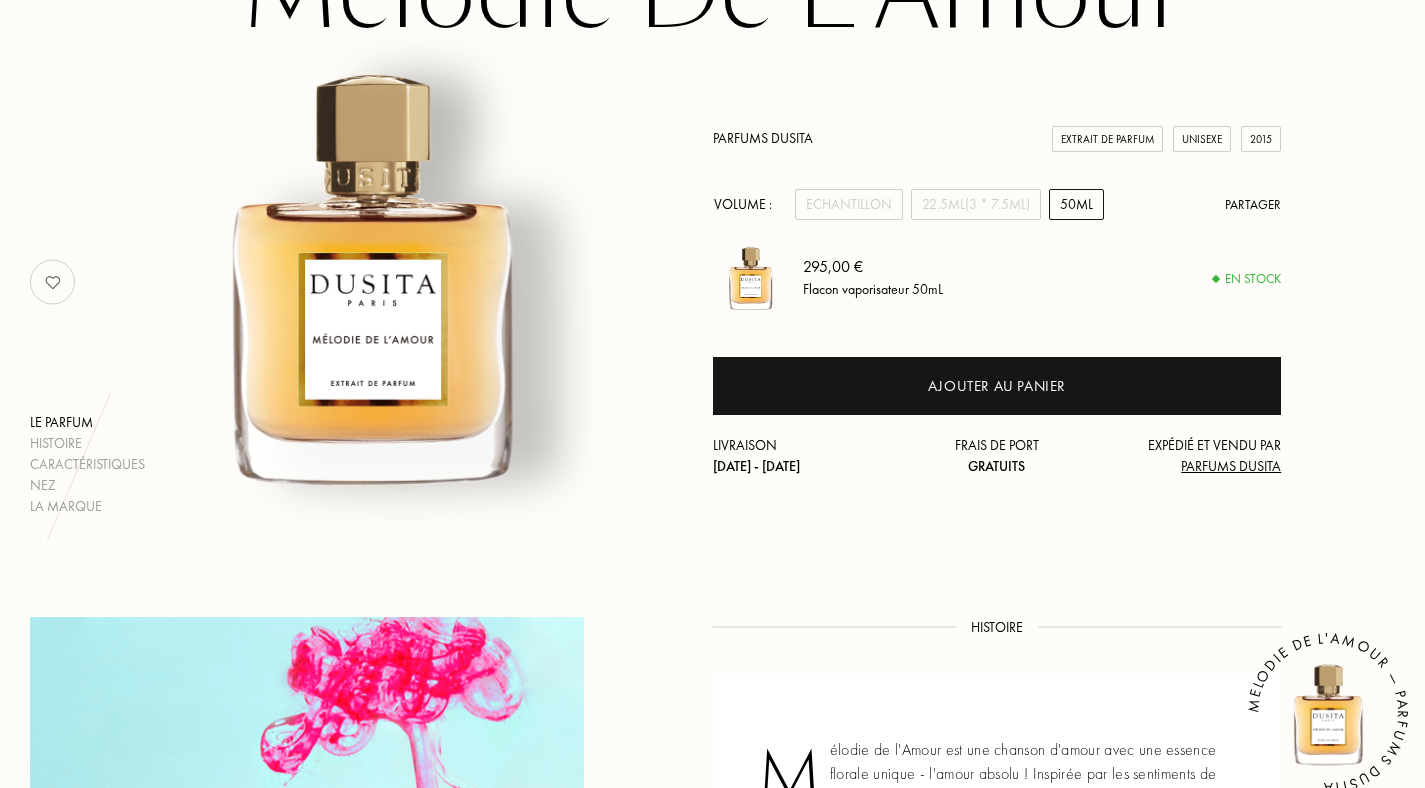 scroll, scrollTop: 0, scrollLeft: 0, axis: both 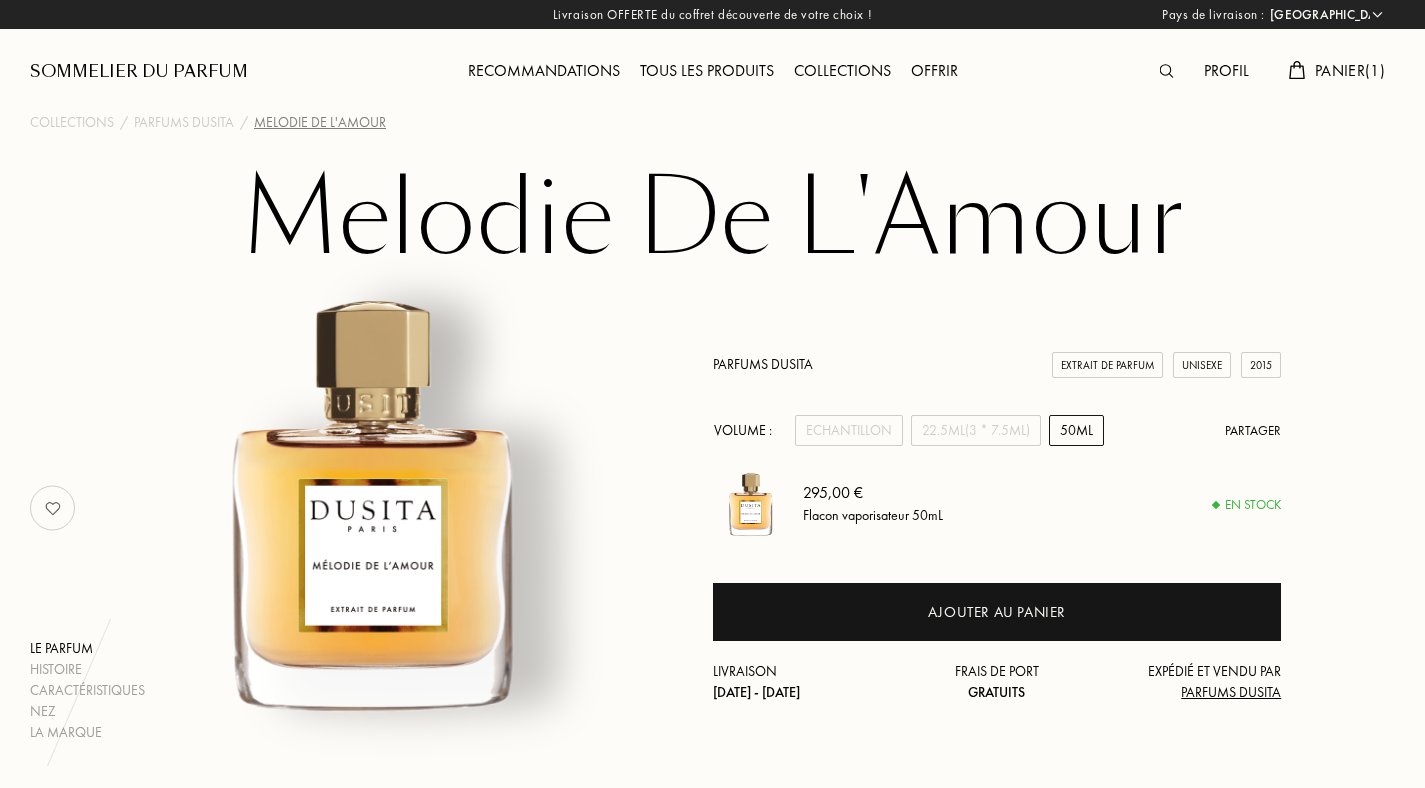 click at bounding box center (53, 508) 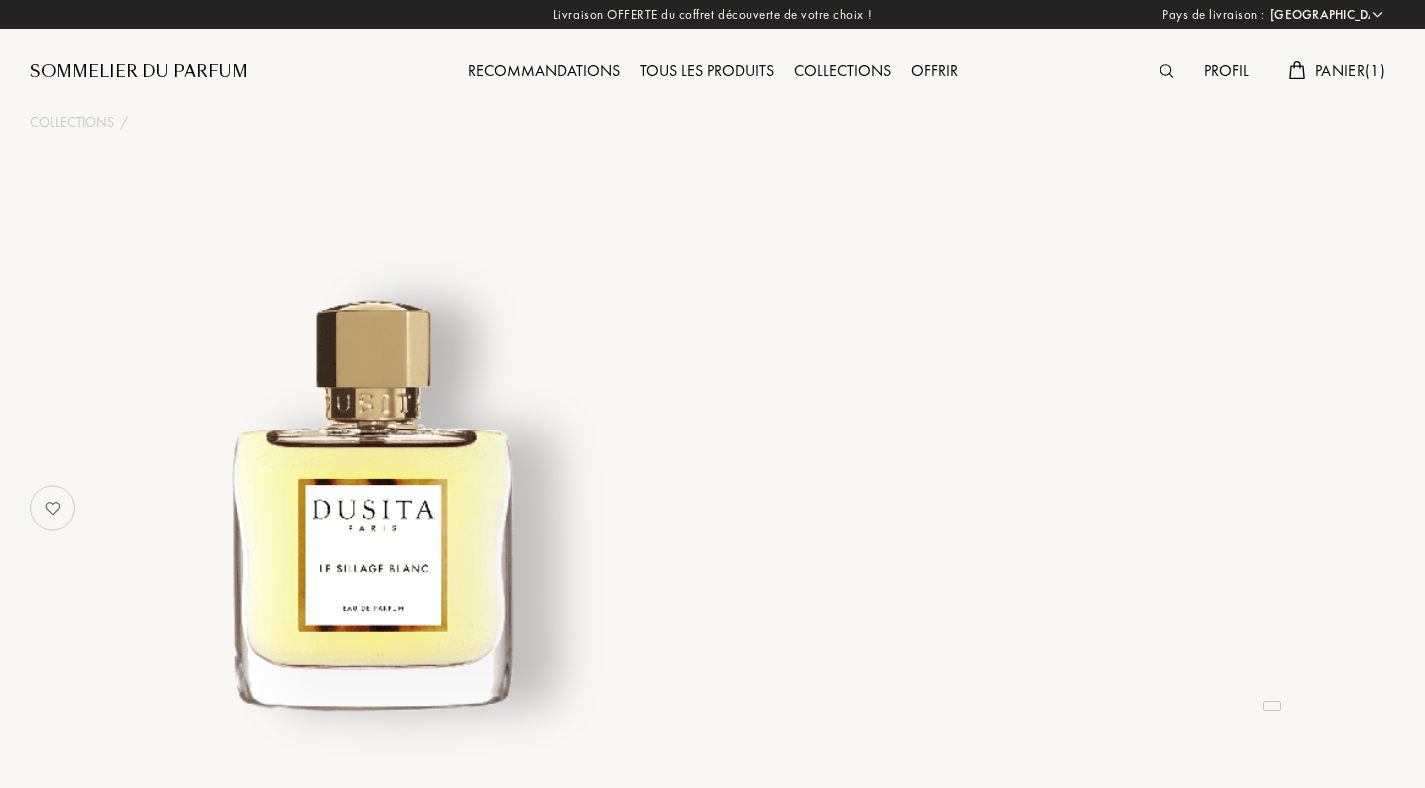 select on "FR" 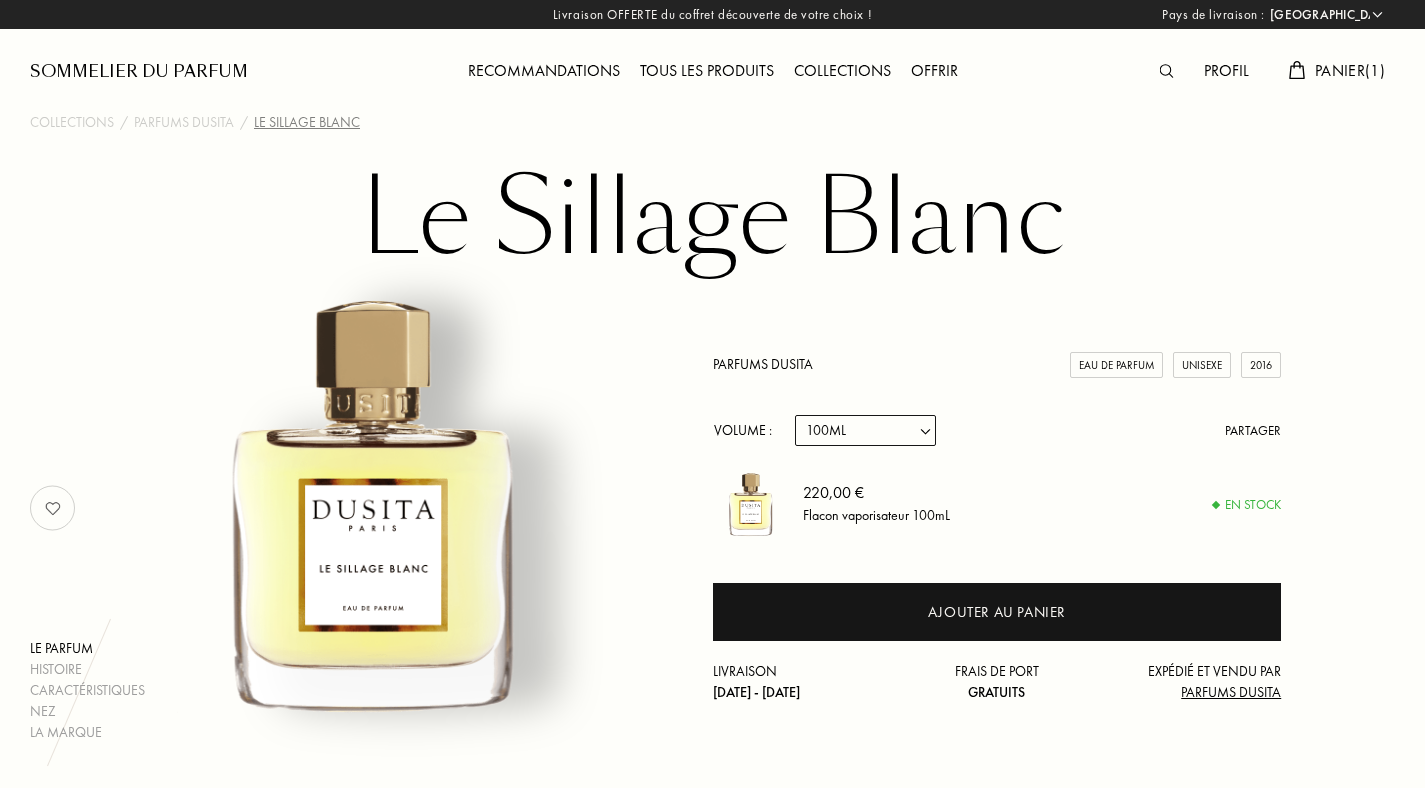 scroll, scrollTop: 0, scrollLeft: 0, axis: both 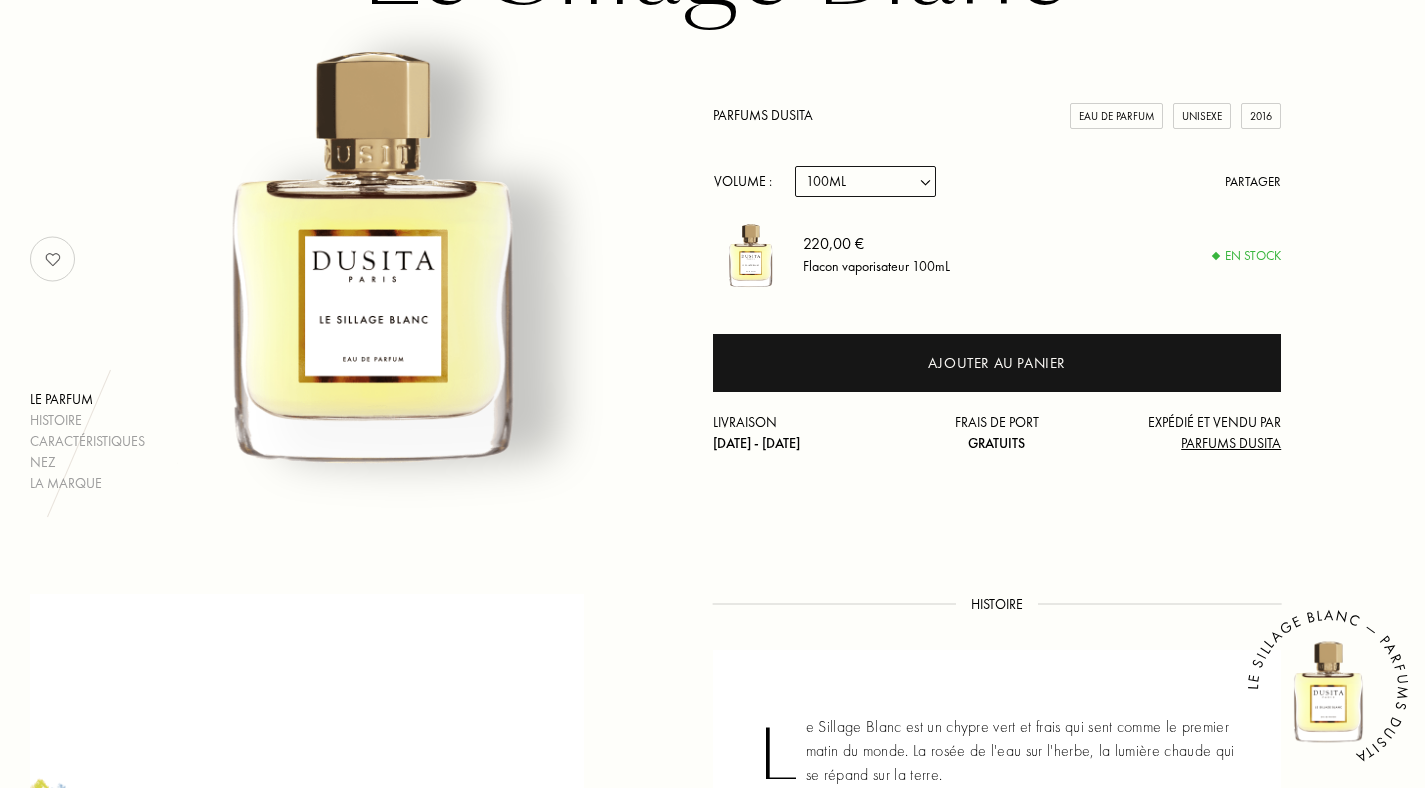 click on "Echantillon 22.5mL (3 * 7.5mL) 50mL 100mL" at bounding box center (865, 181) 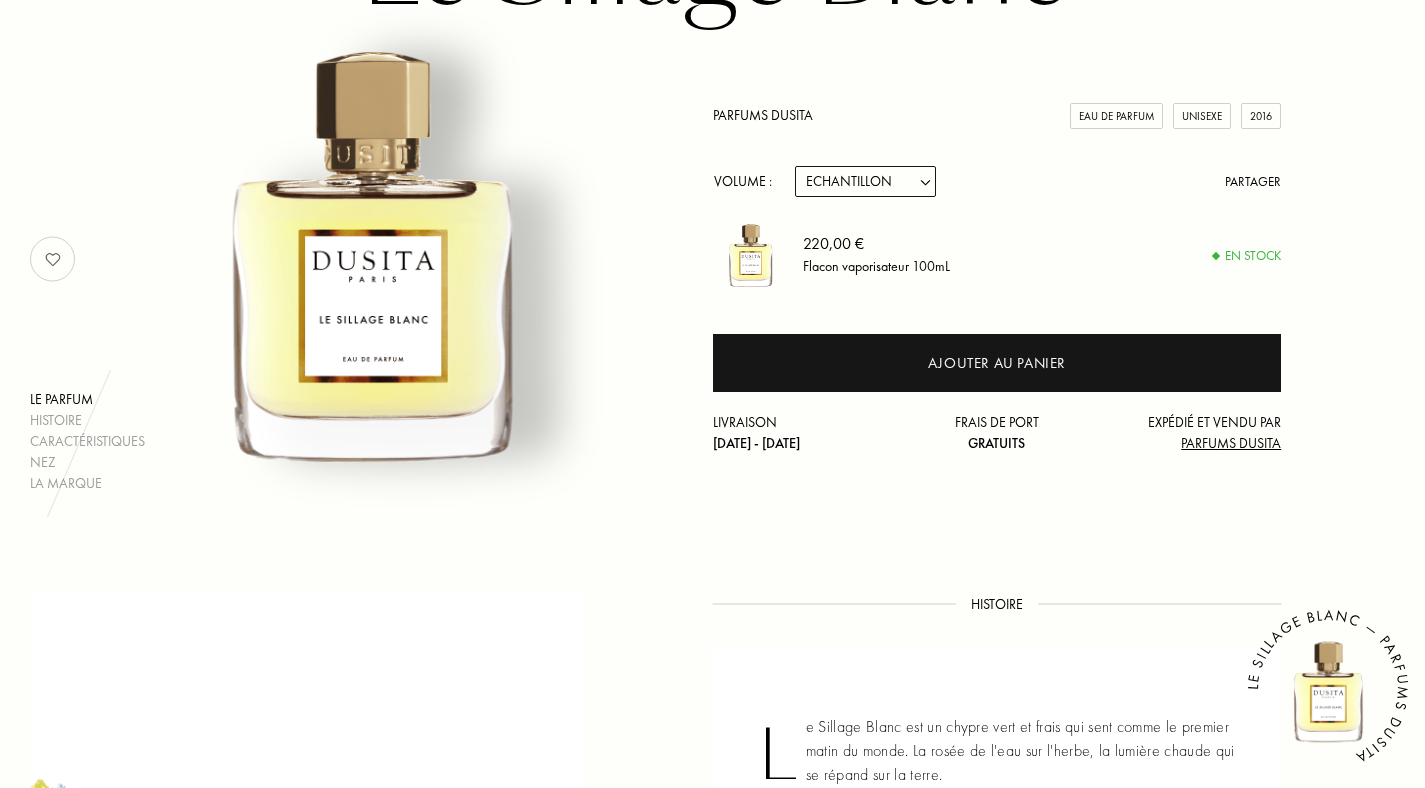 click on "Echantillon" at bounding box center [0, 0] 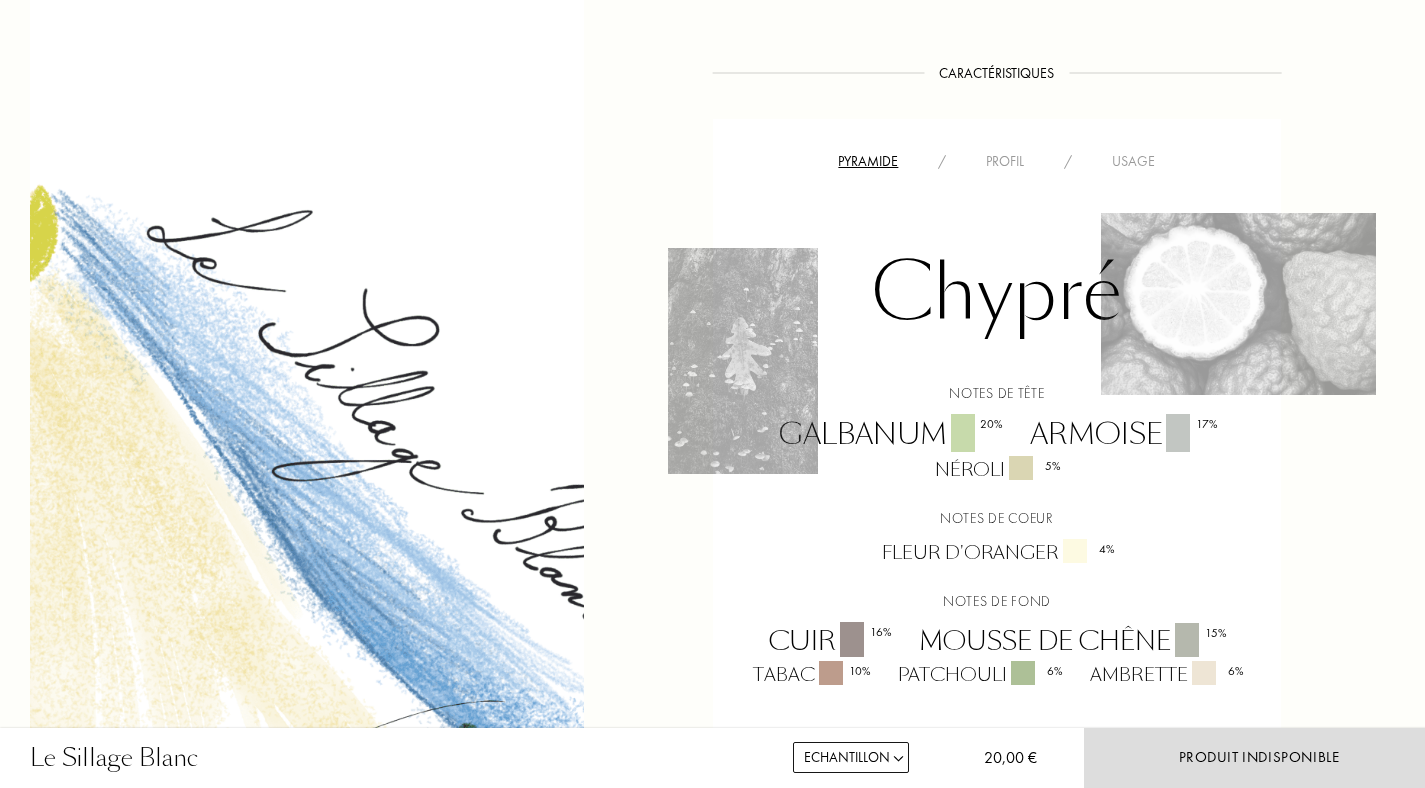 scroll, scrollTop: 1241, scrollLeft: 0, axis: vertical 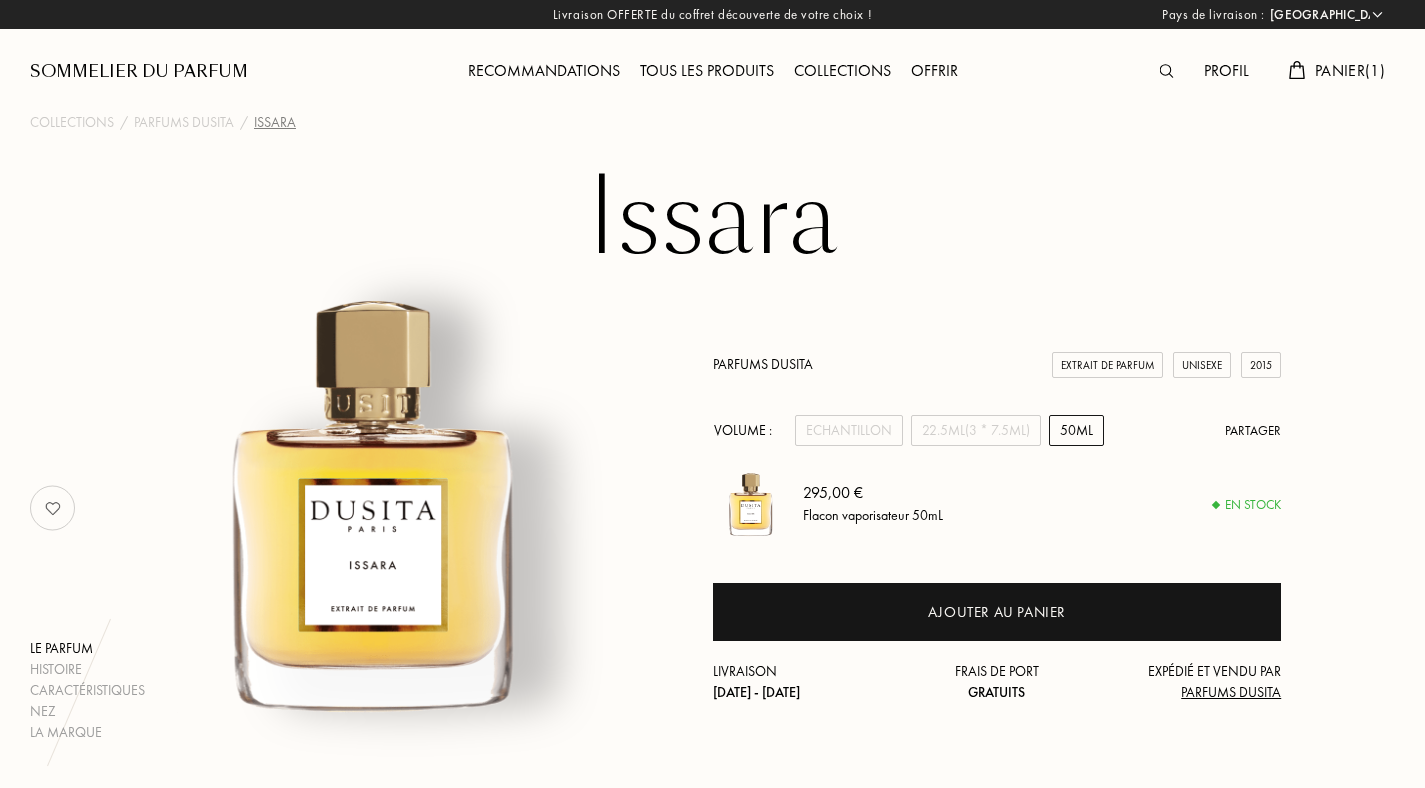 select on "FR" 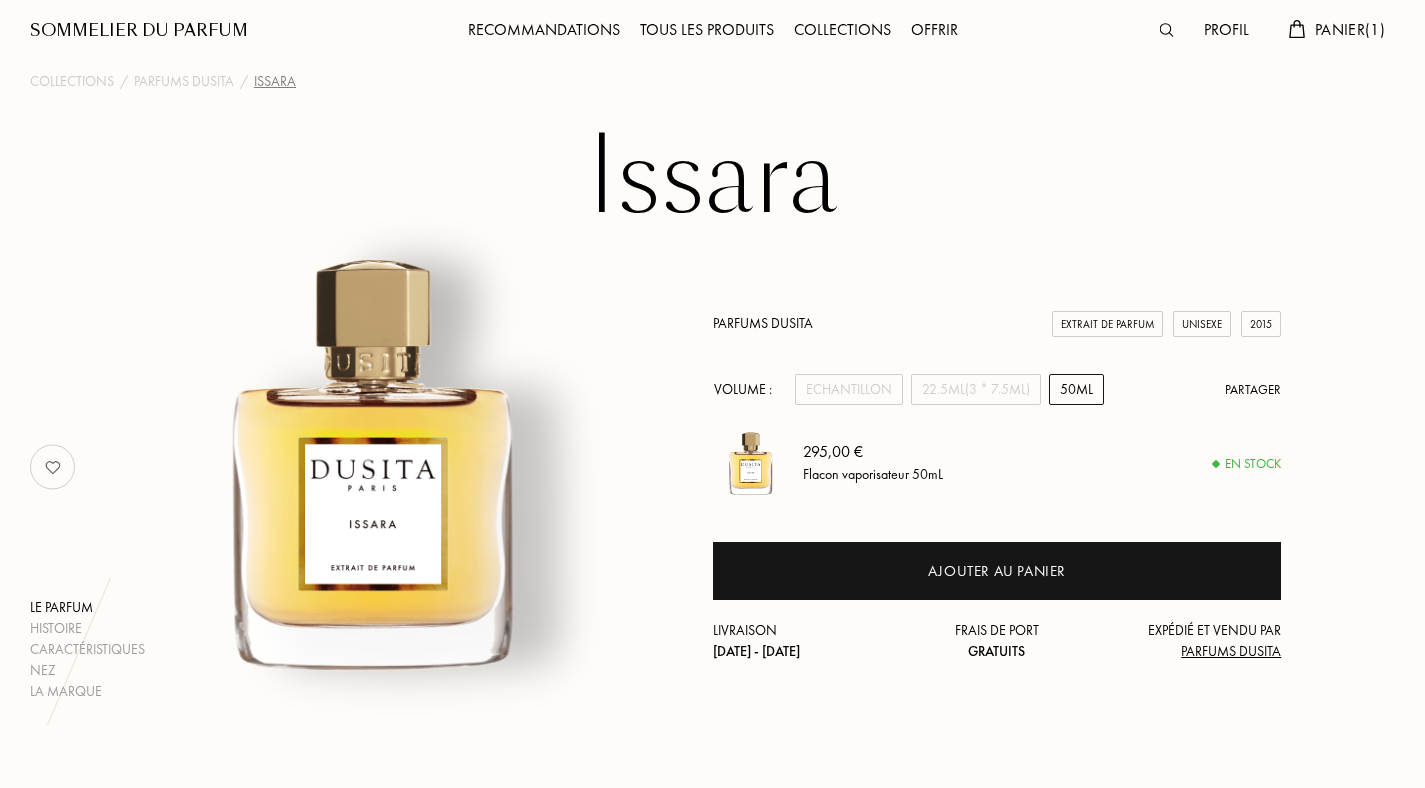 scroll, scrollTop: 0, scrollLeft: 0, axis: both 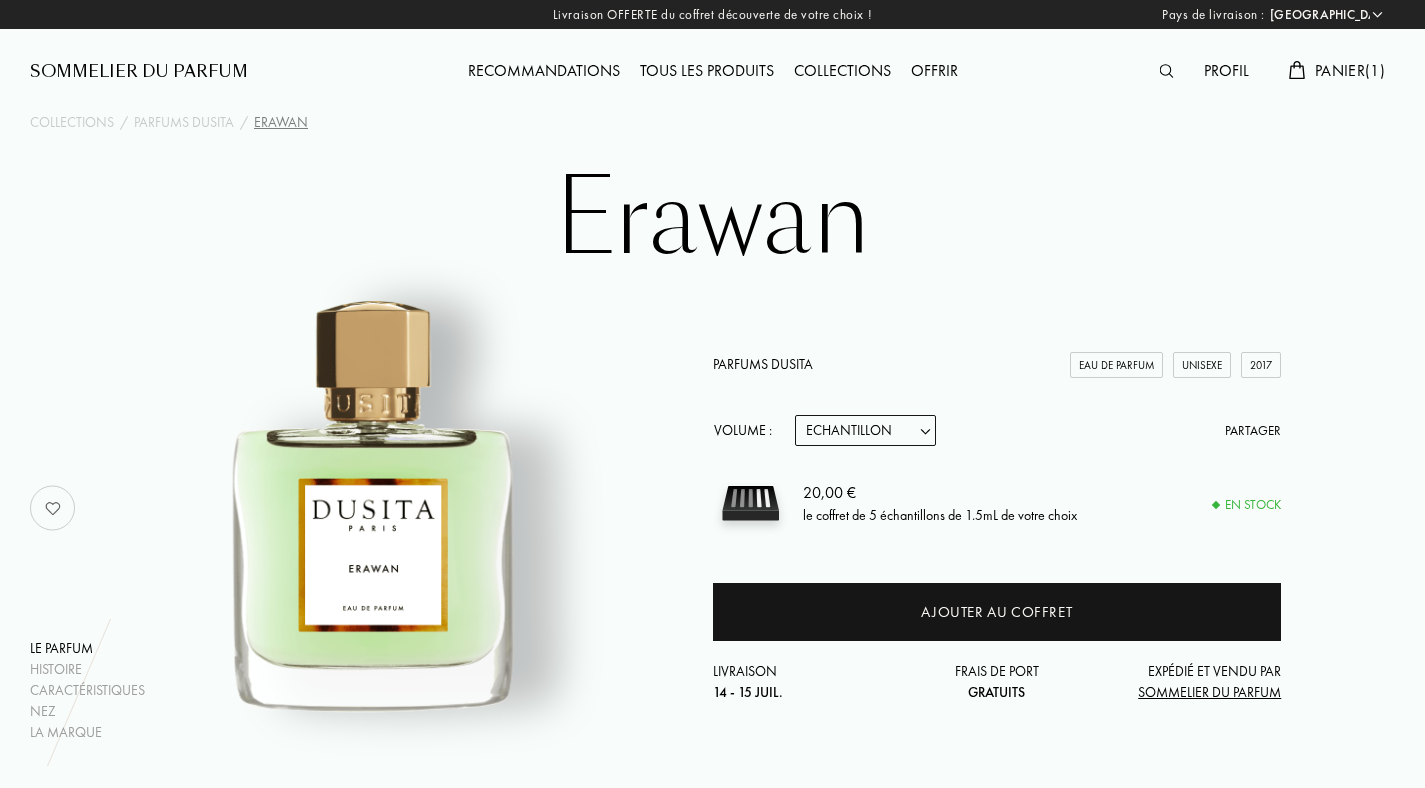 select on "FR" 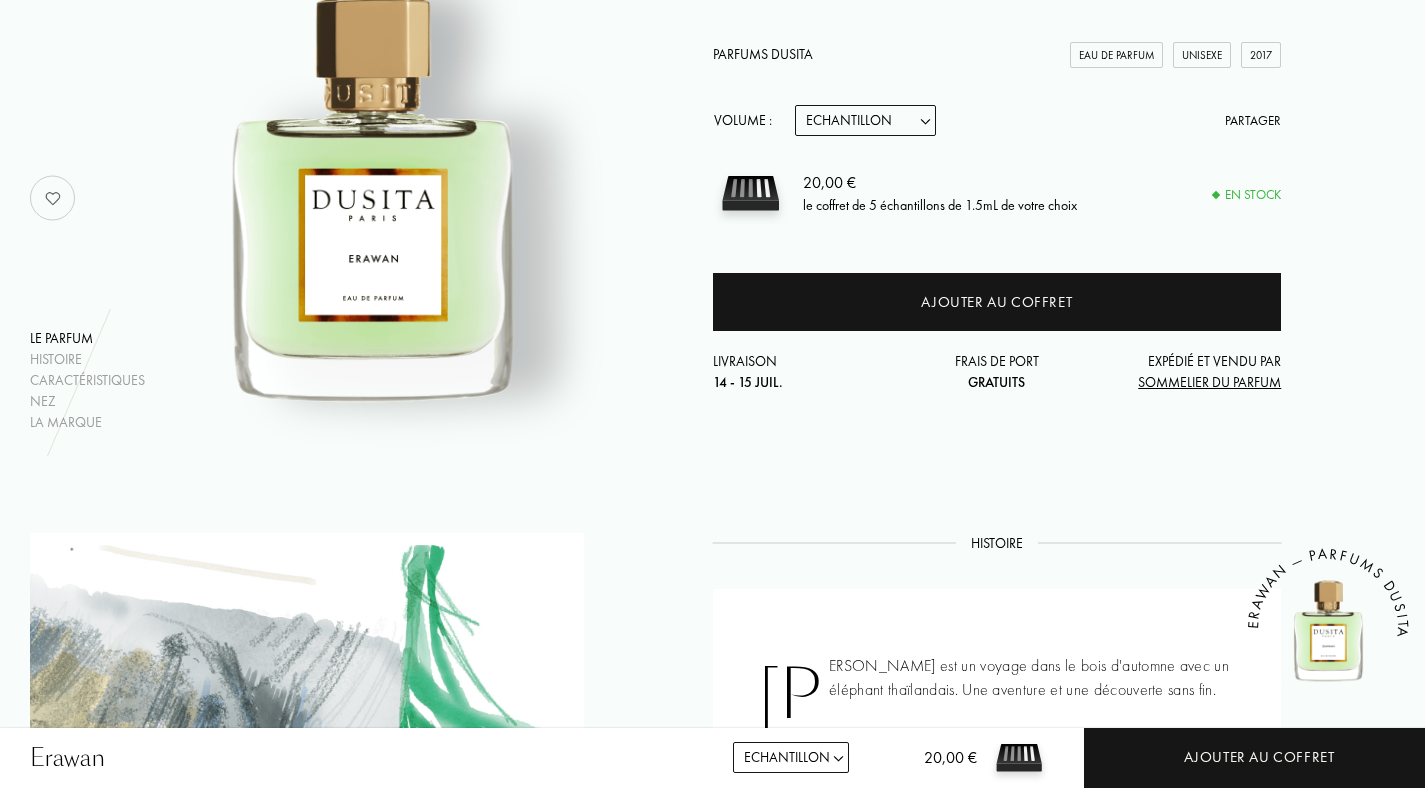 scroll, scrollTop: 0, scrollLeft: 0, axis: both 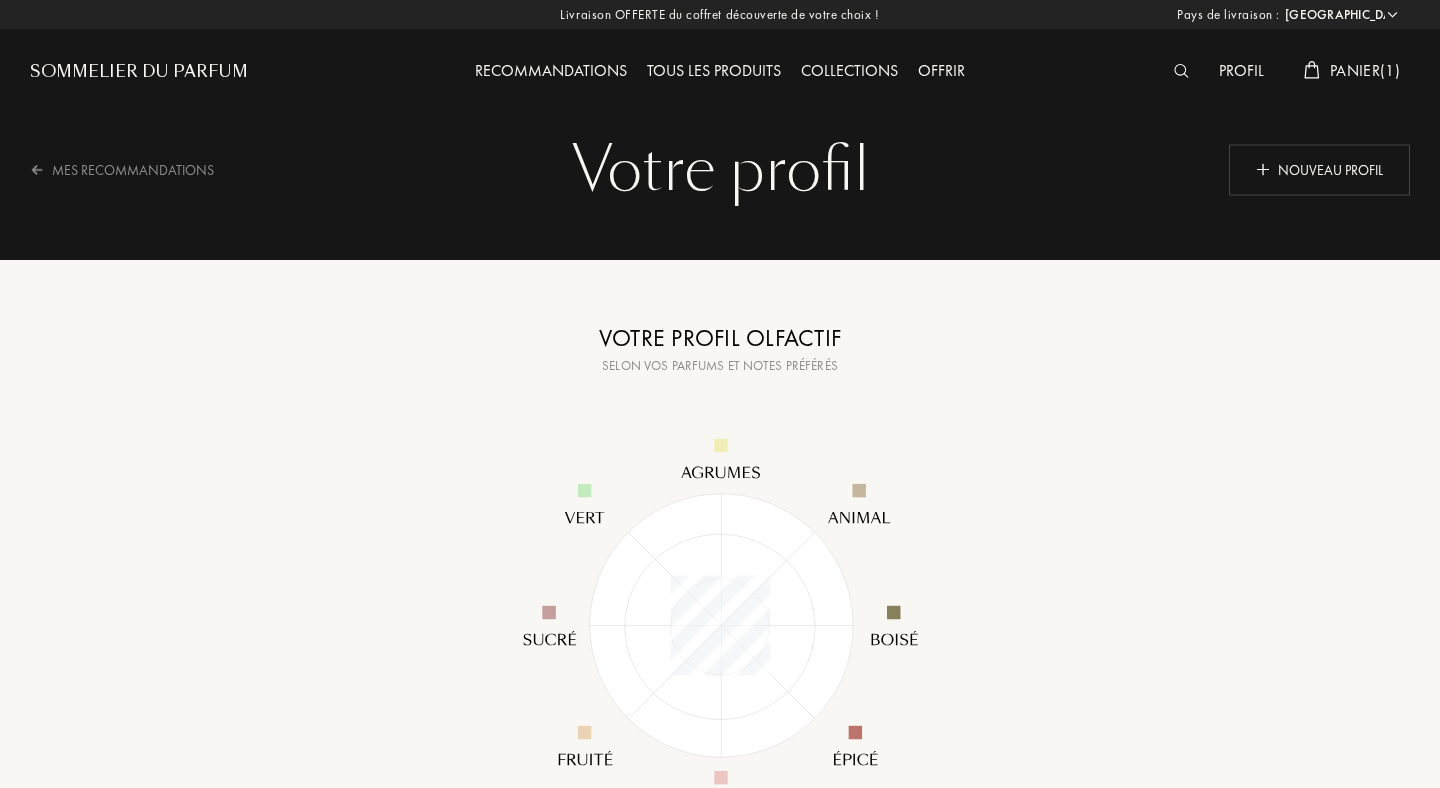 select on "FR" 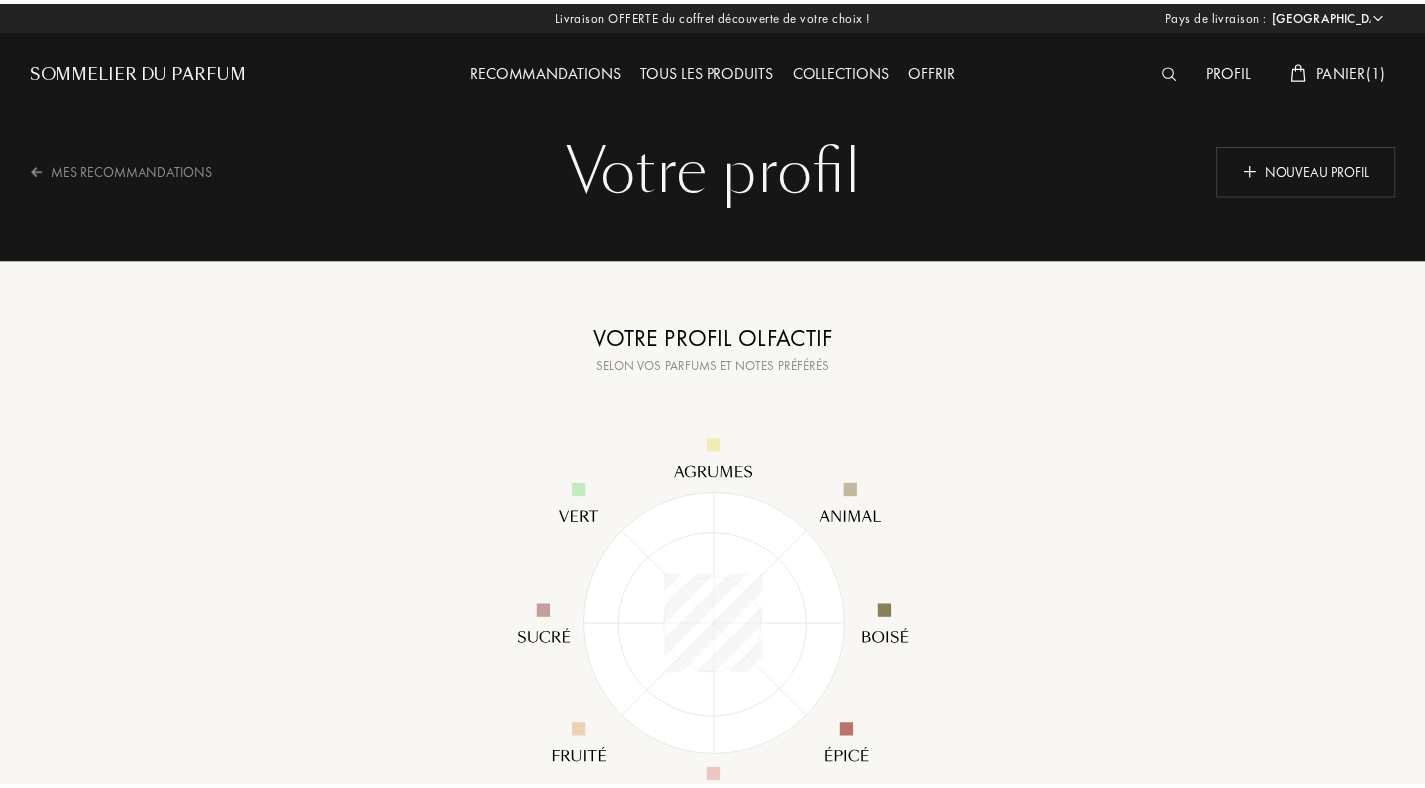 scroll, scrollTop: 0, scrollLeft: 0, axis: both 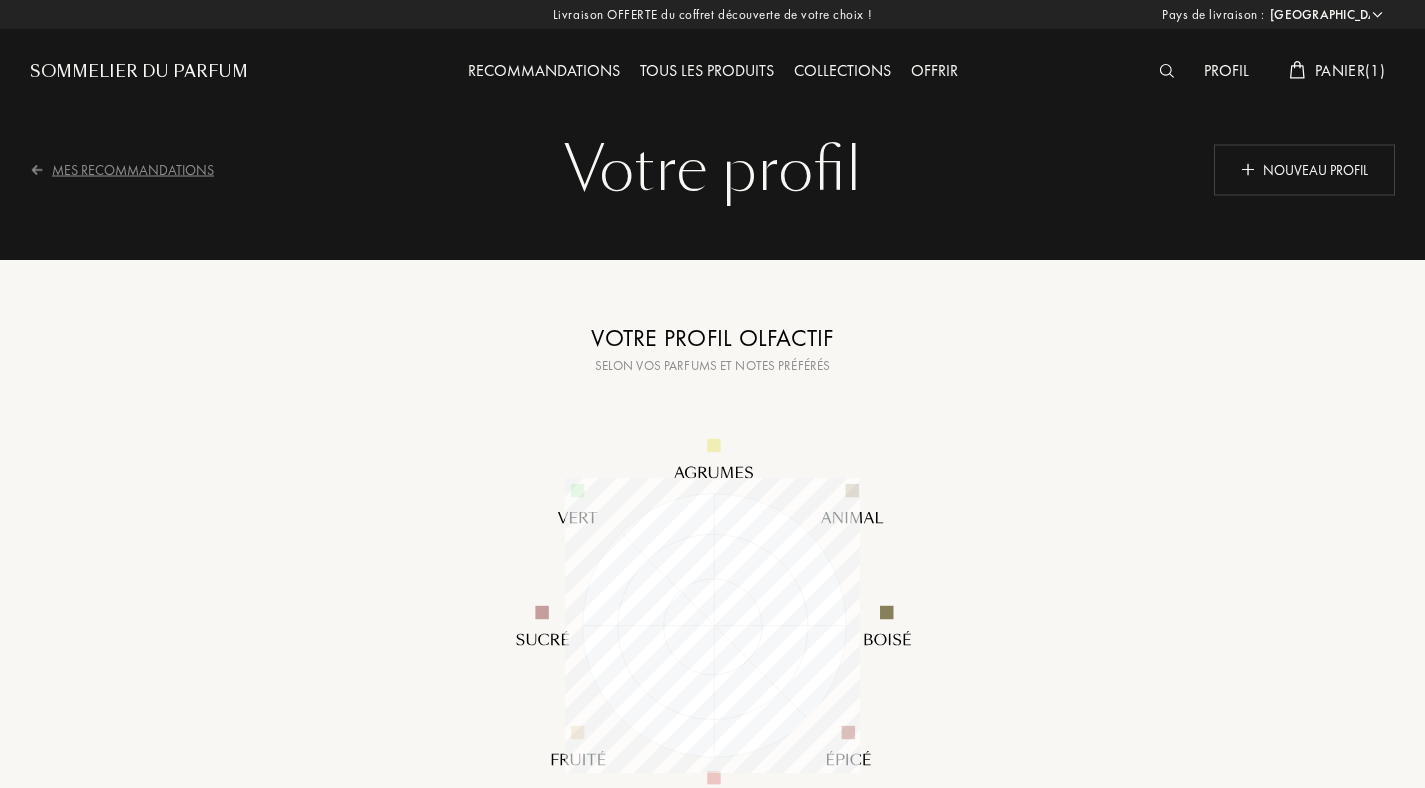 click on "Mes Recommandations" at bounding box center (135, 169) 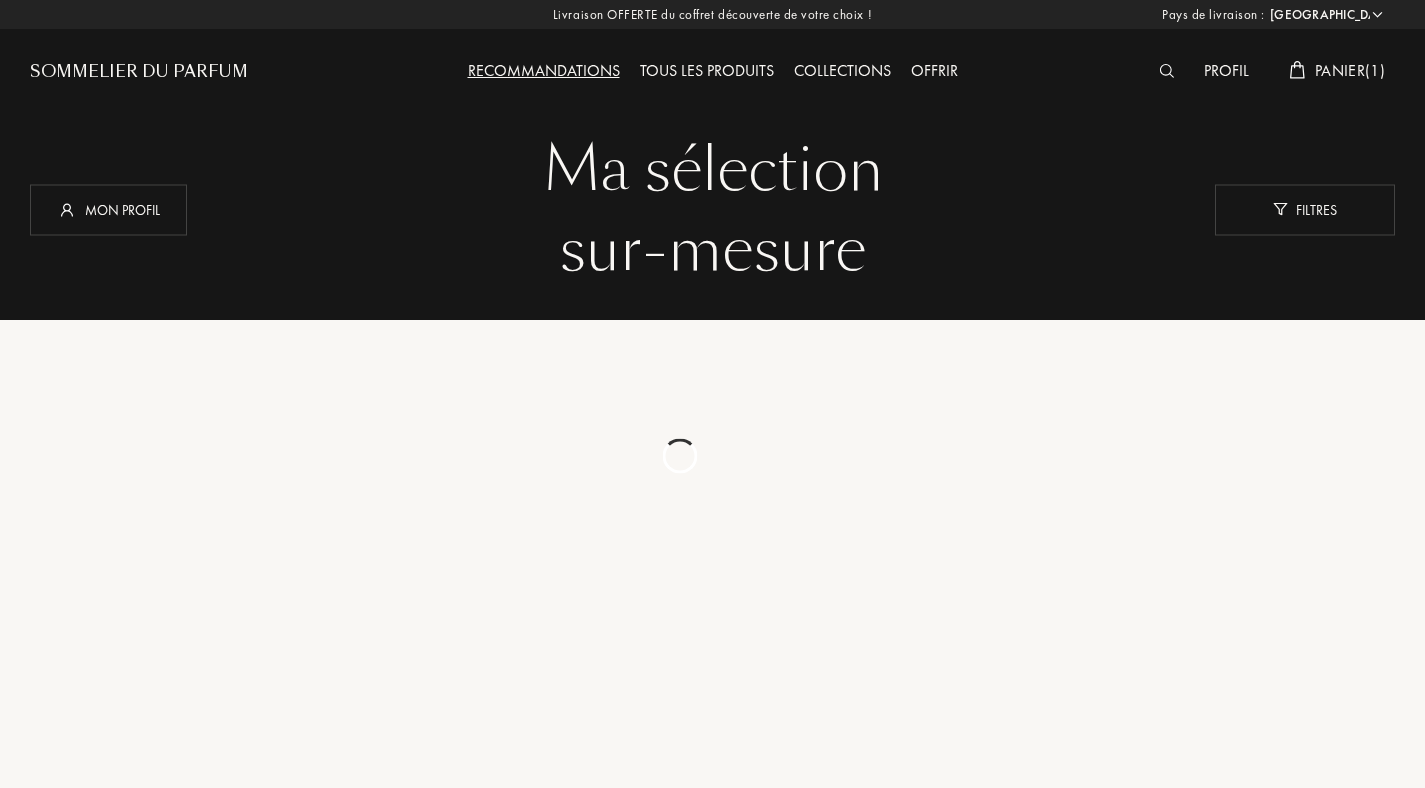 select on "FR" 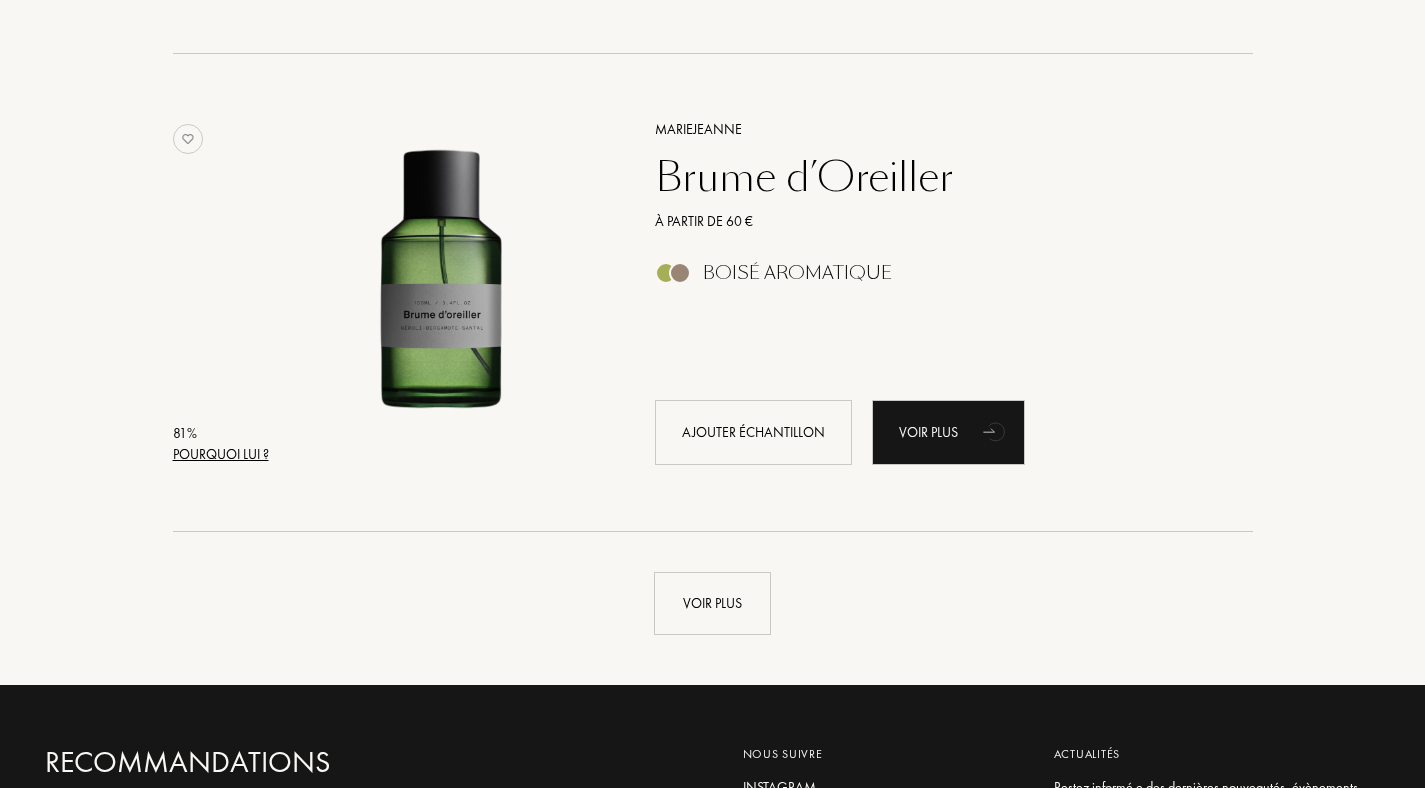 scroll, scrollTop: 4564, scrollLeft: 0, axis: vertical 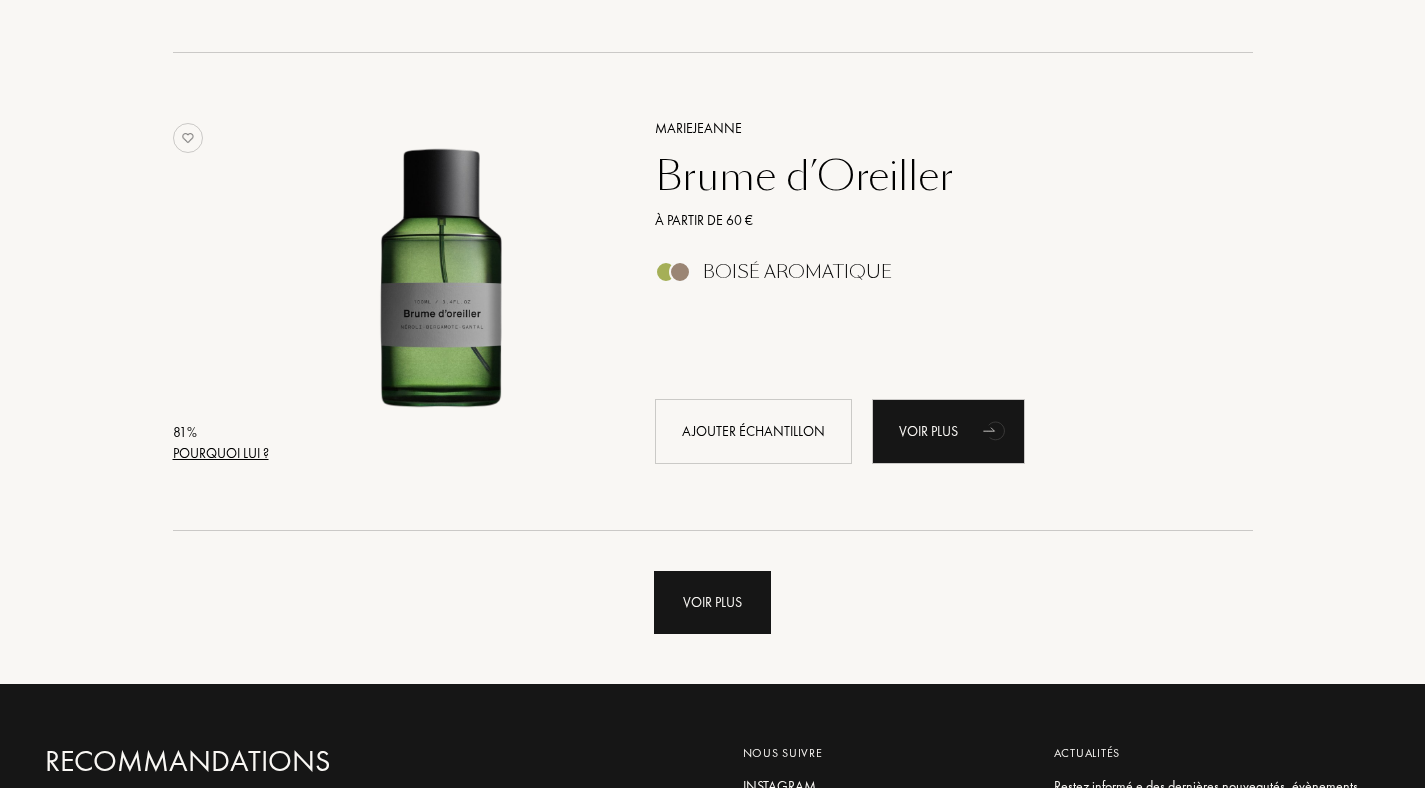 click on "Voir plus" at bounding box center (712, 602) 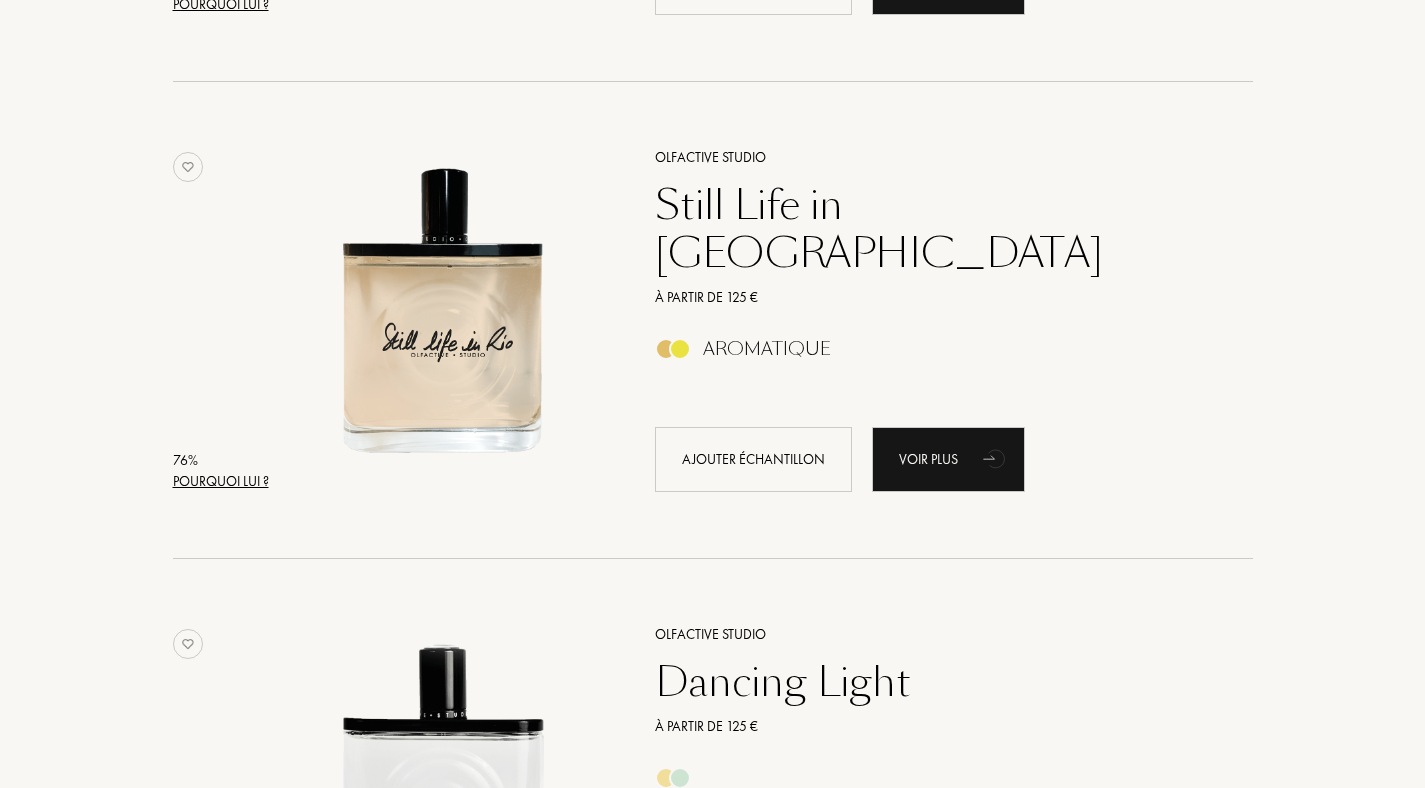 scroll, scrollTop: 6928, scrollLeft: 0, axis: vertical 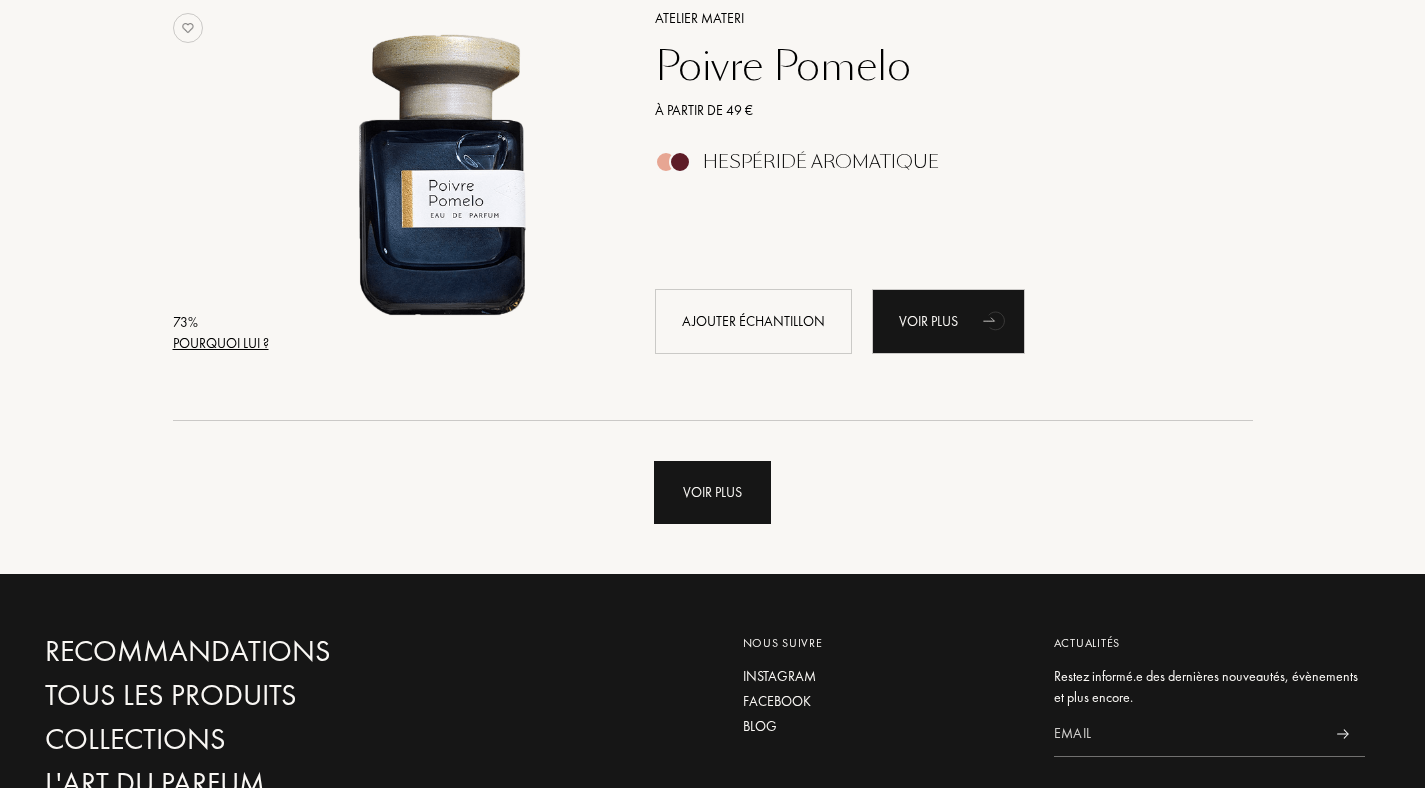 click on "Voir plus" at bounding box center (712, 492) 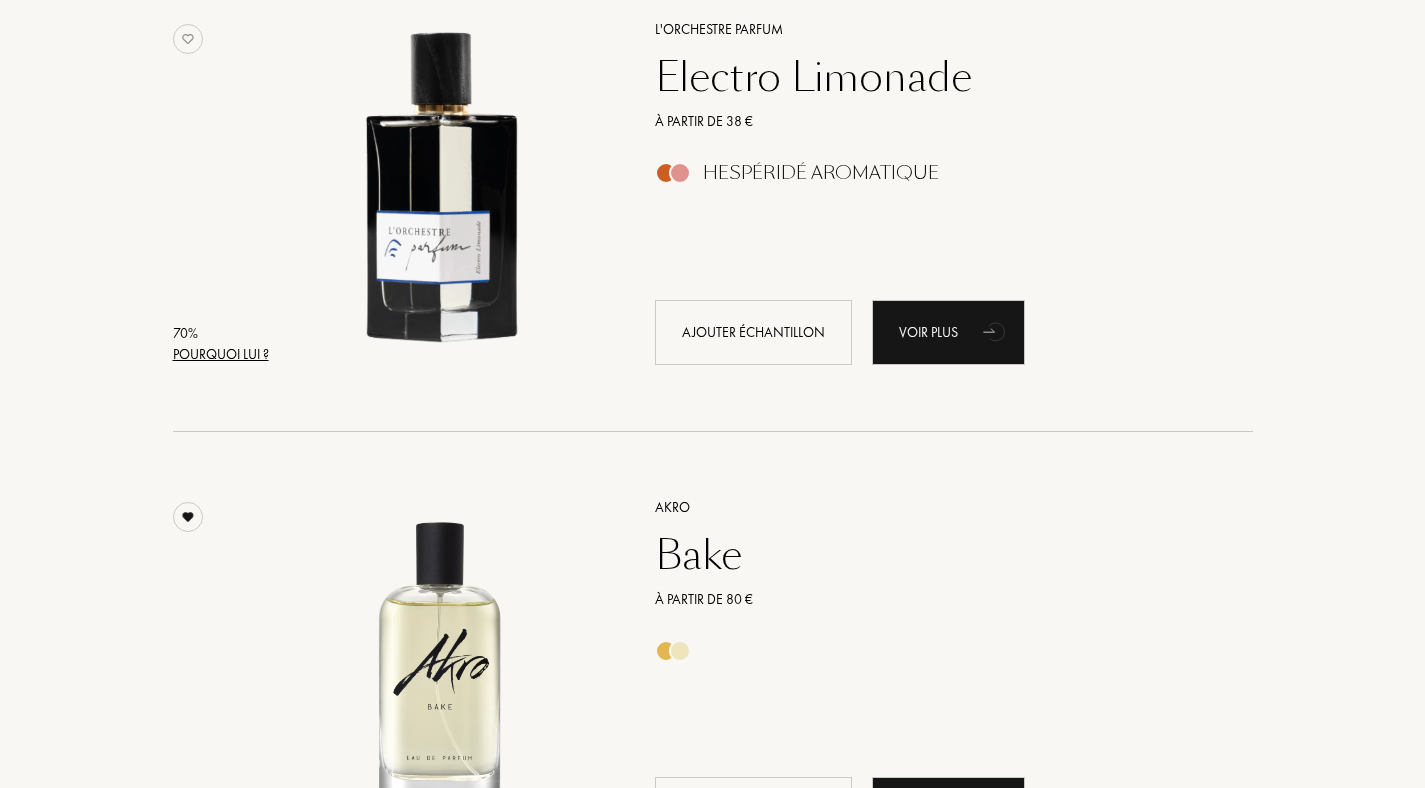 scroll, scrollTop: 11319, scrollLeft: 0, axis: vertical 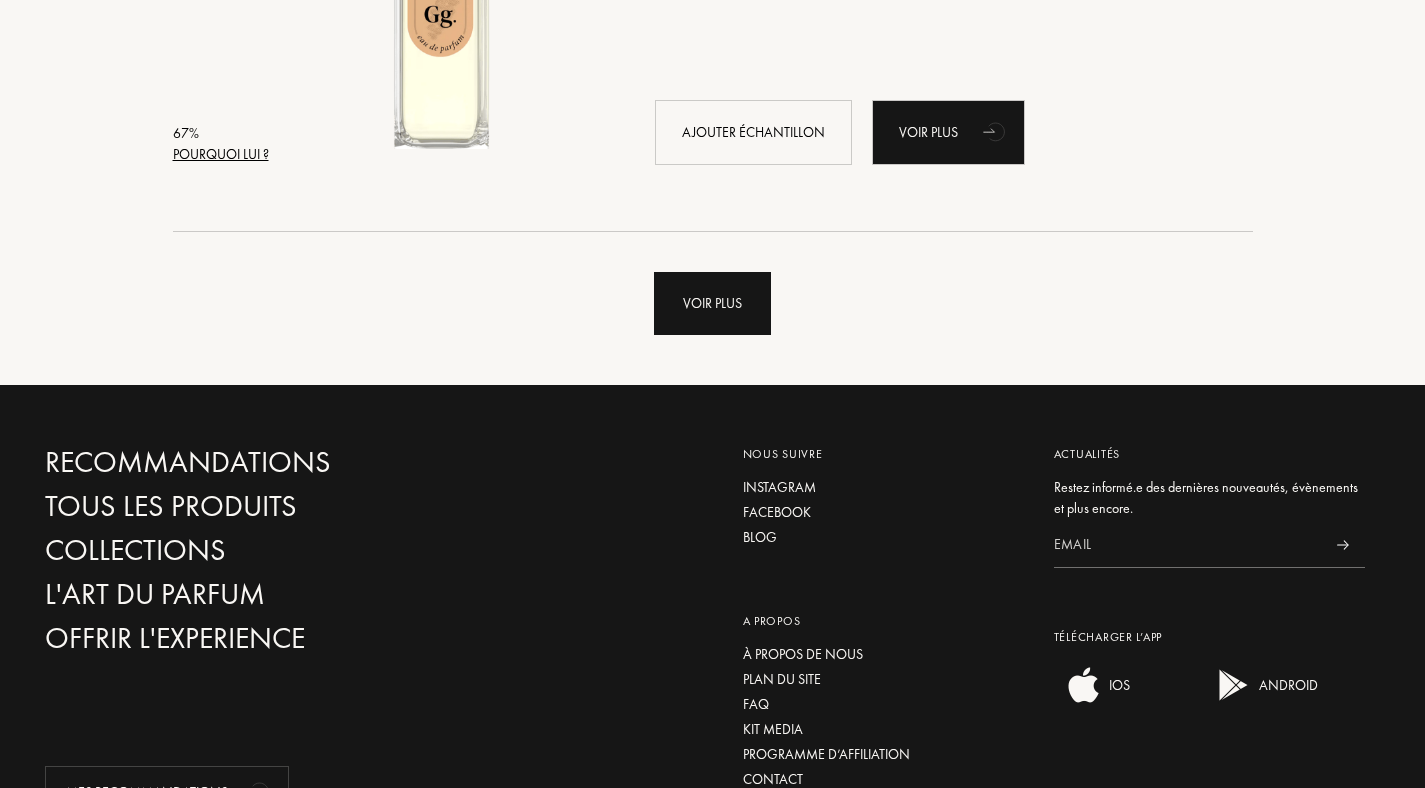 click on "Voir plus" at bounding box center (712, 303) 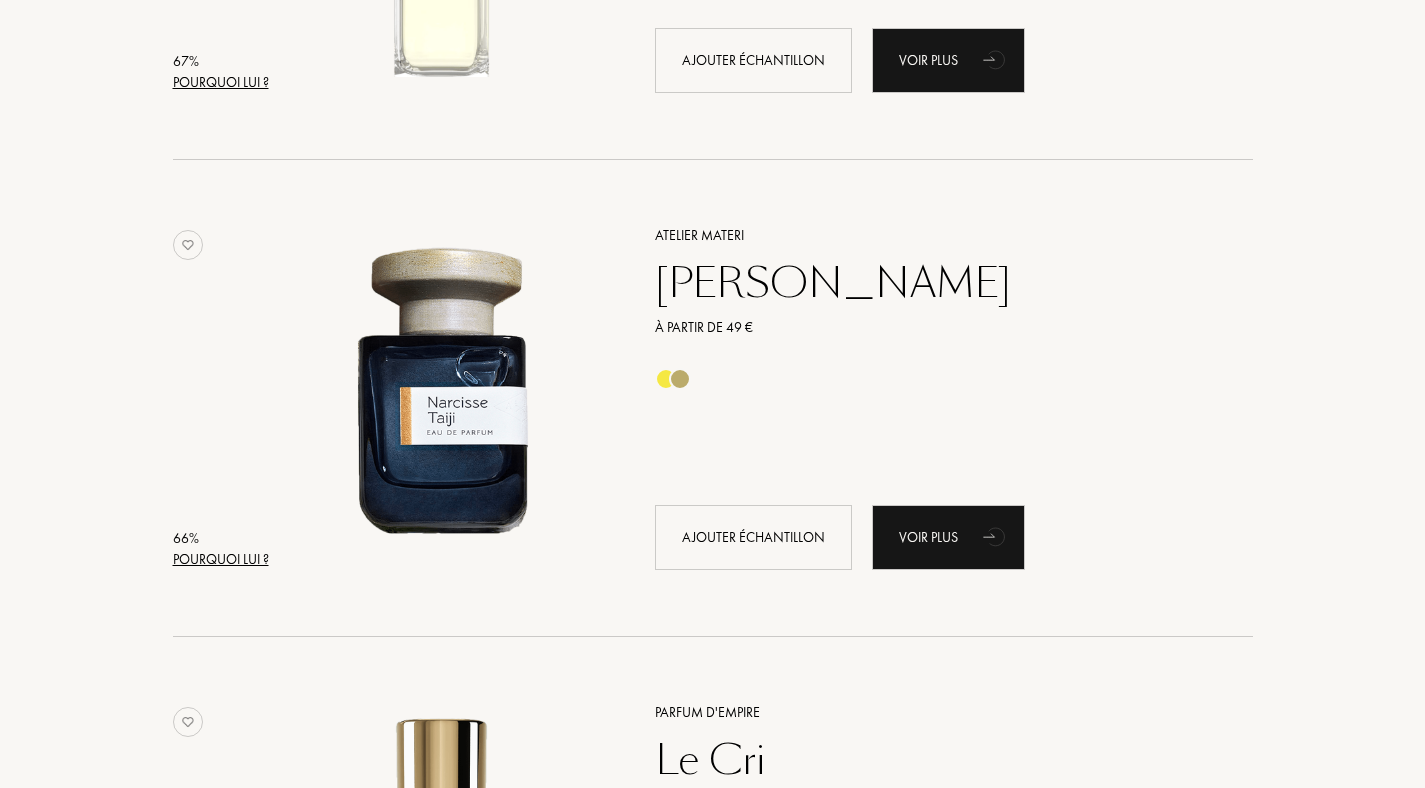 scroll, scrollTop: 14498, scrollLeft: 0, axis: vertical 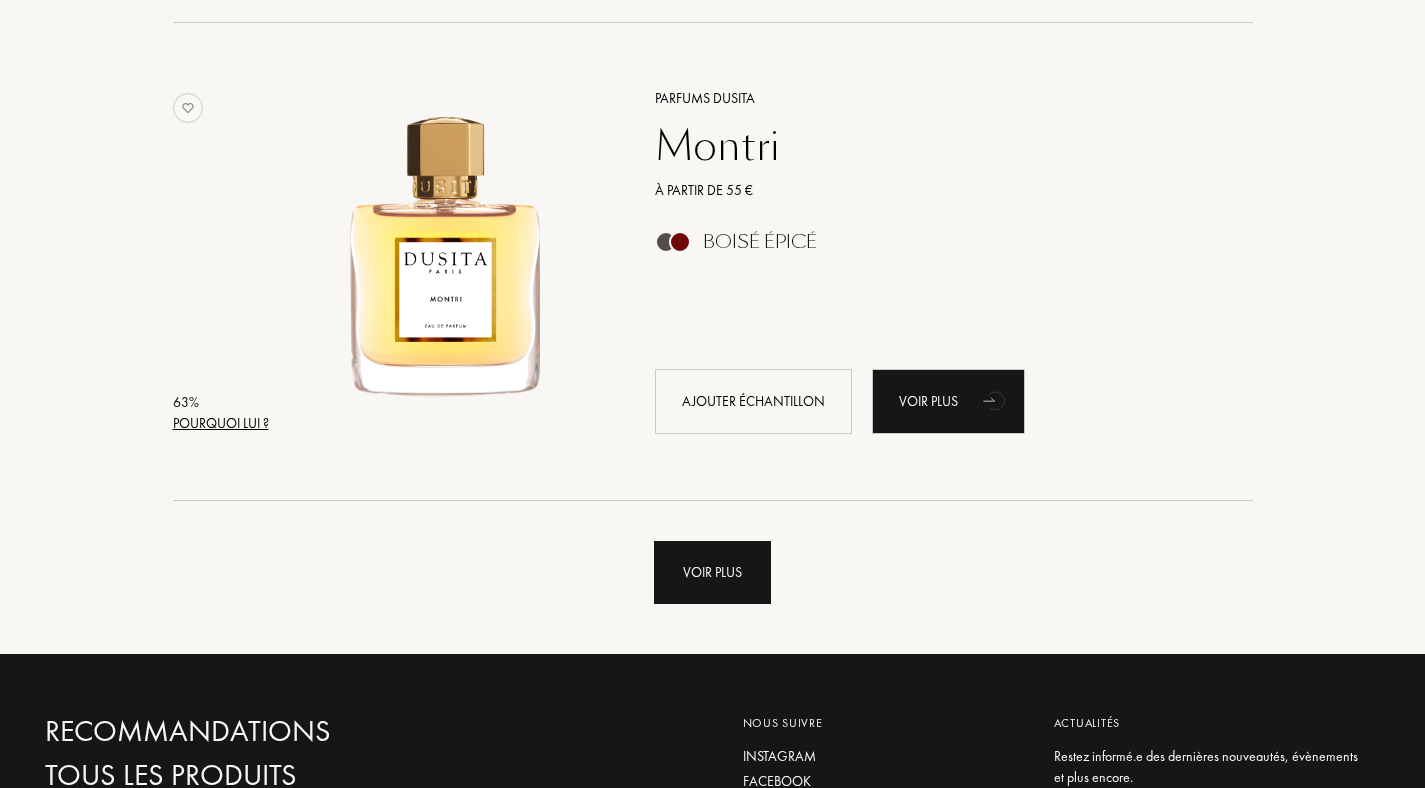 click on "Voir plus" at bounding box center [712, 572] 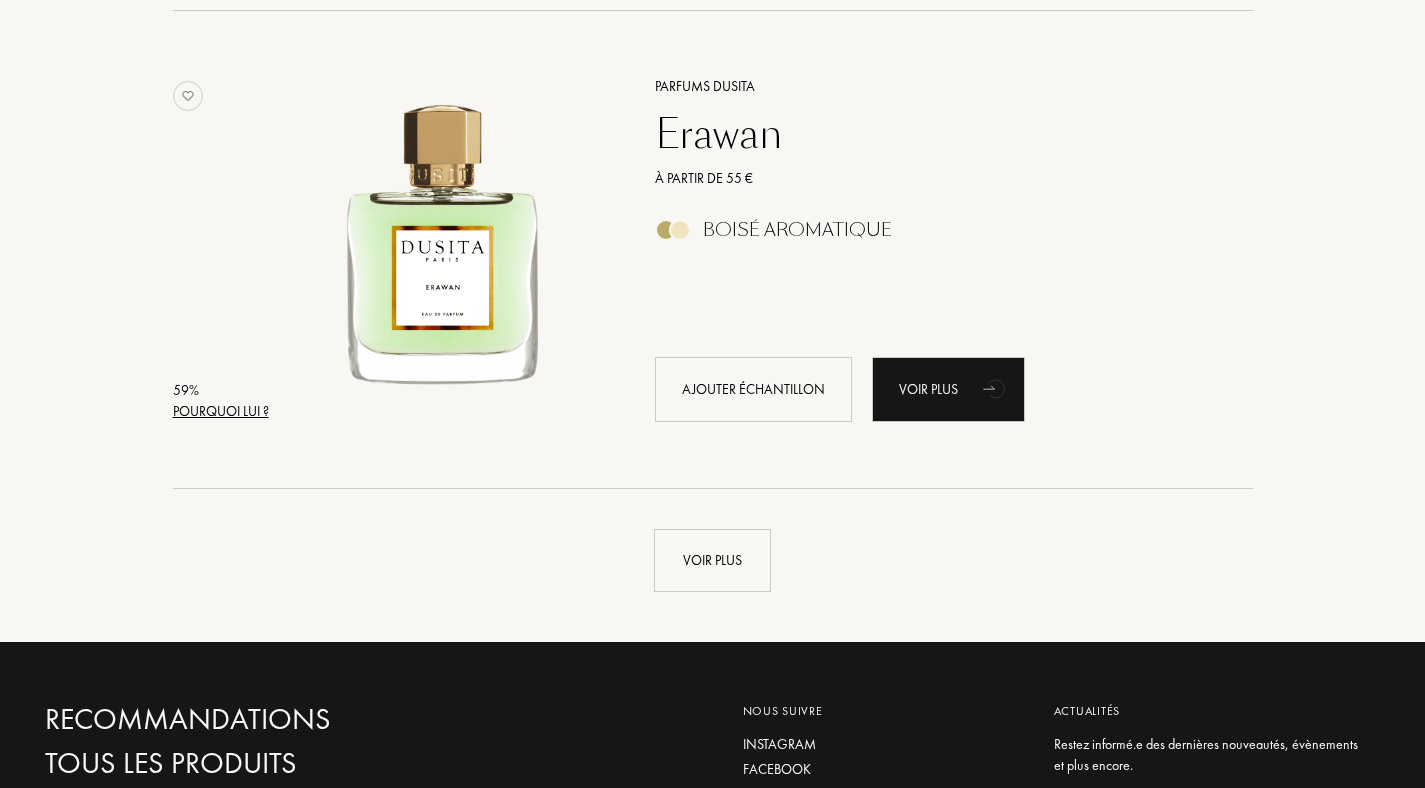 scroll, scrollTop: 23708, scrollLeft: 0, axis: vertical 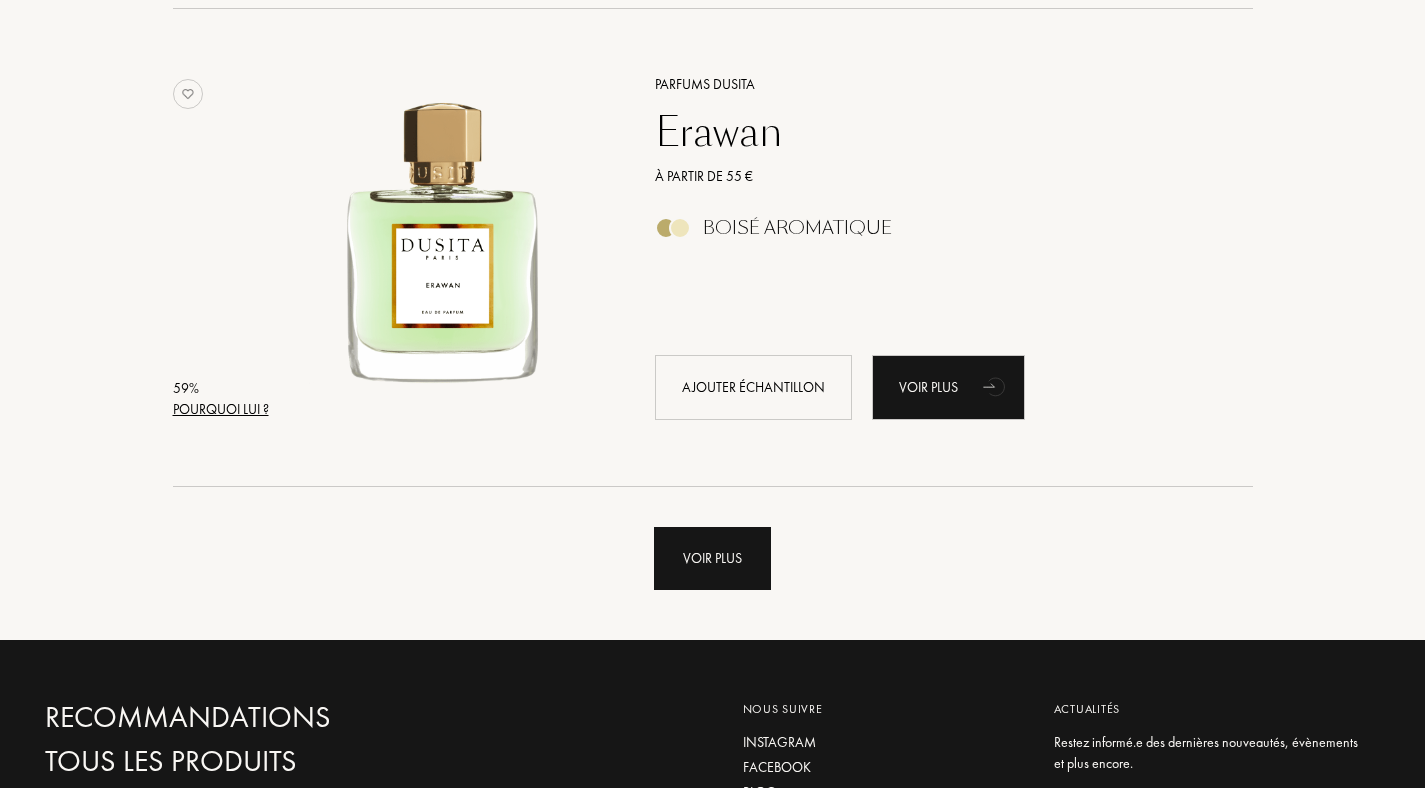 click on "Voir plus" at bounding box center [712, 558] 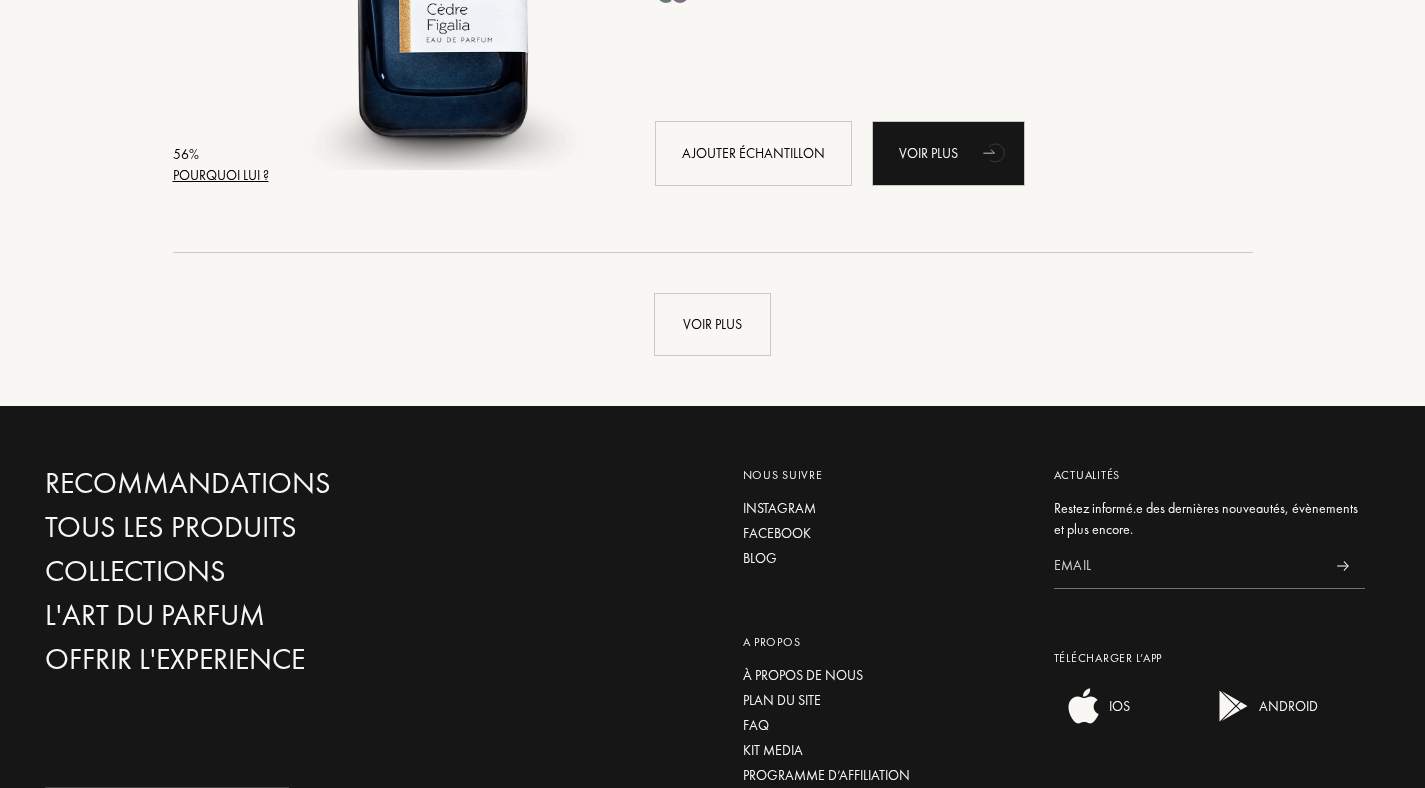 scroll, scrollTop: 28726, scrollLeft: 0, axis: vertical 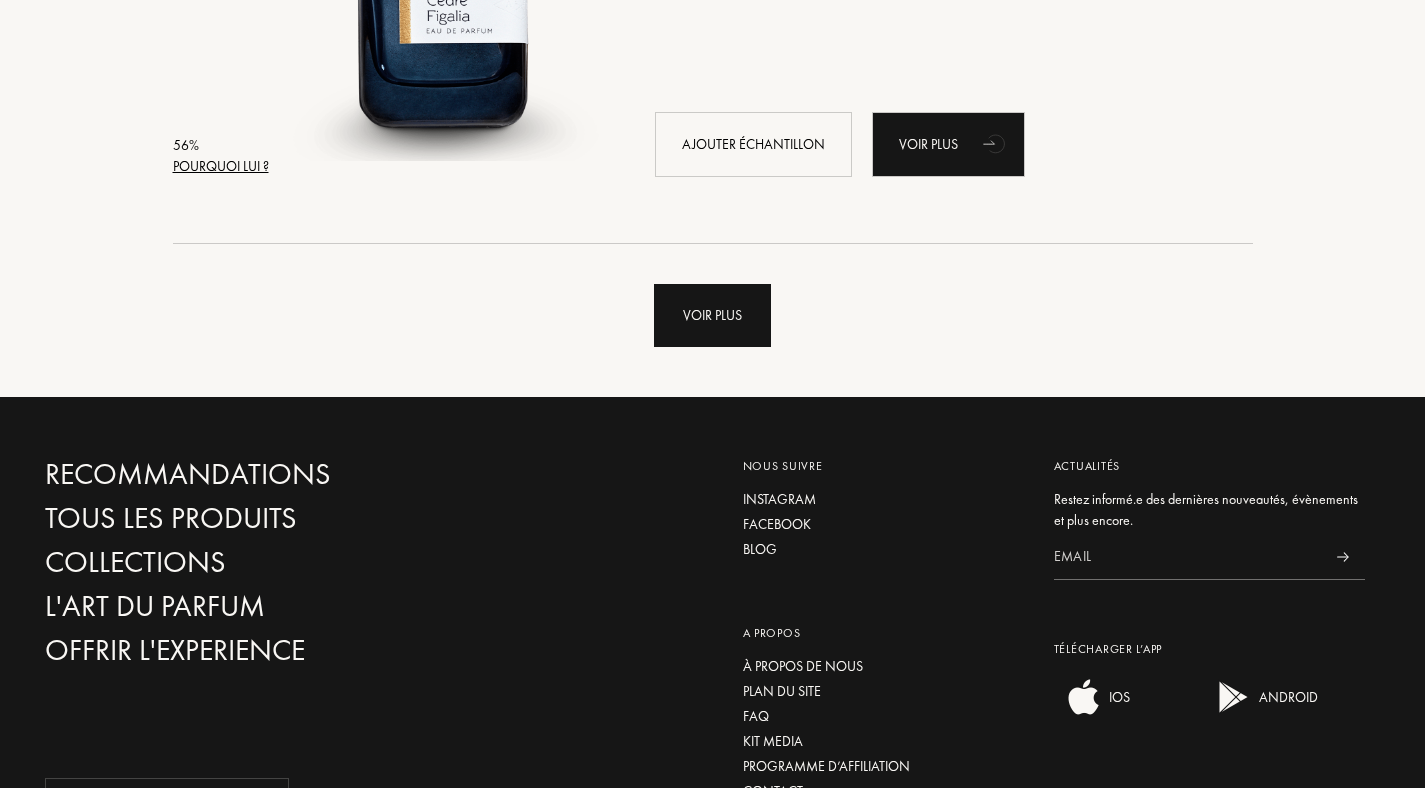 click on "Voir plus" at bounding box center [712, 315] 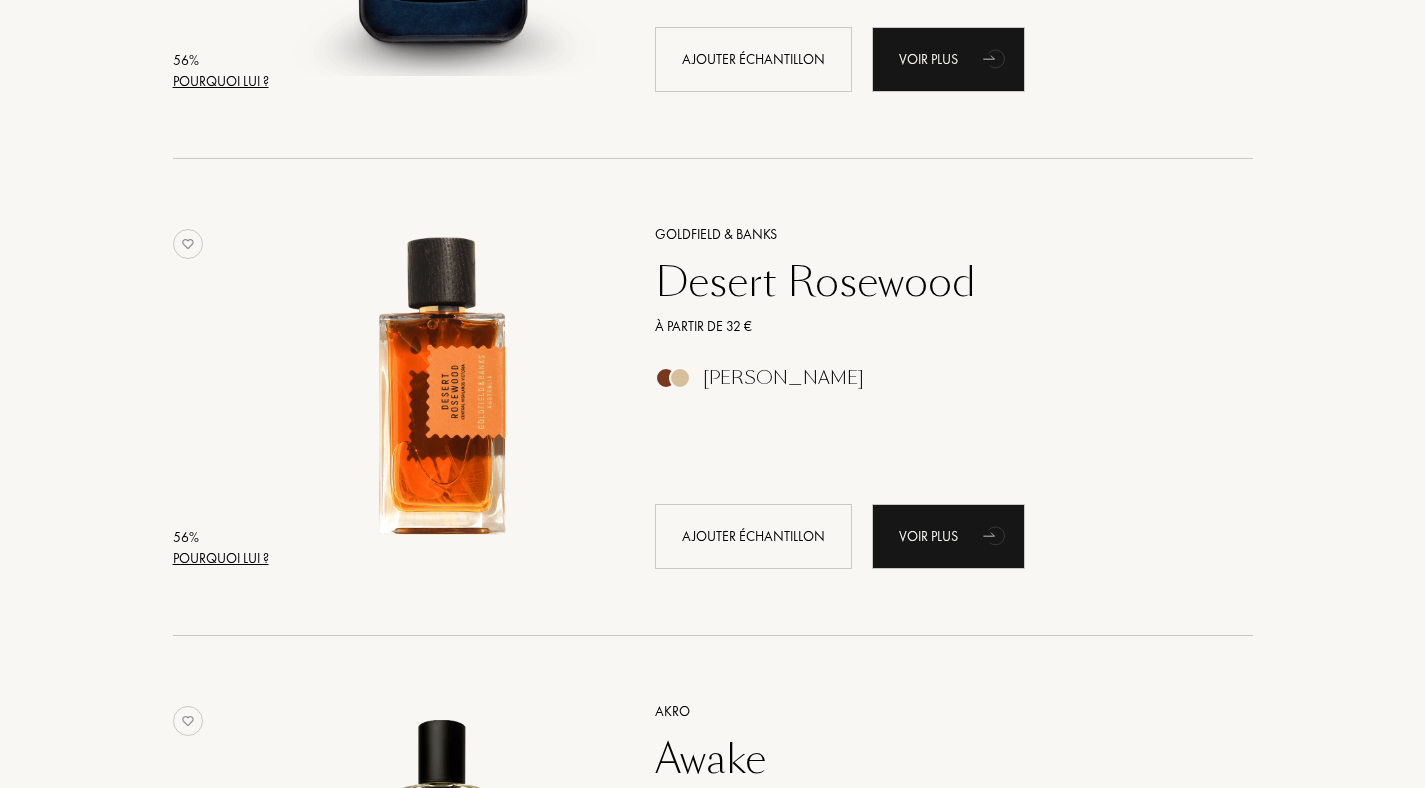 scroll, scrollTop: 28794, scrollLeft: 0, axis: vertical 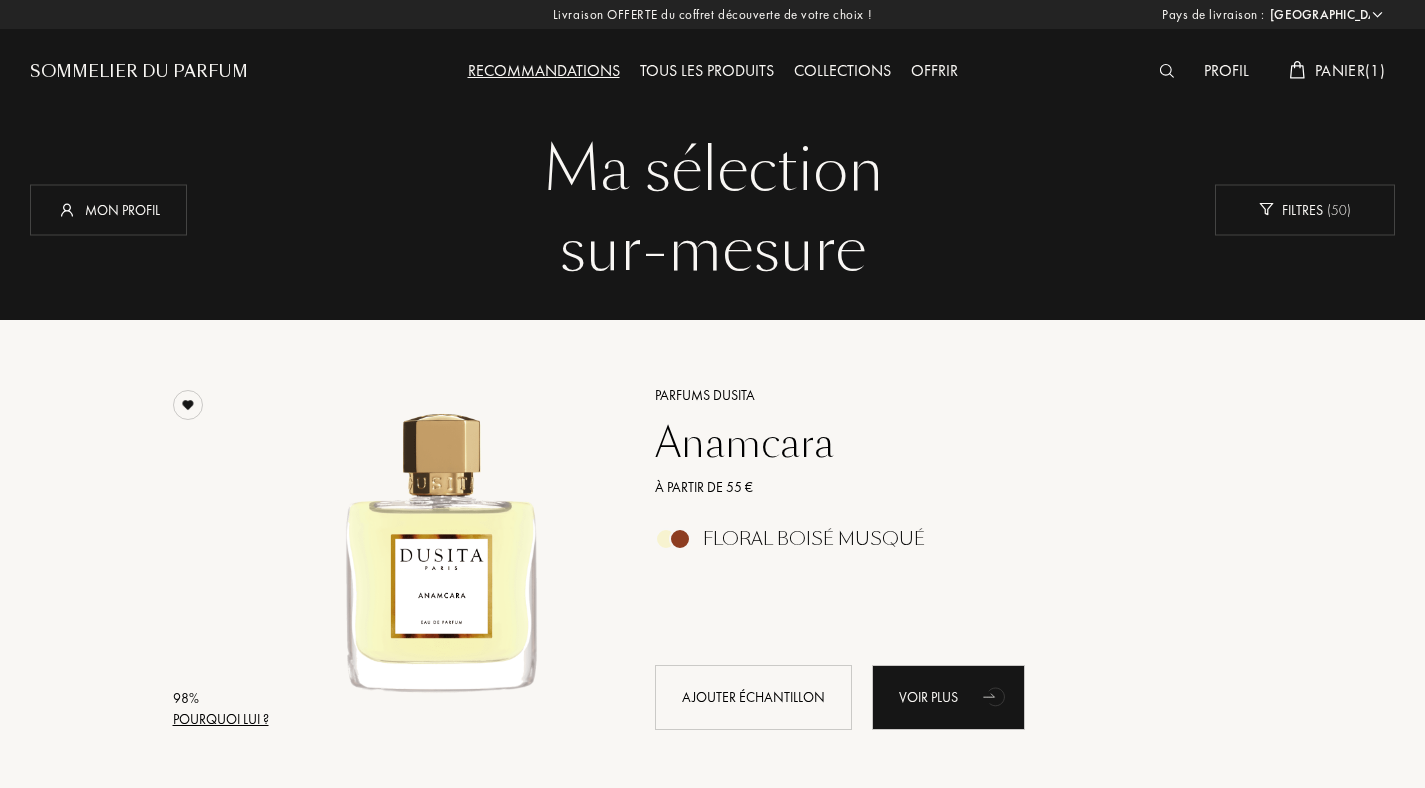 click on "Panier  ( 1 )" at bounding box center (1350, 70) 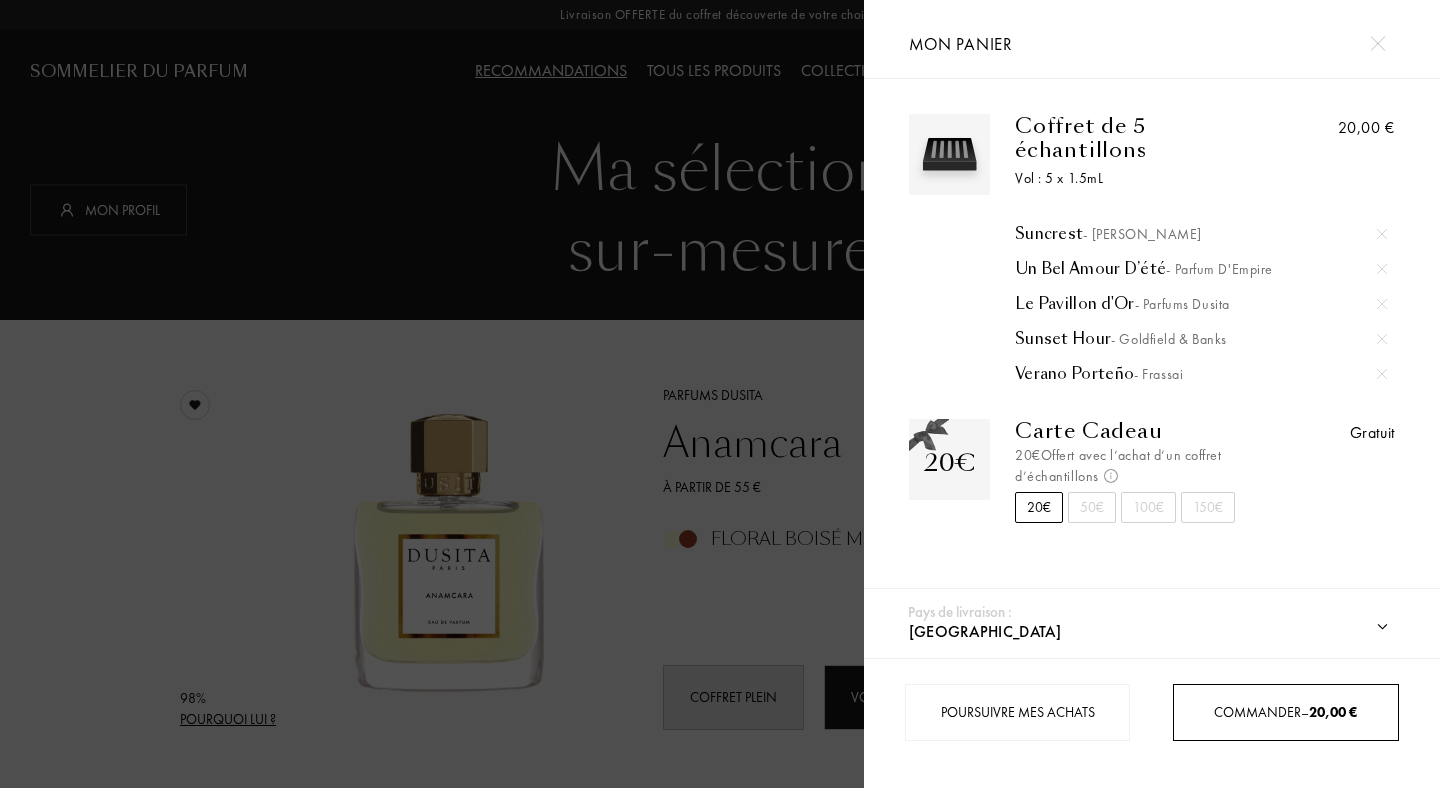 click on "Commander  –  20,00 €" at bounding box center [1285, 712] 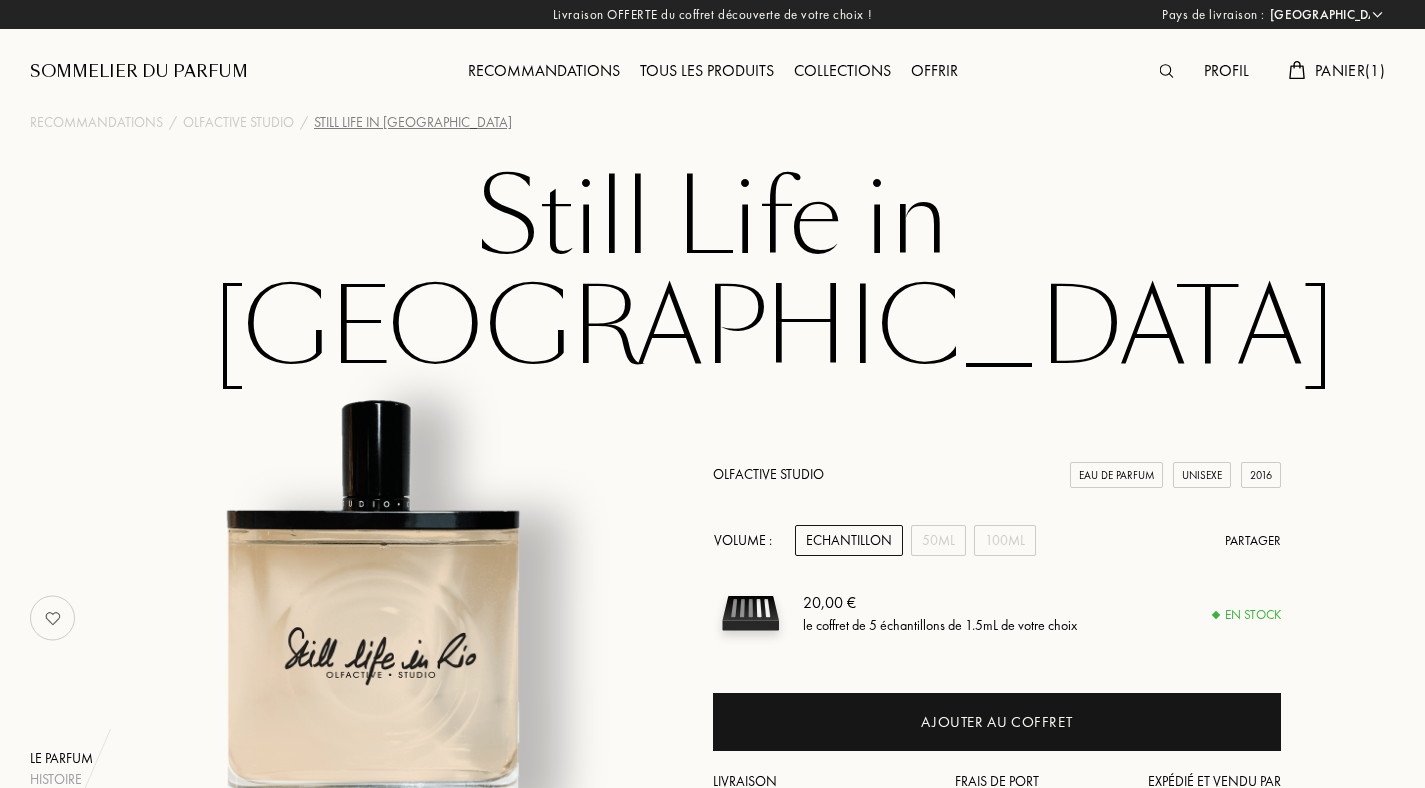 select on "FR" 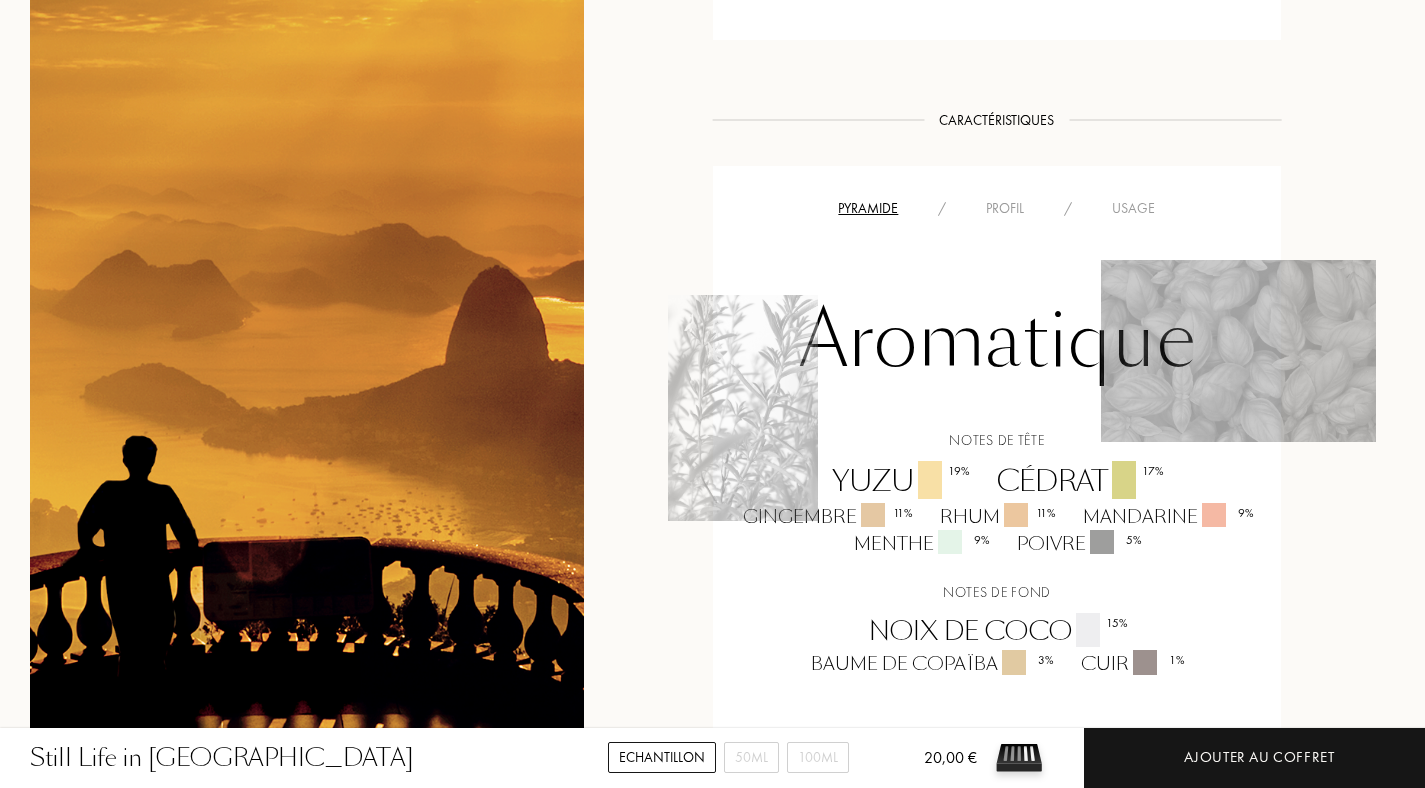 scroll, scrollTop: 1533, scrollLeft: 0, axis: vertical 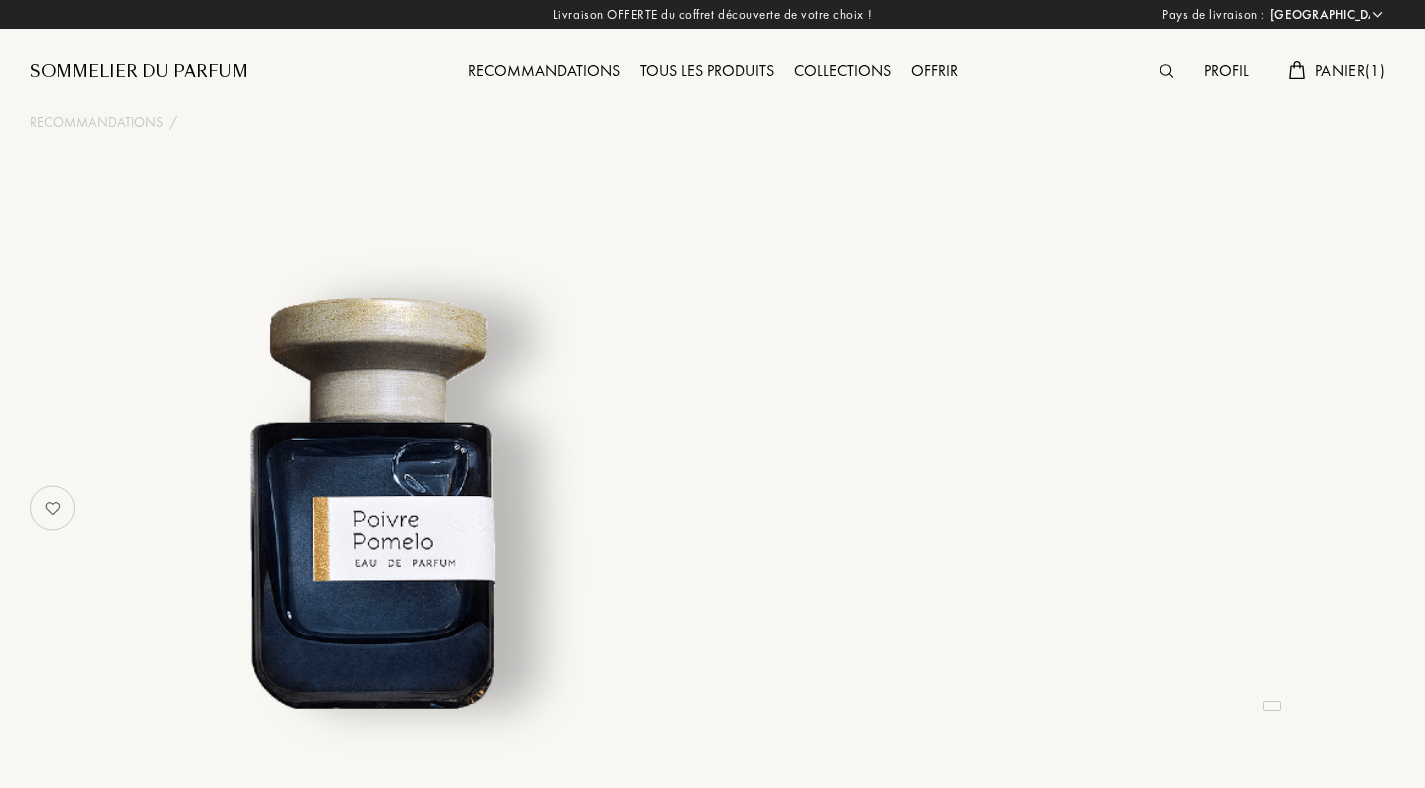 select on "FR" 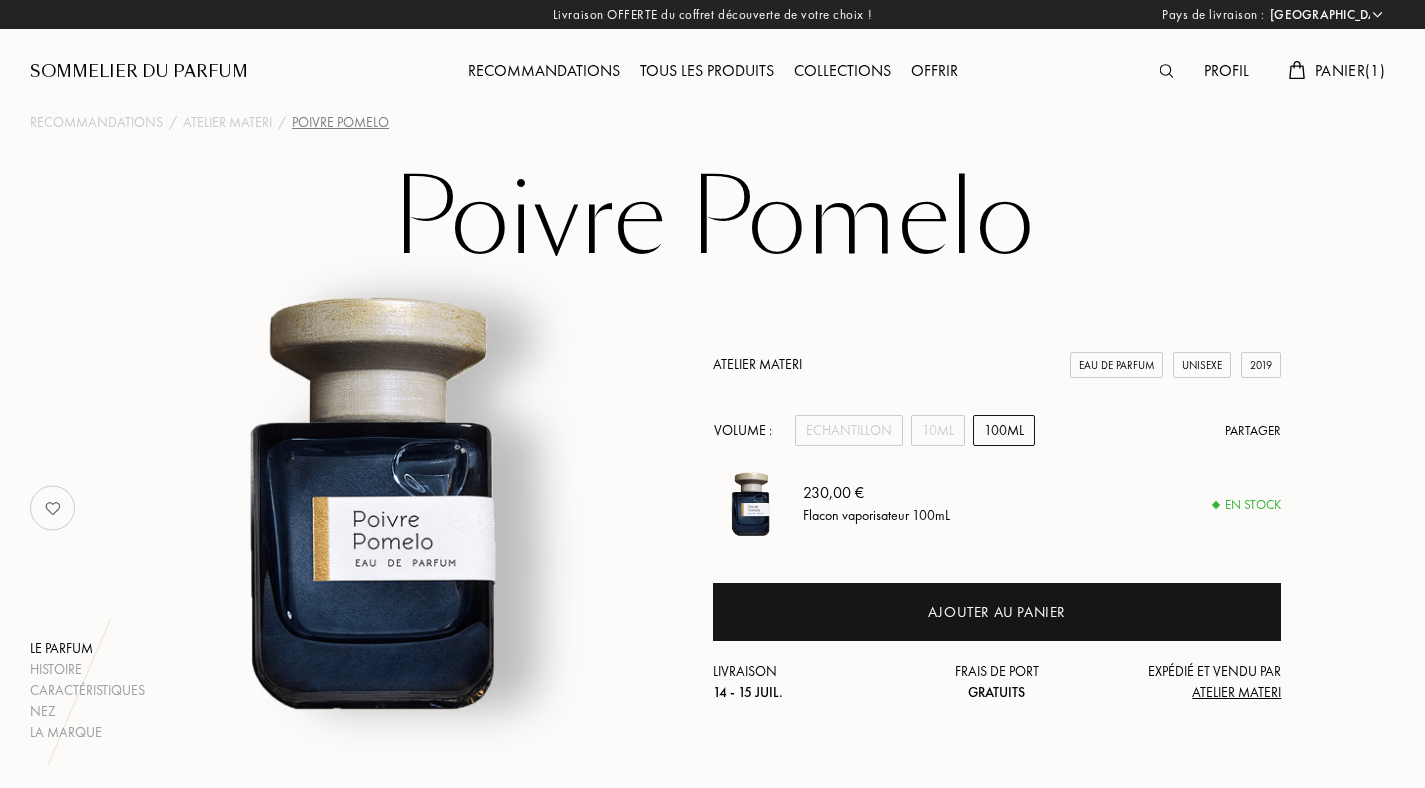 scroll, scrollTop: 0, scrollLeft: 0, axis: both 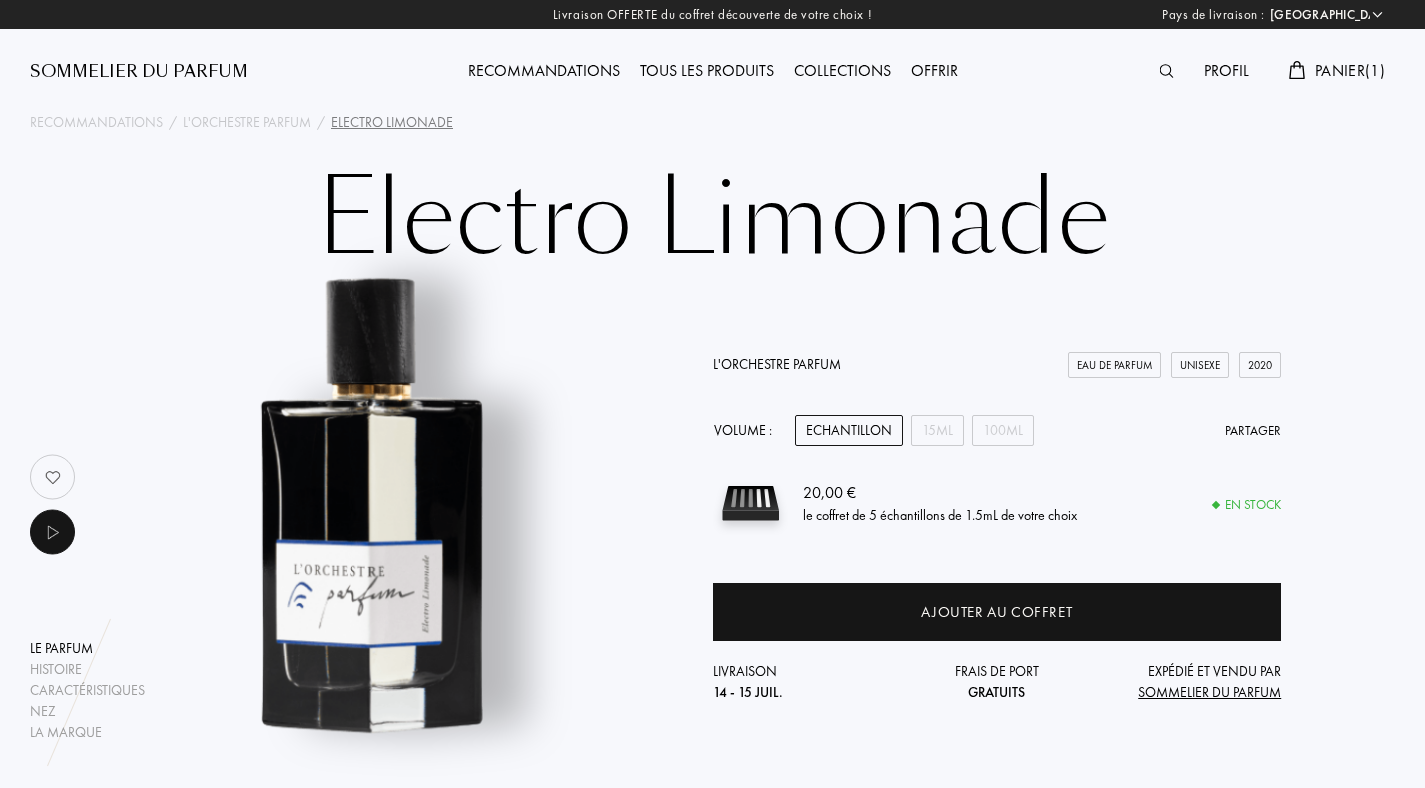 select on "FR" 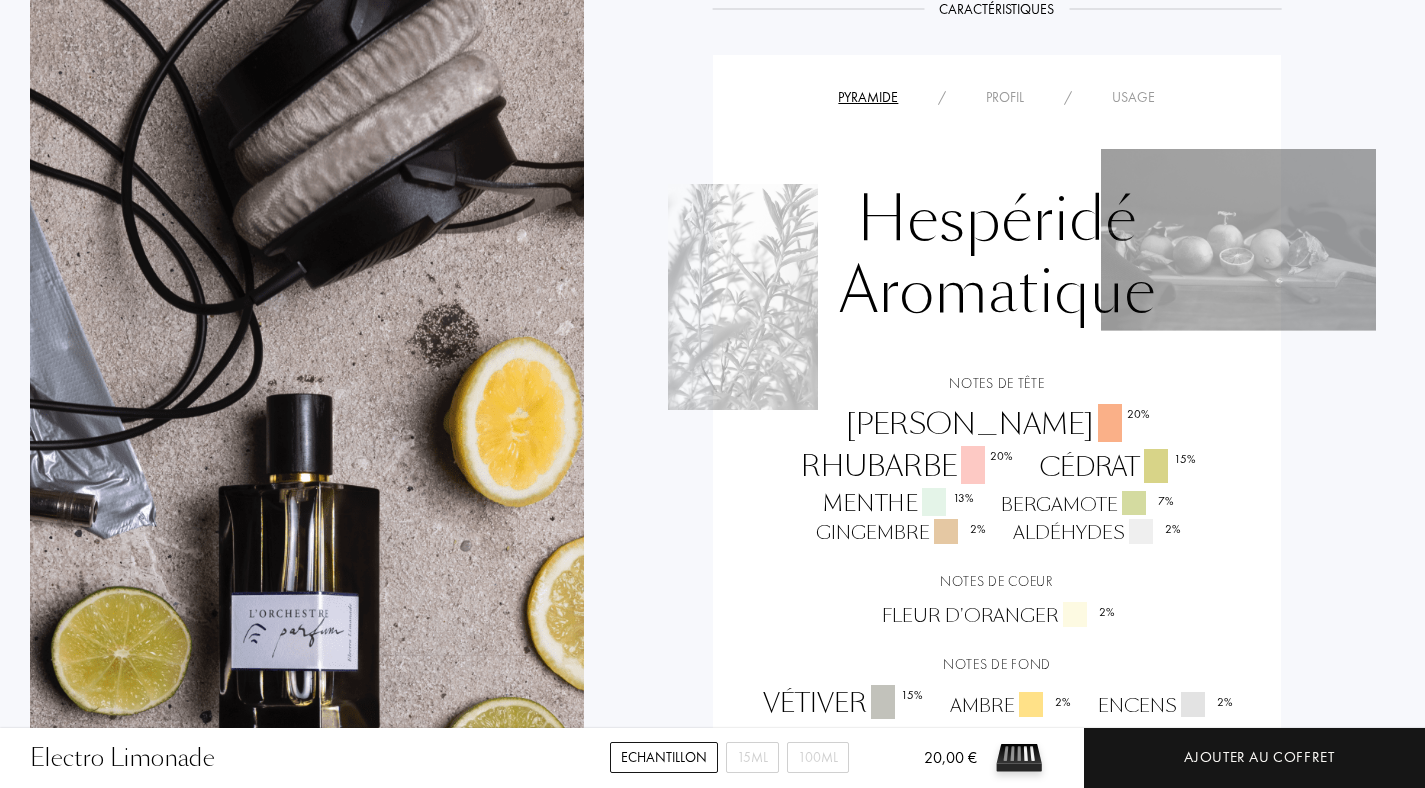 scroll, scrollTop: 1623, scrollLeft: 0, axis: vertical 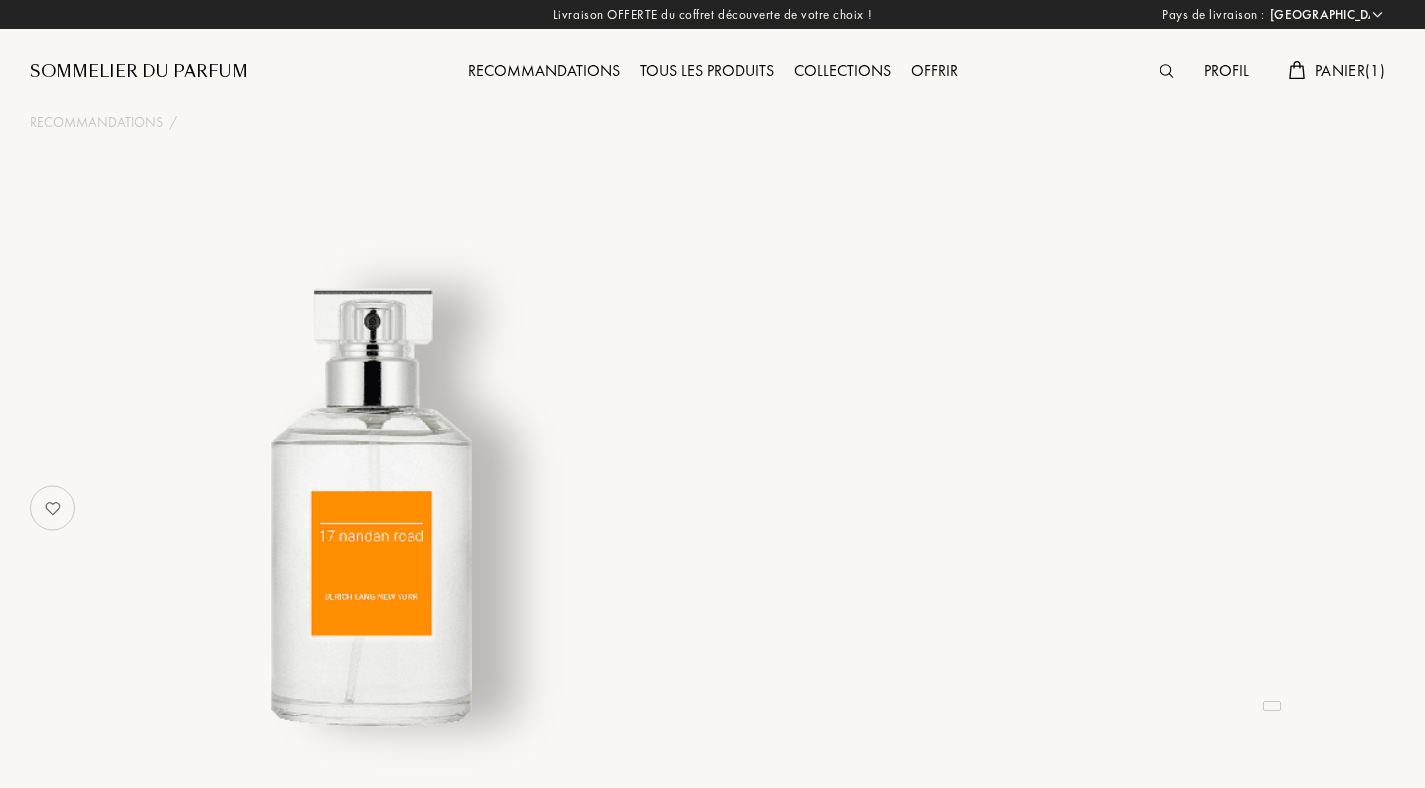 select on "FR" 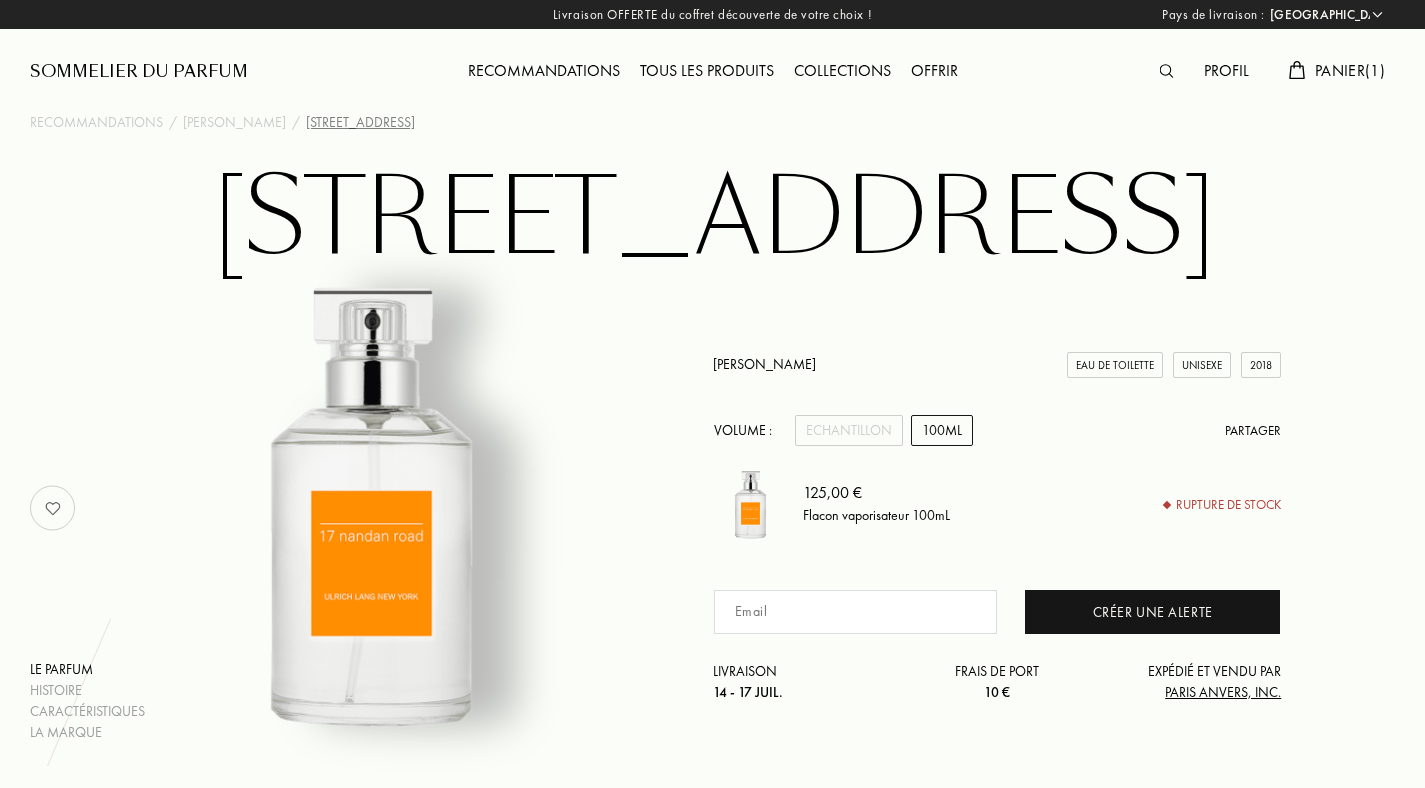 scroll, scrollTop: 0, scrollLeft: 0, axis: both 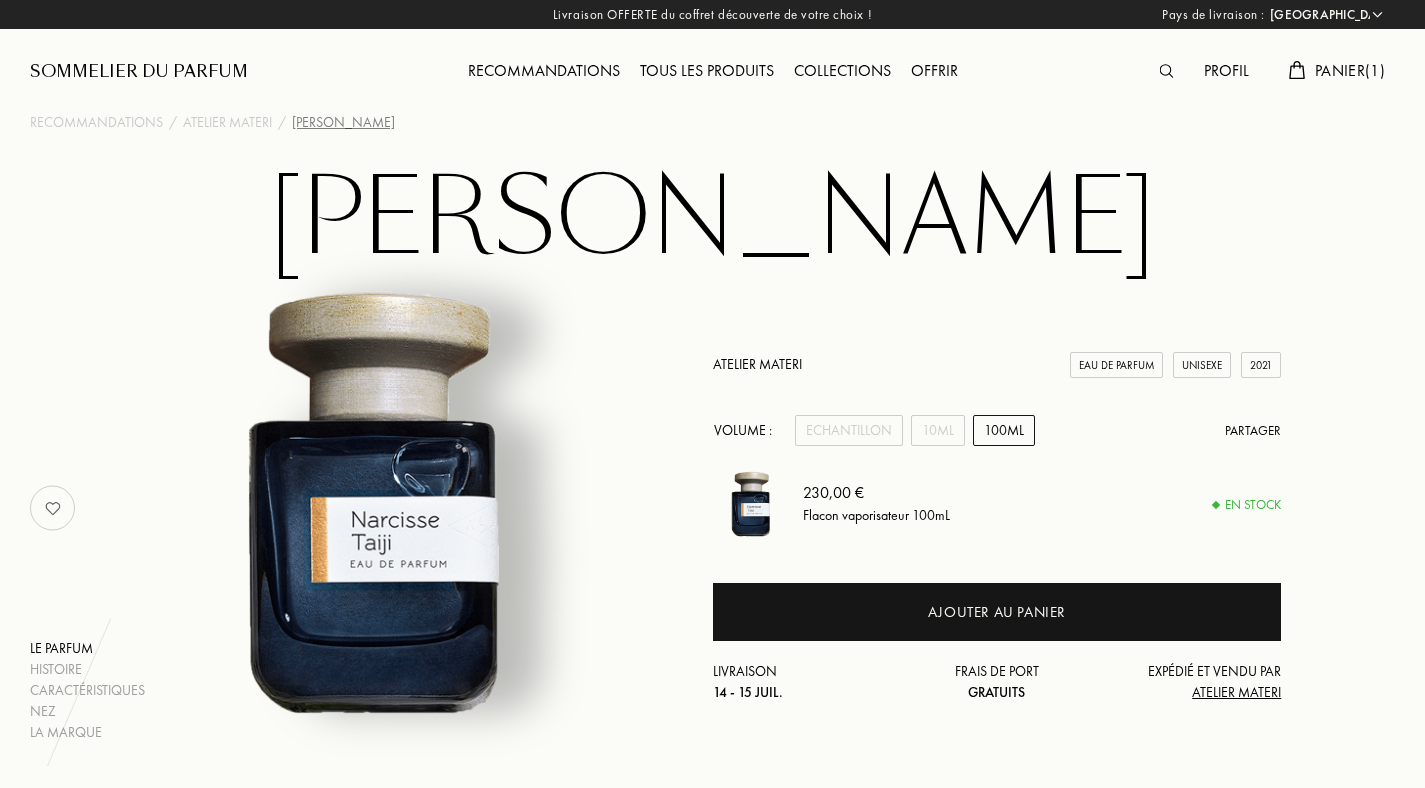 select on "FR" 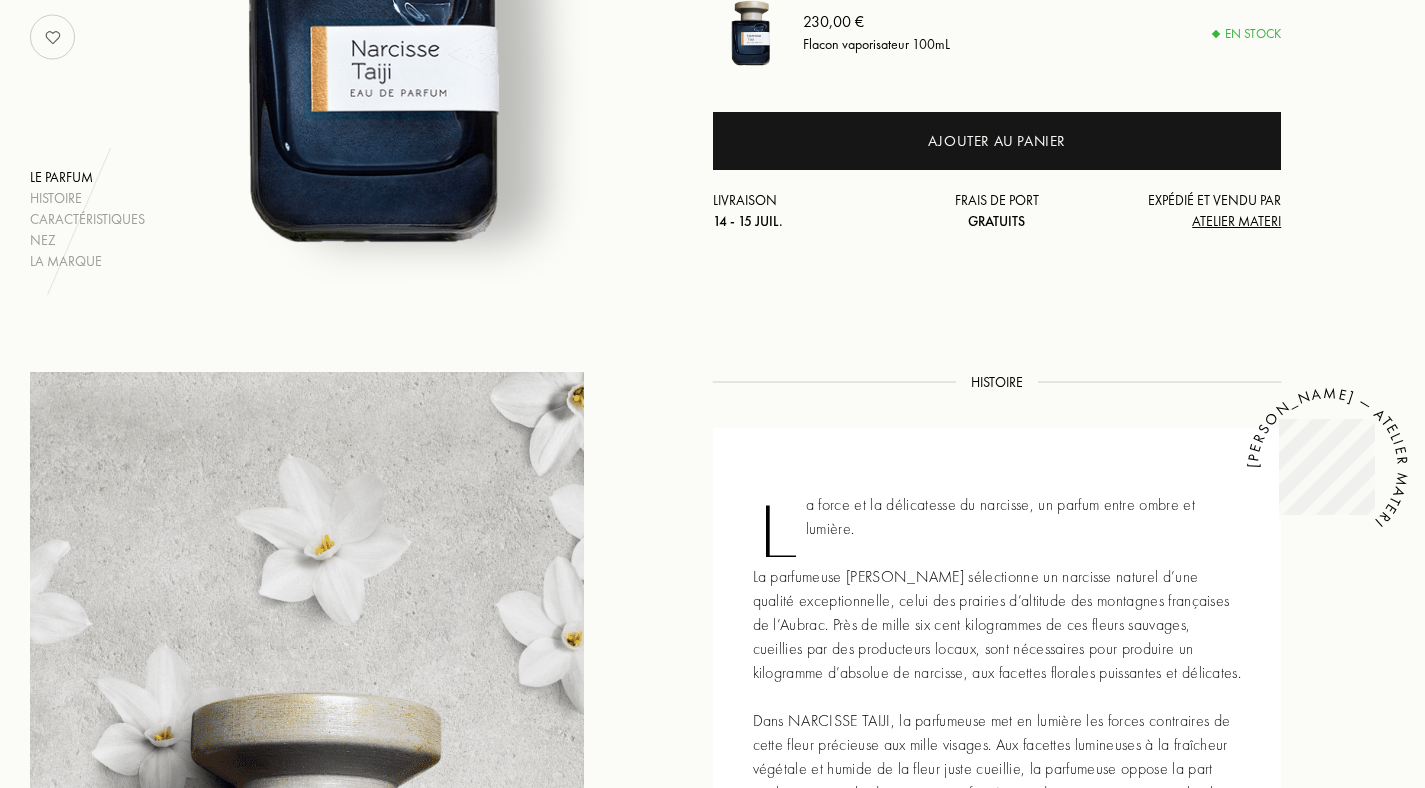 scroll, scrollTop: 0, scrollLeft: 0, axis: both 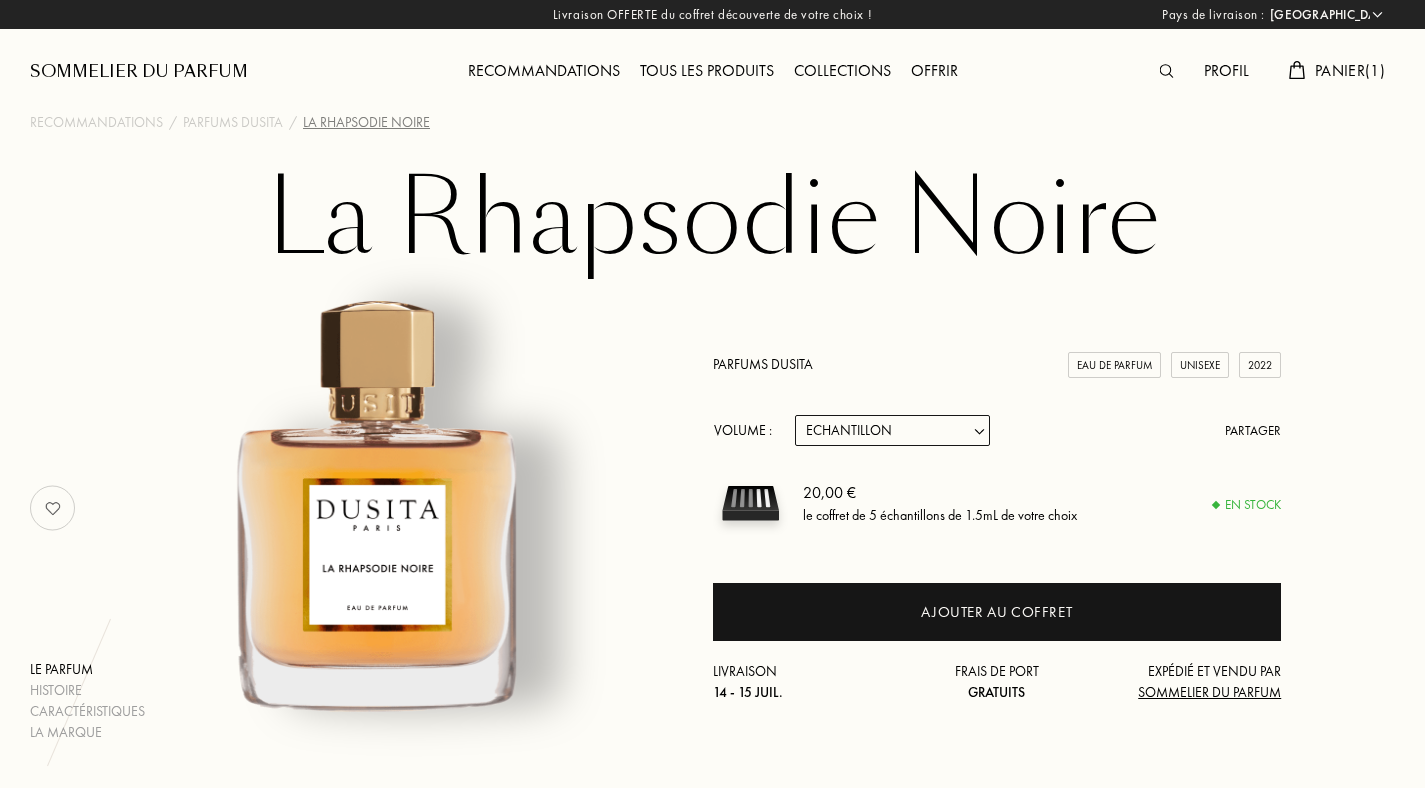 select on "FR" 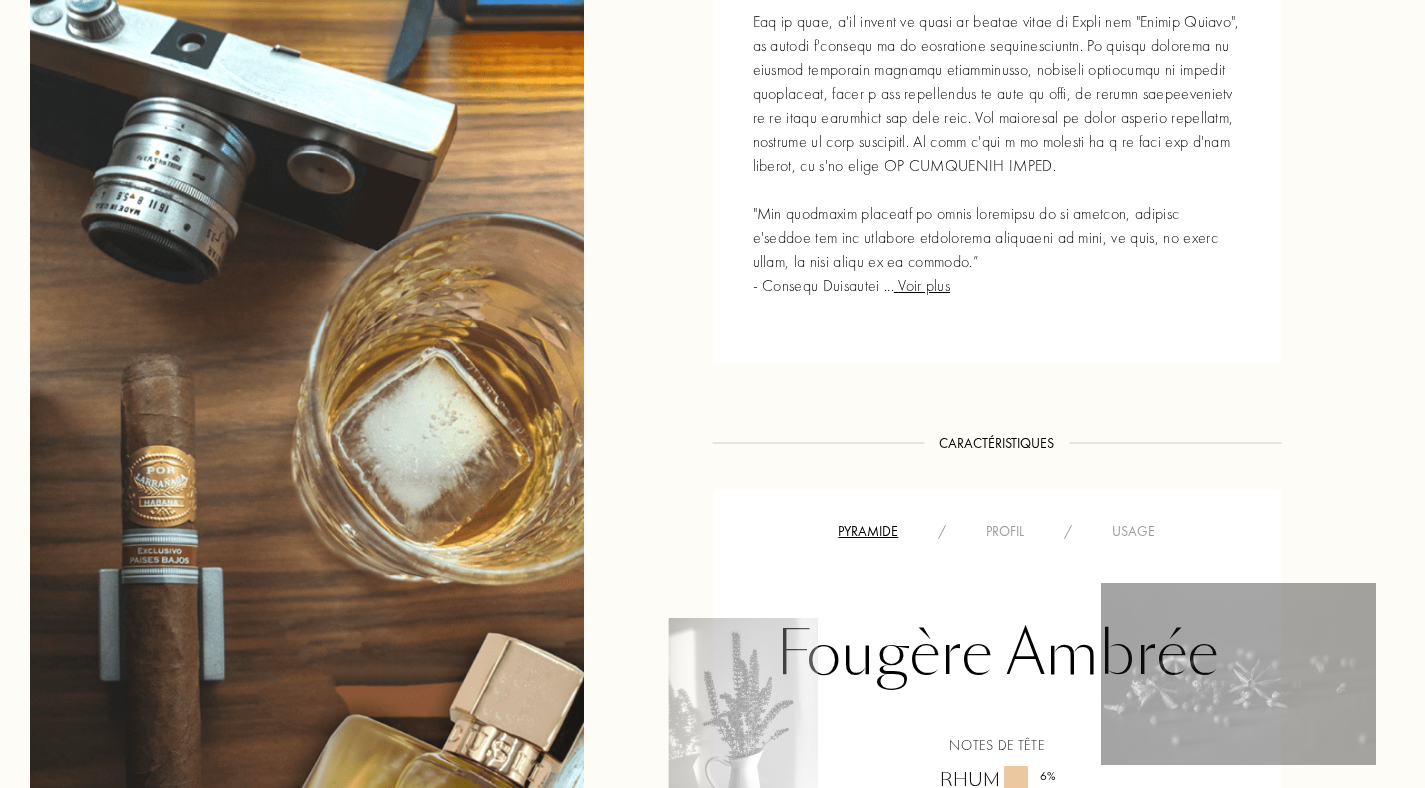 scroll, scrollTop: 0, scrollLeft: 0, axis: both 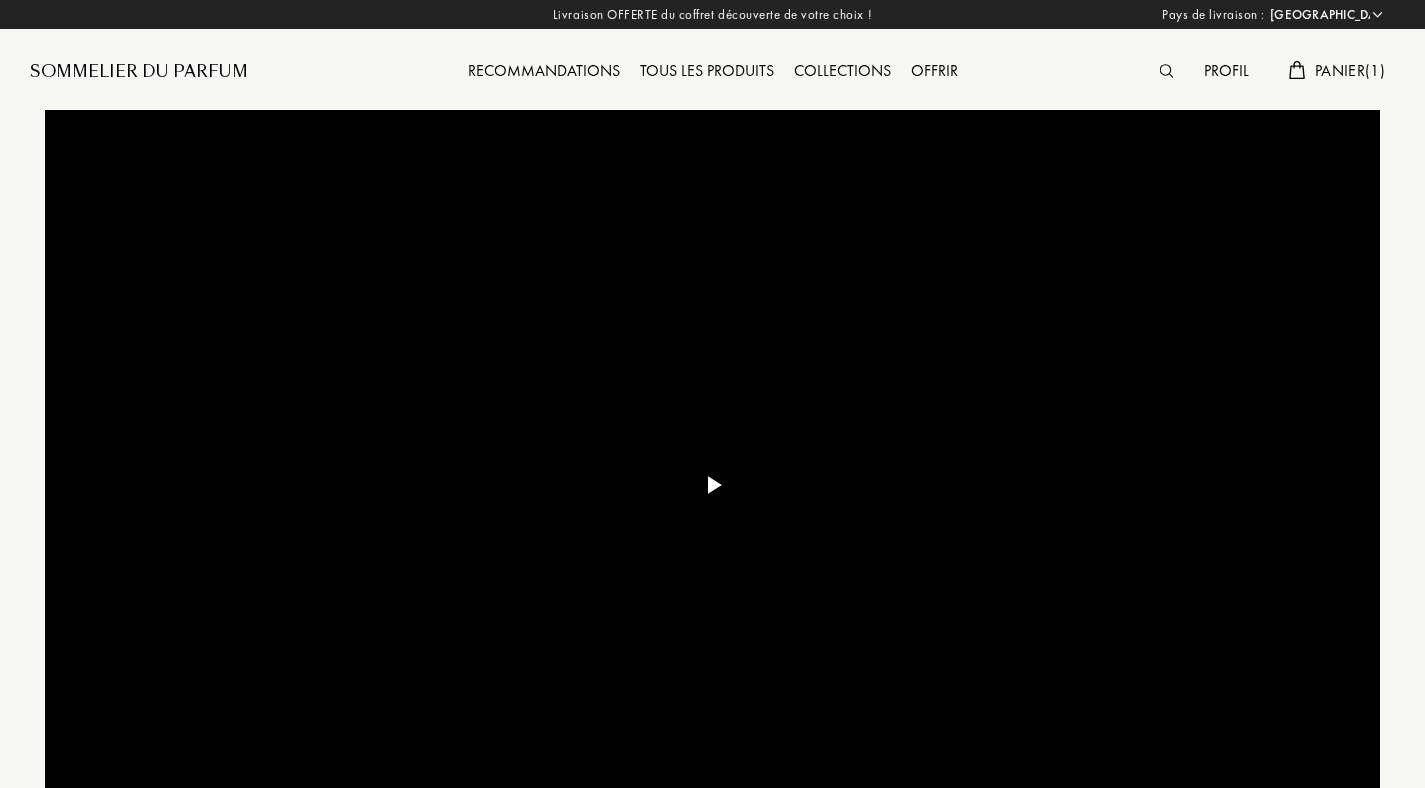 select on "FR" 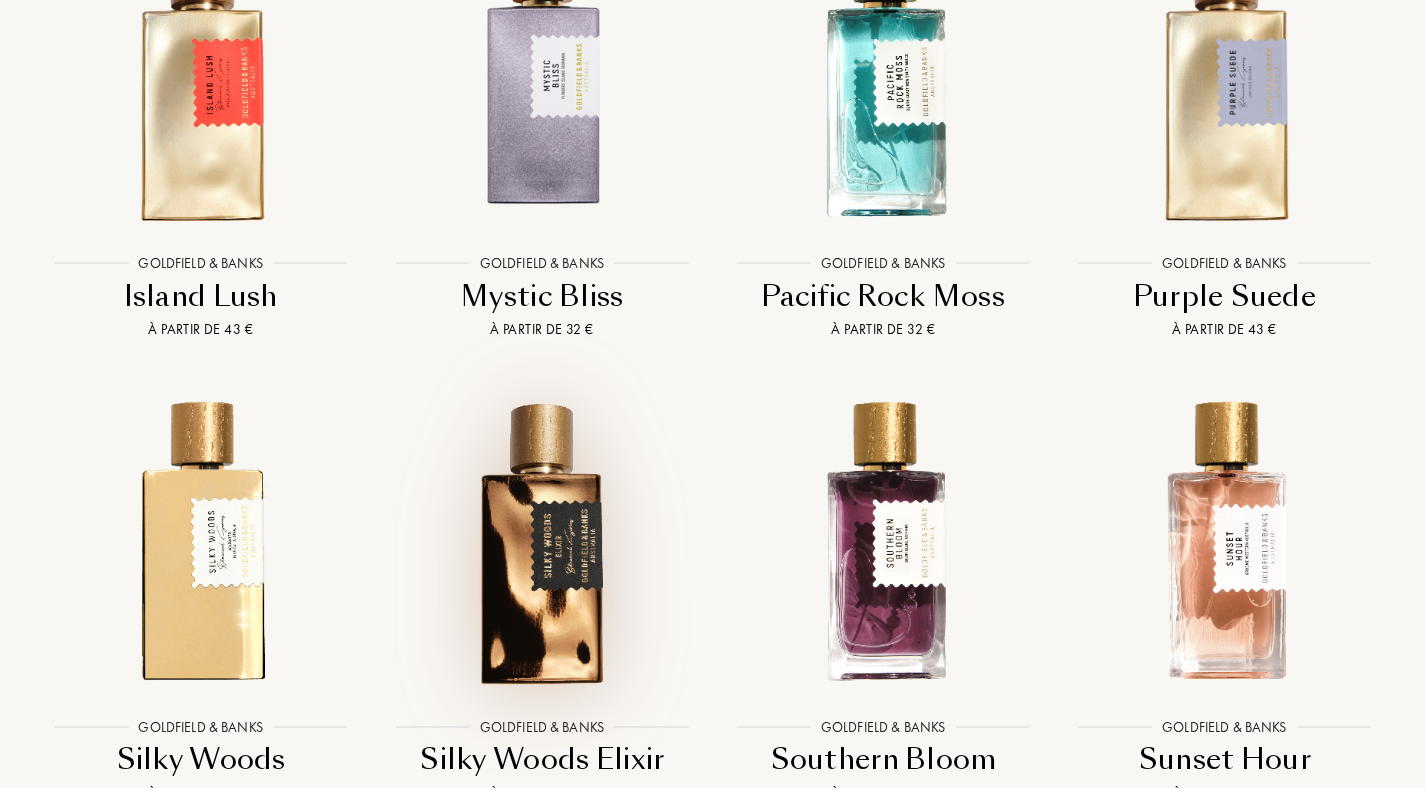scroll, scrollTop: 2509, scrollLeft: 0, axis: vertical 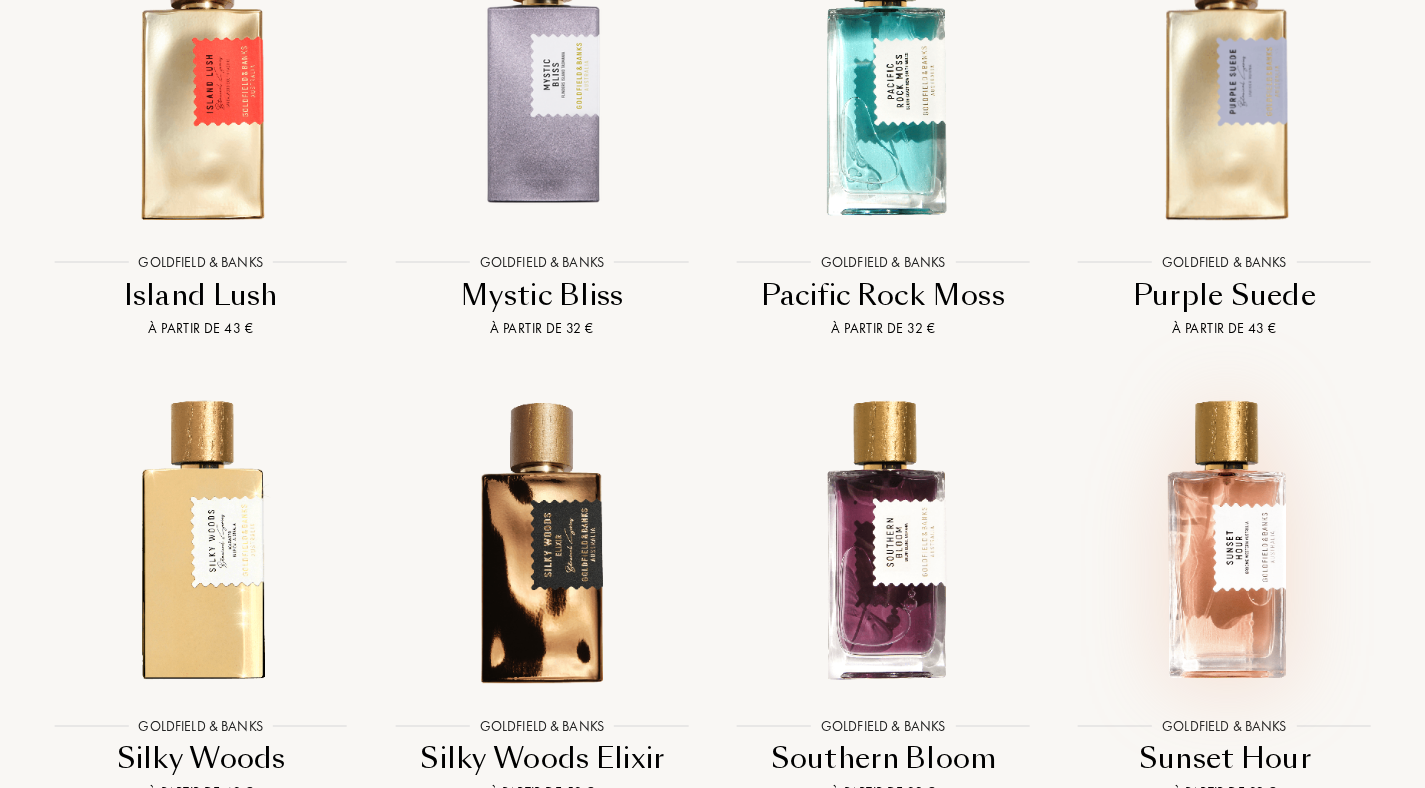 click at bounding box center (1224, 539) 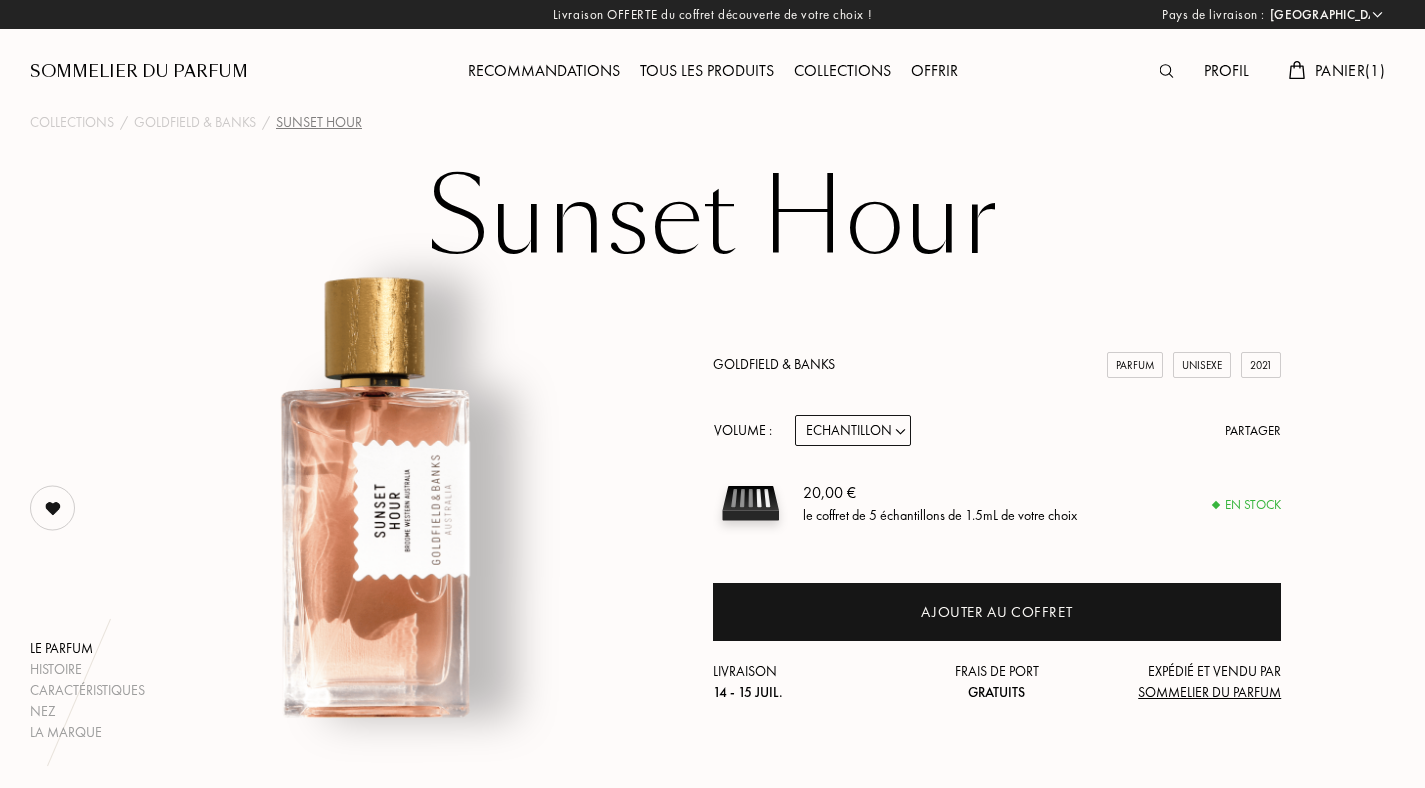 select on "FR" 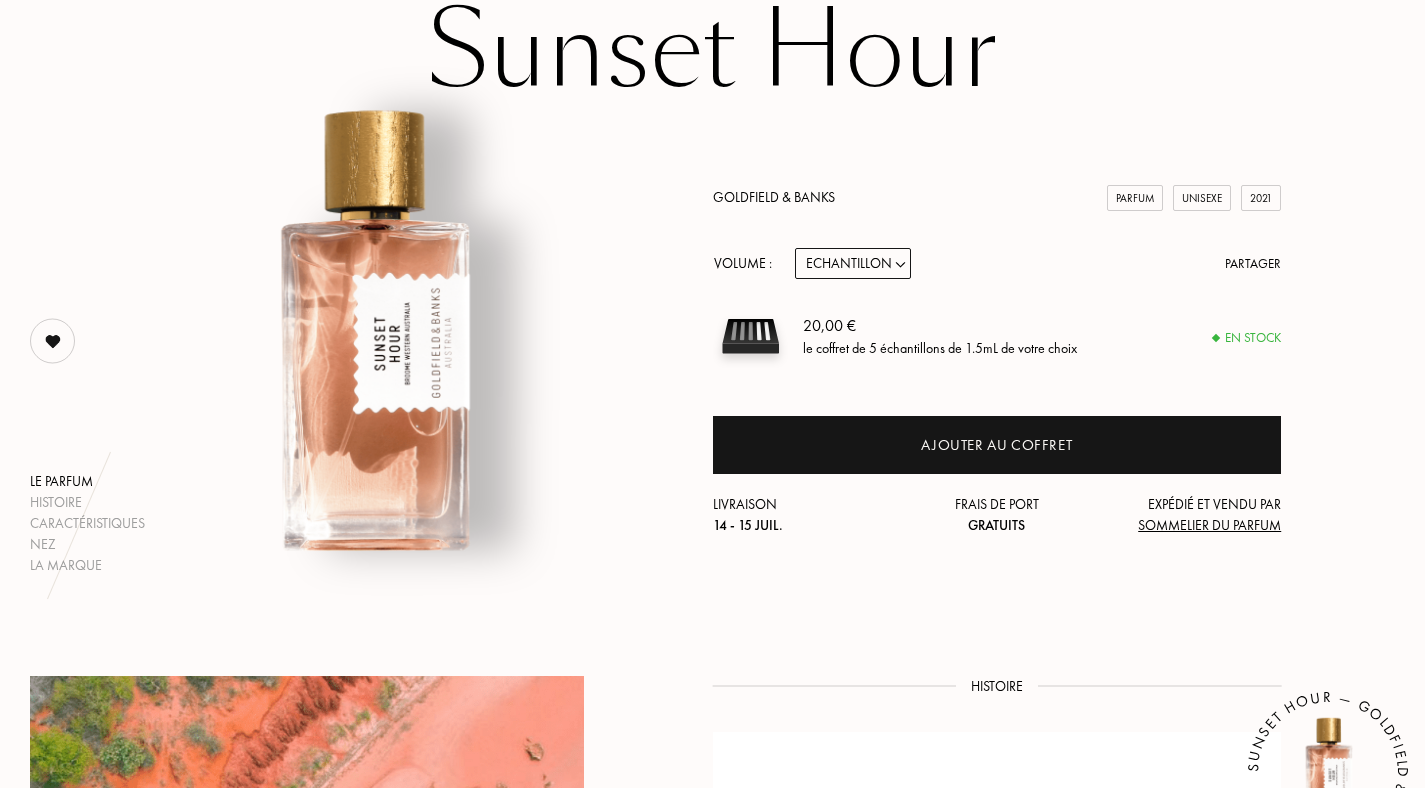 scroll, scrollTop: 179, scrollLeft: 0, axis: vertical 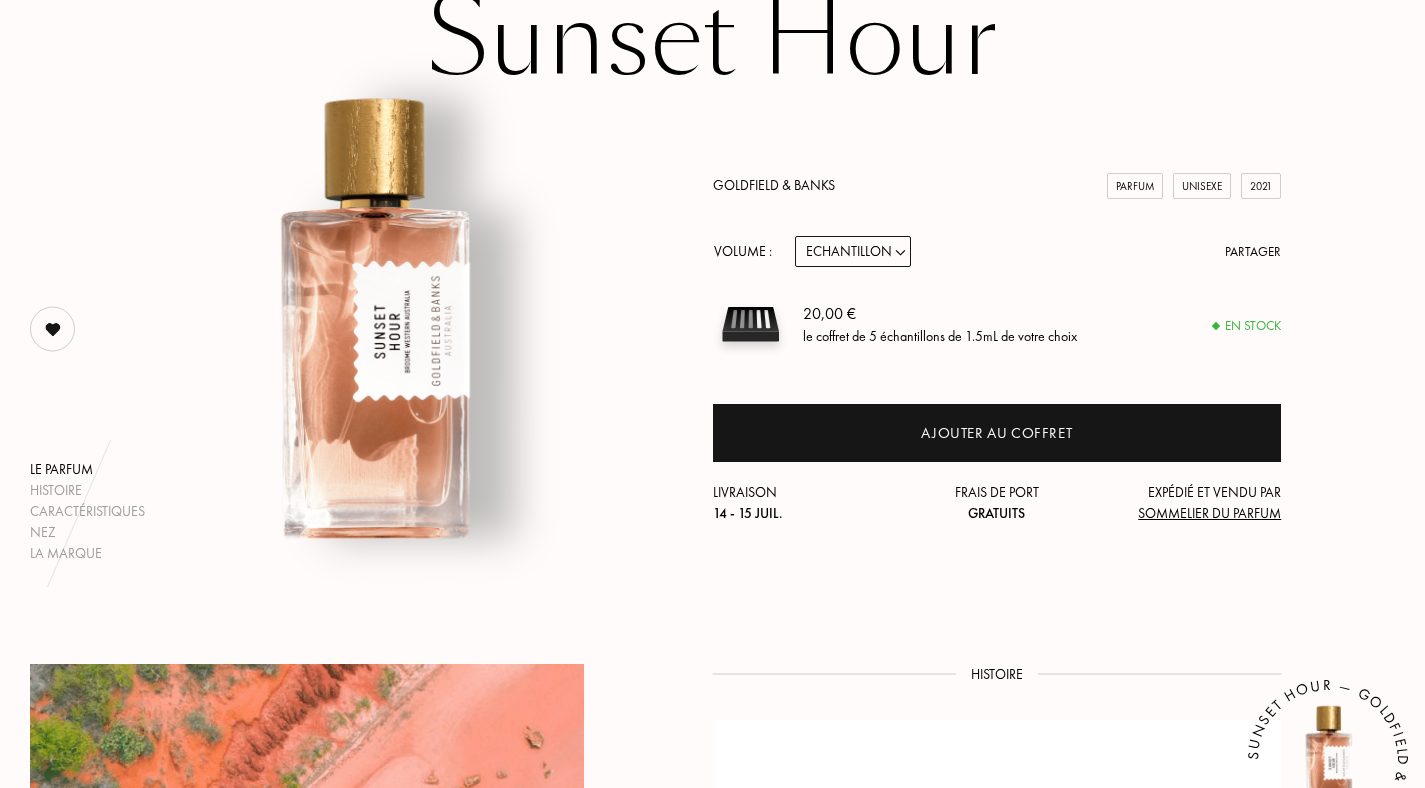 select on "2" 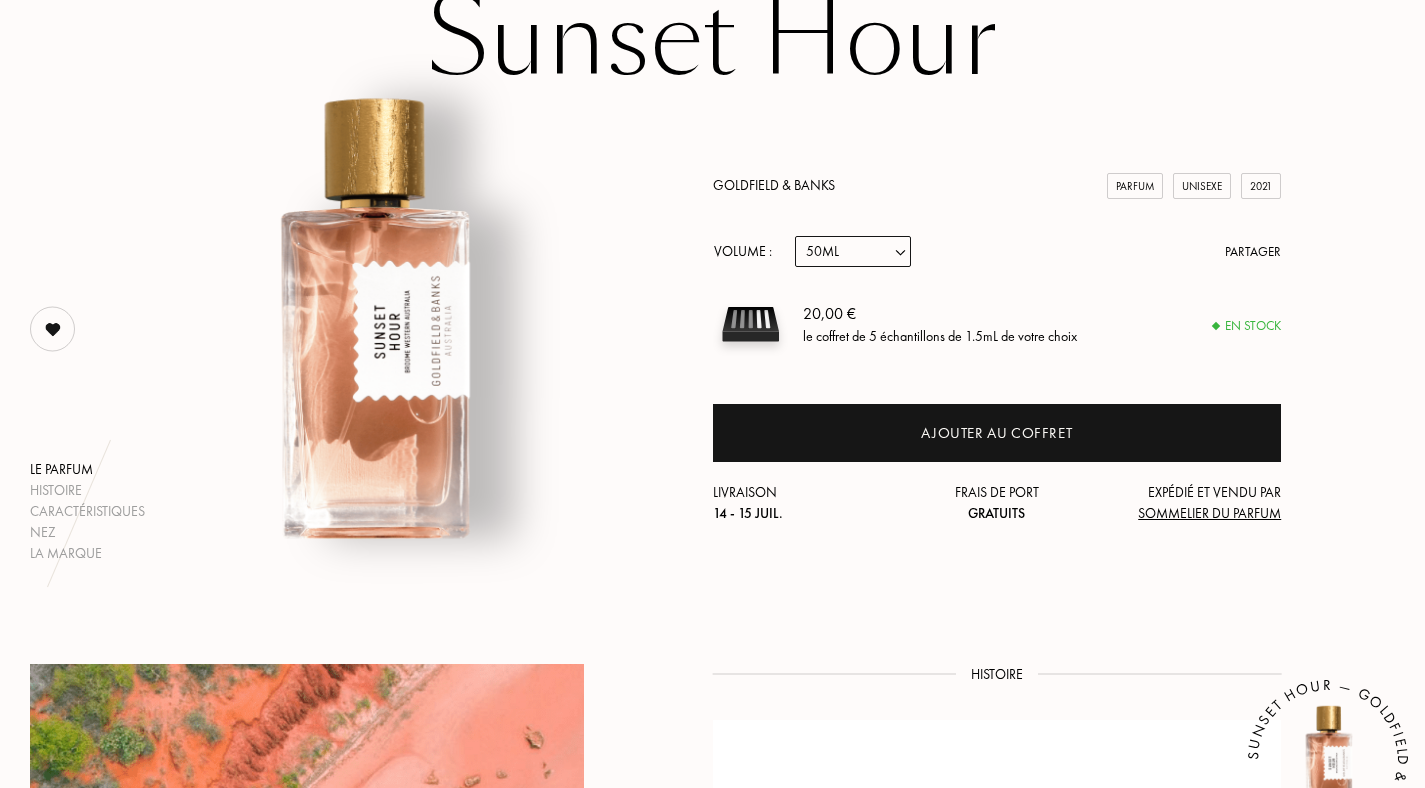 click on "50mL" at bounding box center (0, 0) 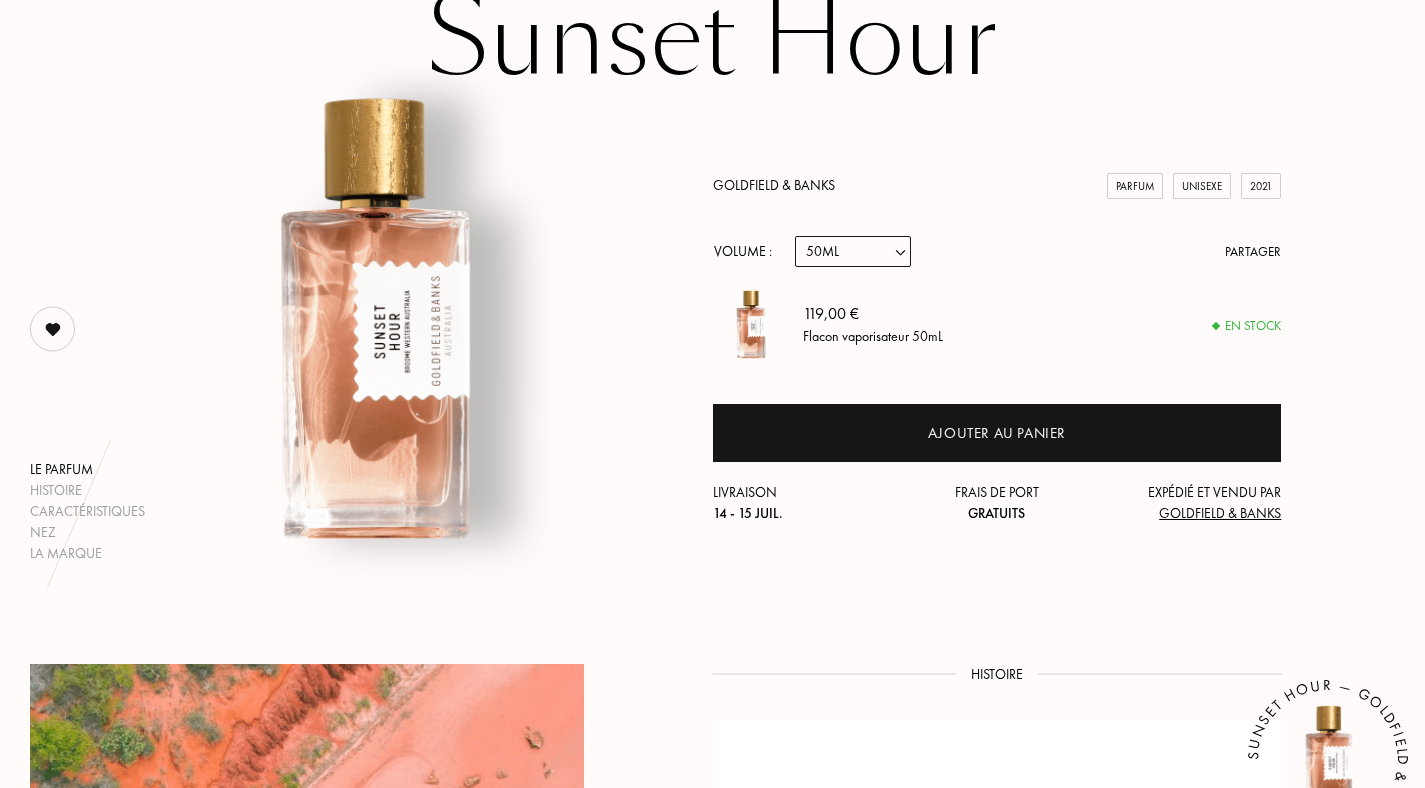 select on "3" 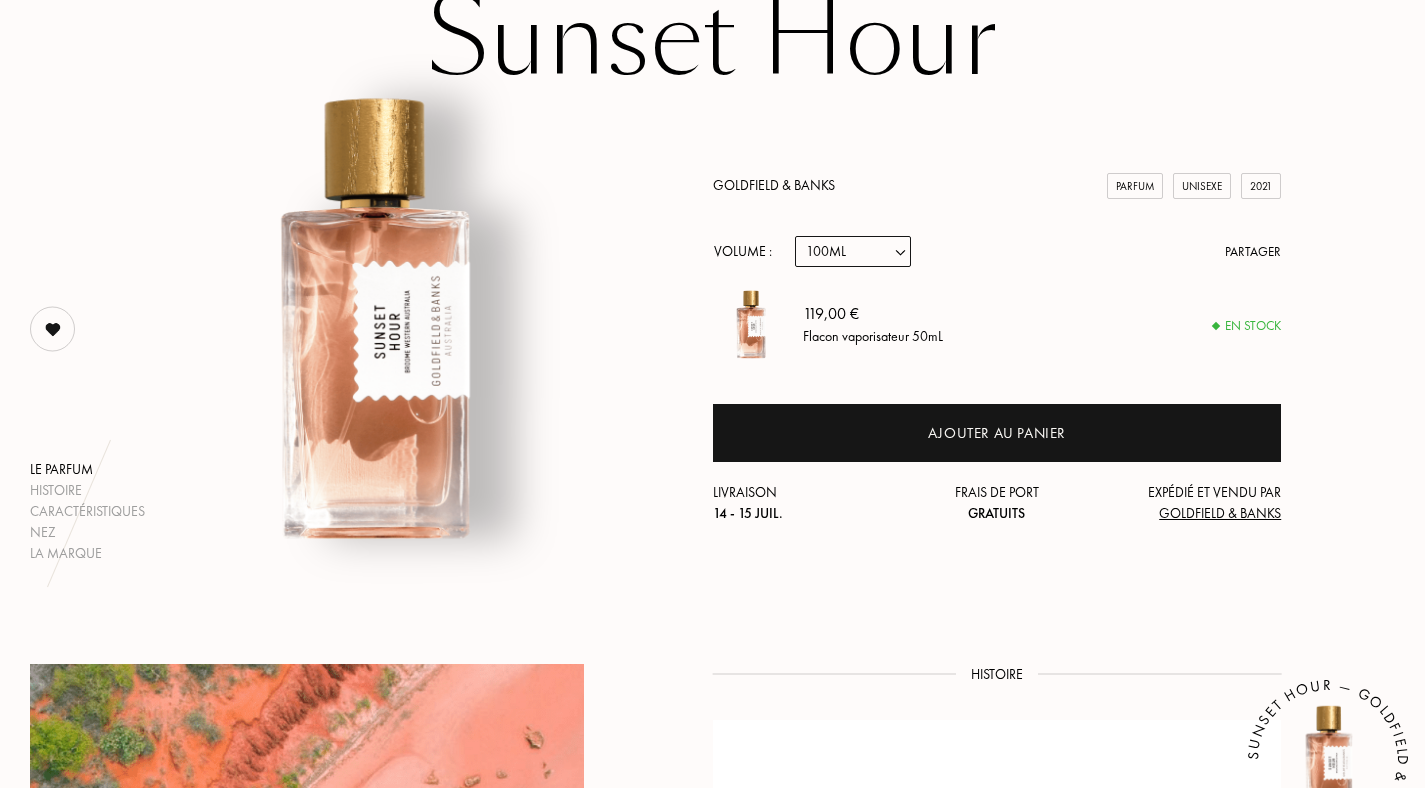 click on "100mL" at bounding box center (0, 0) 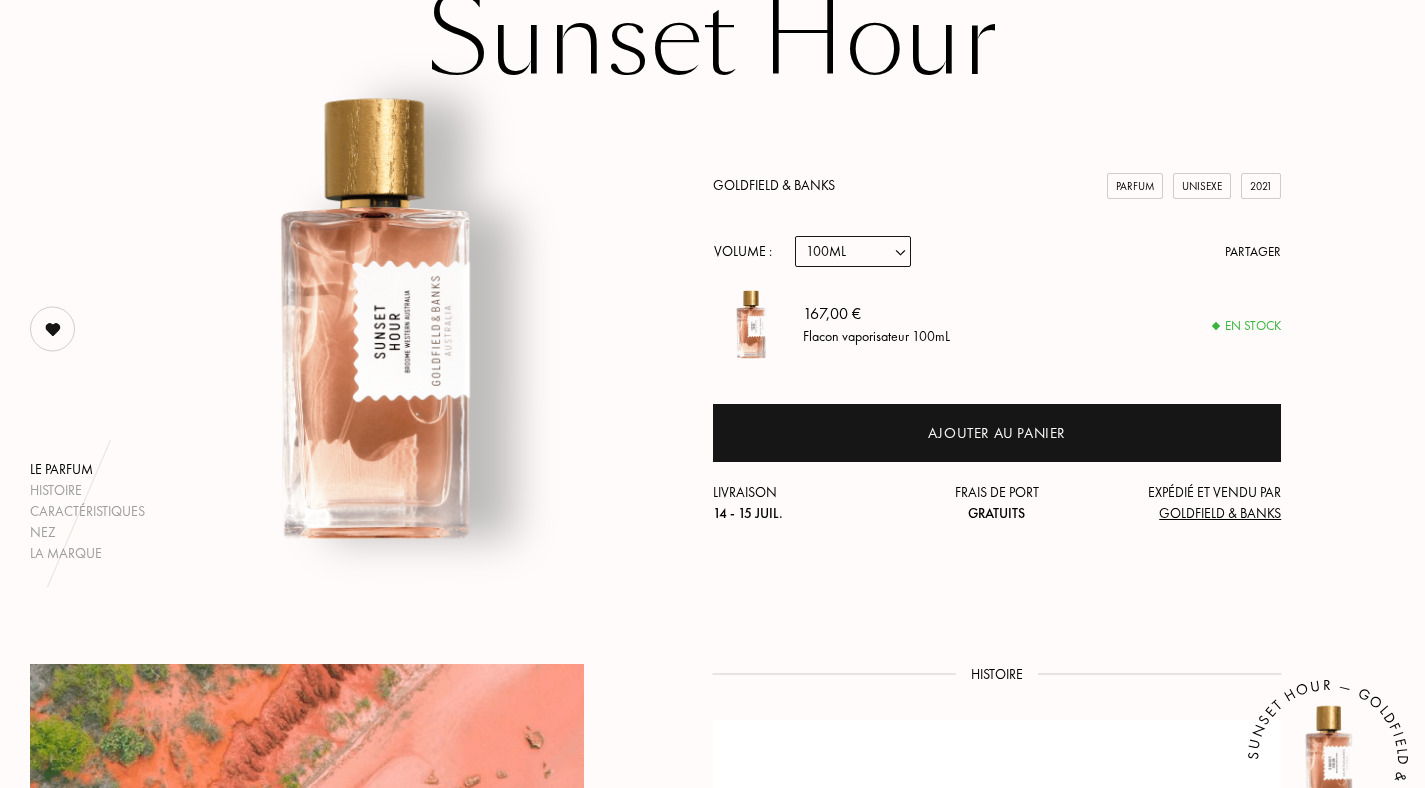 select on "1" 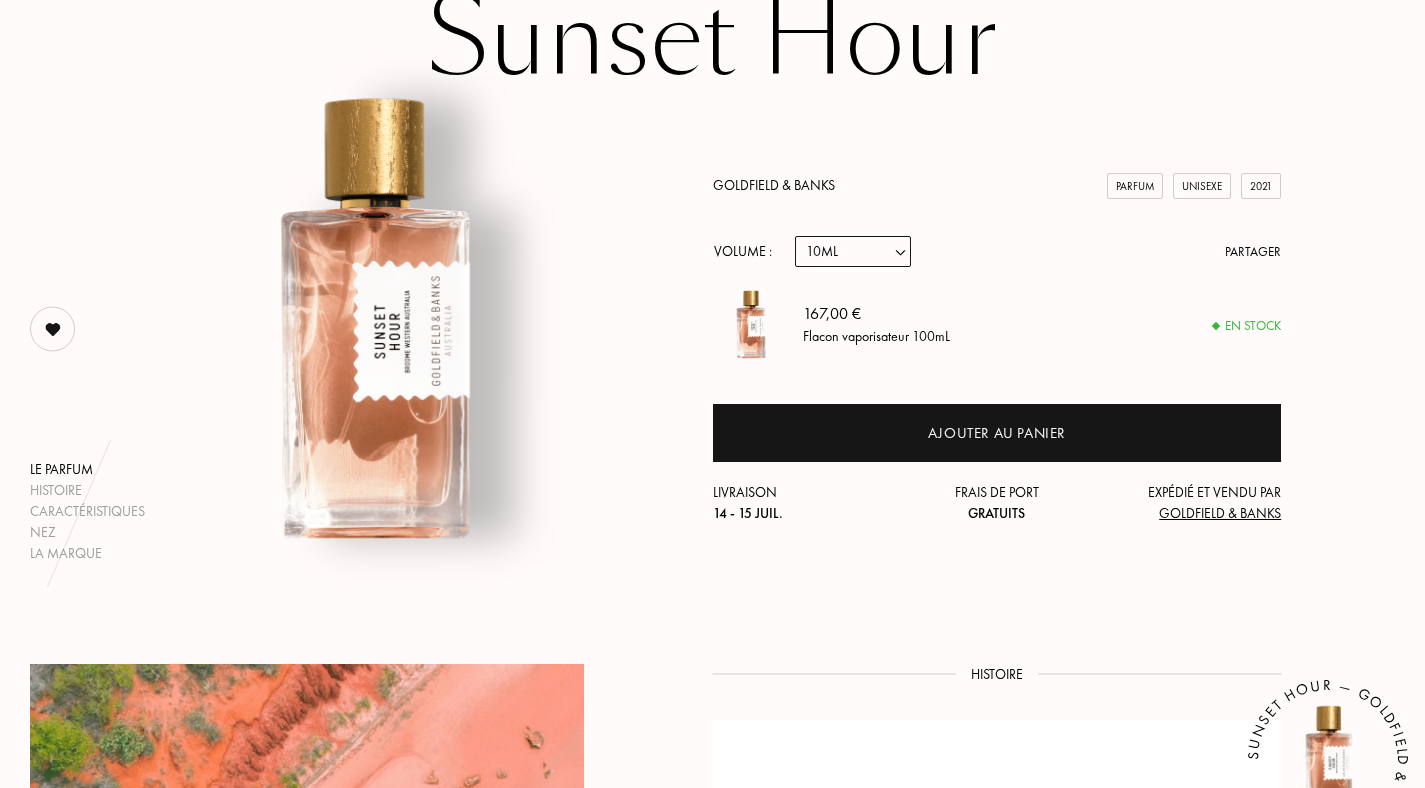 click on "10mL" at bounding box center (0, 0) 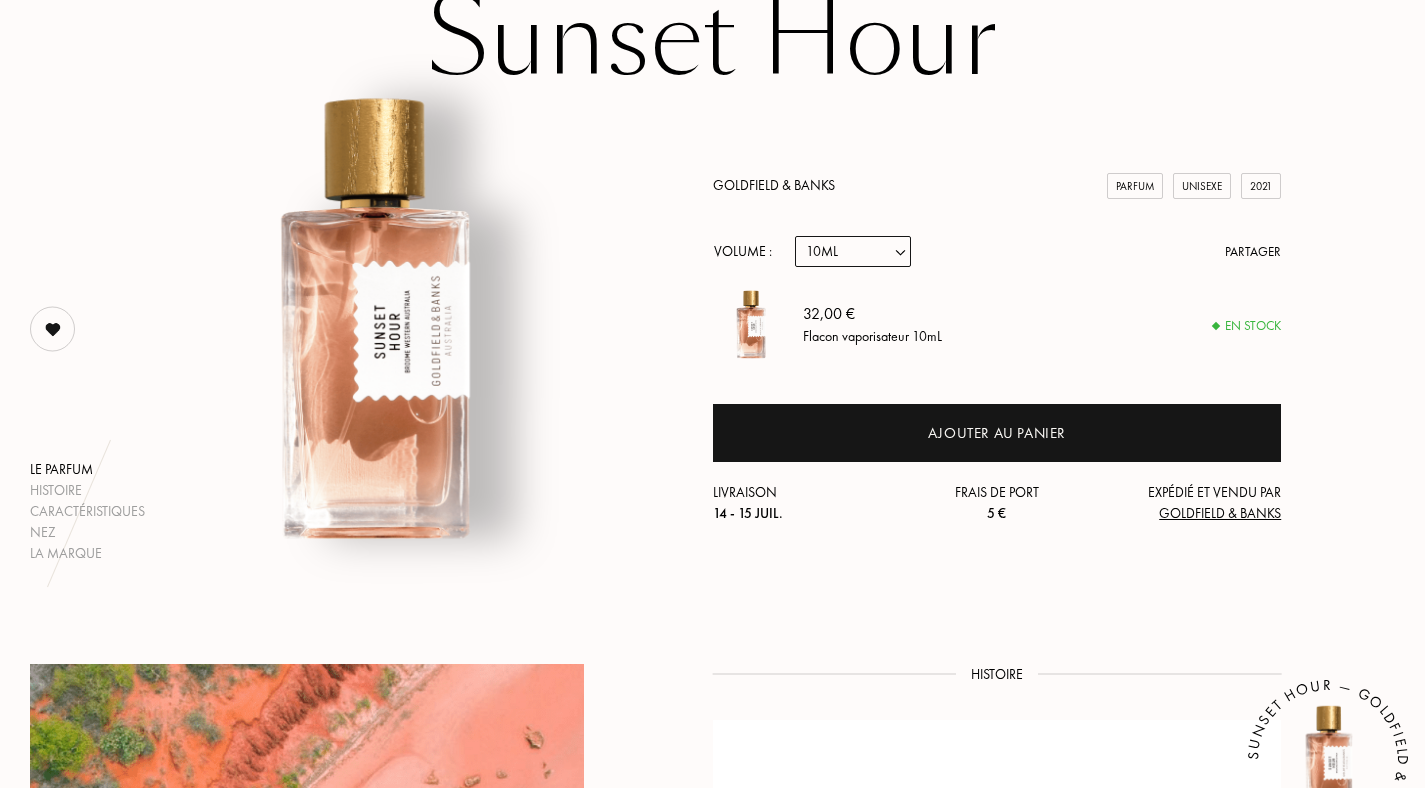 select on "0" 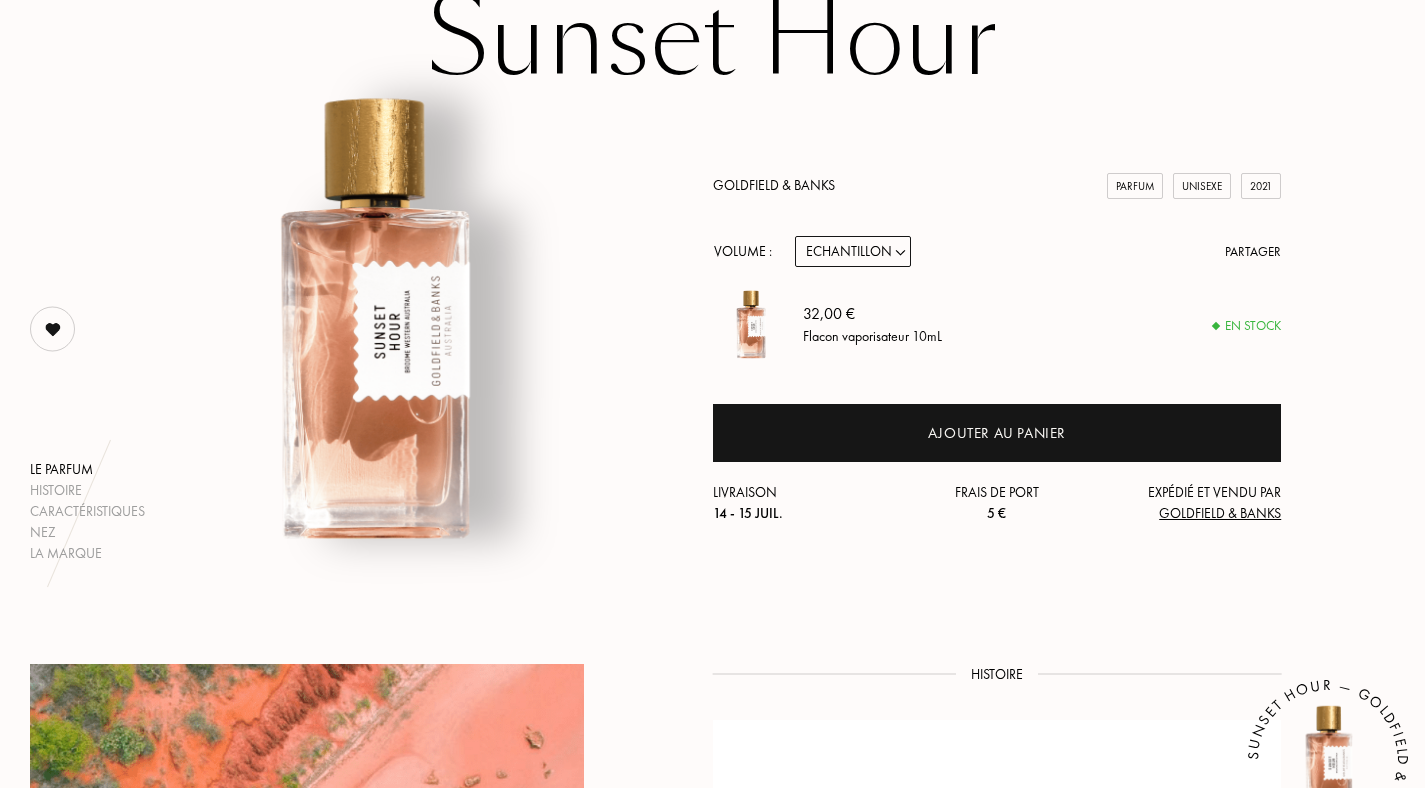 click on "Echantillon" at bounding box center [0, 0] 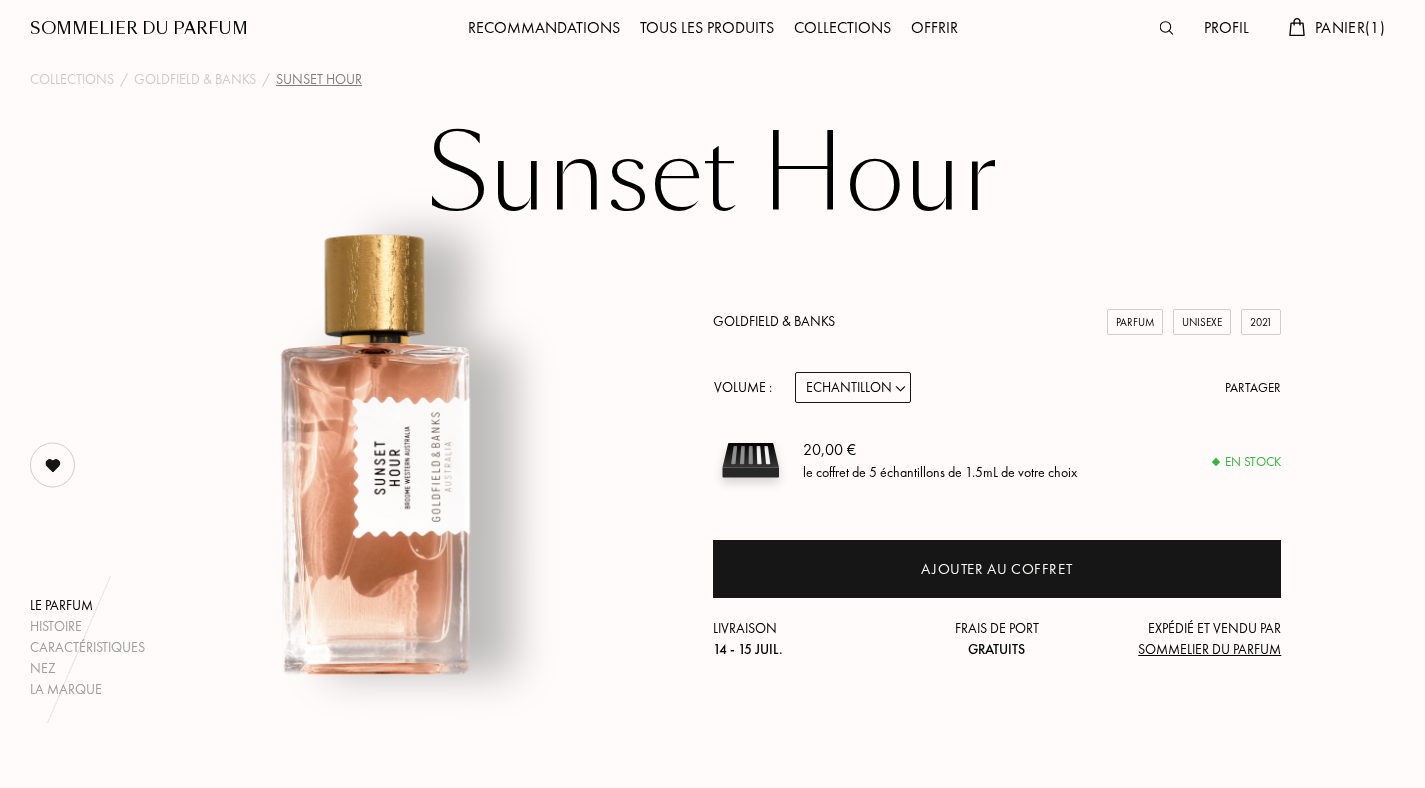 scroll, scrollTop: 0, scrollLeft: 0, axis: both 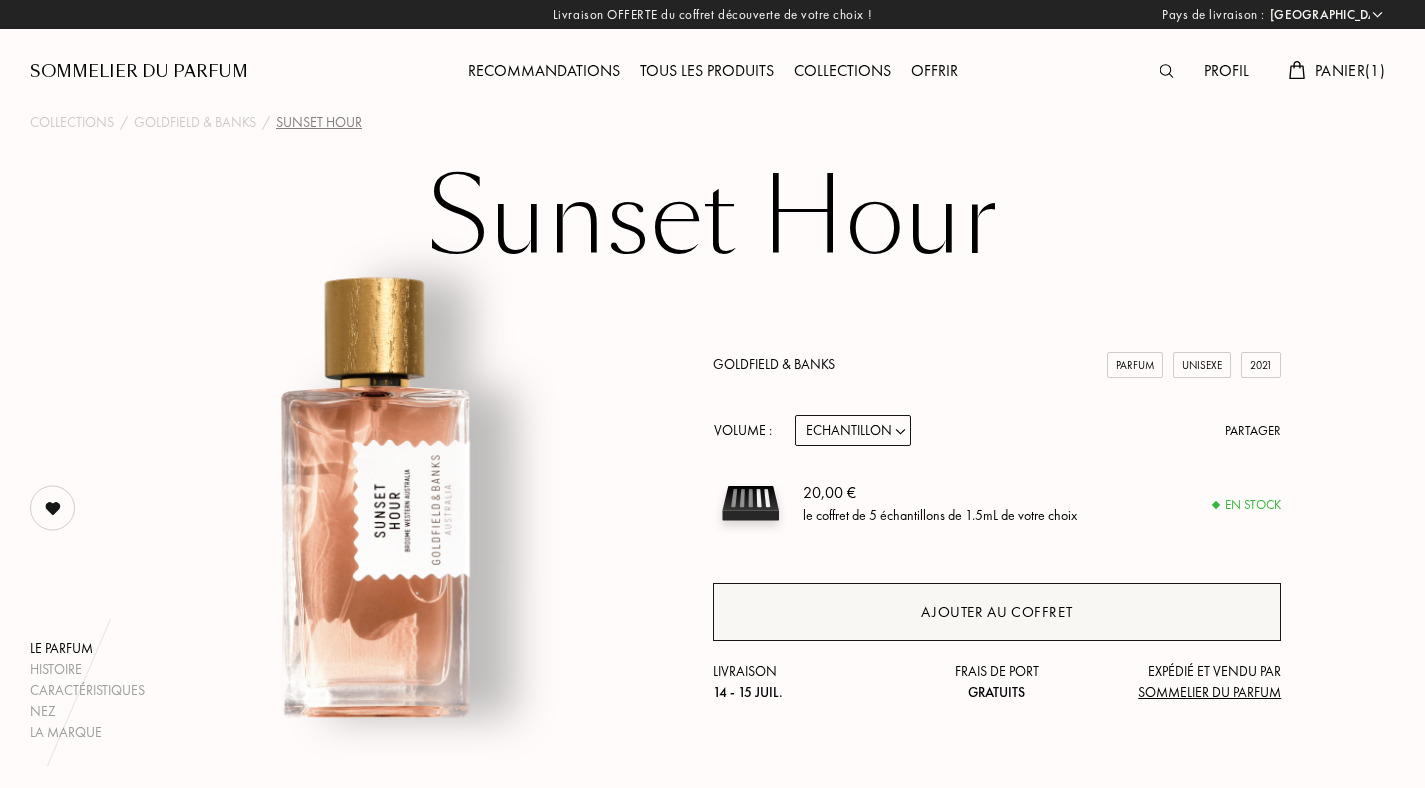 click on "Ajouter au coffret" at bounding box center (997, 612) 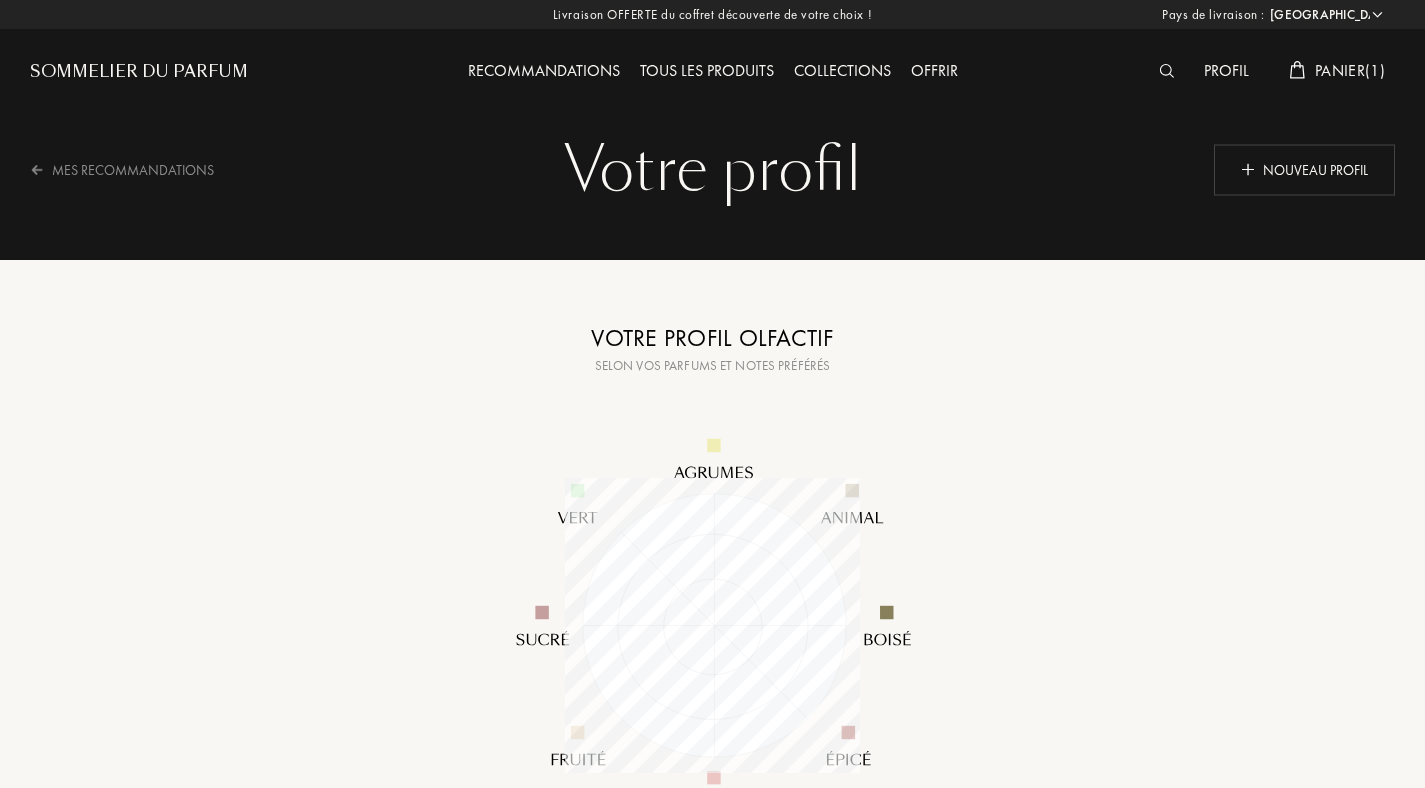 select on "FR" 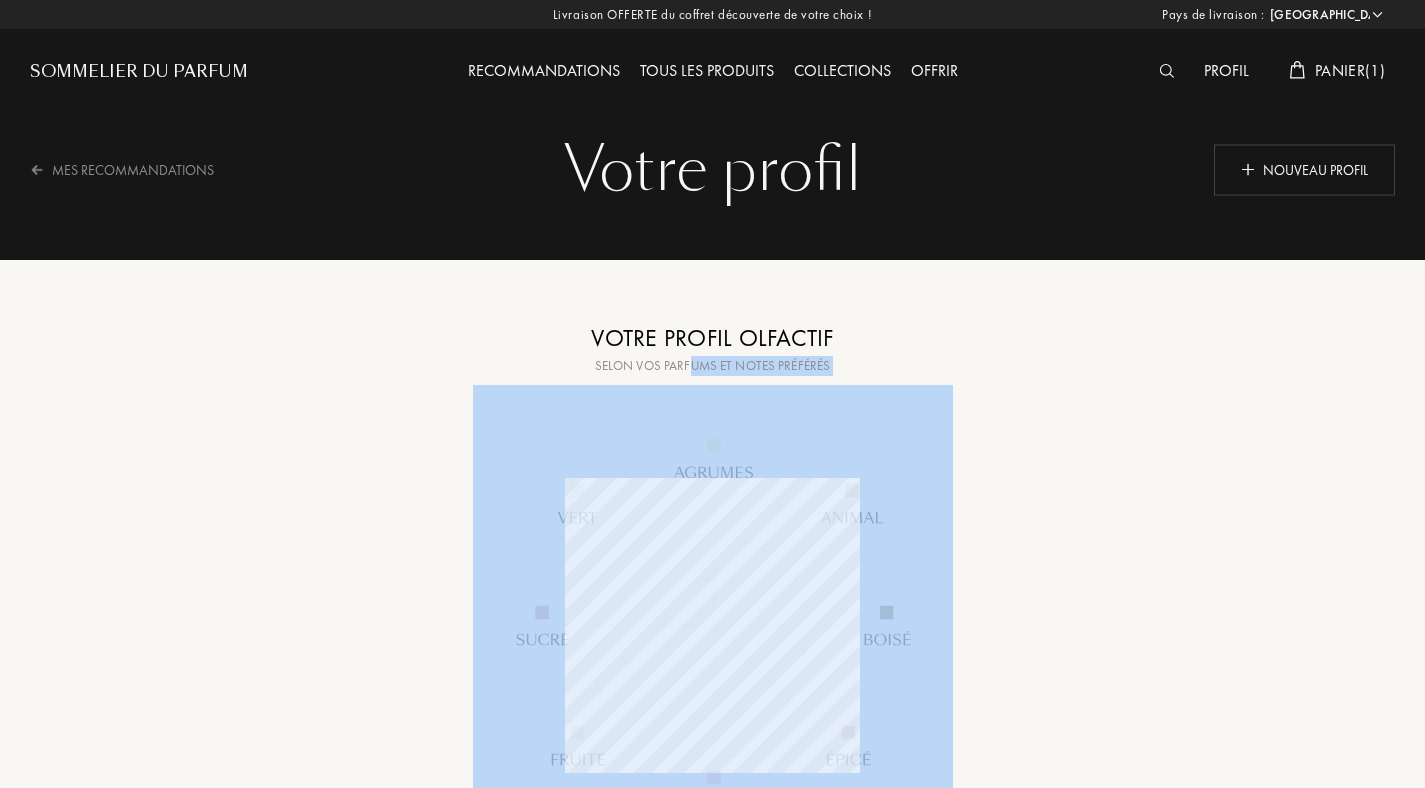drag, startPoint x: 694, startPoint y: 359, endPoint x: 936, endPoint y: 389, distance: 243.85242 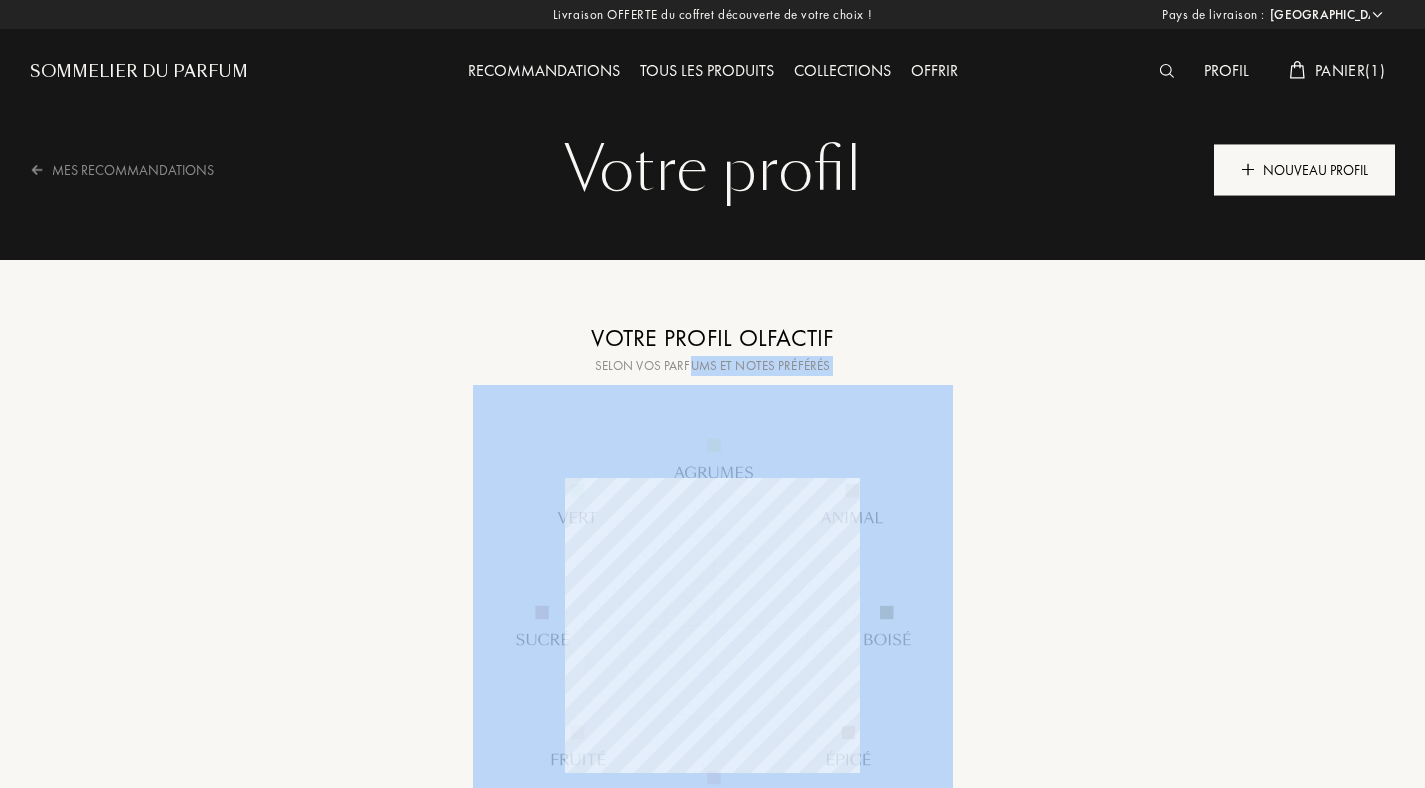 click on "Nouveau profil" at bounding box center [1304, 169] 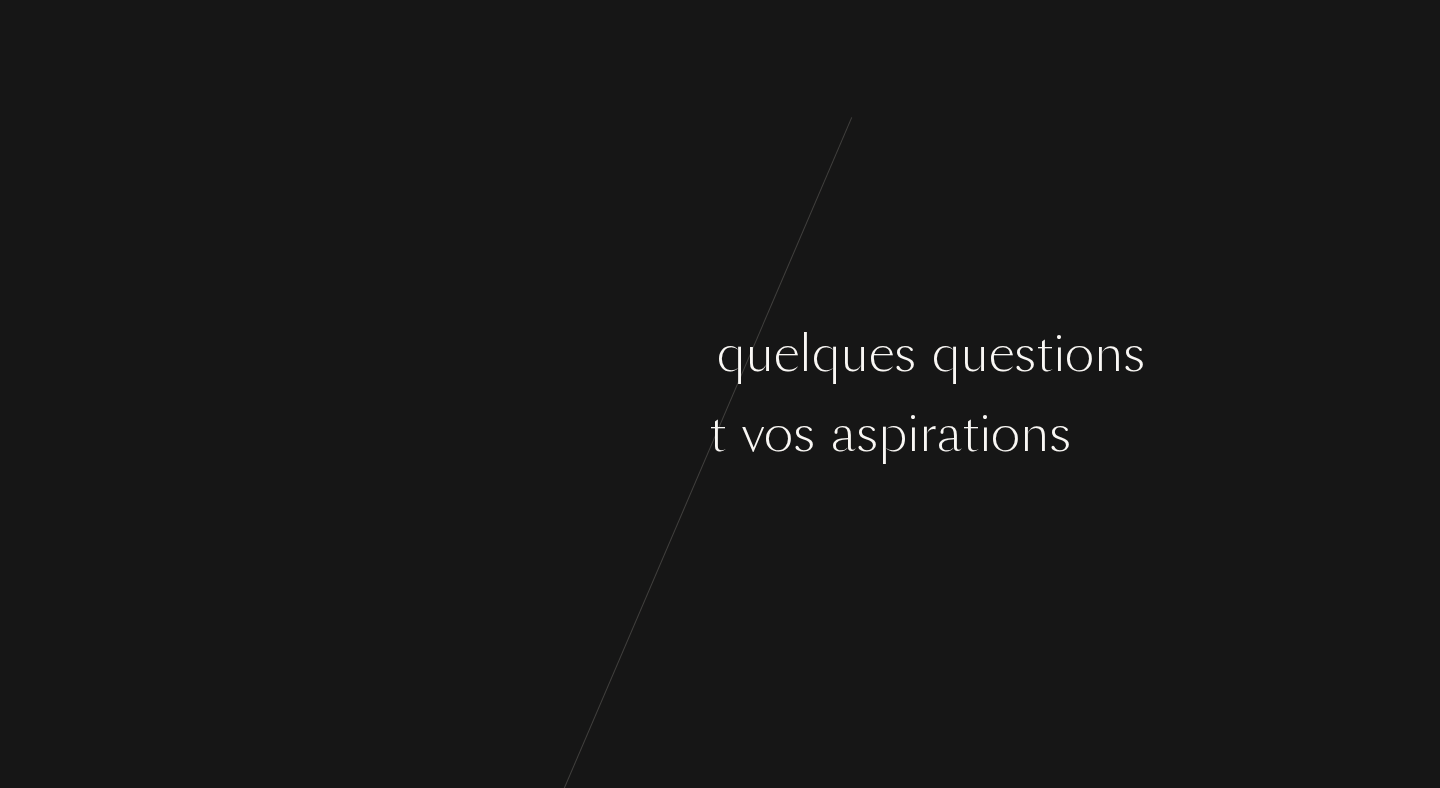 scroll, scrollTop: 0, scrollLeft: 0, axis: both 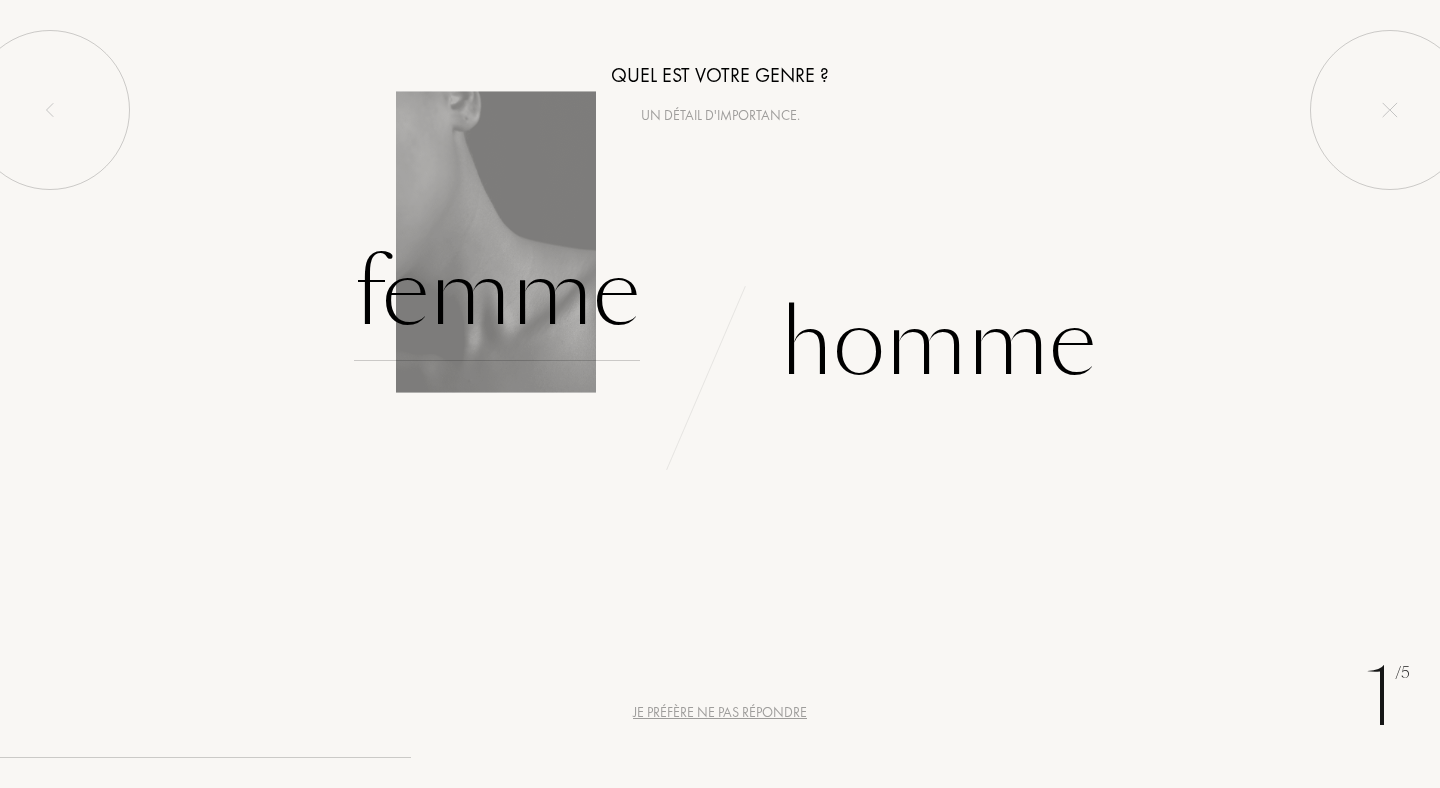 click on "Femme" at bounding box center [497, 293] 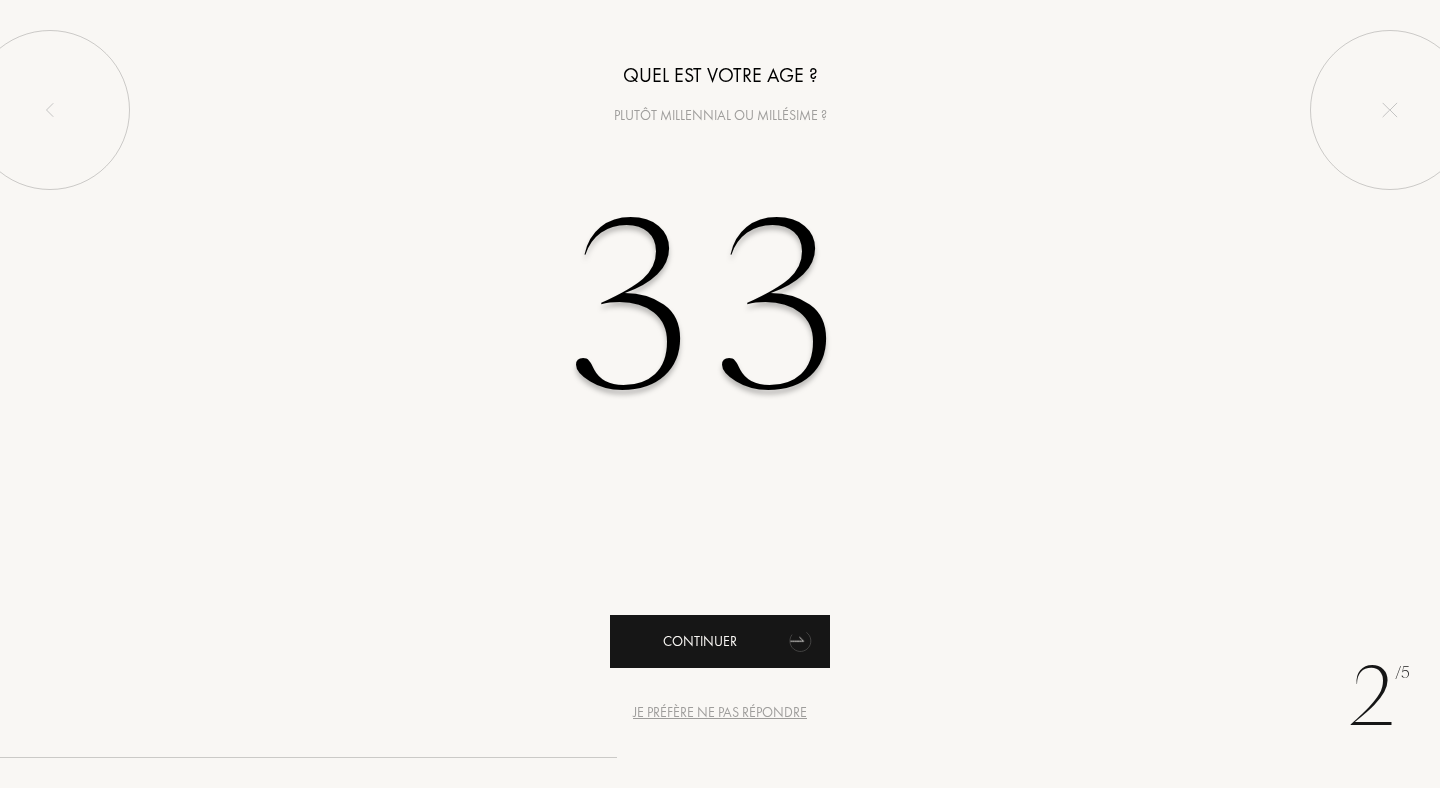 type on "33" 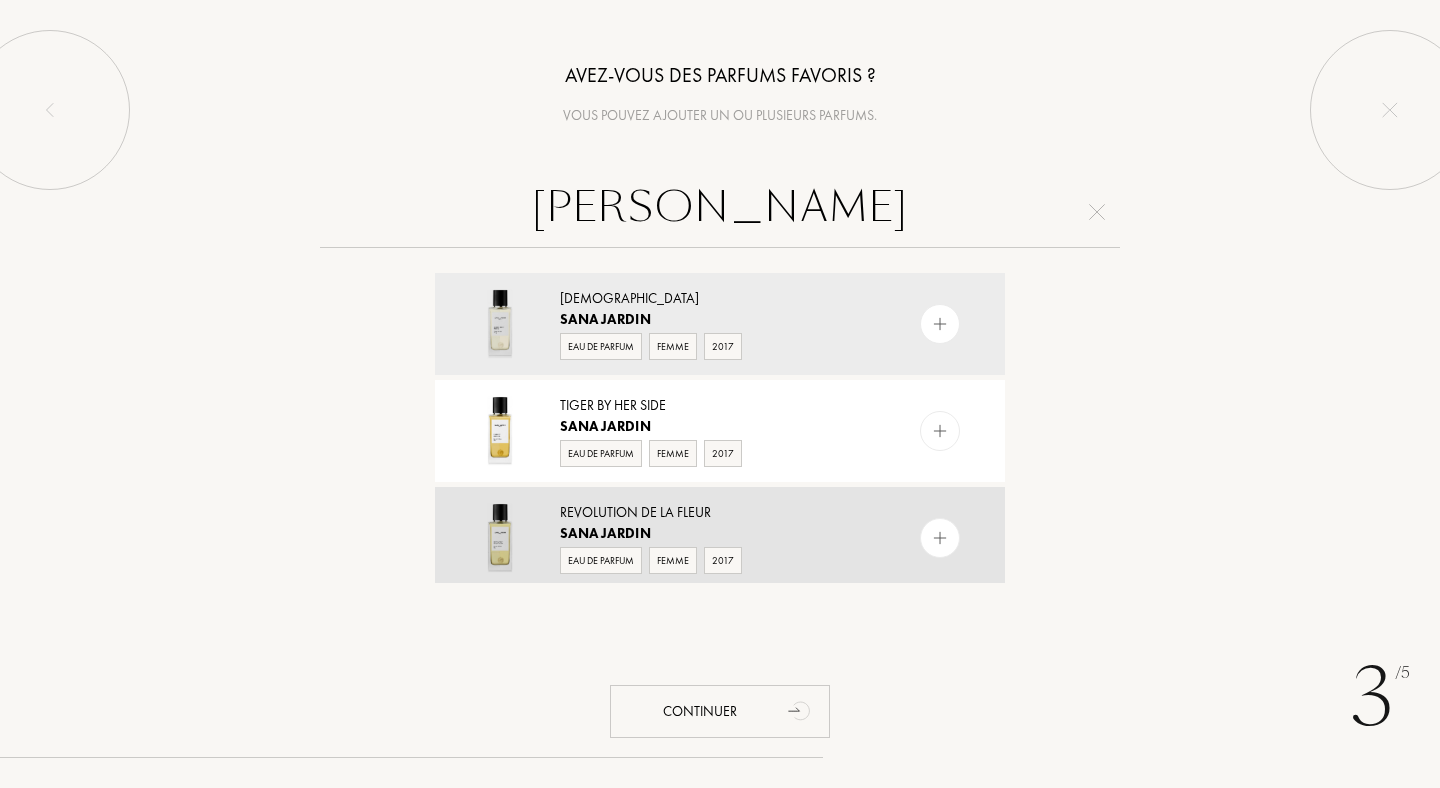 type on "SANA JARDIN" 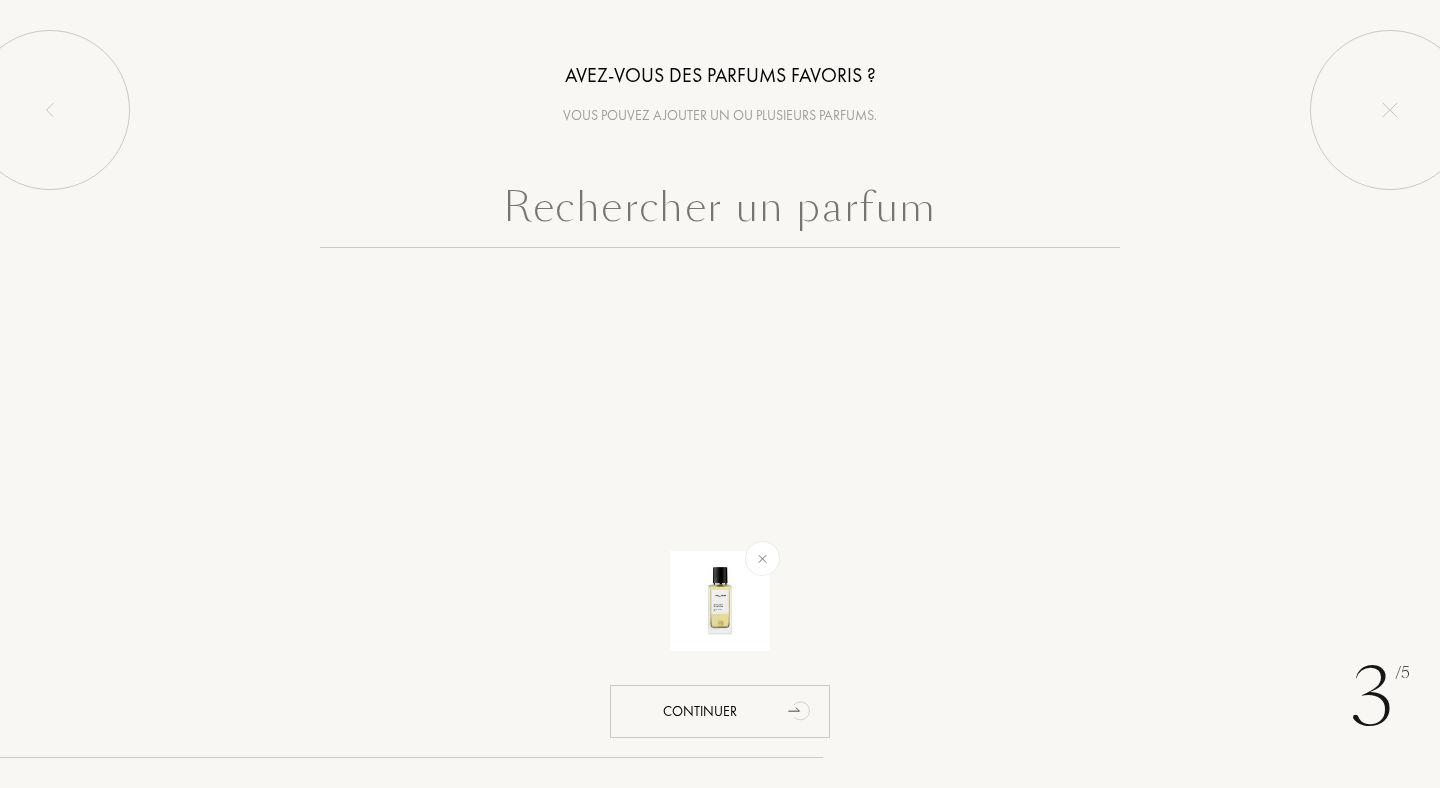 click at bounding box center (720, 212) 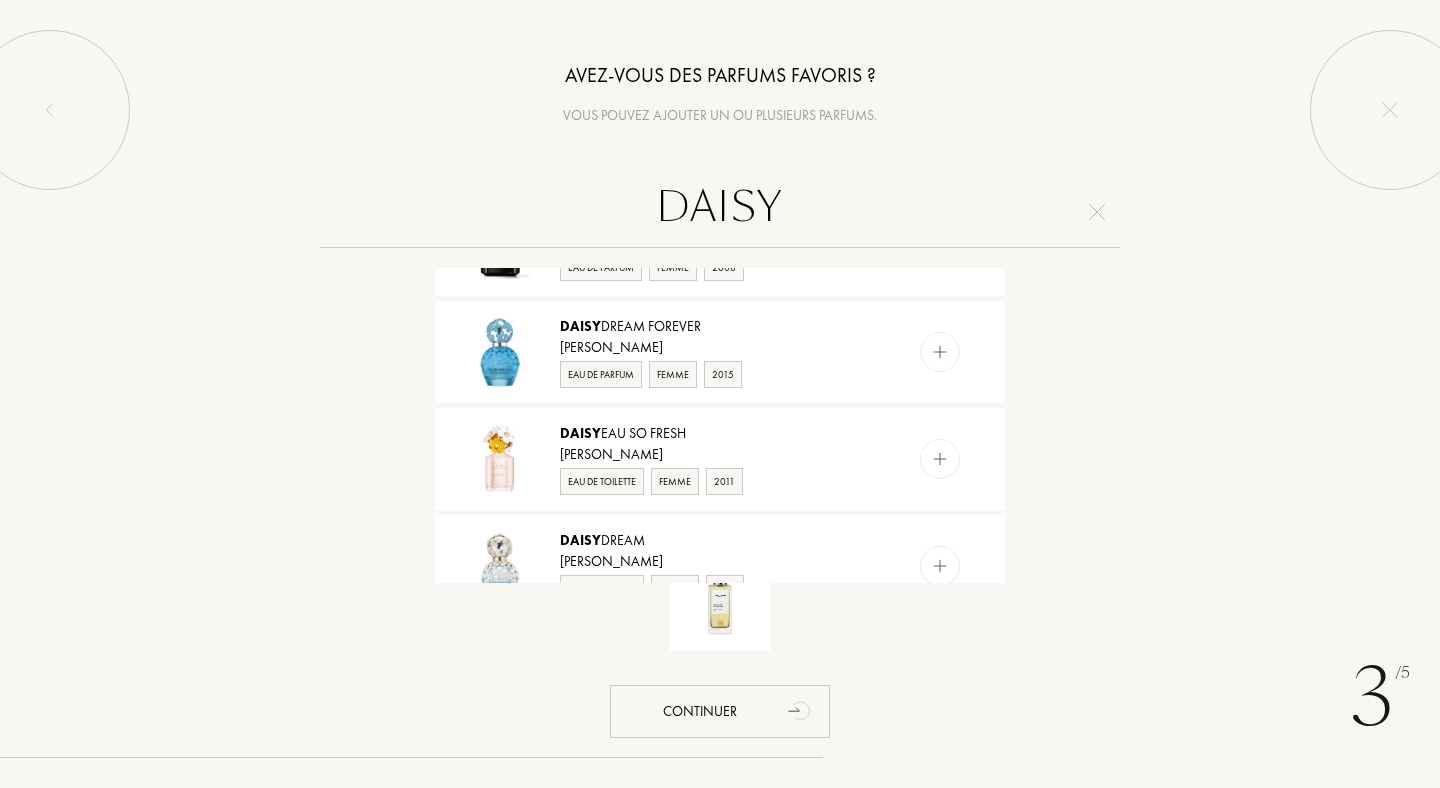 scroll, scrollTop: 0, scrollLeft: 0, axis: both 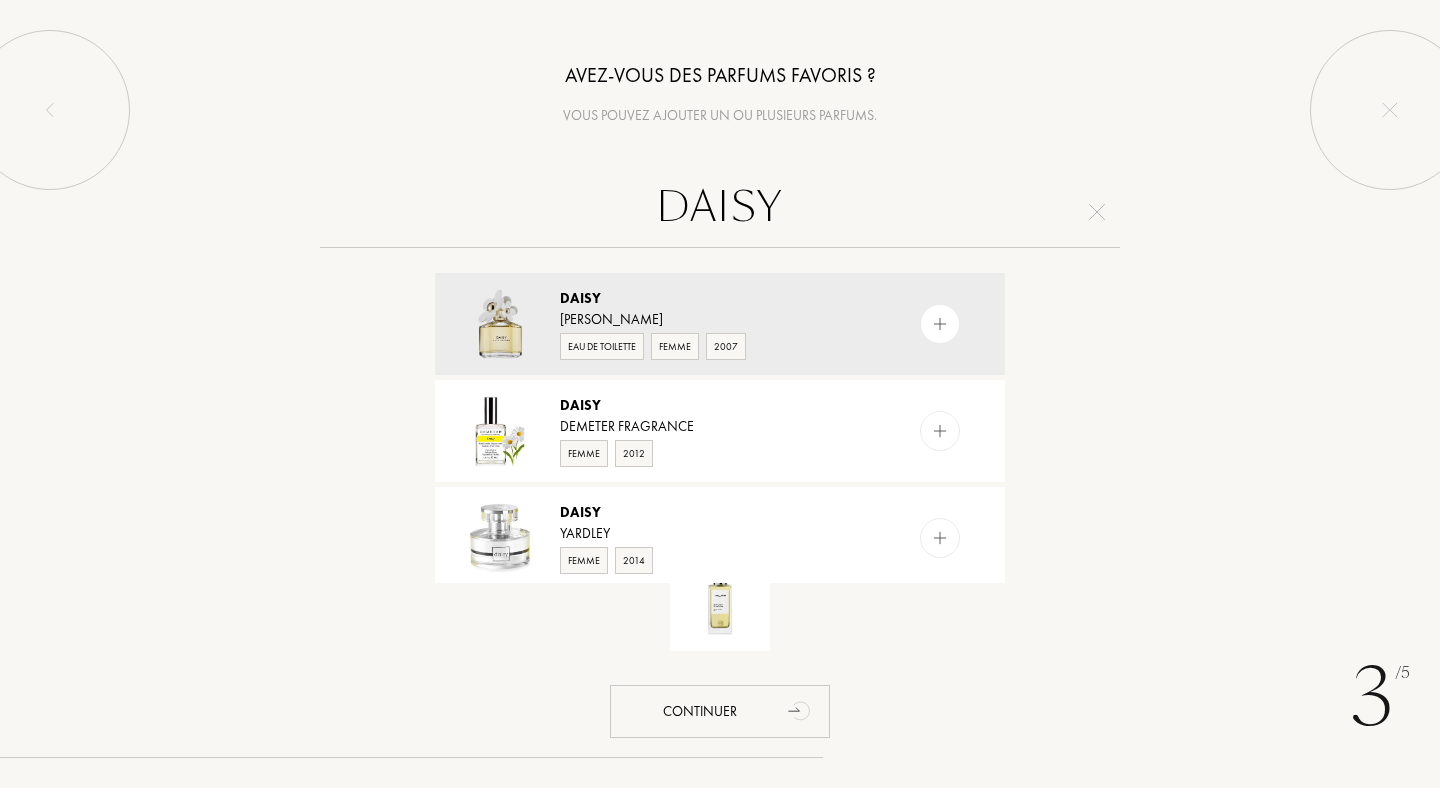drag, startPoint x: 840, startPoint y: 225, endPoint x: 693, endPoint y: 224, distance: 147.0034 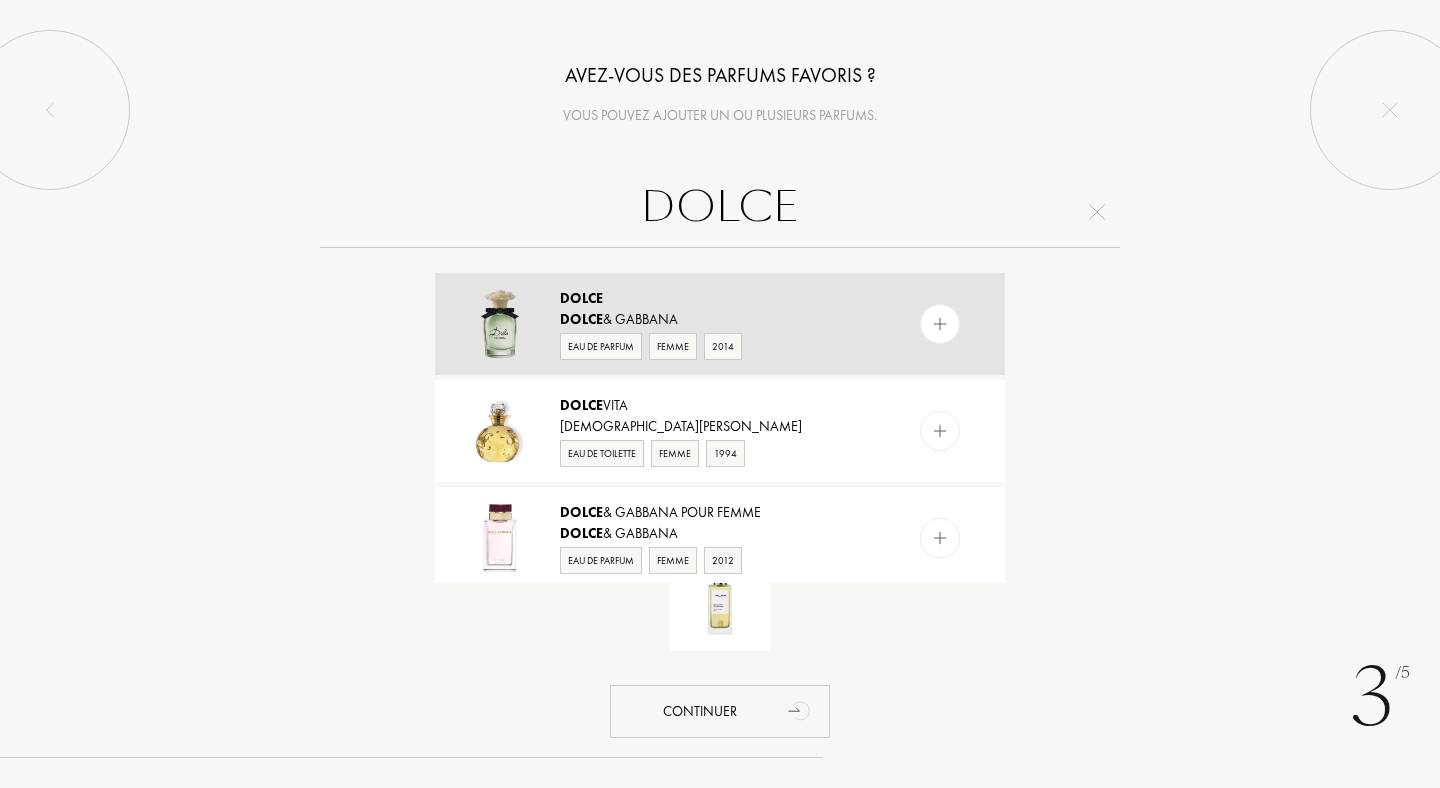 type on "DOLCE" 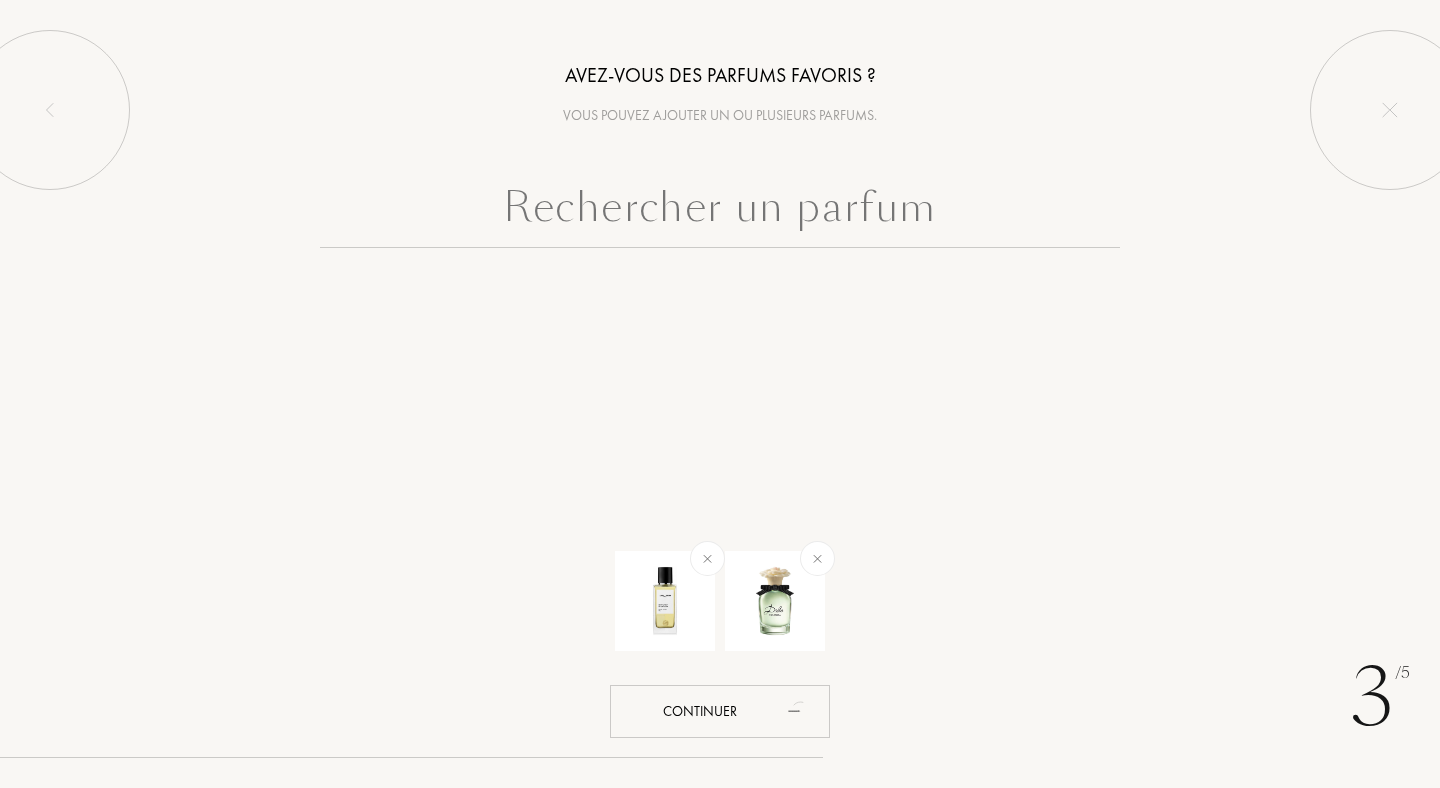 click at bounding box center [720, 212] 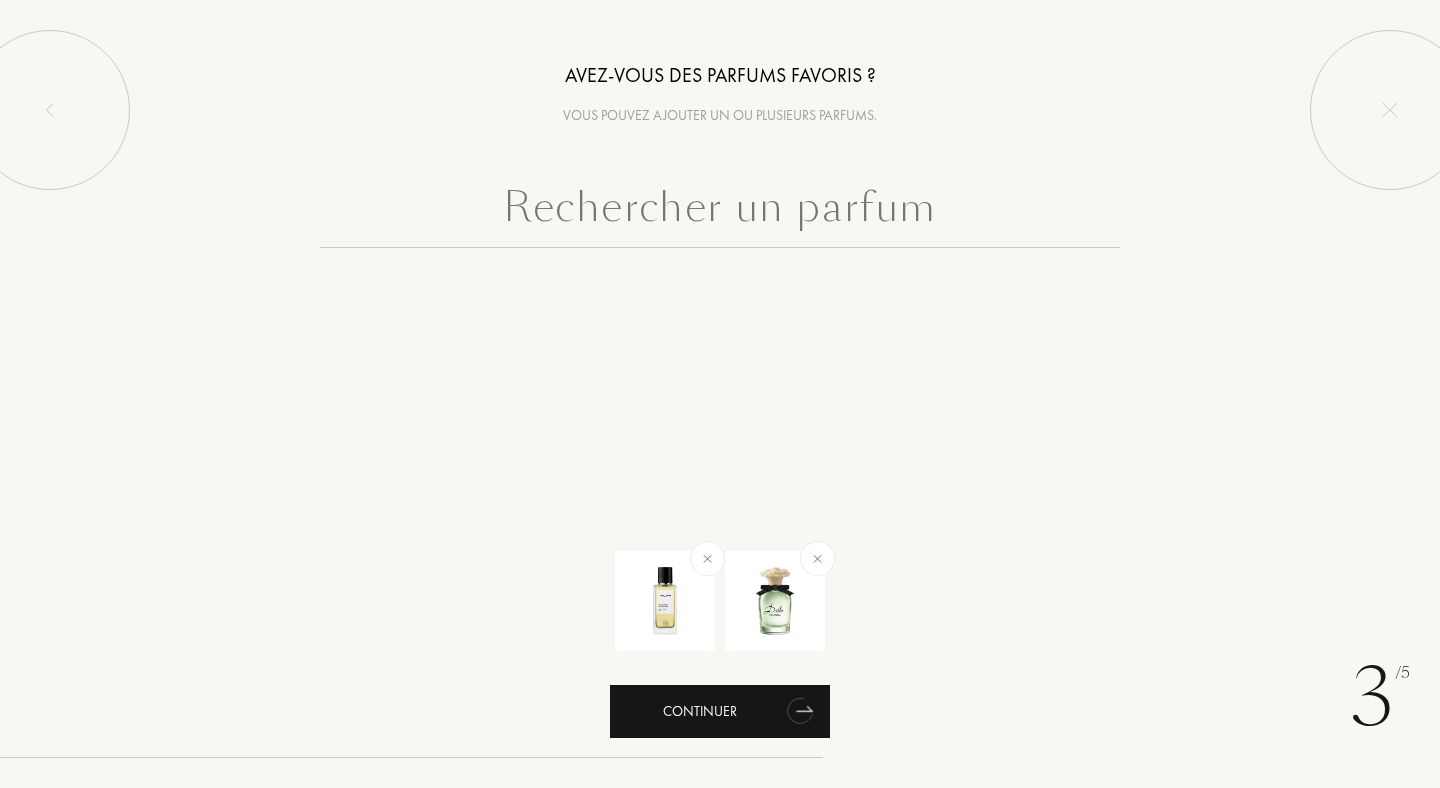 click on "Continuer" at bounding box center (720, 711) 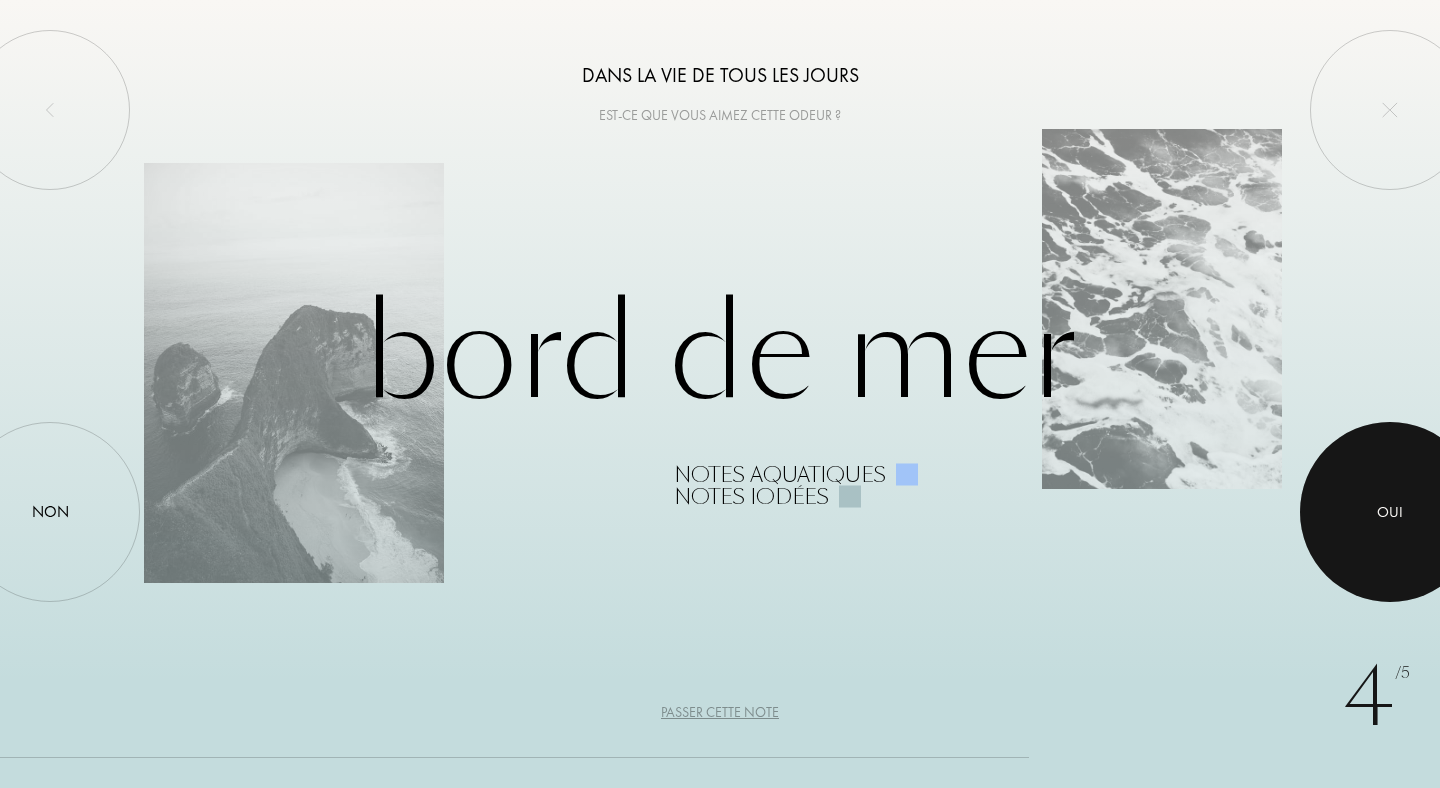 click at bounding box center [1390, 512] 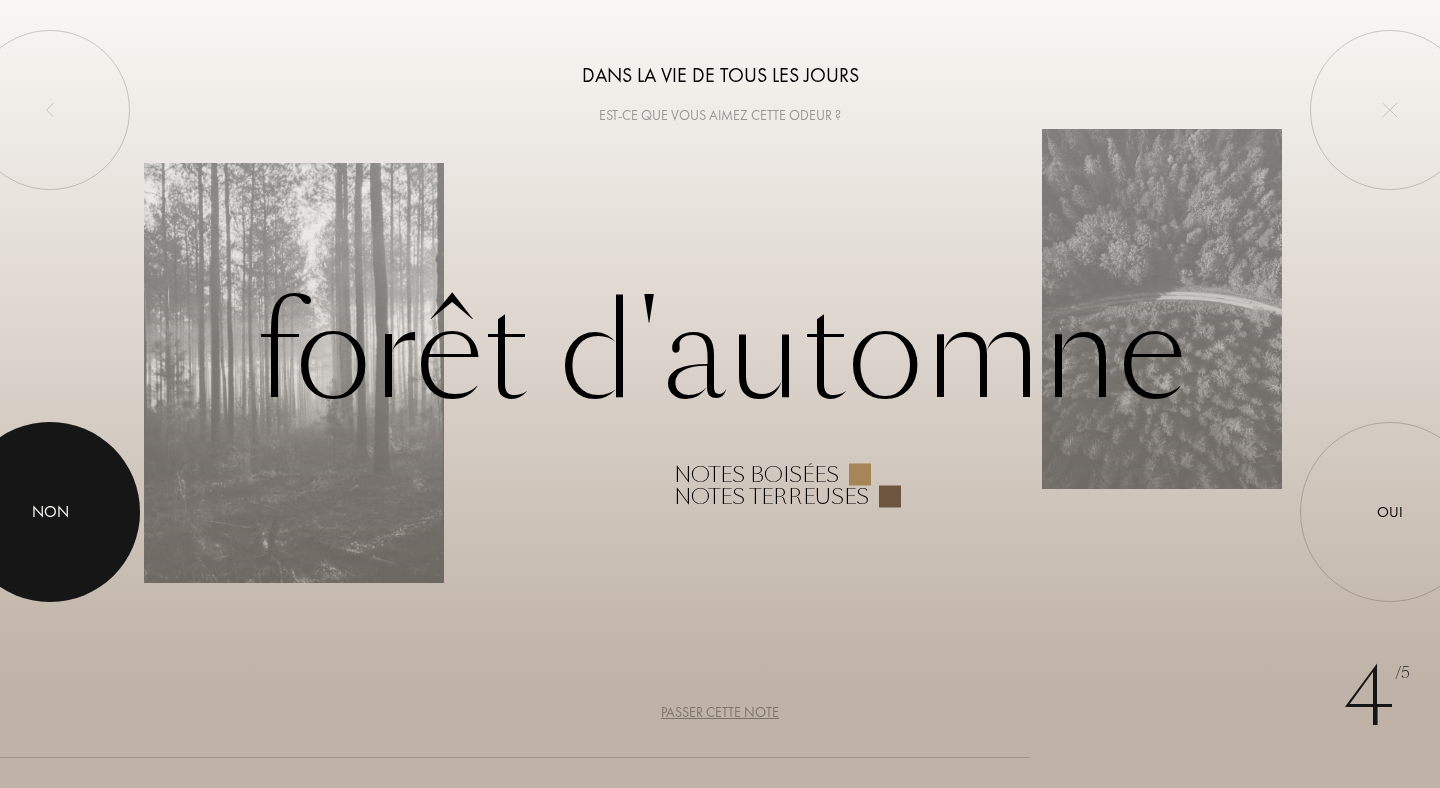 click at bounding box center (50, 512) 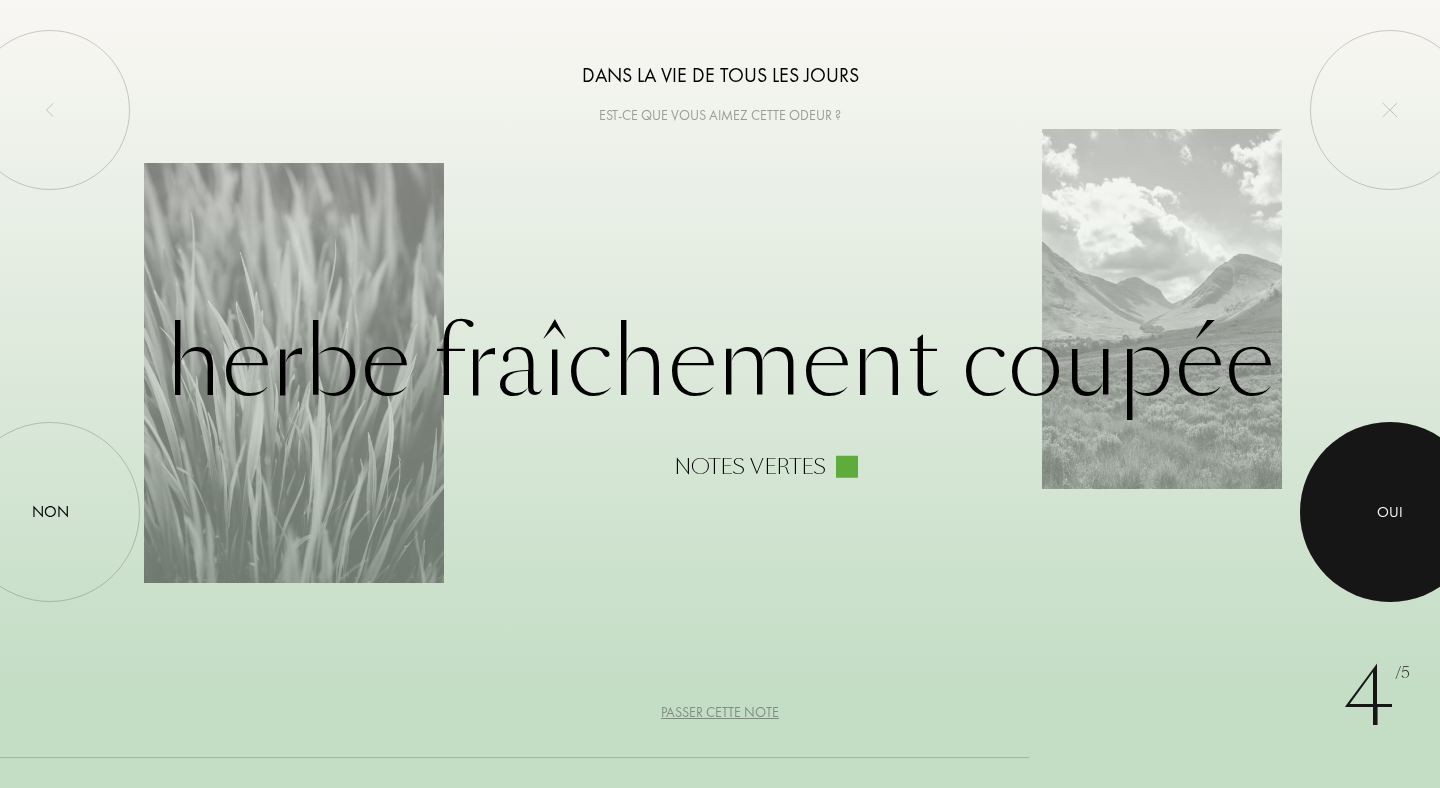 click at bounding box center (1390, 512) 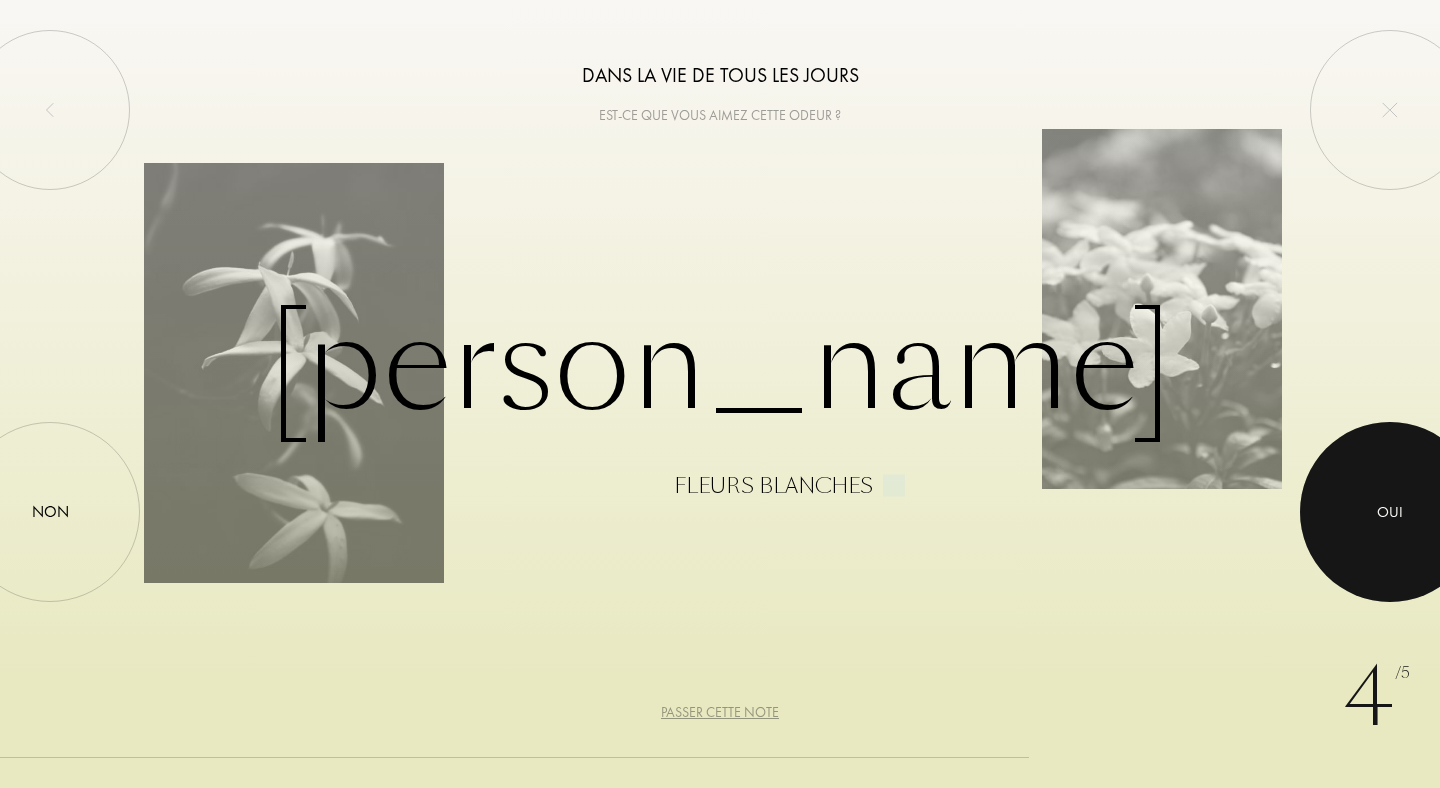 click at bounding box center (1390, 512) 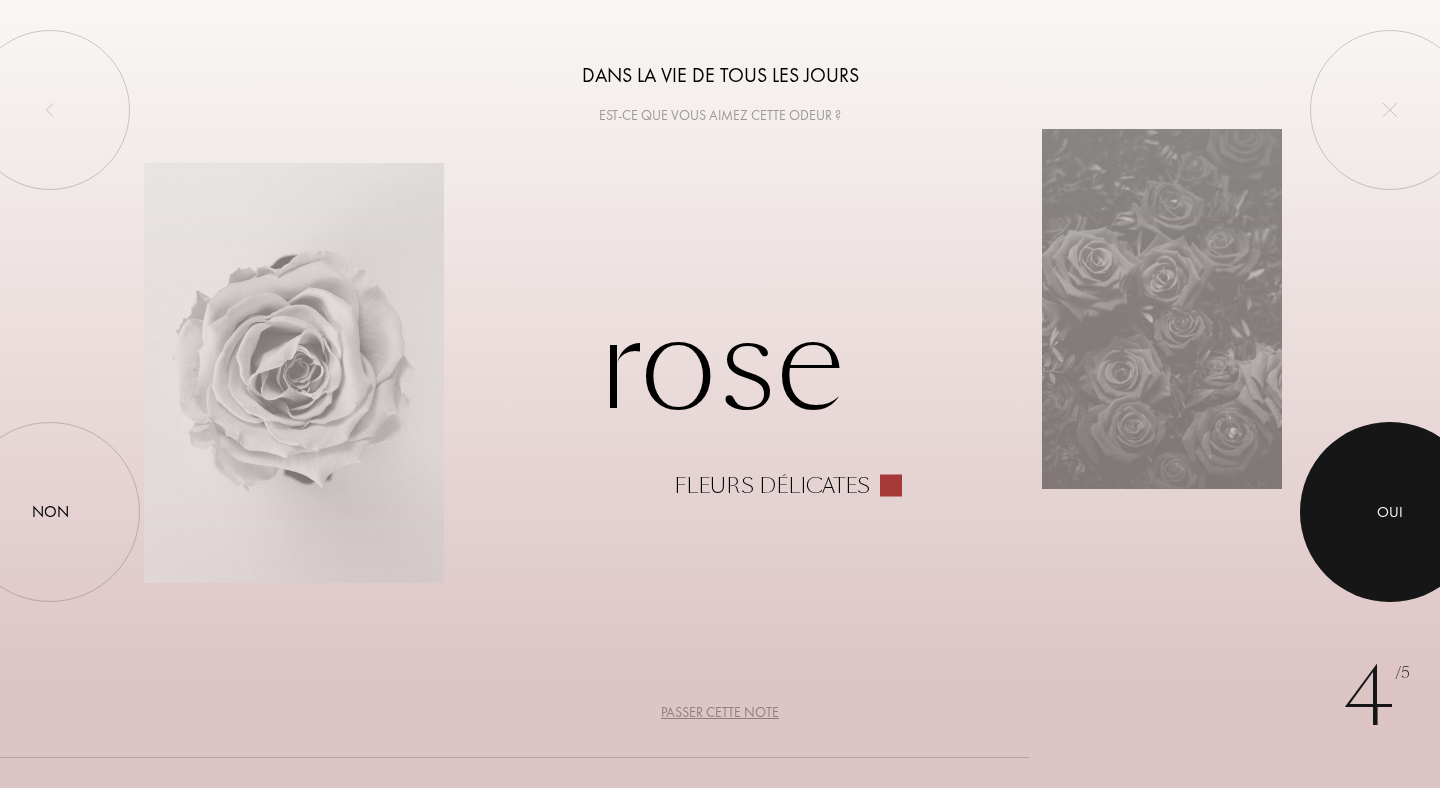 click at bounding box center (1390, 512) 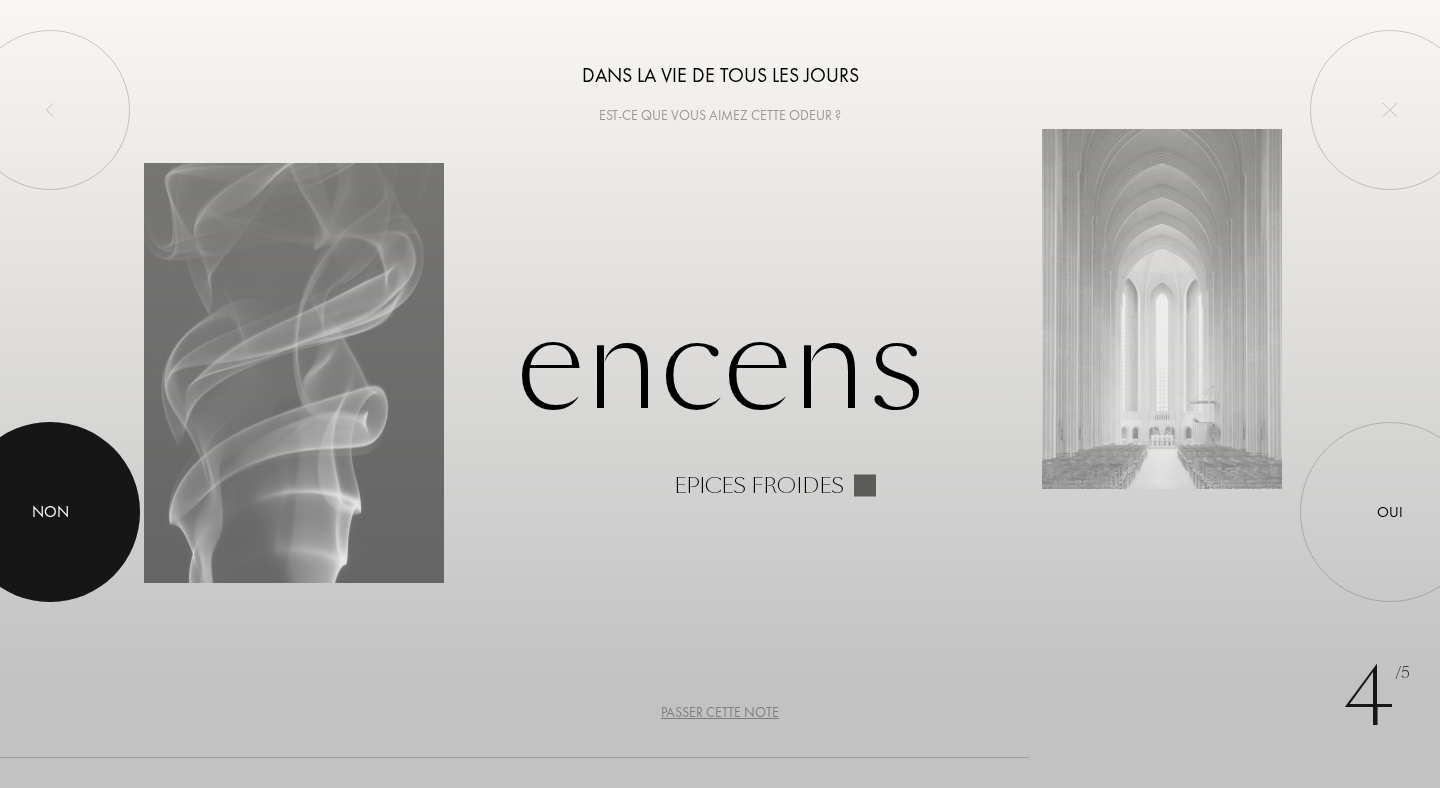 click at bounding box center [50, 512] 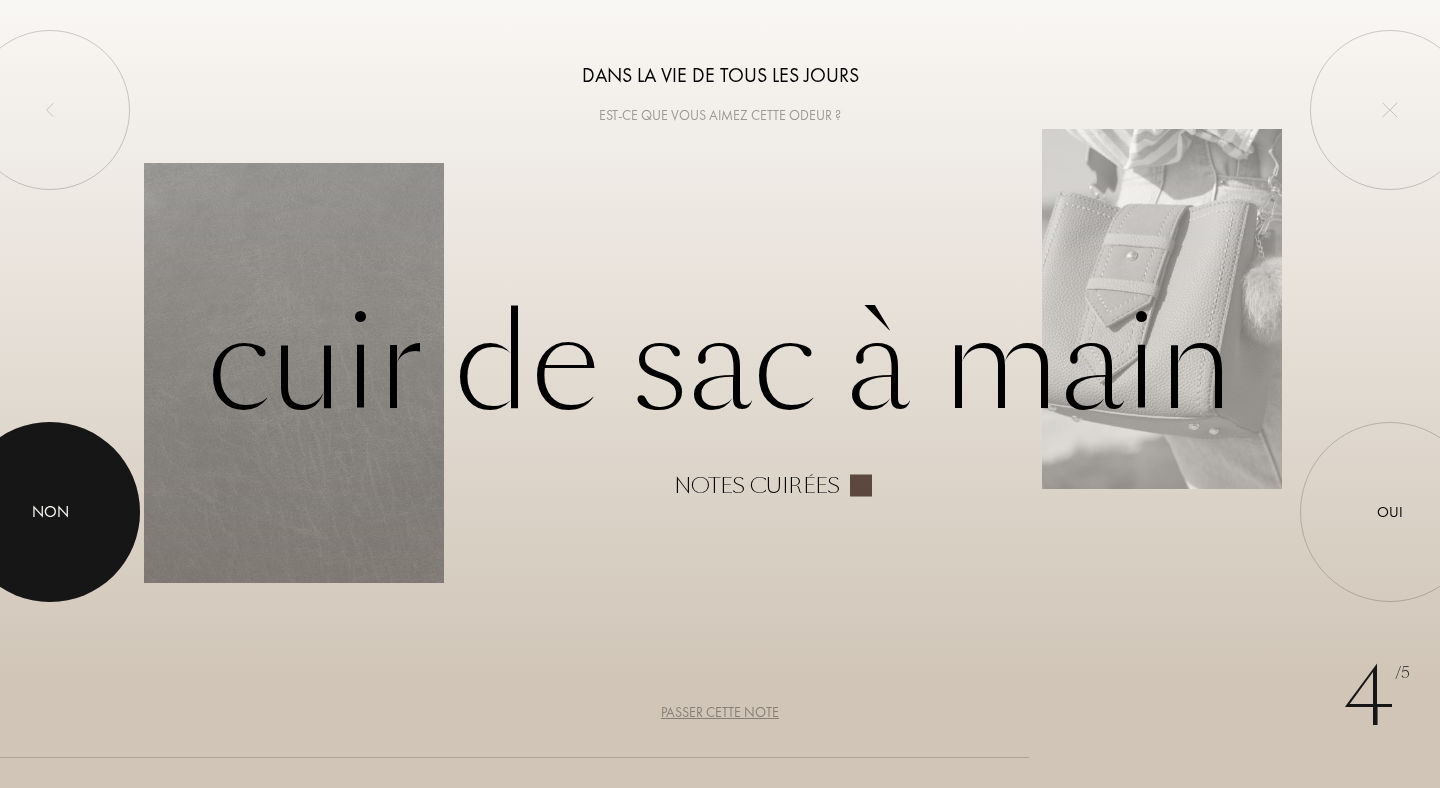 click at bounding box center (50, 512) 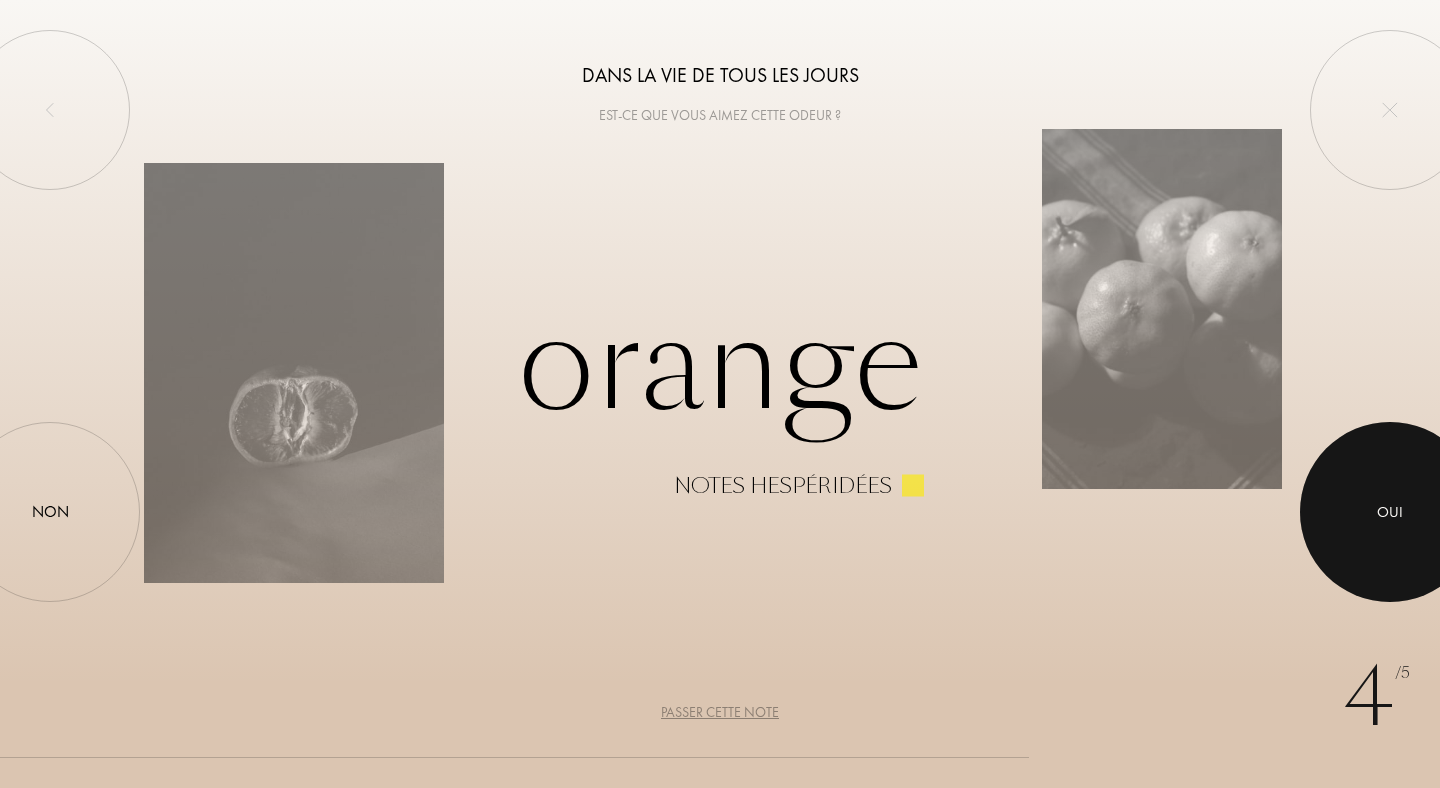 click on "Oui" at bounding box center [1390, 512] 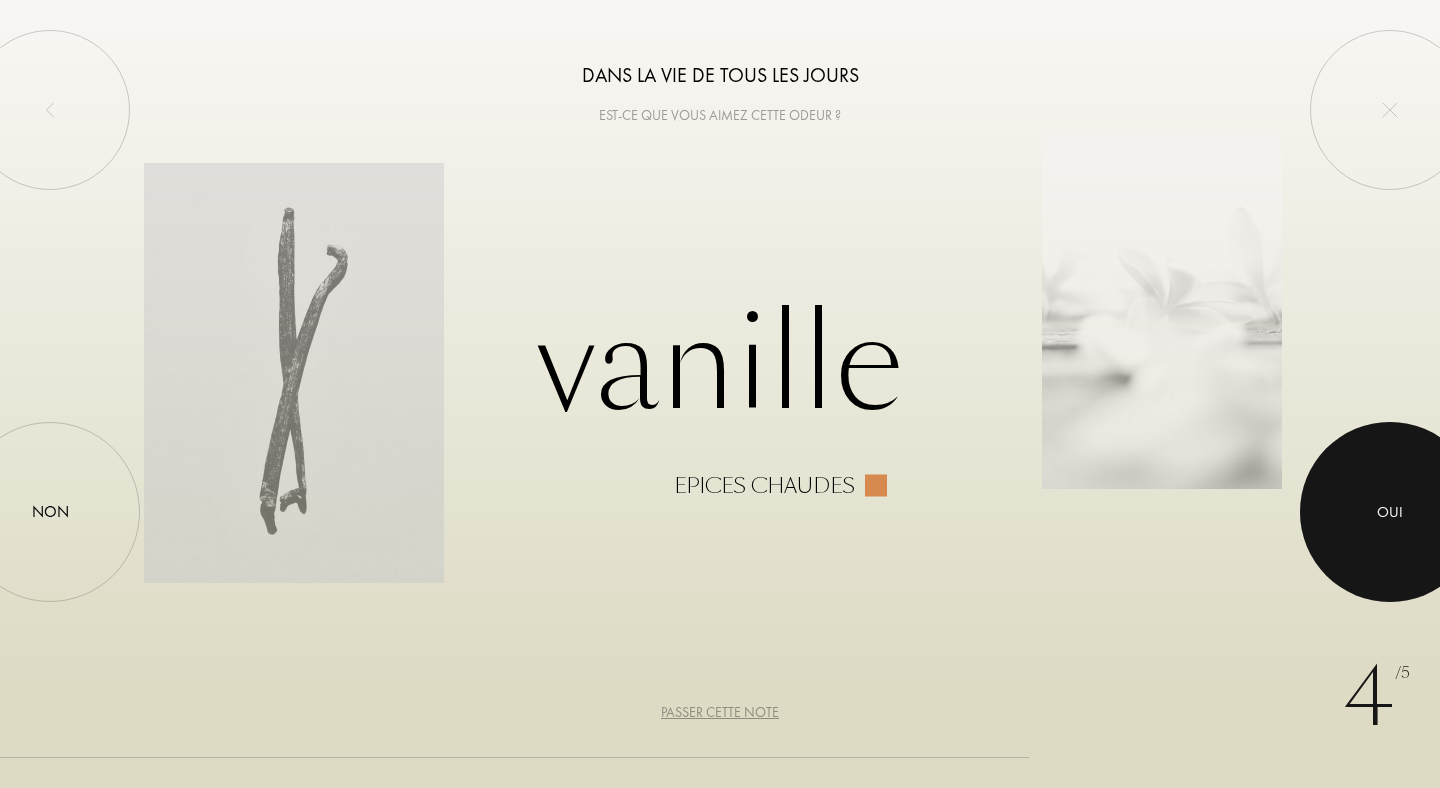 click at bounding box center (1390, 512) 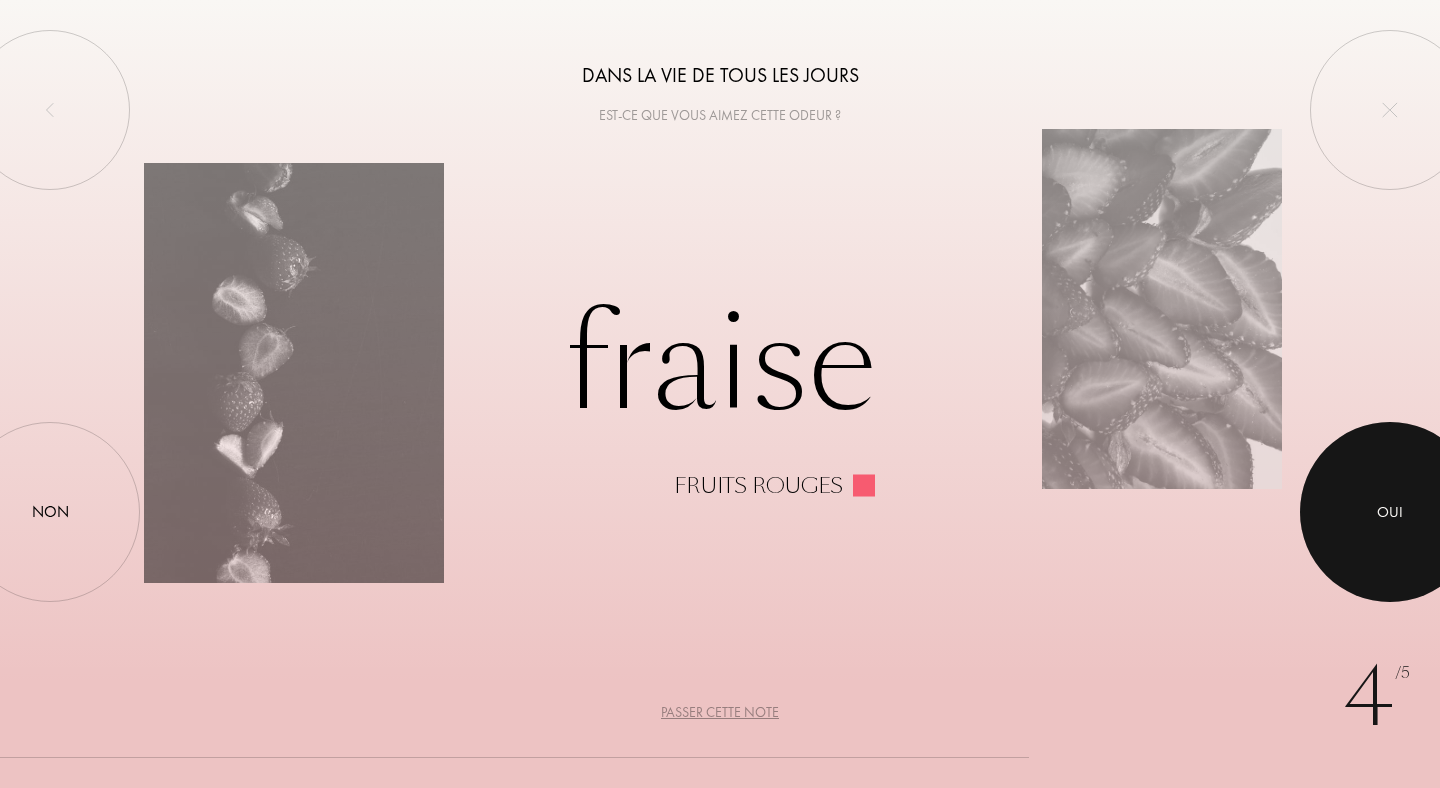 click at bounding box center [1390, 512] 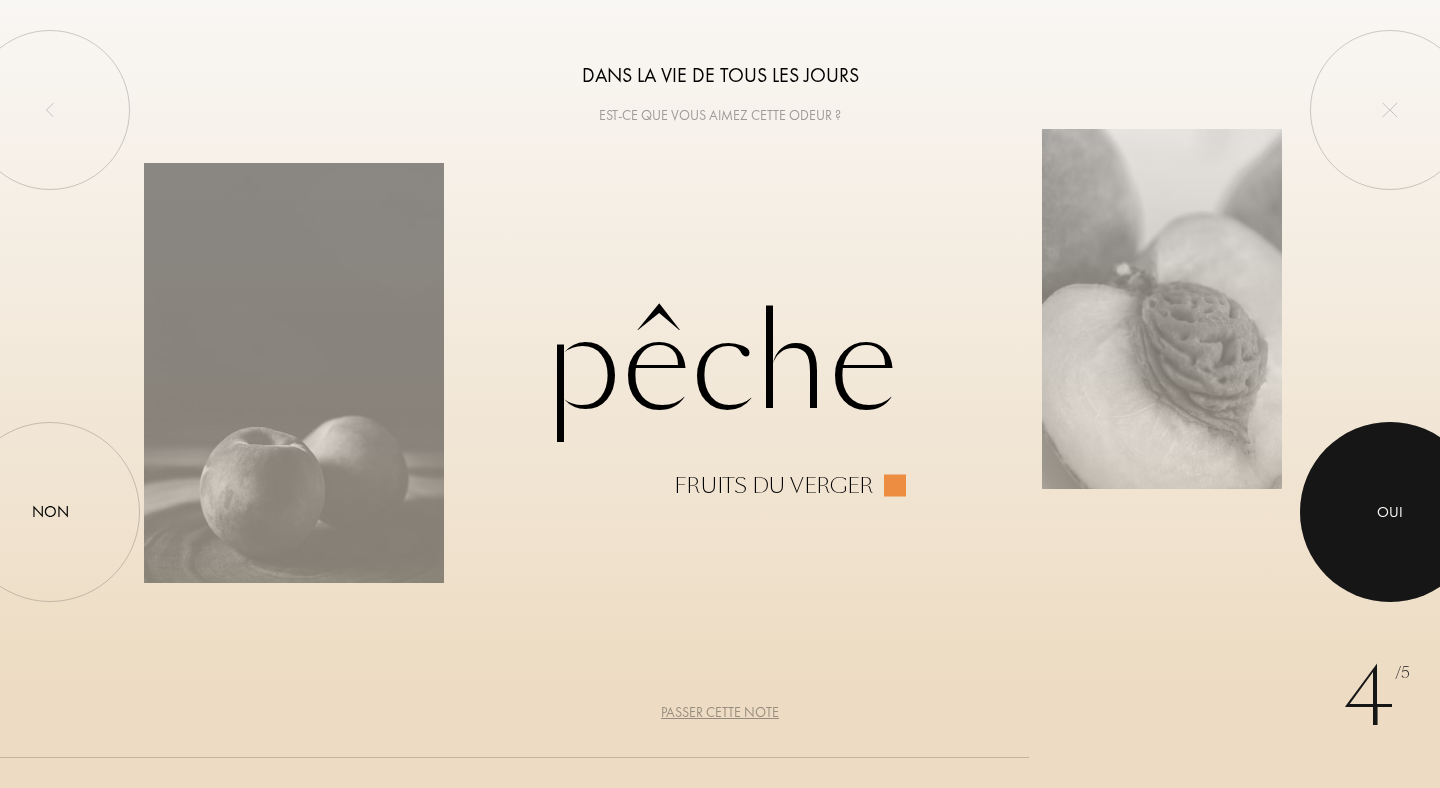 click at bounding box center [1390, 512] 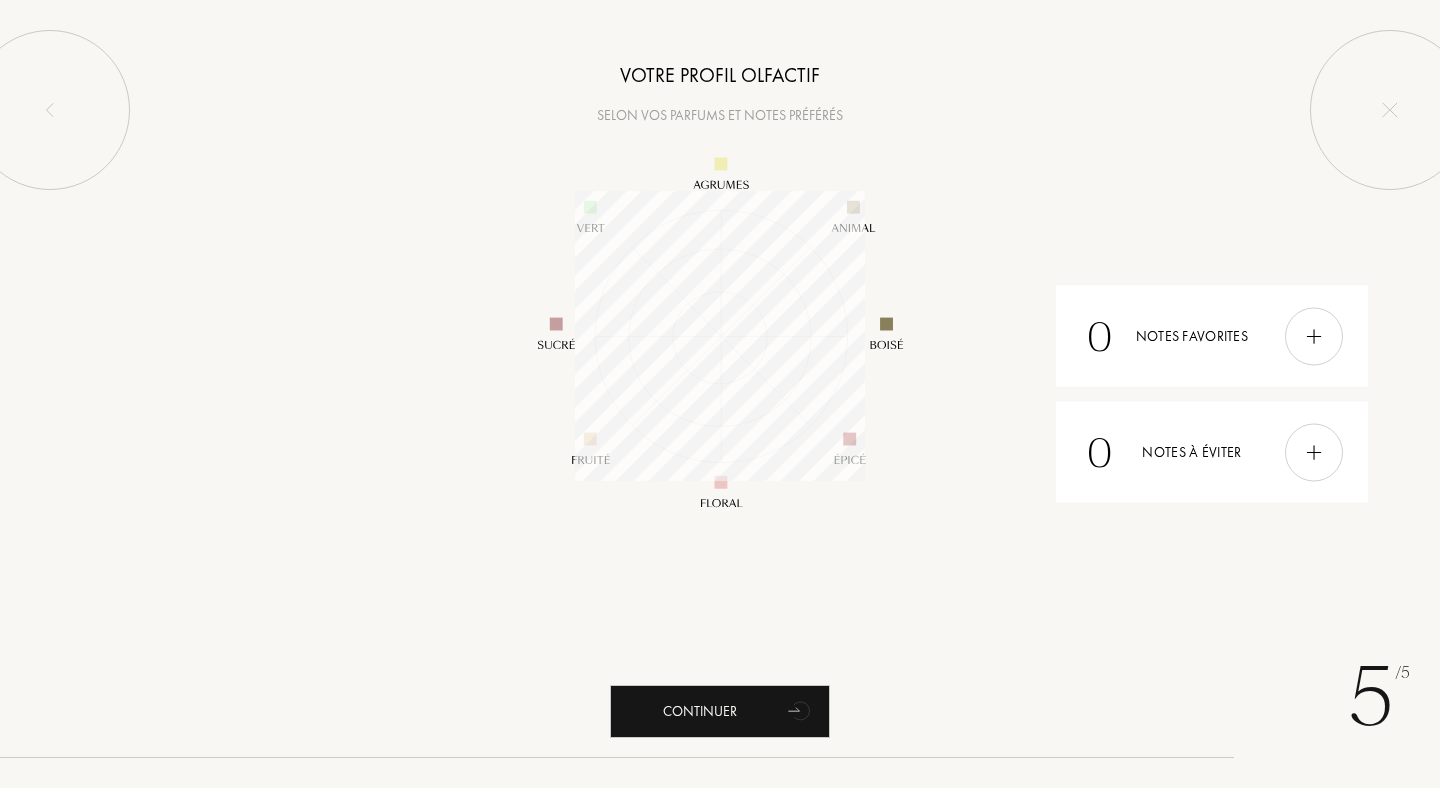 scroll, scrollTop: 999710, scrollLeft: 999710, axis: both 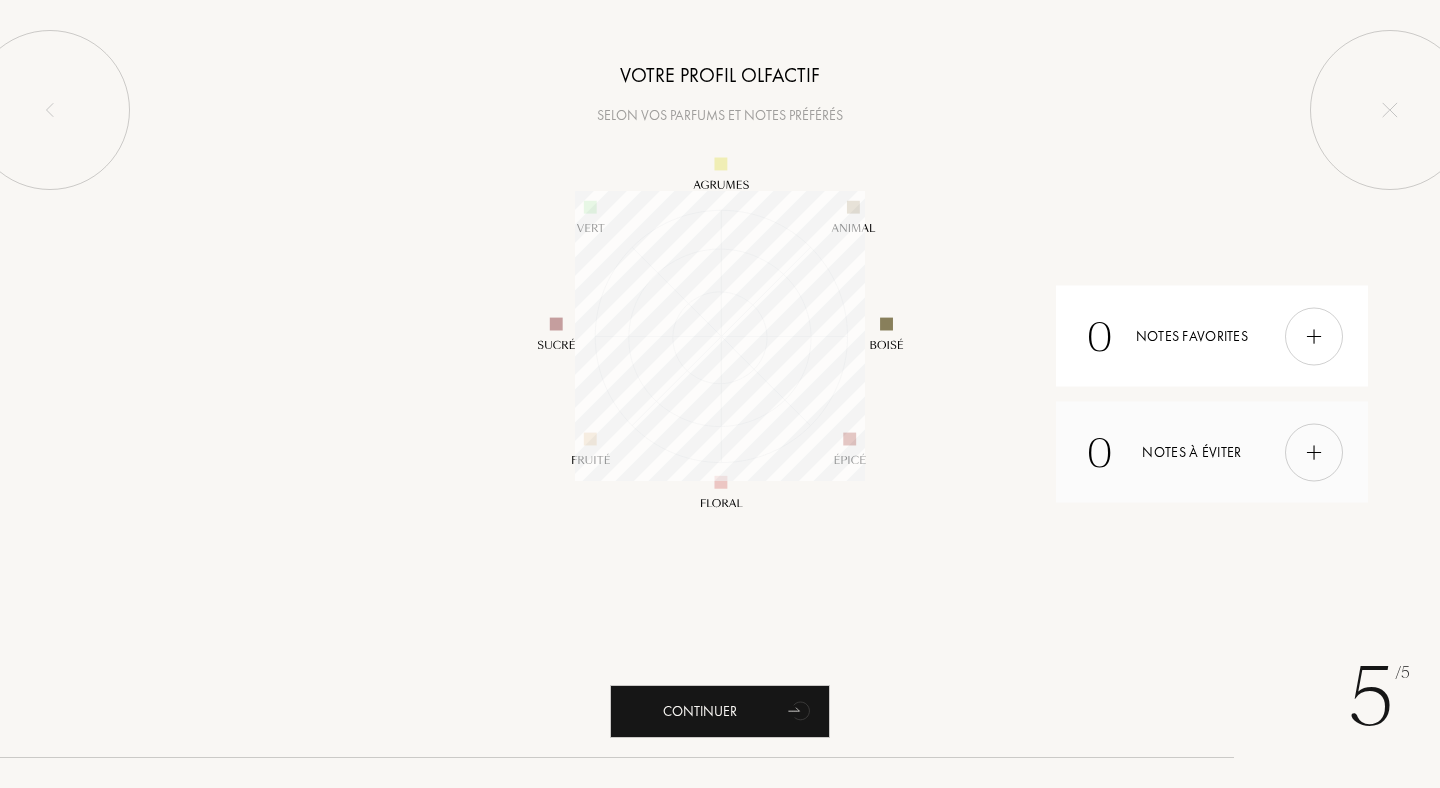 click at bounding box center [1314, 452] 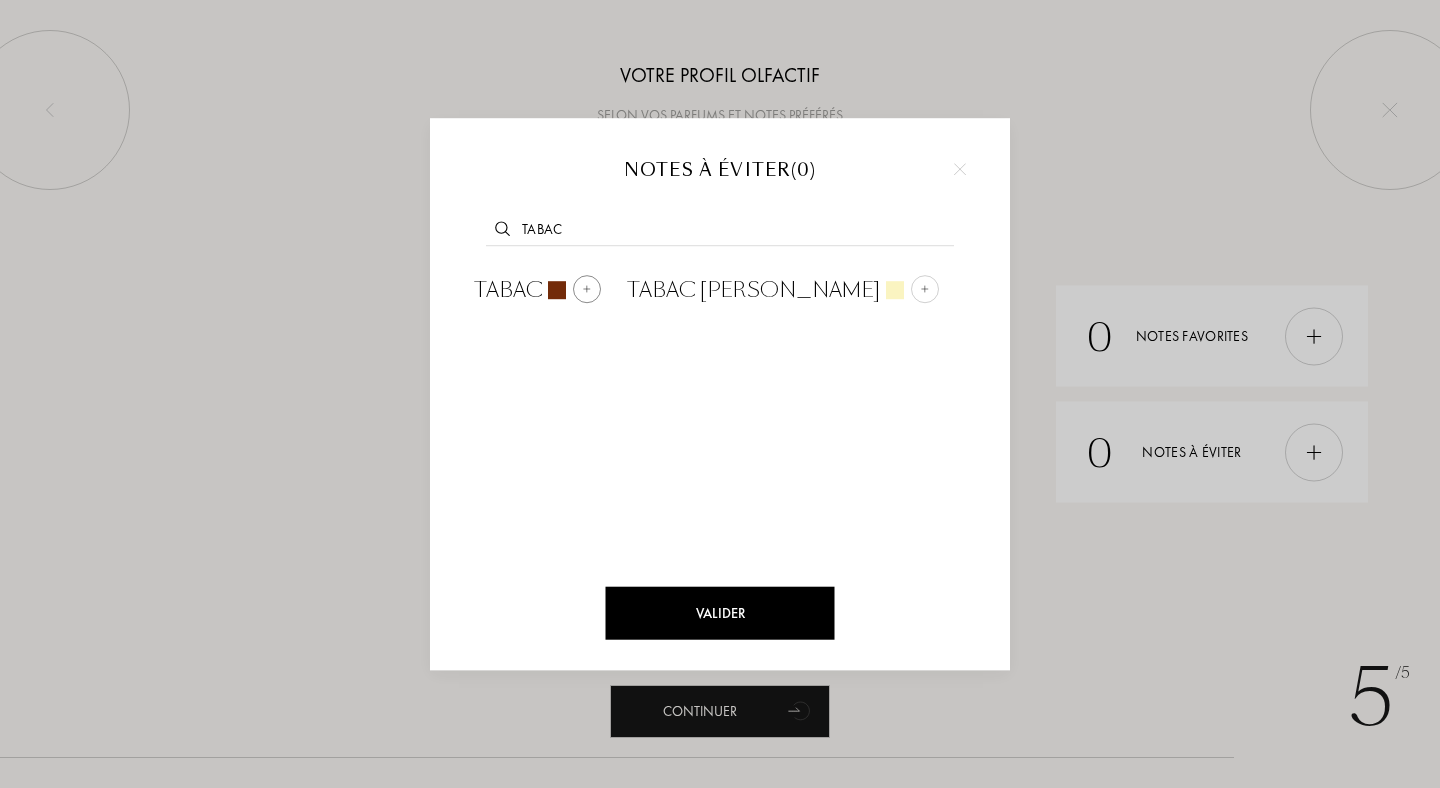type on "TABAC" 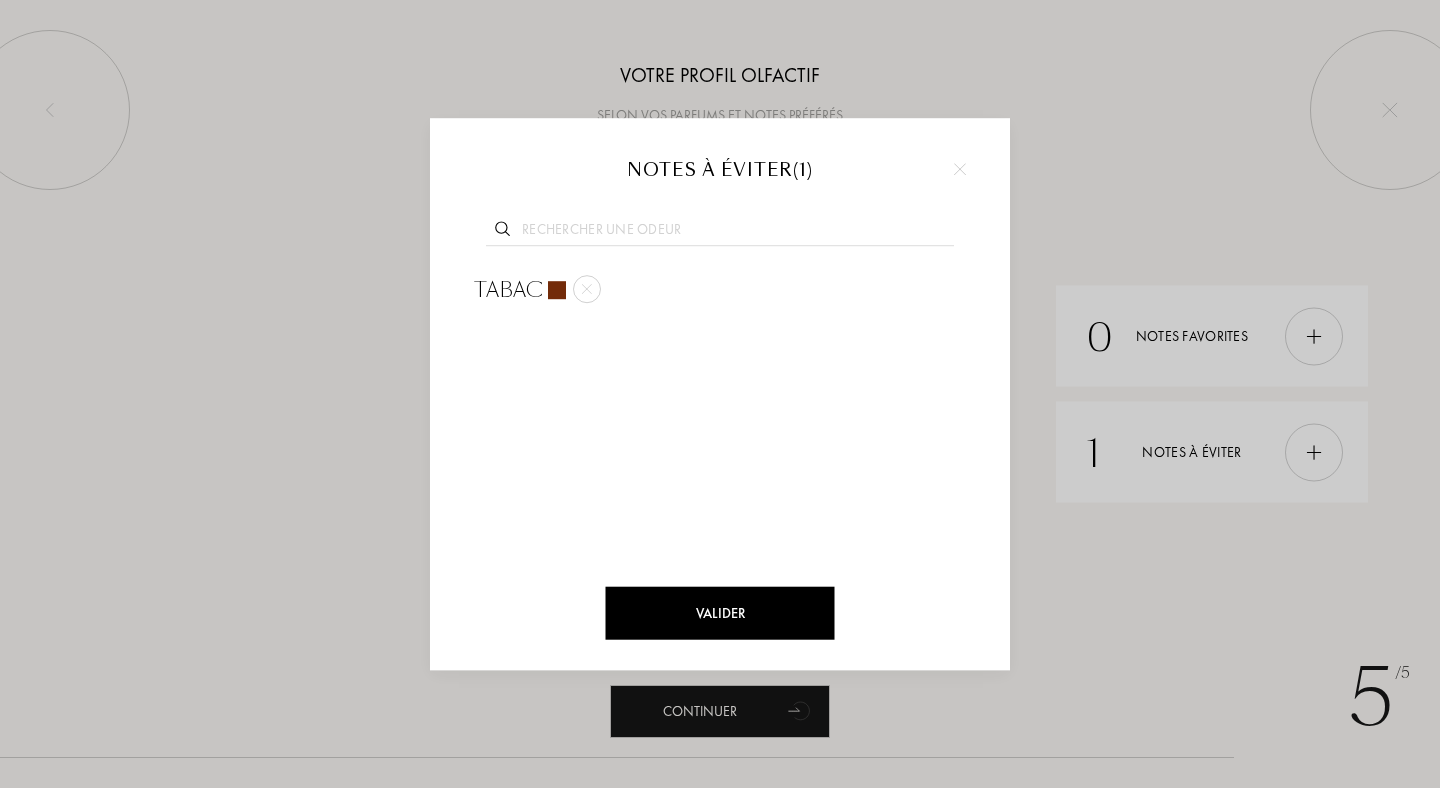 click at bounding box center (720, 232) 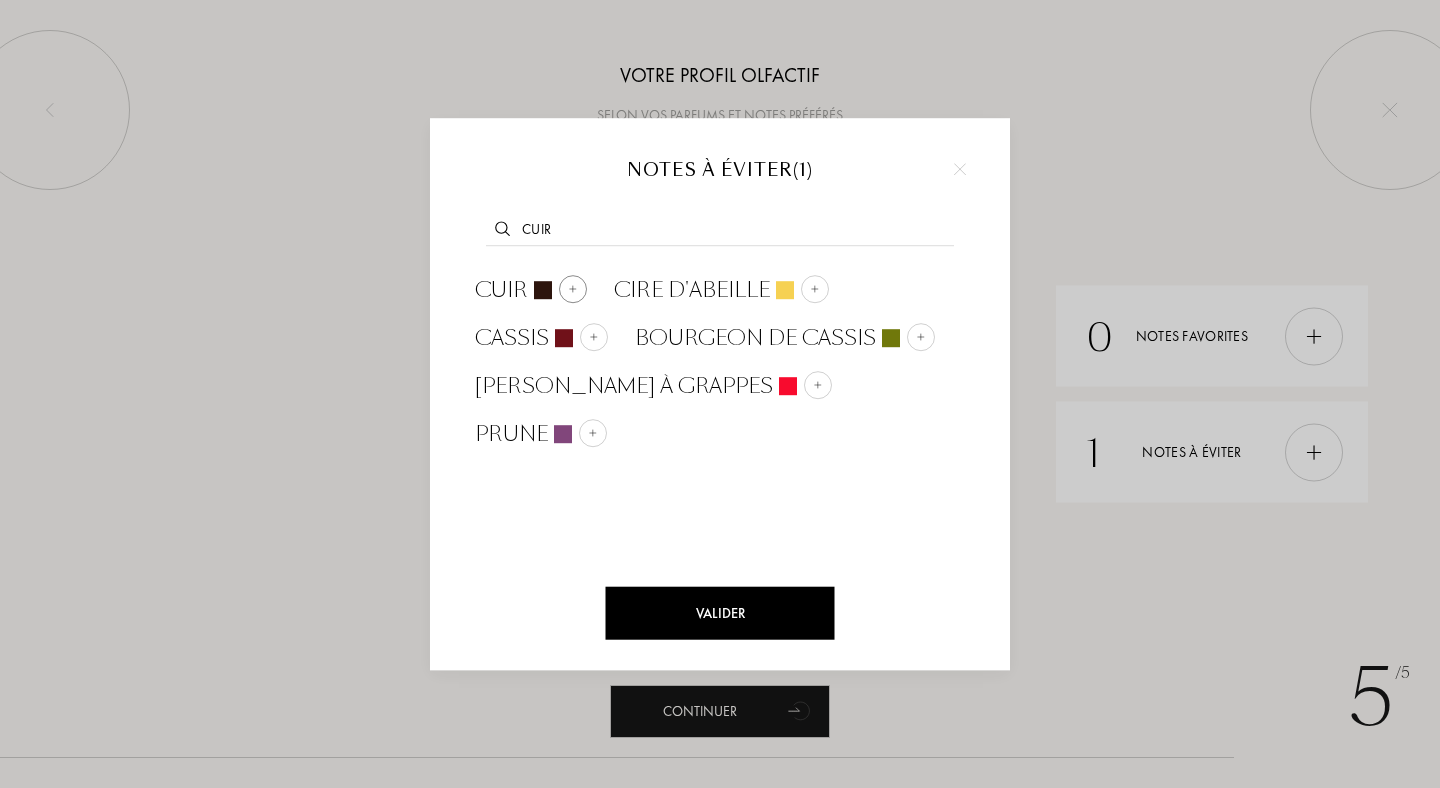 type on "CUIR" 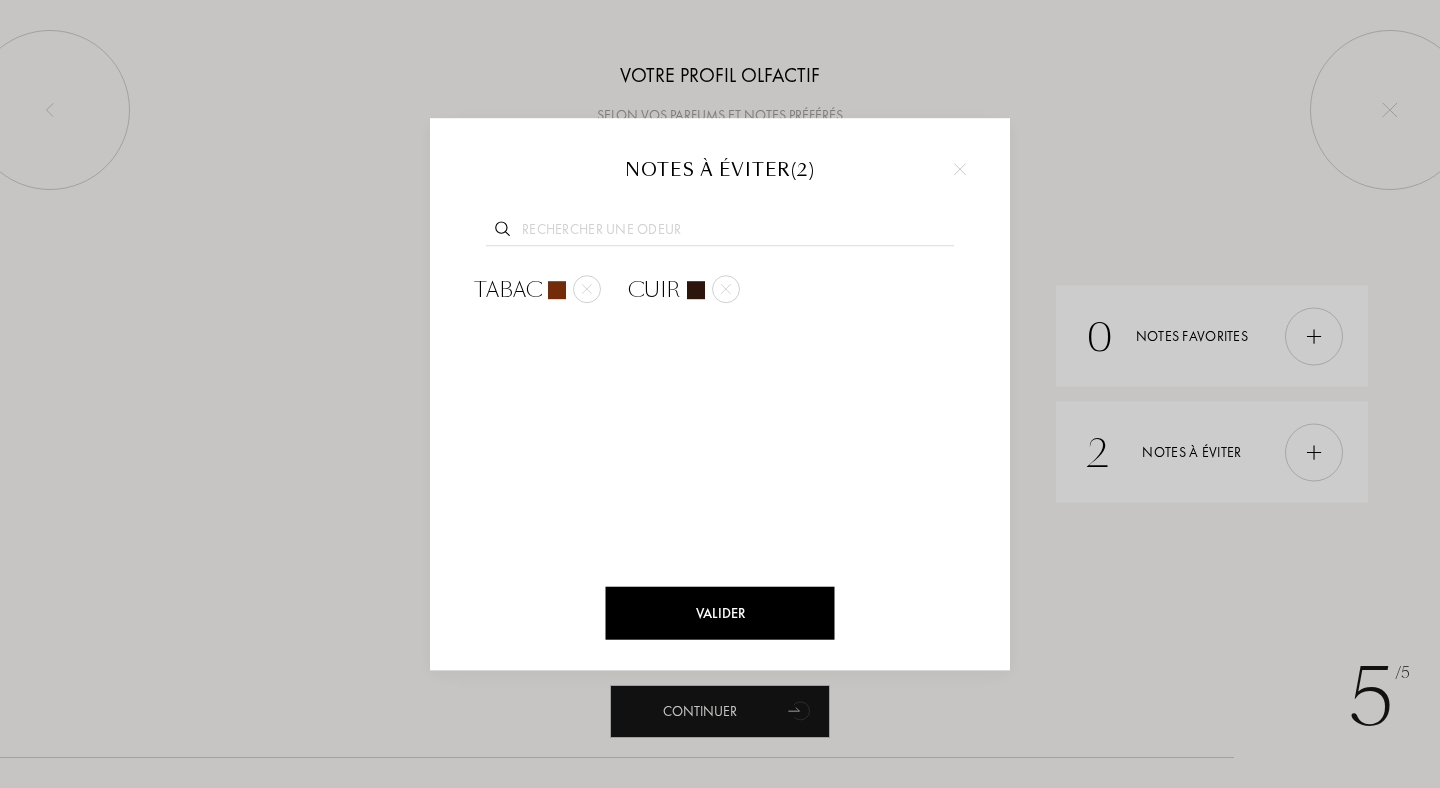 click at bounding box center (720, 232) 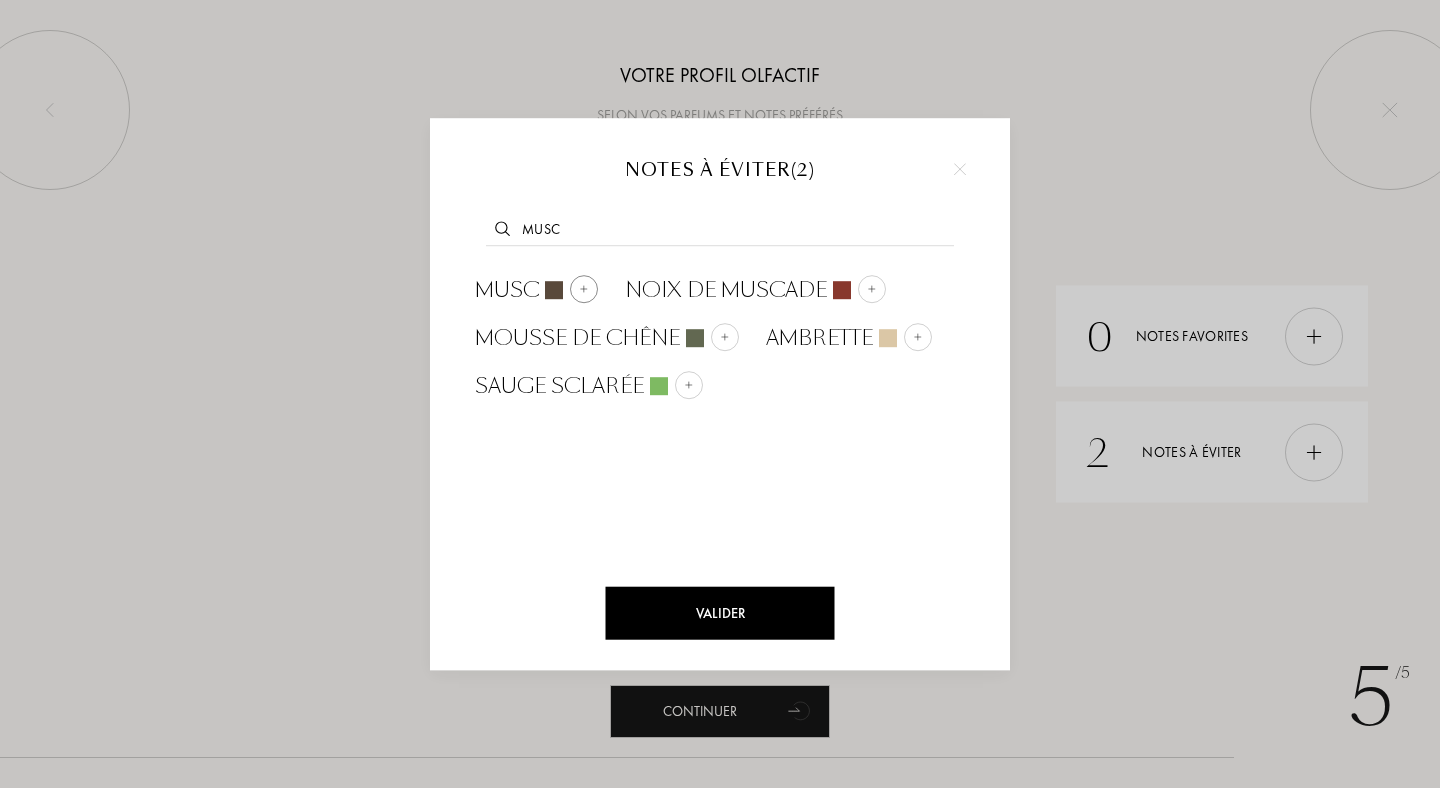 type on "MUSC" 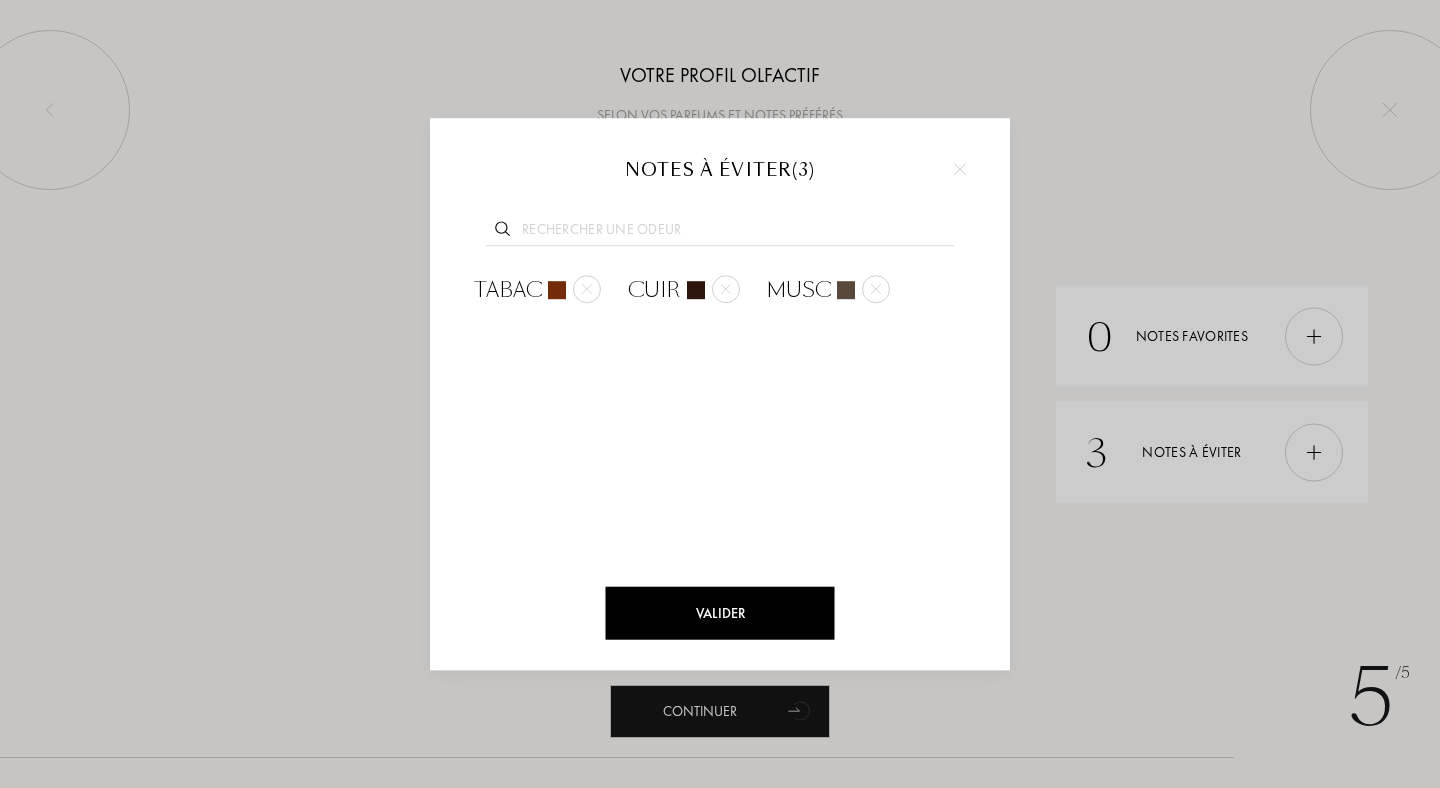 click on "Valider" at bounding box center [720, 612] 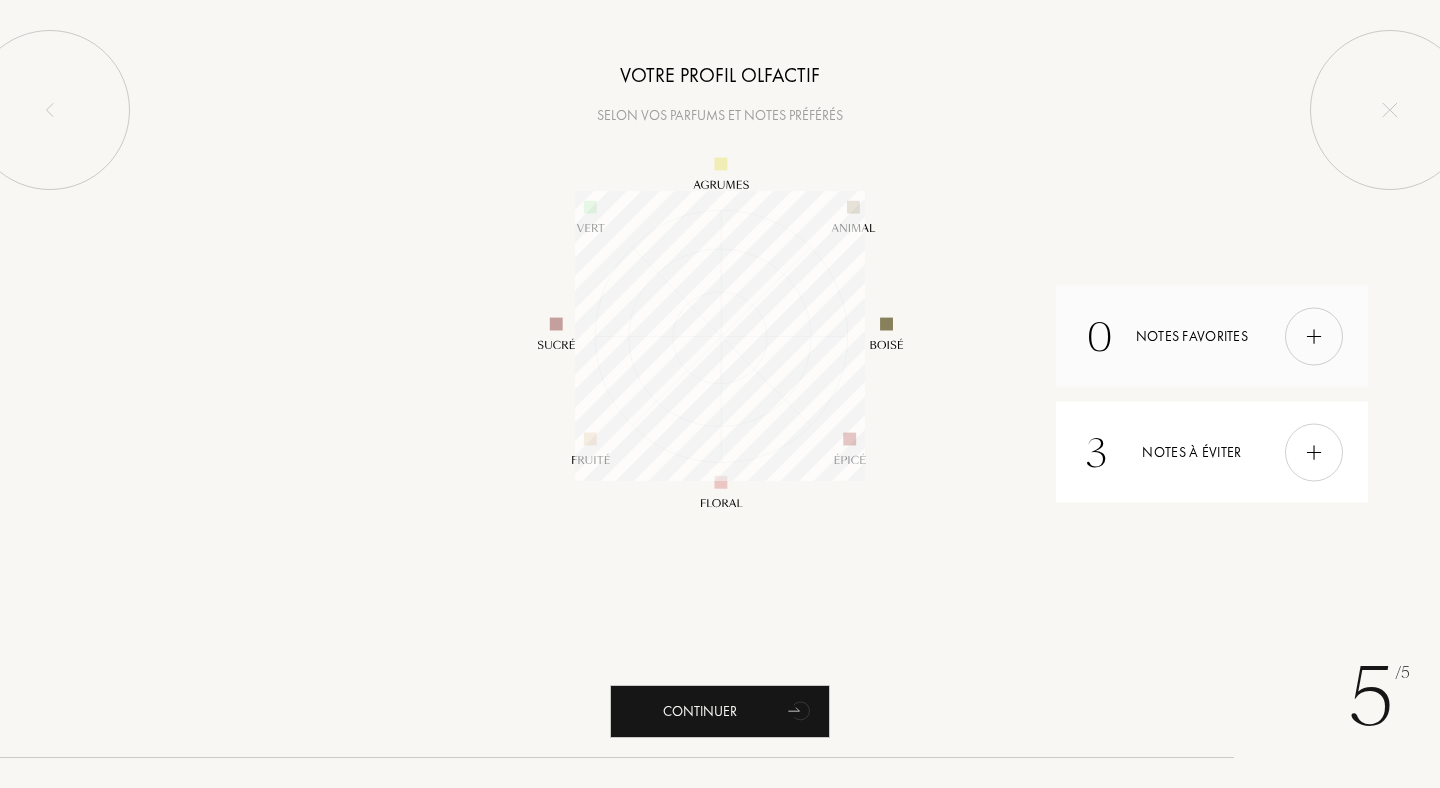 click at bounding box center [1314, 336] 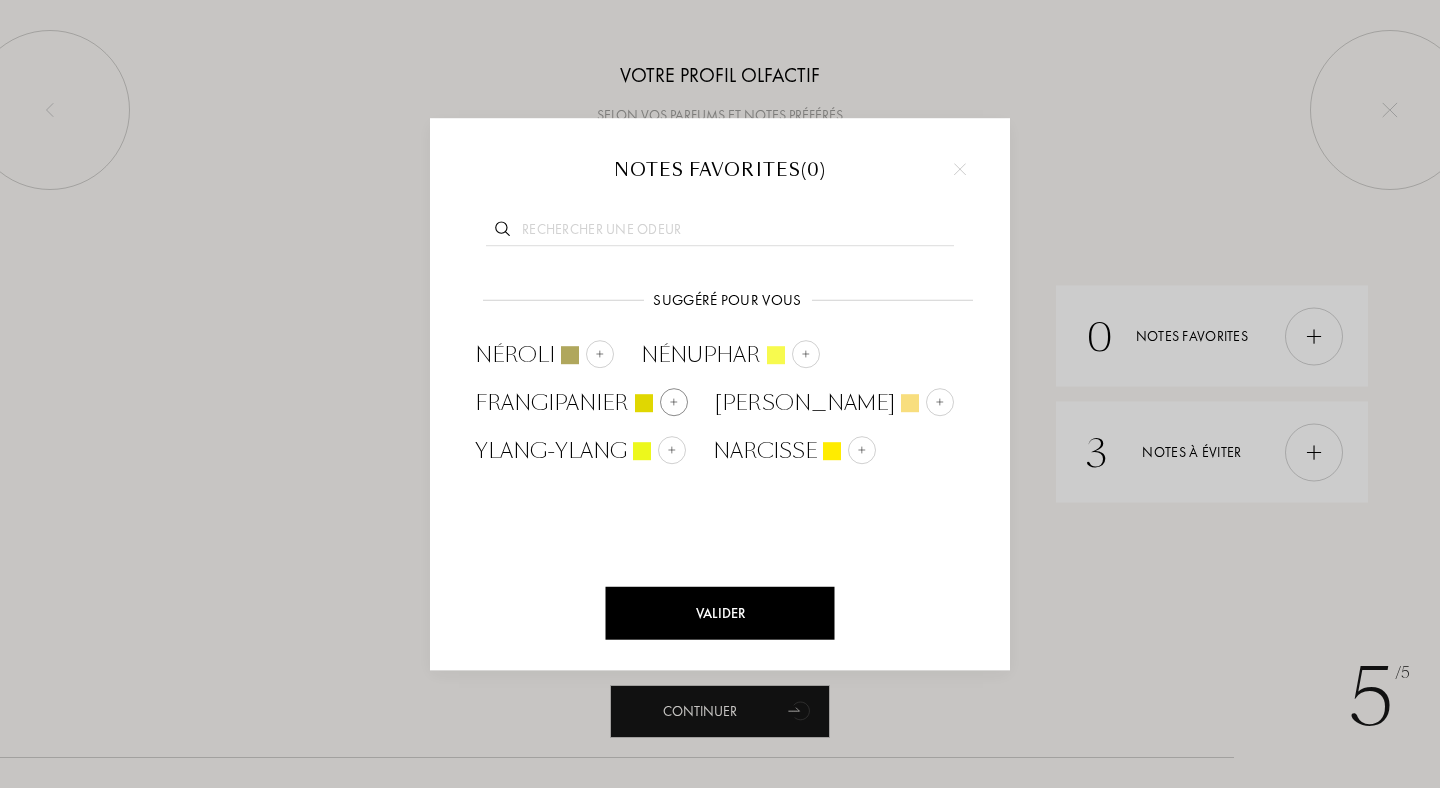 click at bounding box center [674, 402] 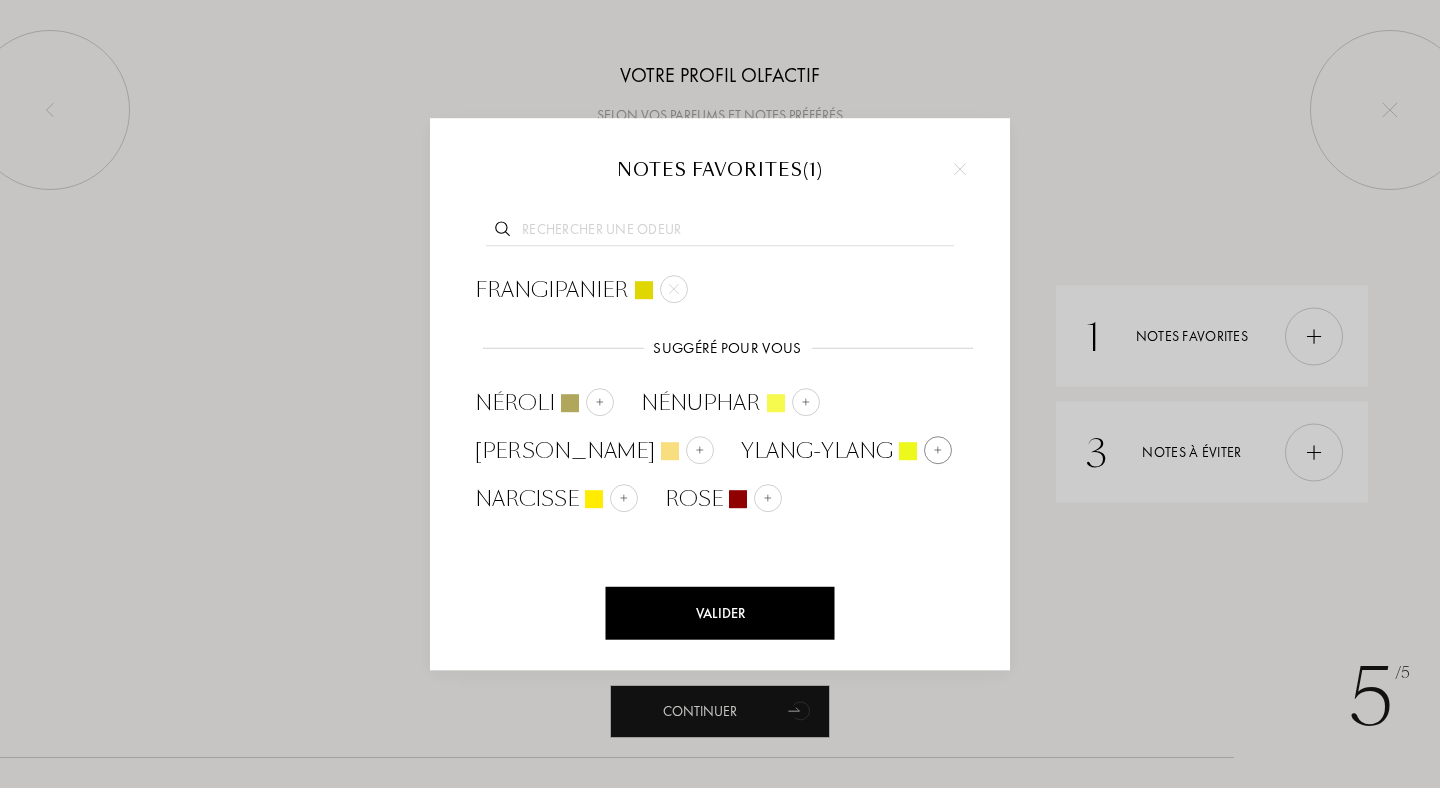 click at bounding box center (938, 450) 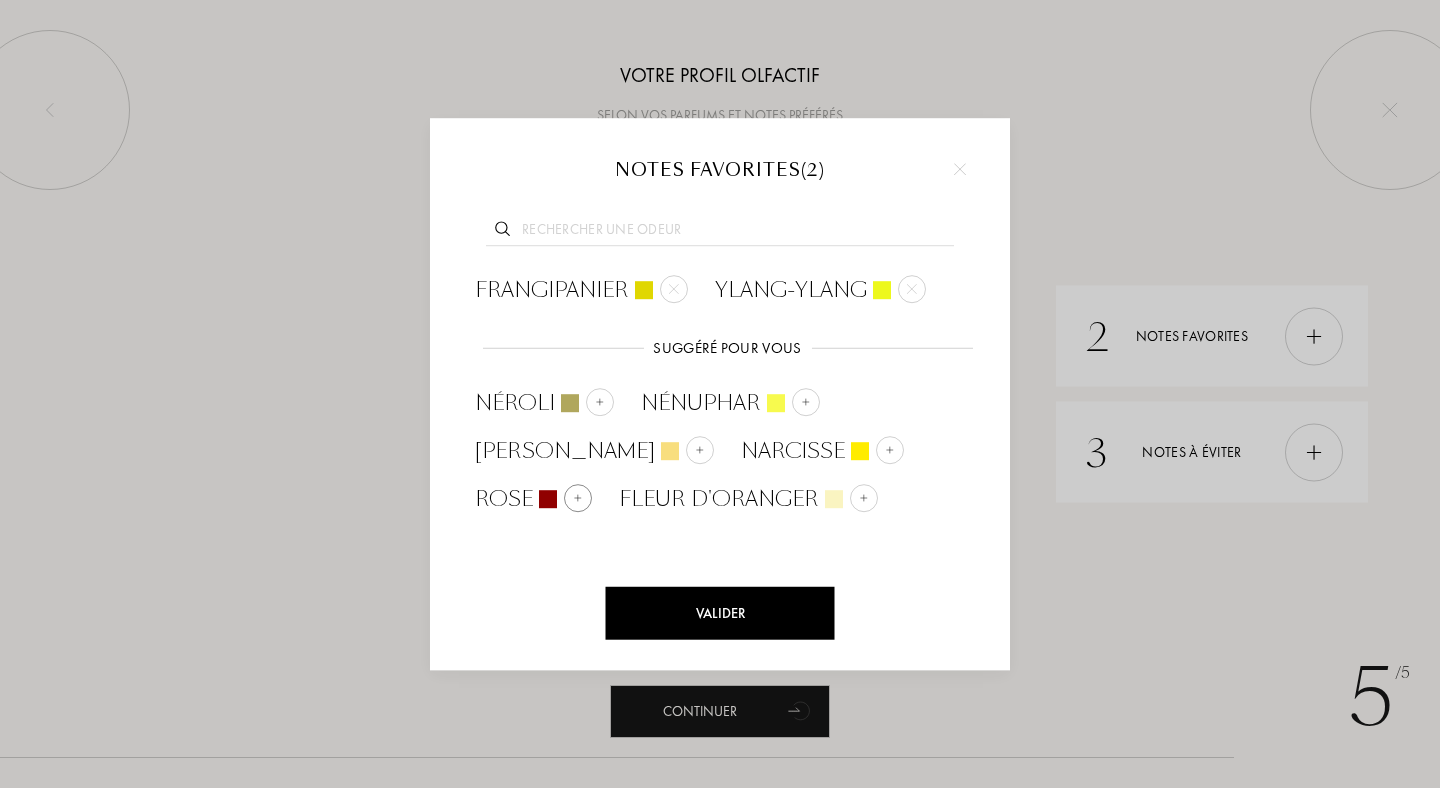 click at bounding box center [578, 498] 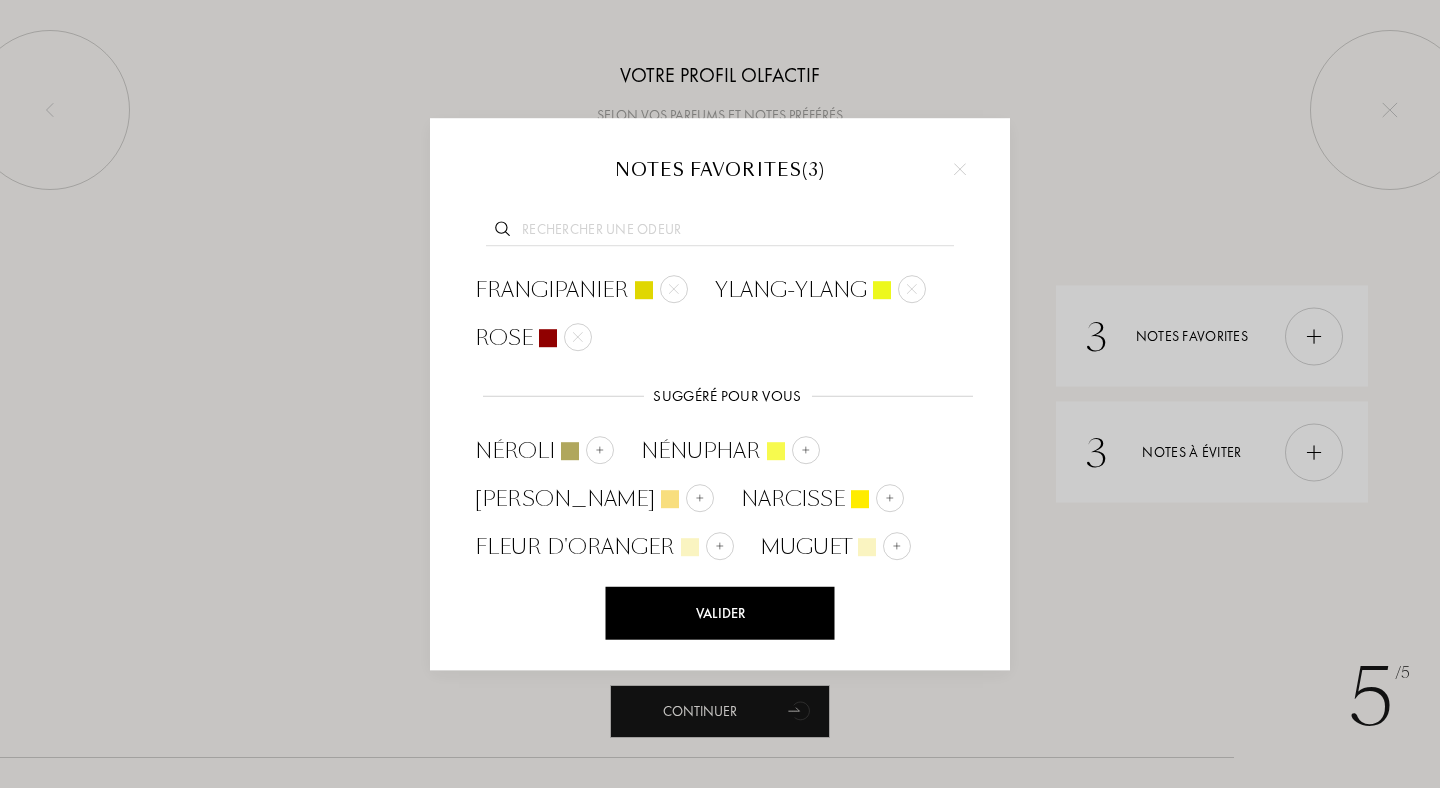 click on "Valider" at bounding box center (720, 612) 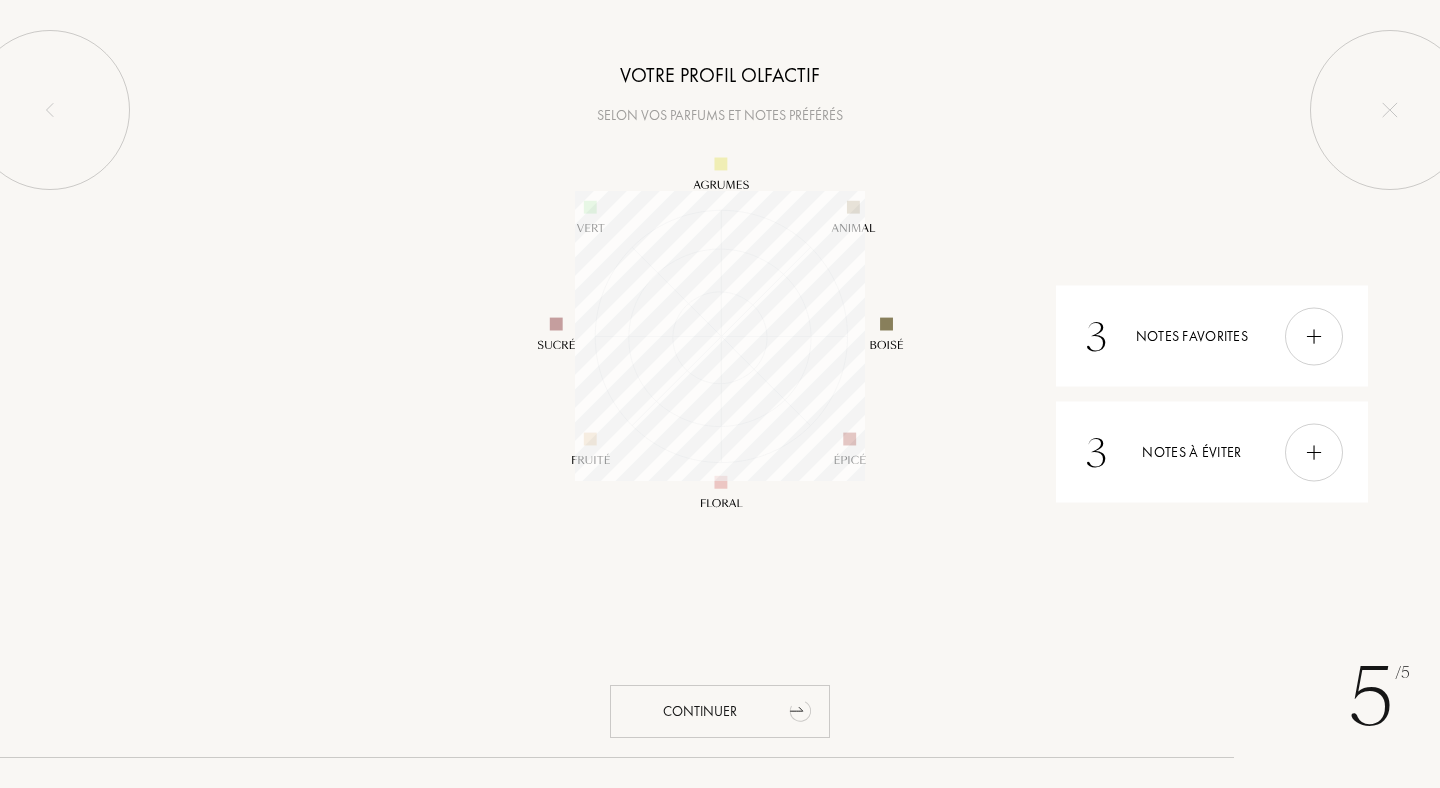 click on "Continuer" at bounding box center [720, 711] 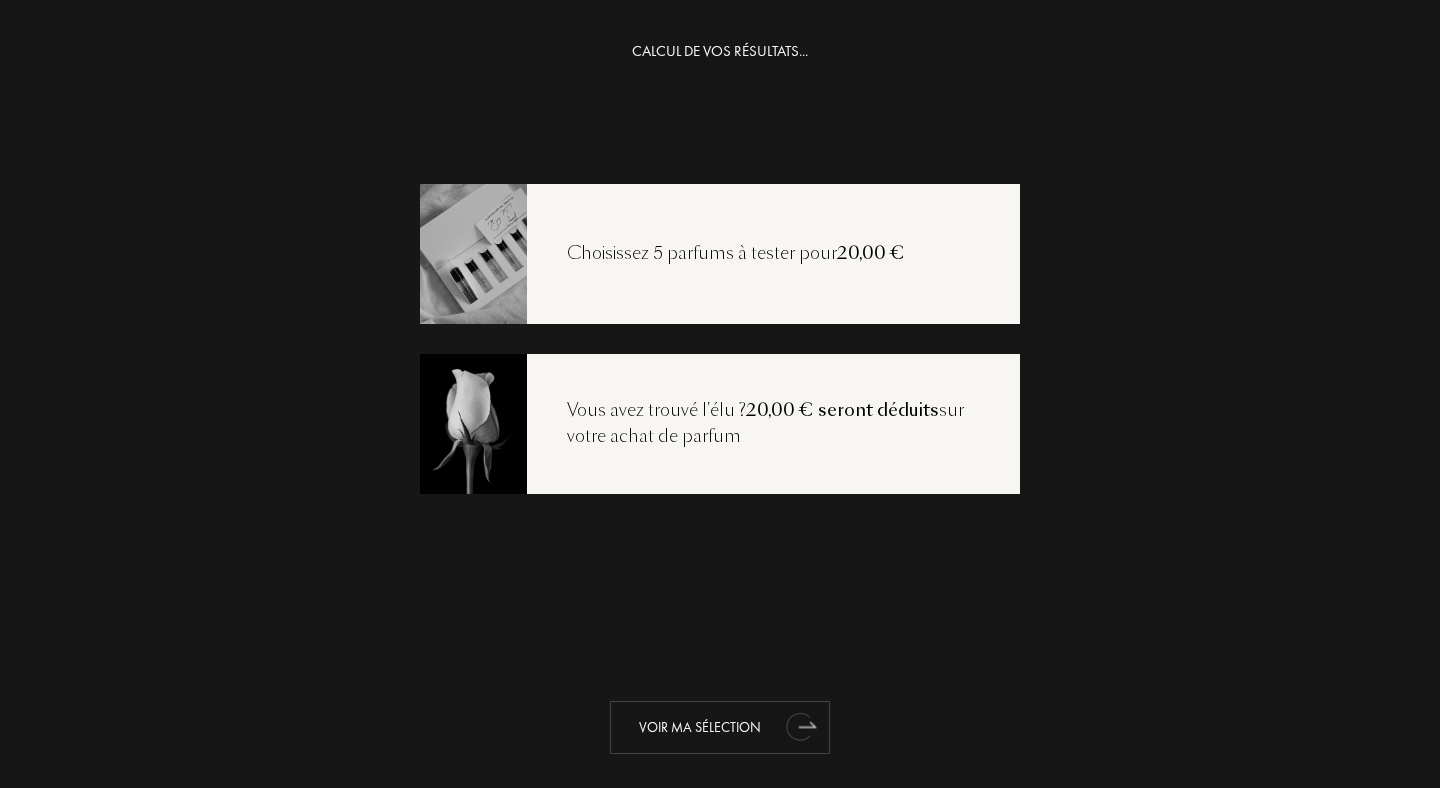 click on "Voir ma sélection" at bounding box center [720, 727] 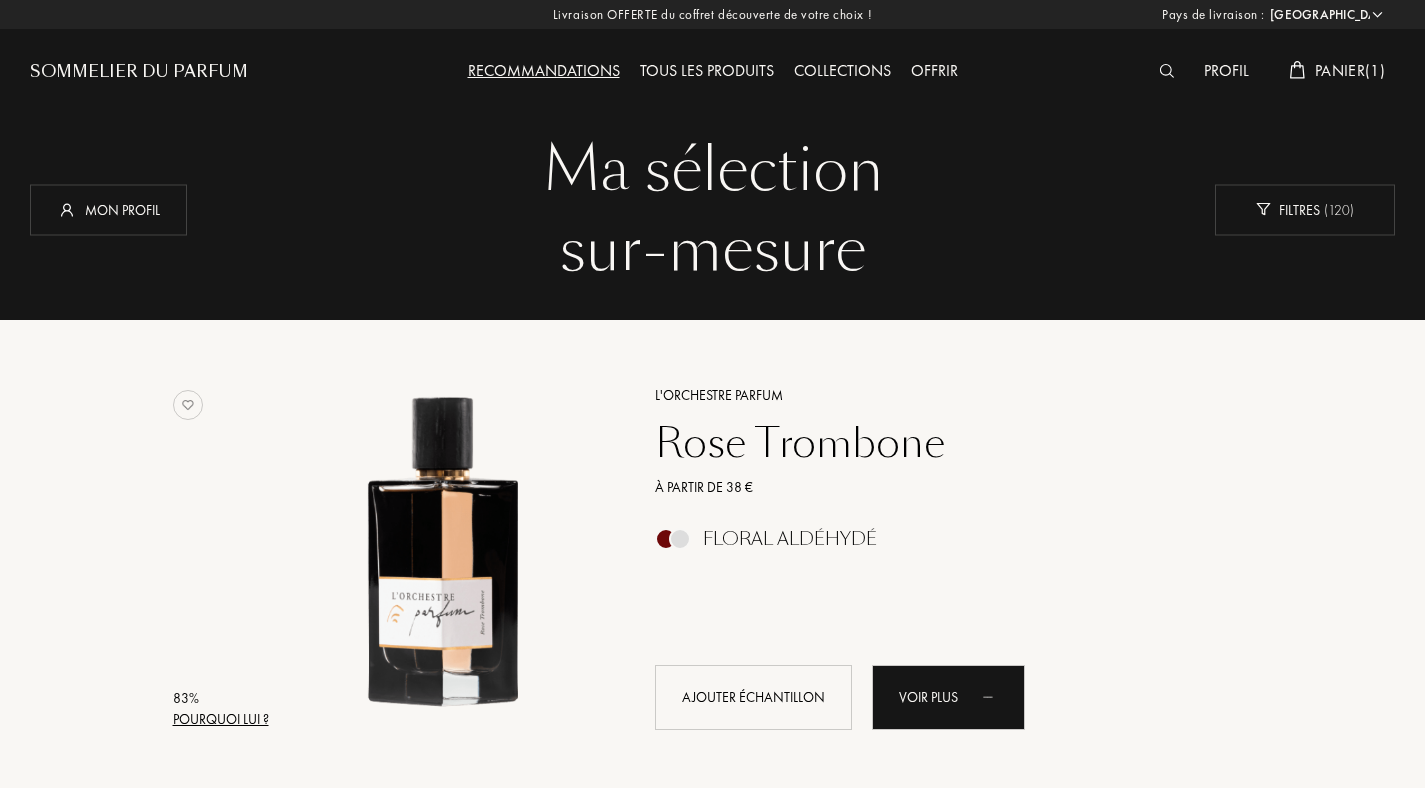 select on "FR" 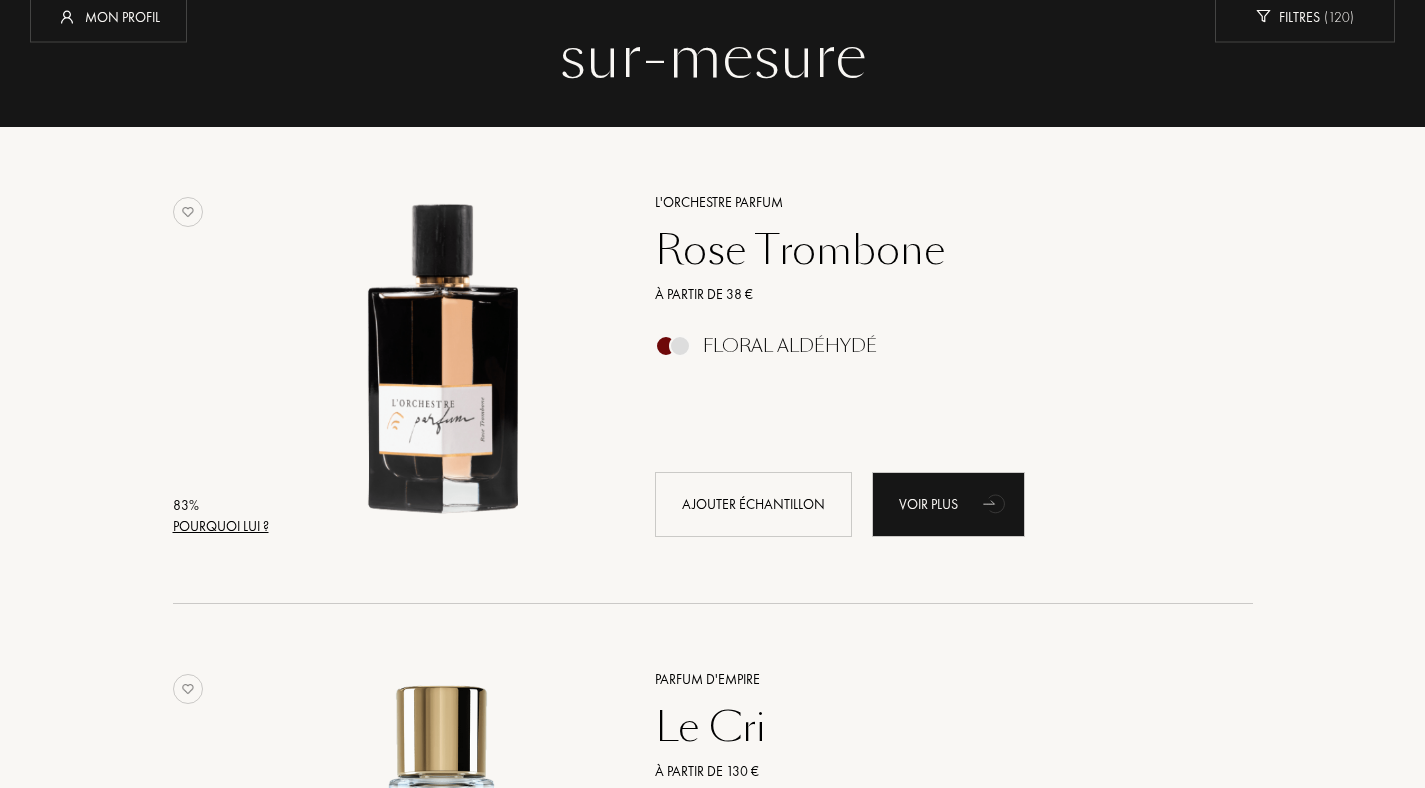 scroll, scrollTop: 201, scrollLeft: 0, axis: vertical 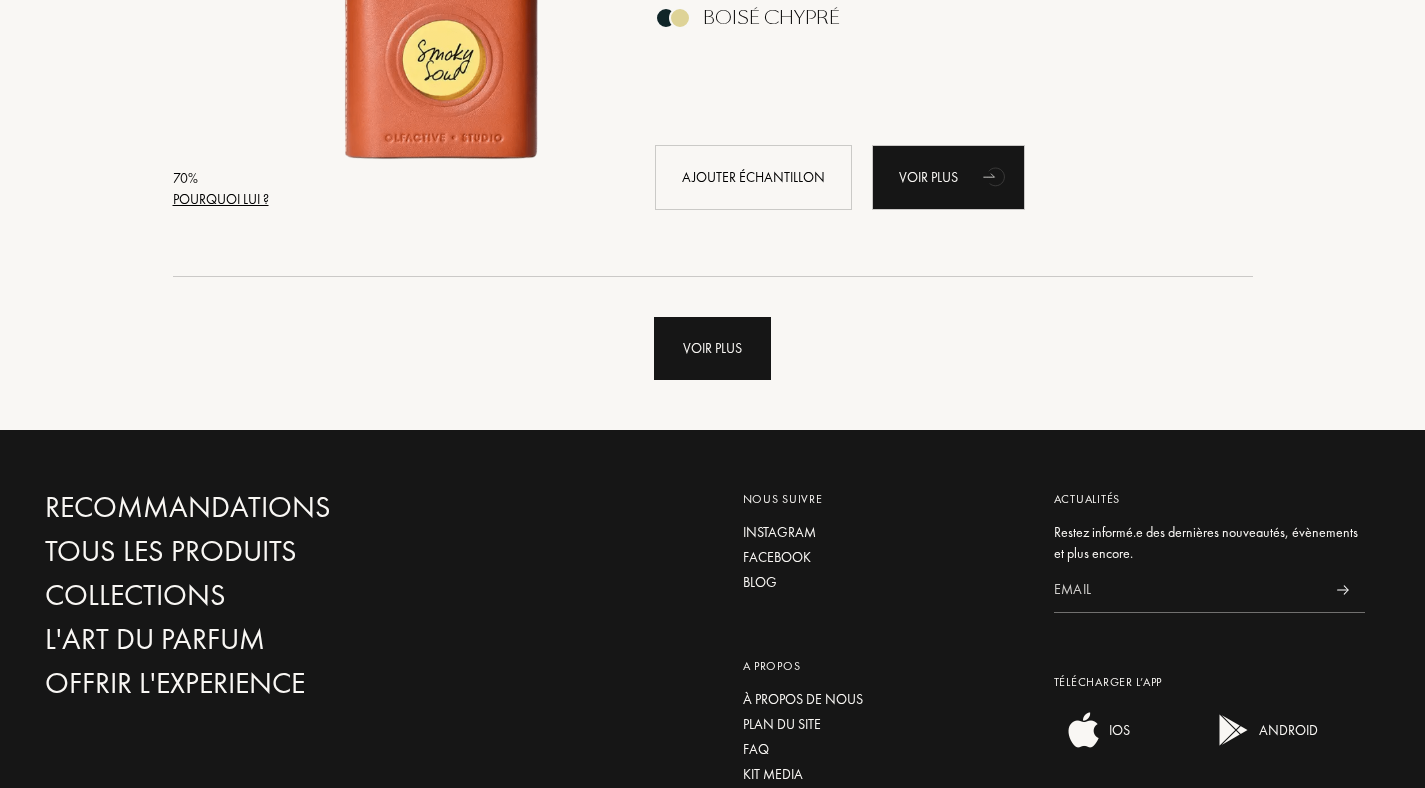 click on "Voir plus" at bounding box center [712, 348] 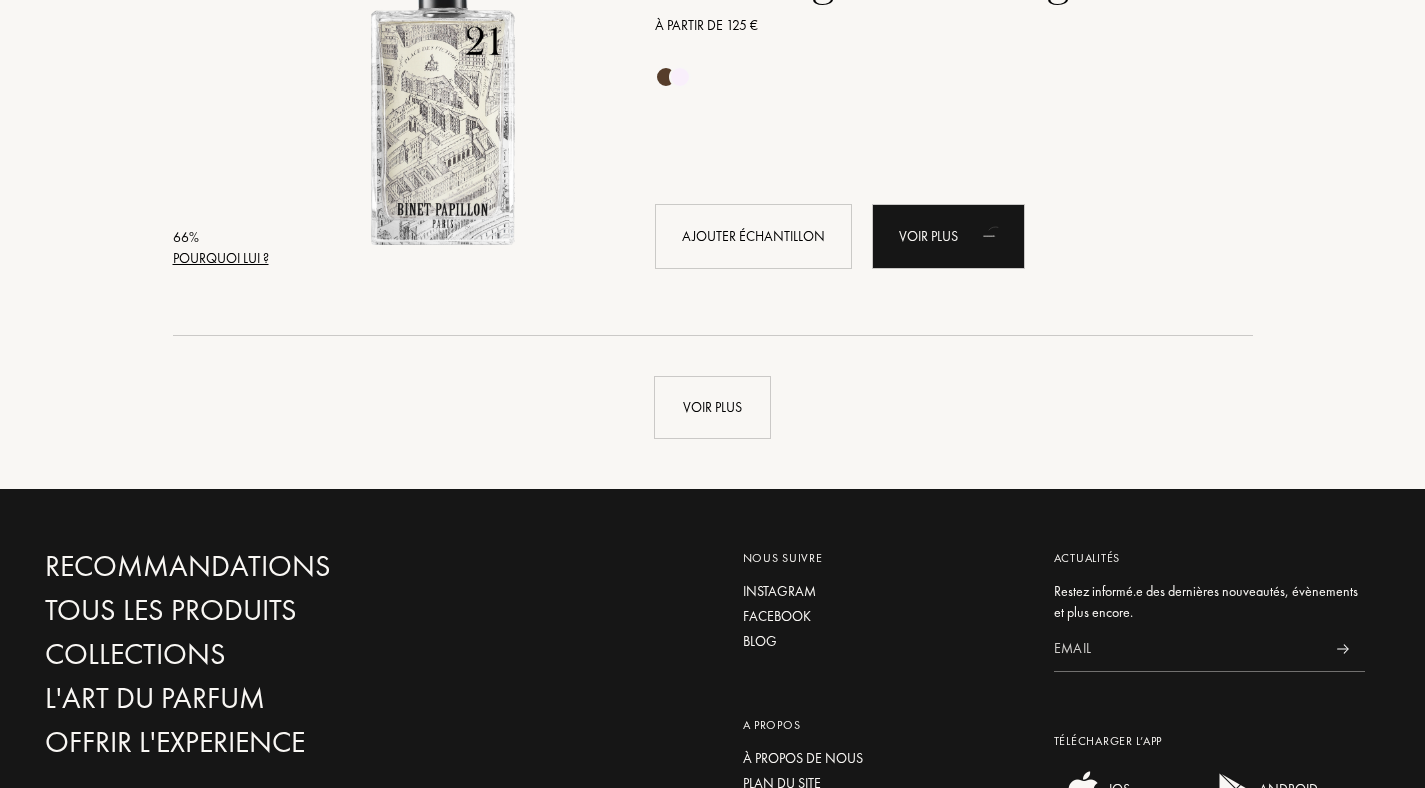 scroll, scrollTop: 9540, scrollLeft: 0, axis: vertical 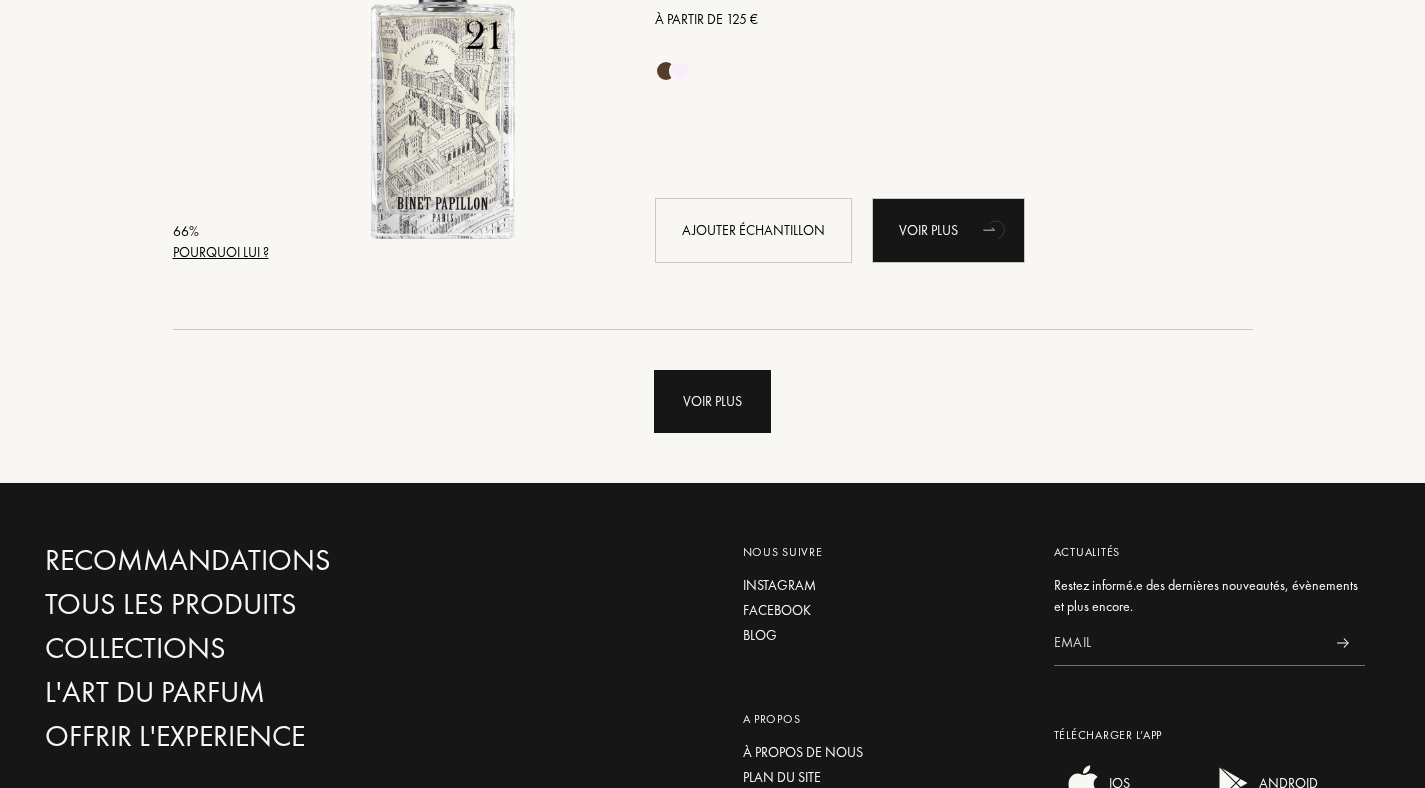 click on "Voir plus" at bounding box center [712, 401] 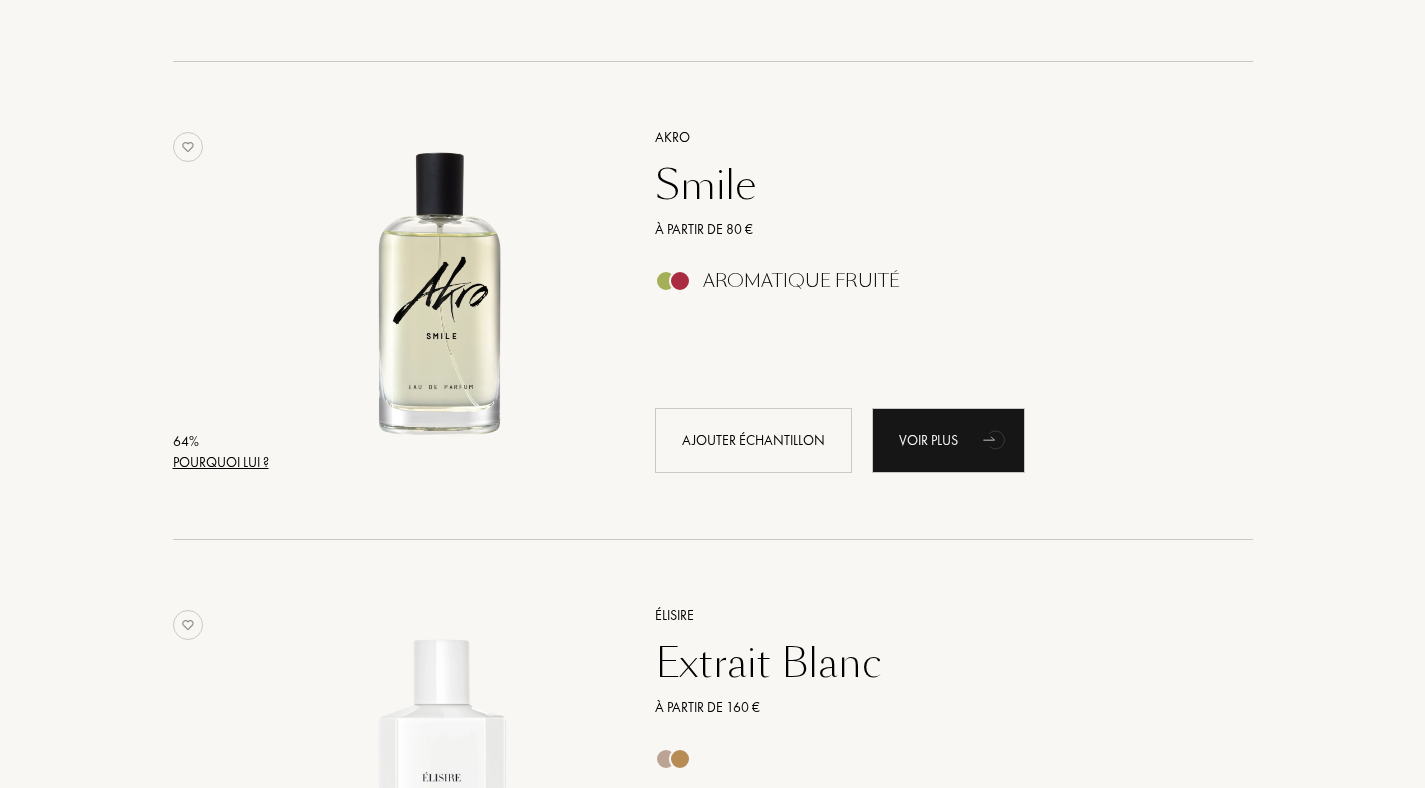 scroll, scrollTop: 12198, scrollLeft: 0, axis: vertical 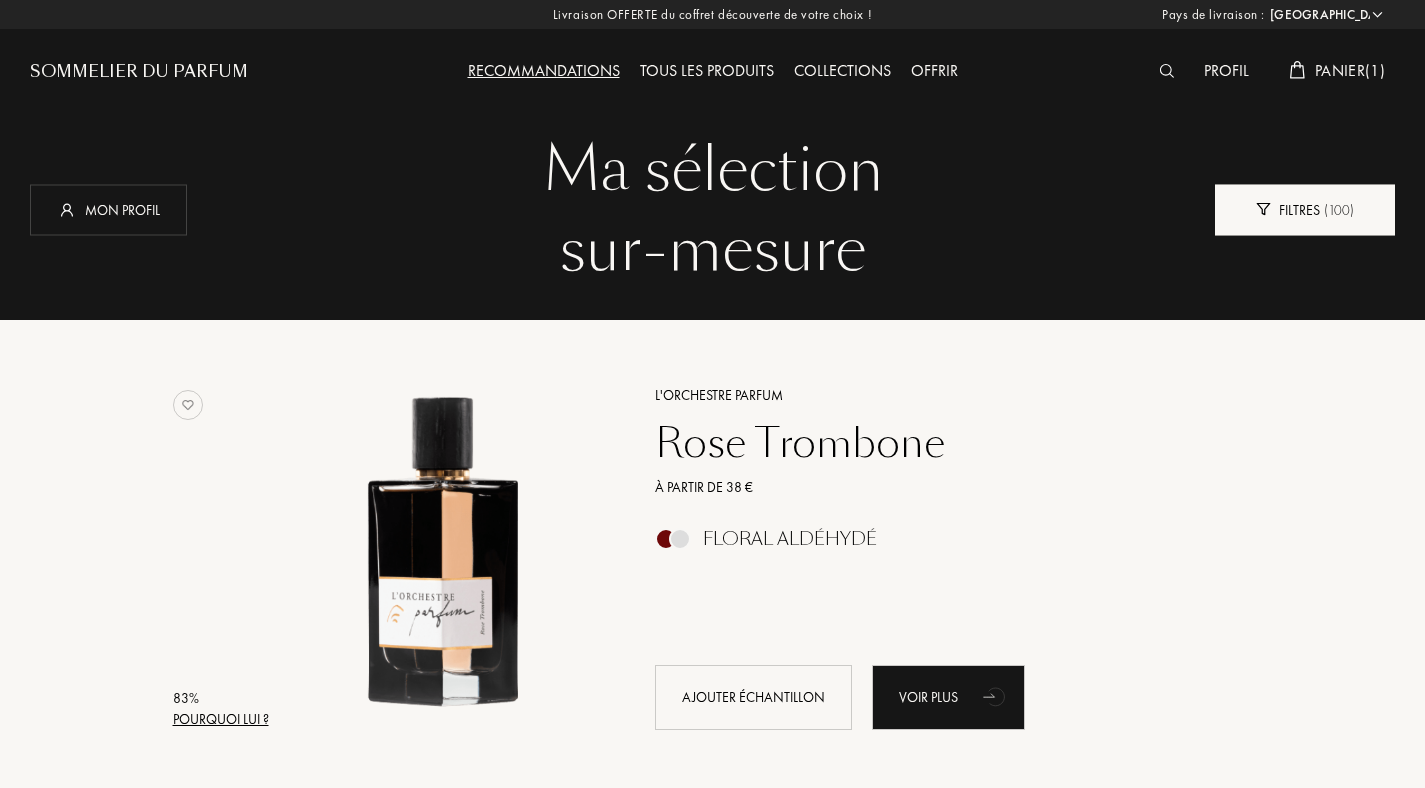 click on "Filtres ( 100 )" at bounding box center (1305, 209) 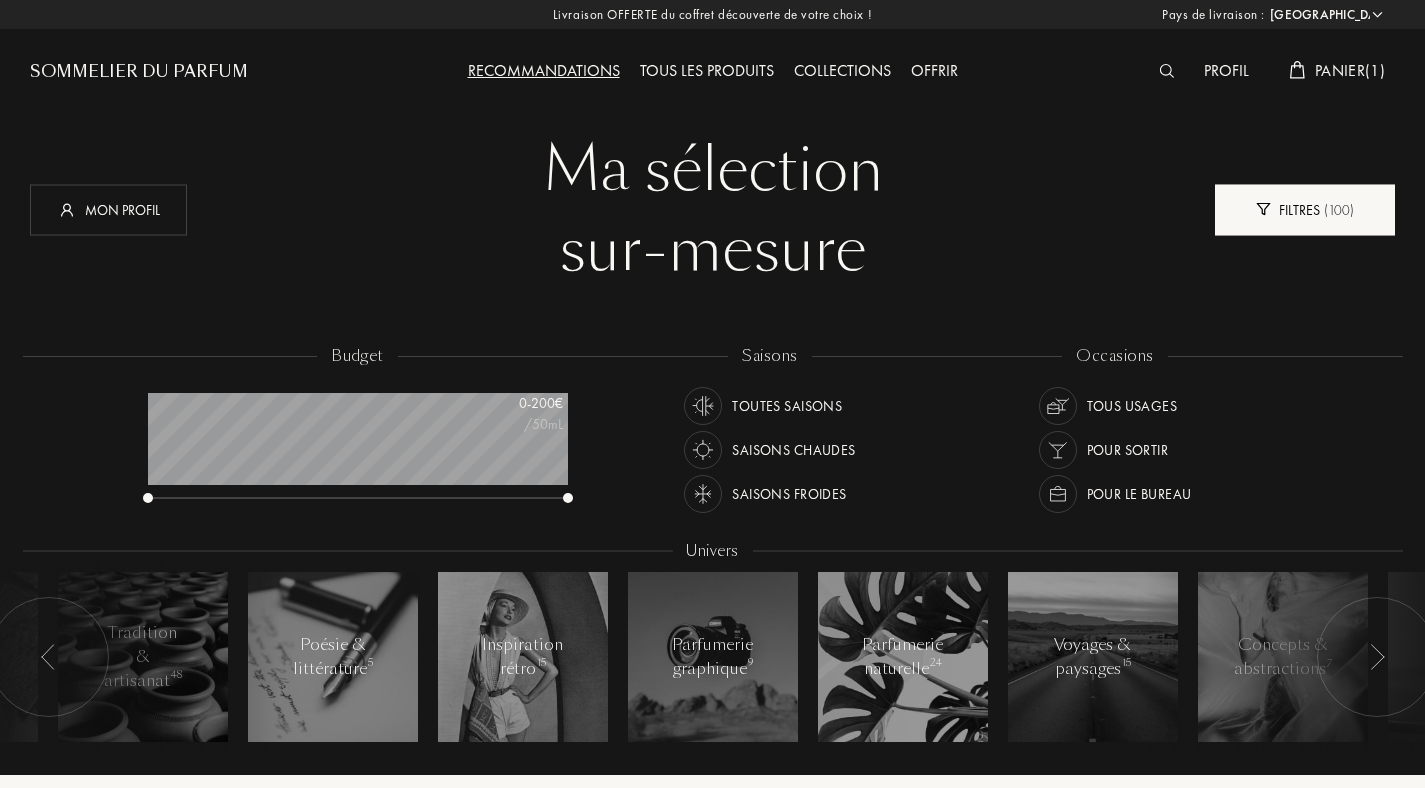 scroll, scrollTop: 999900, scrollLeft: 999580, axis: both 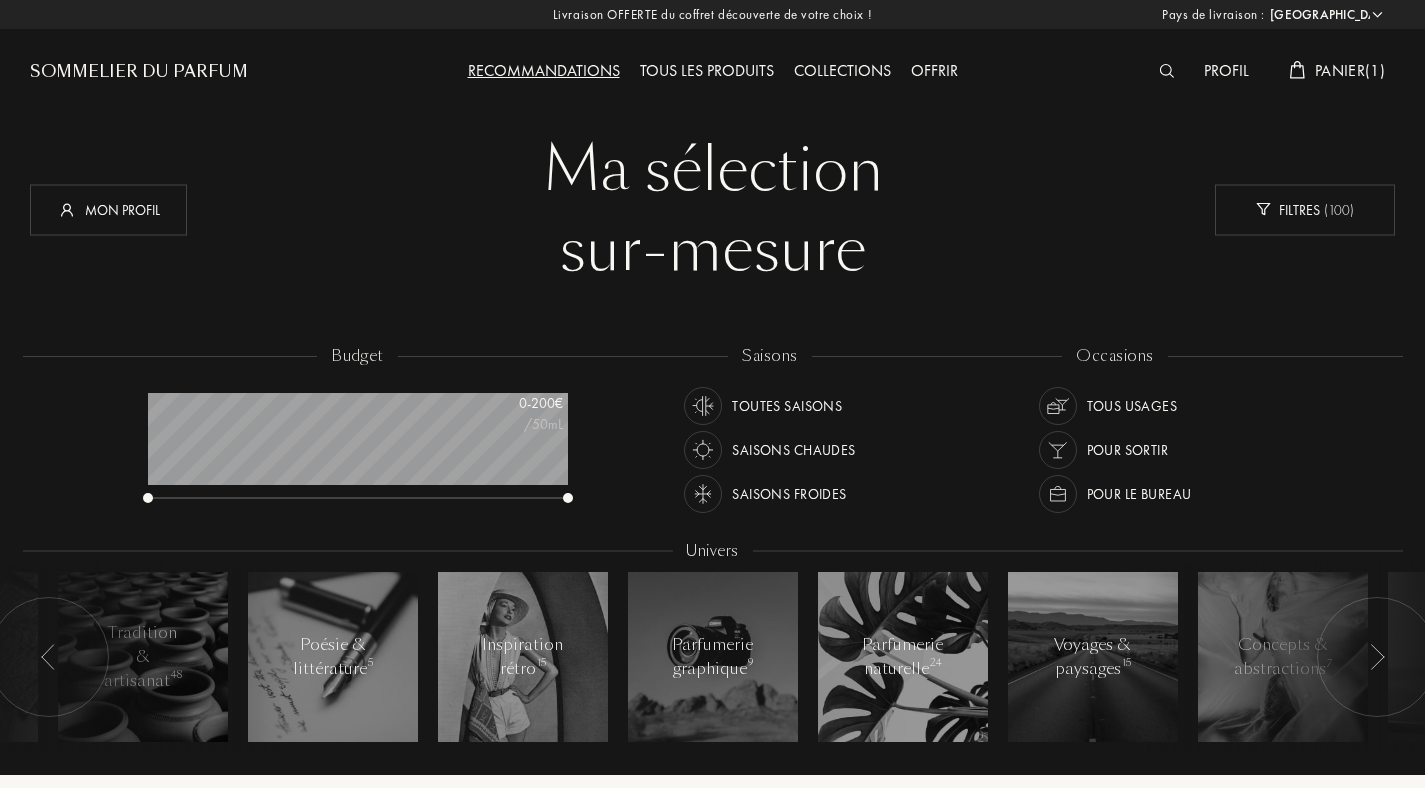 click on "Saisons chaudes" at bounding box center [793, 450] 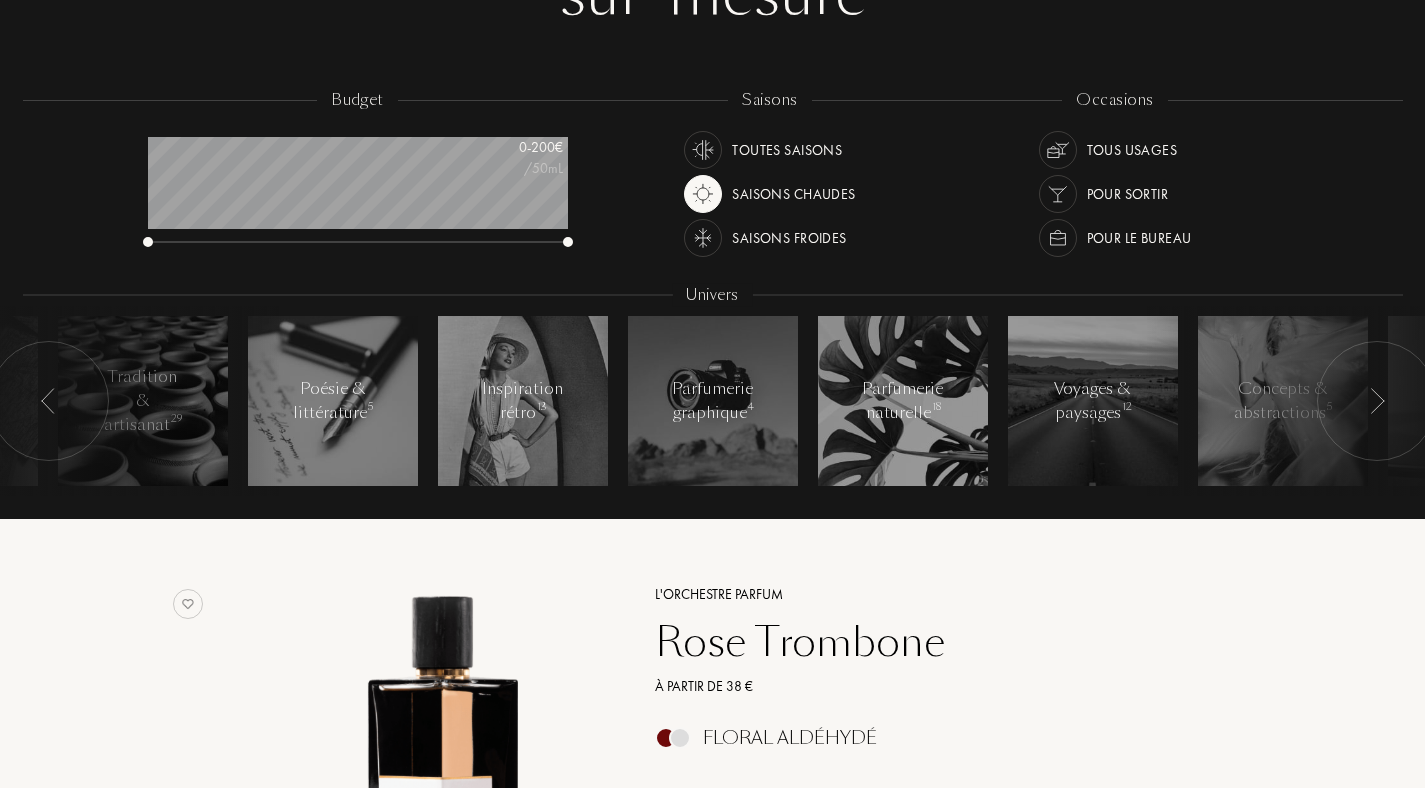 scroll, scrollTop: 257, scrollLeft: 0, axis: vertical 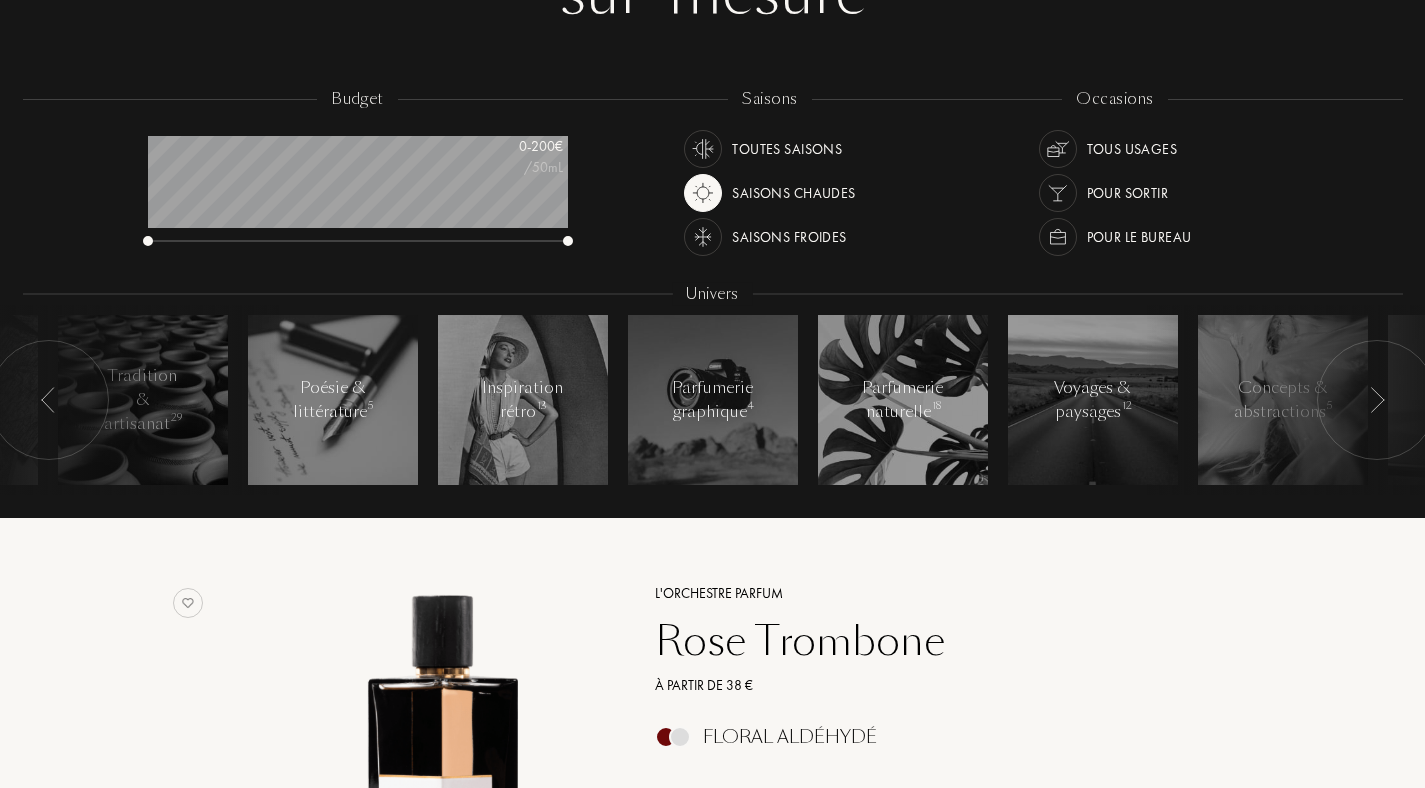 click at bounding box center (1377, 400) 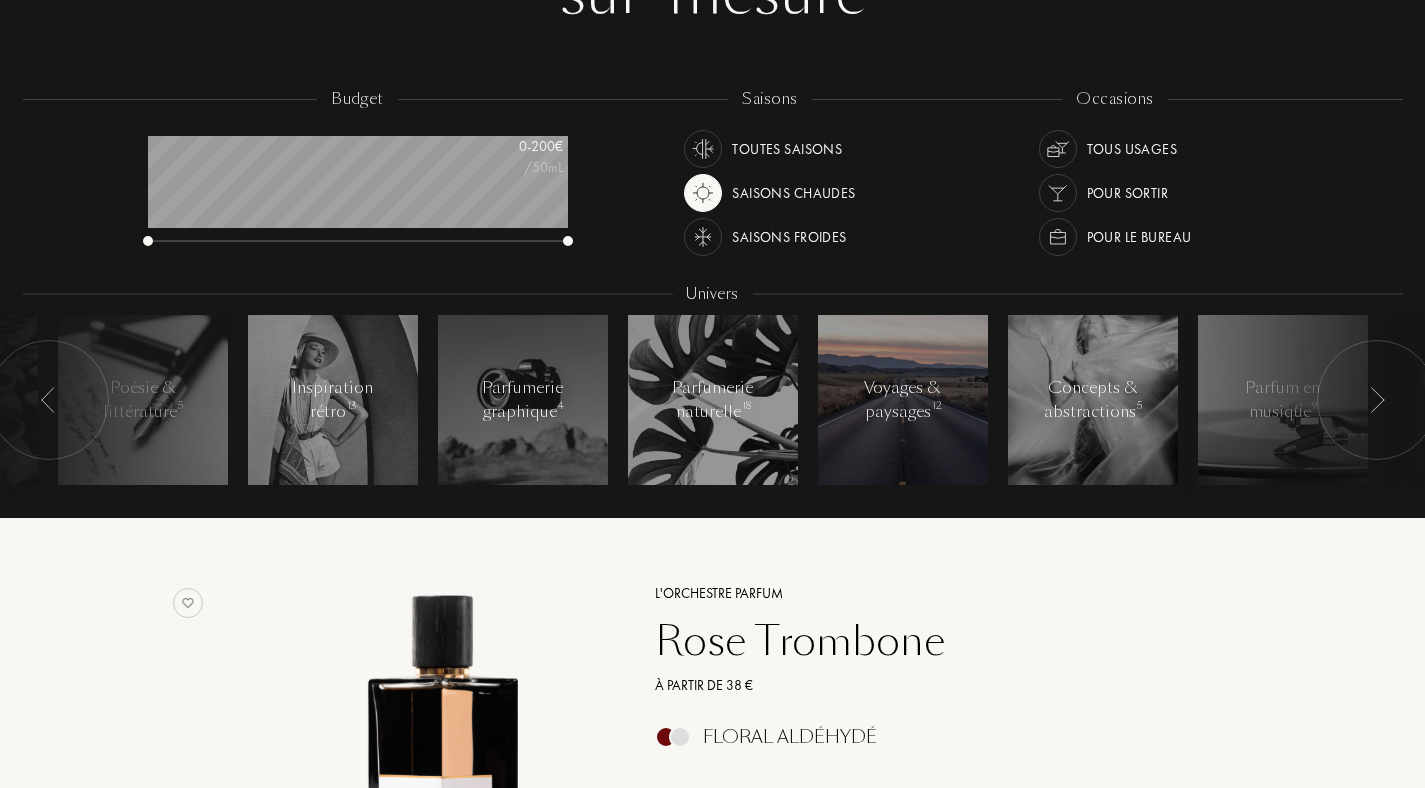 click on "Voyages & paysages 12" at bounding box center (902, 400) 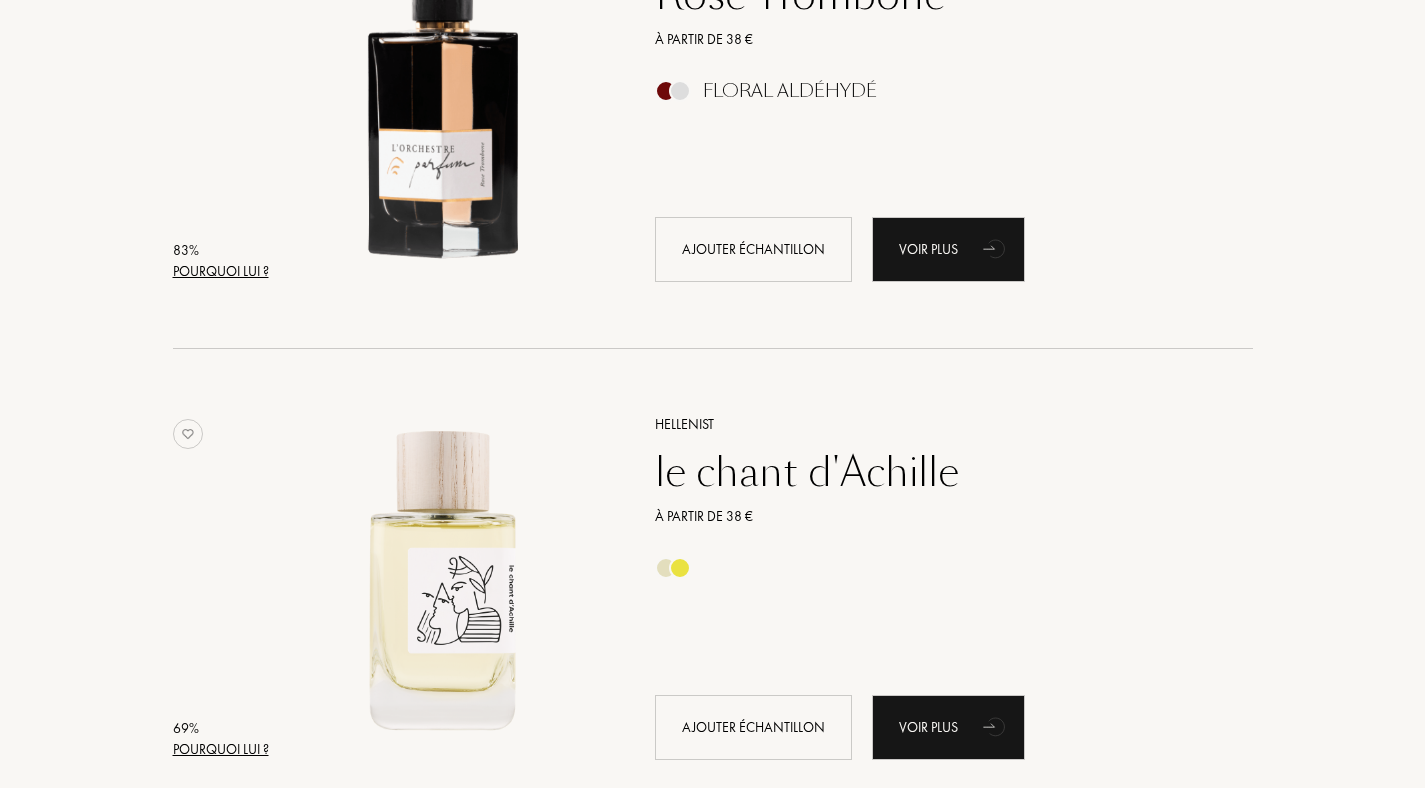 scroll, scrollTop: 0, scrollLeft: 0, axis: both 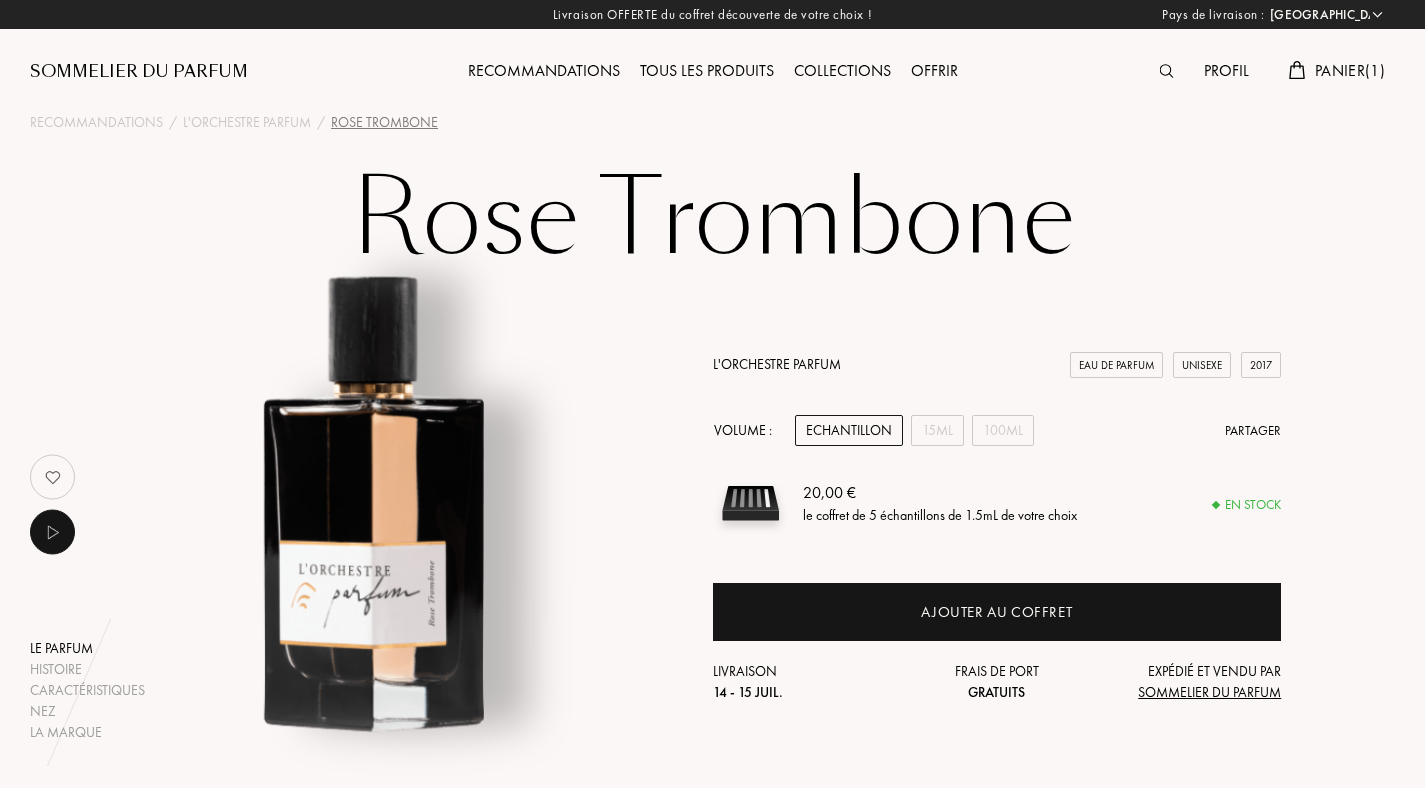 select on "FR" 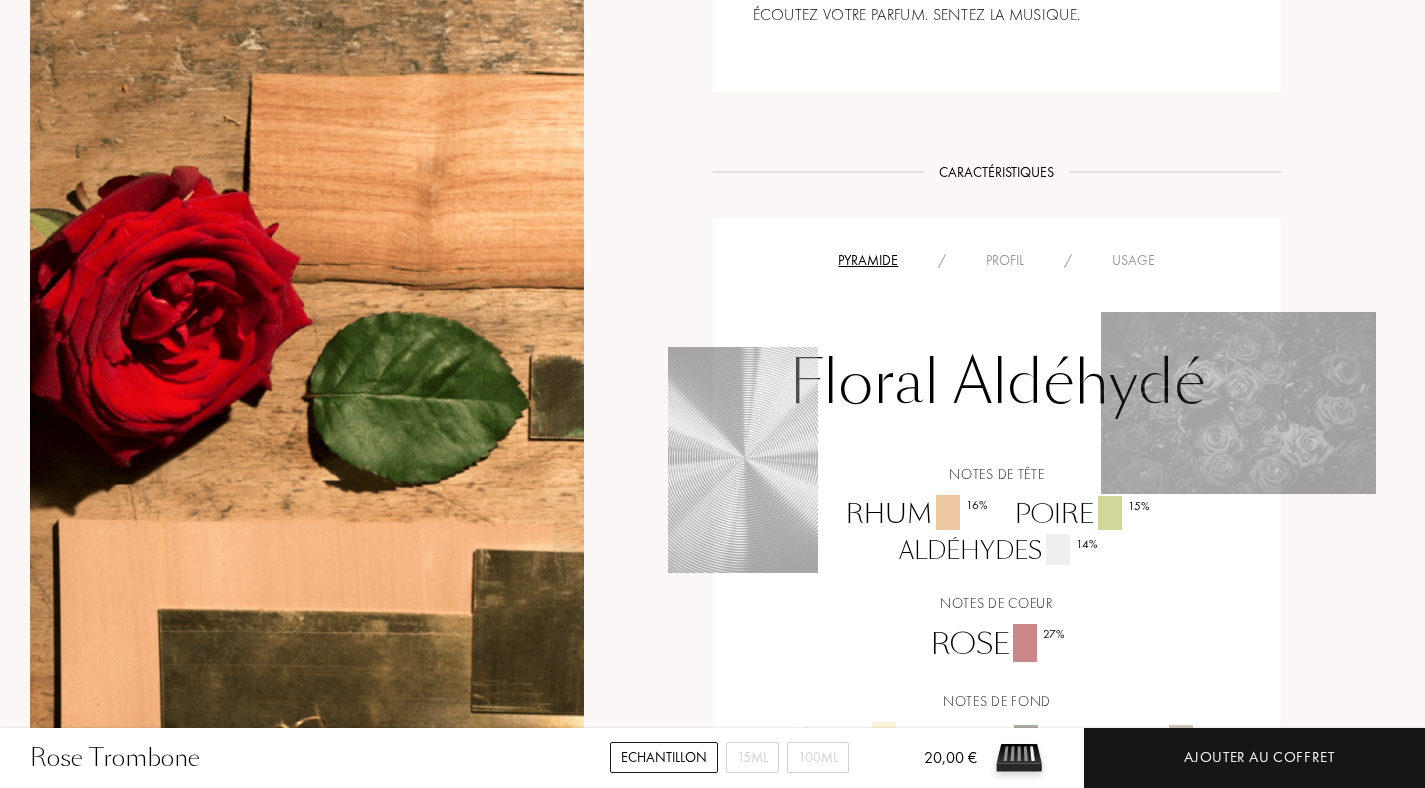 scroll, scrollTop: 0, scrollLeft: 0, axis: both 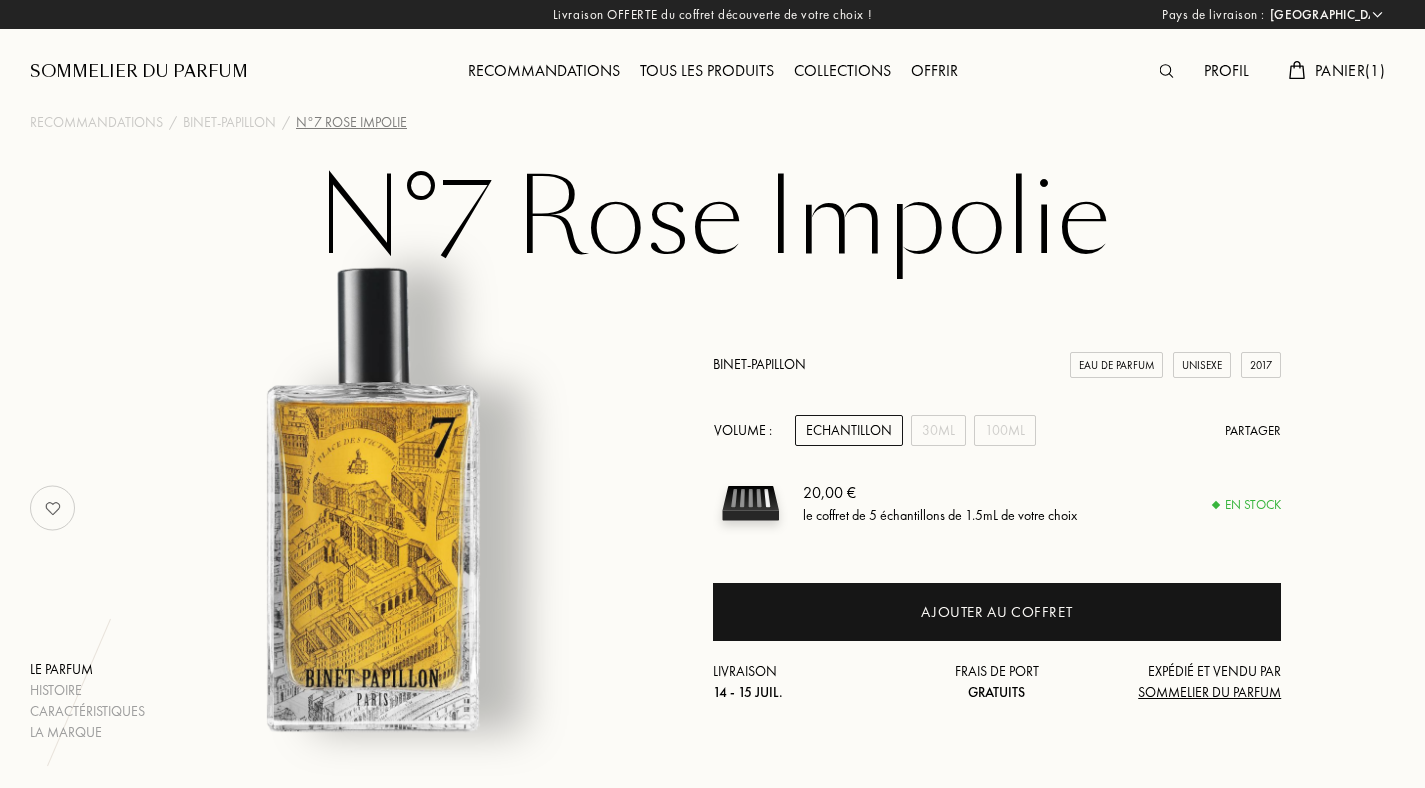 select on "FR" 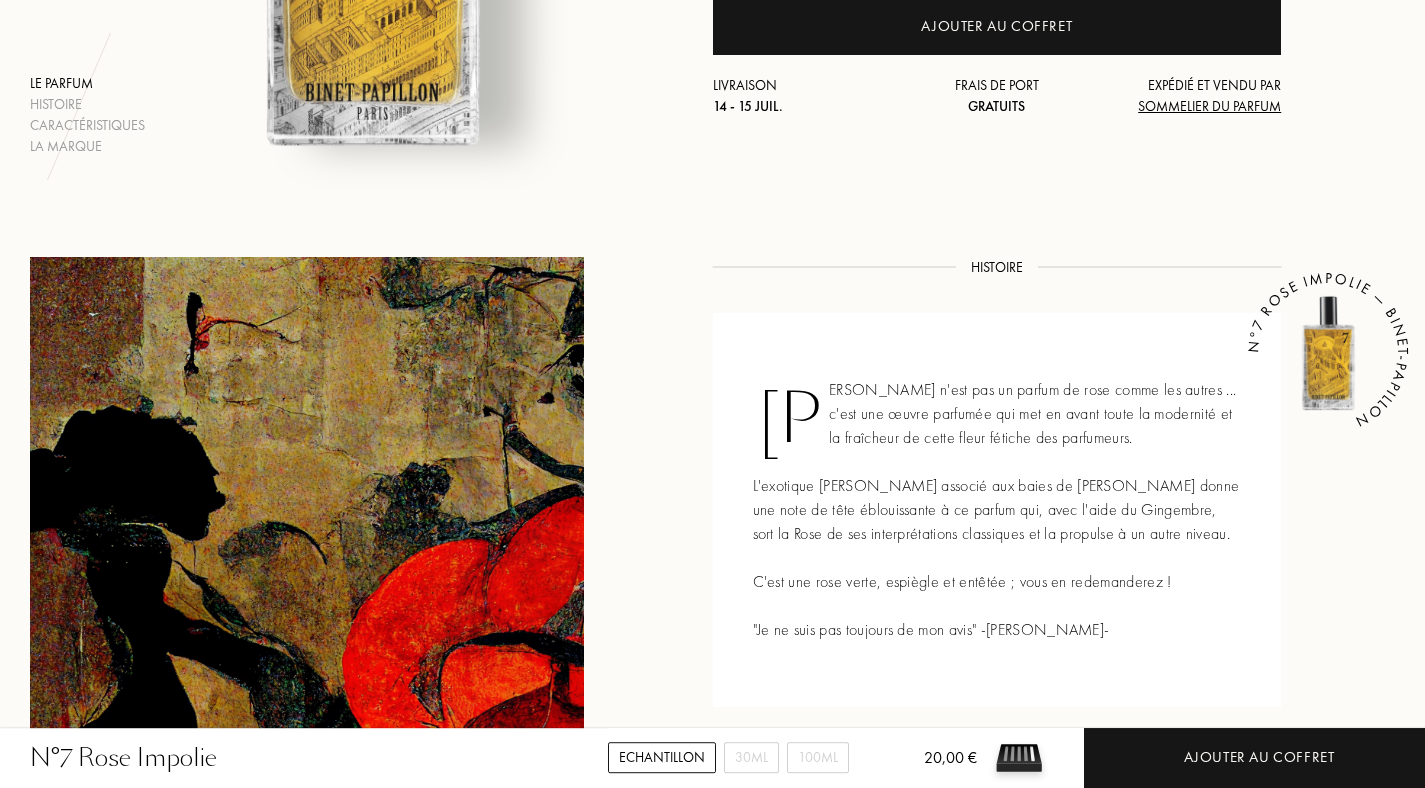 scroll, scrollTop: 0, scrollLeft: 0, axis: both 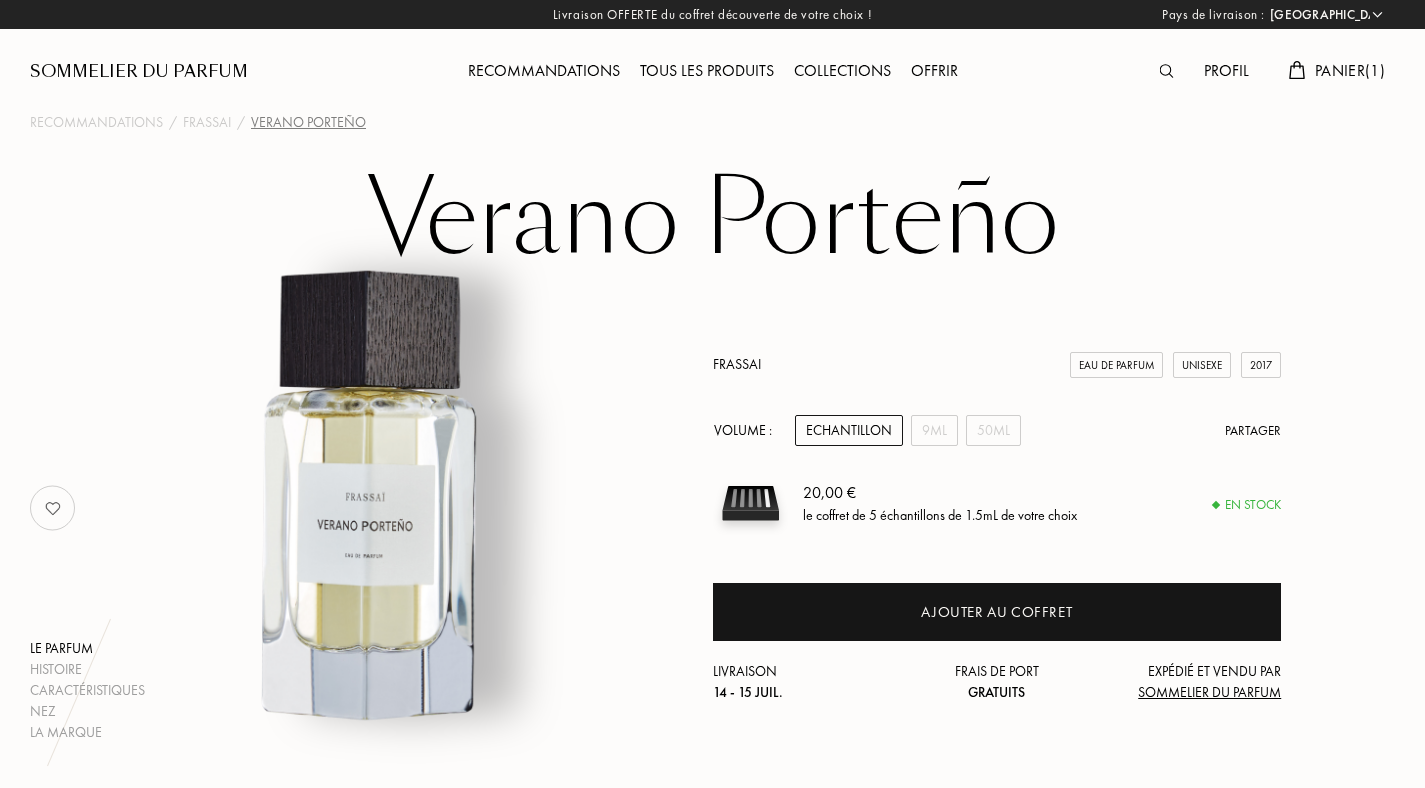 select on "FR" 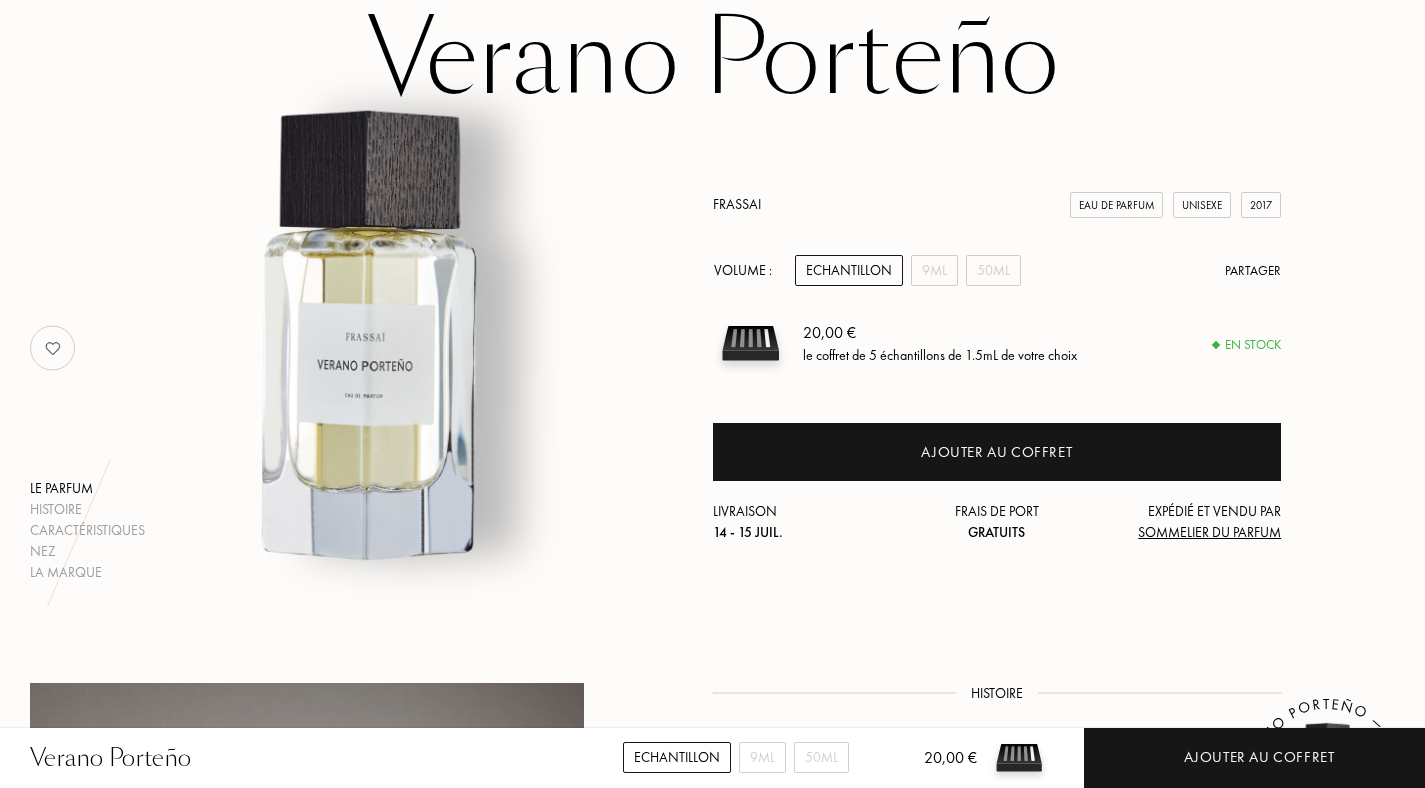 scroll, scrollTop: 0, scrollLeft: 0, axis: both 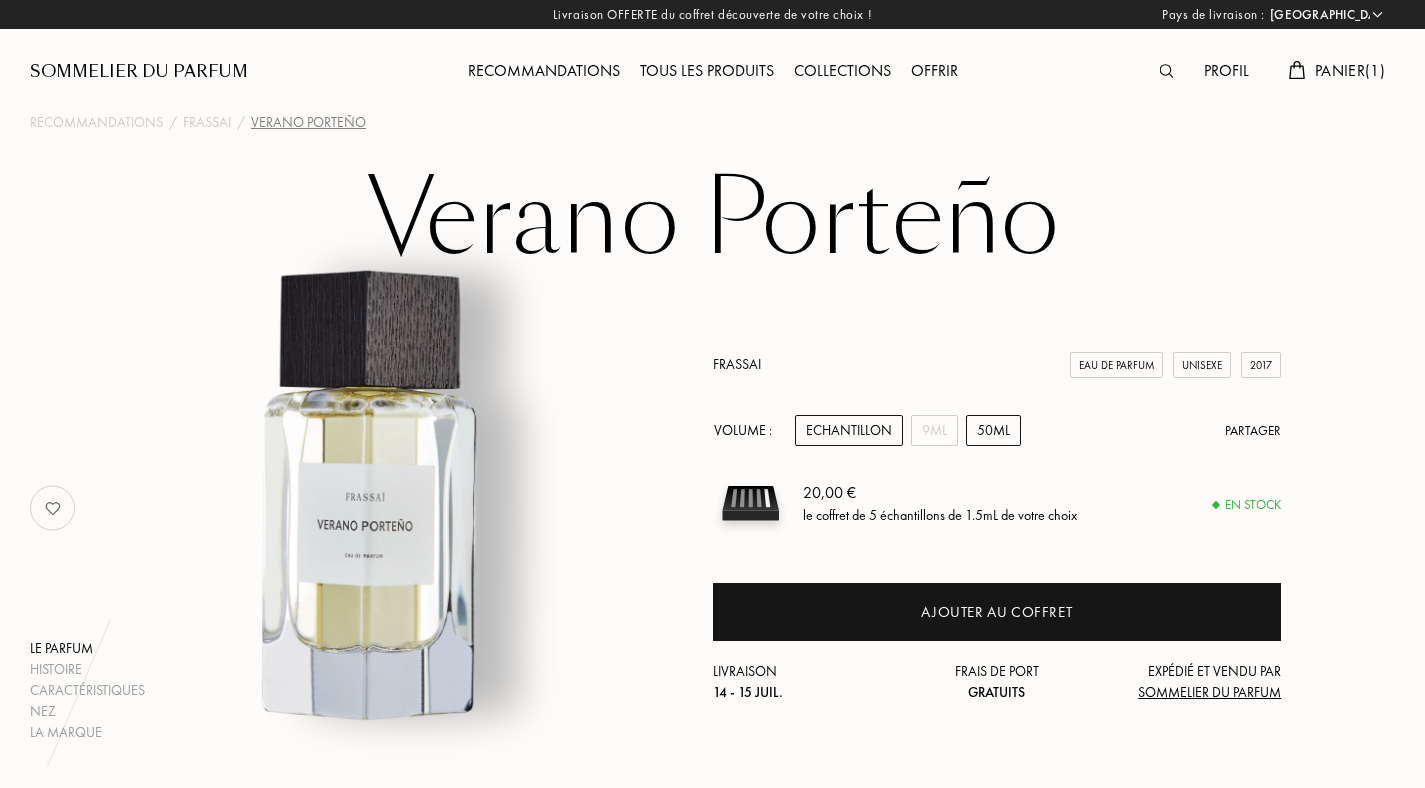 click on "50mL" at bounding box center (993, 430) 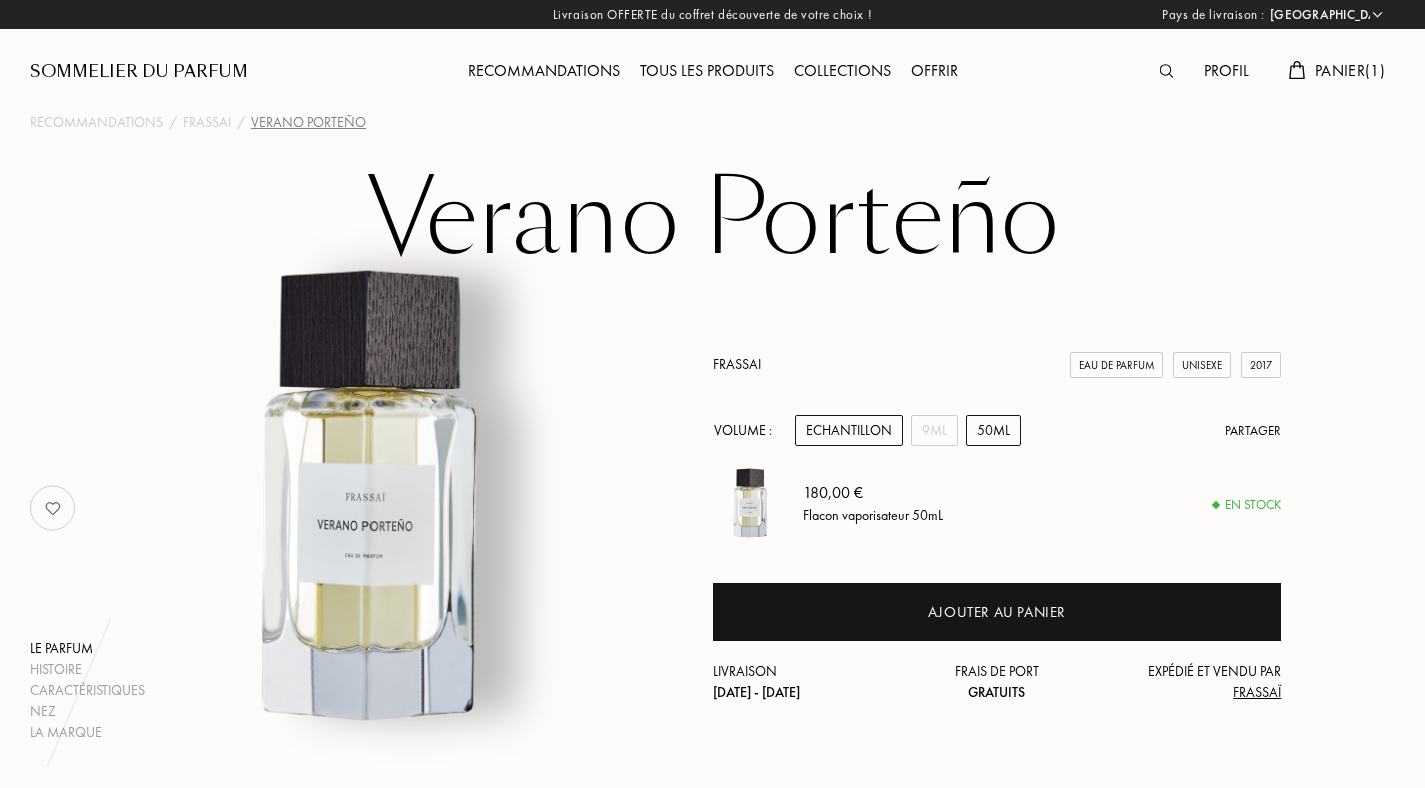 click on "Echantillon" at bounding box center [849, 430] 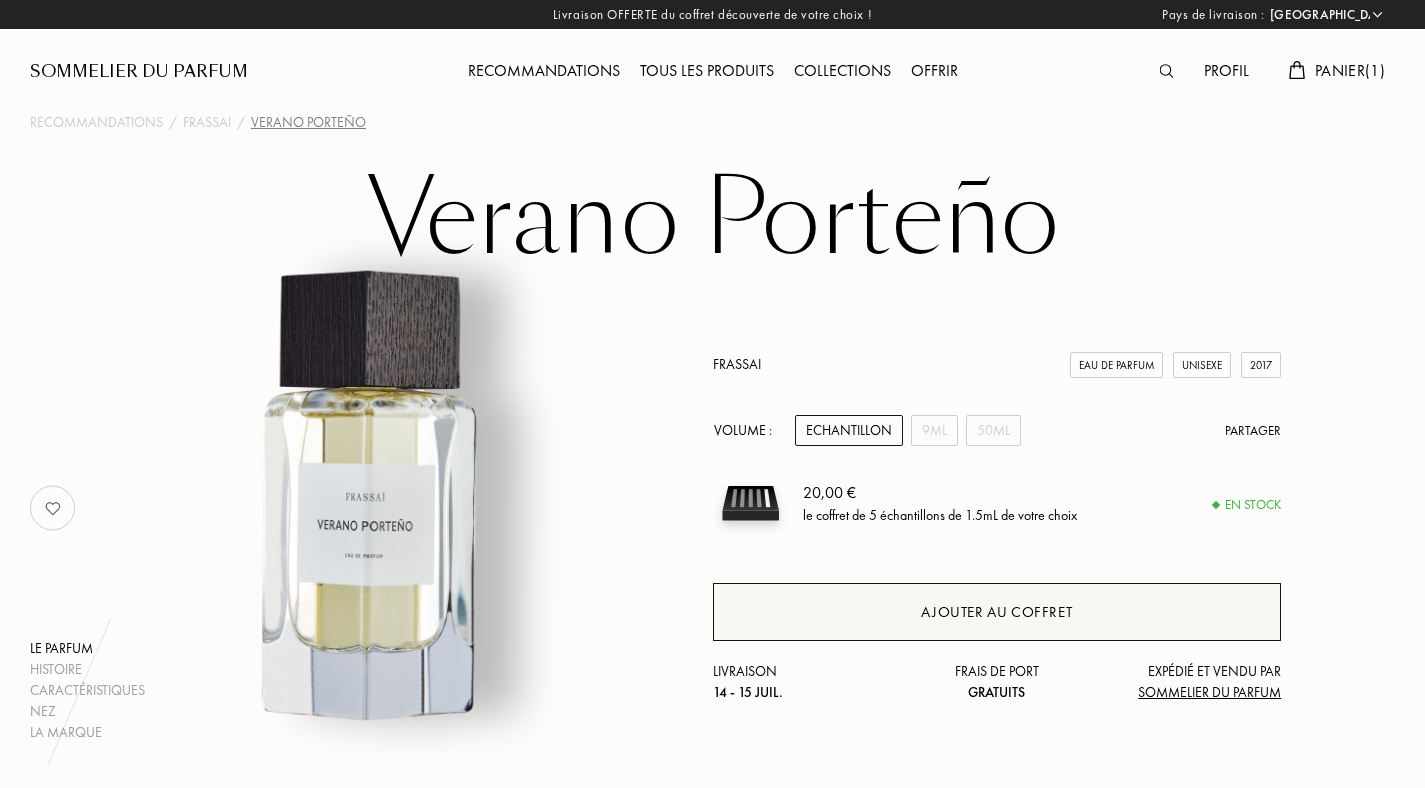 click on "Ajouter au coffret" at bounding box center [996, 612] 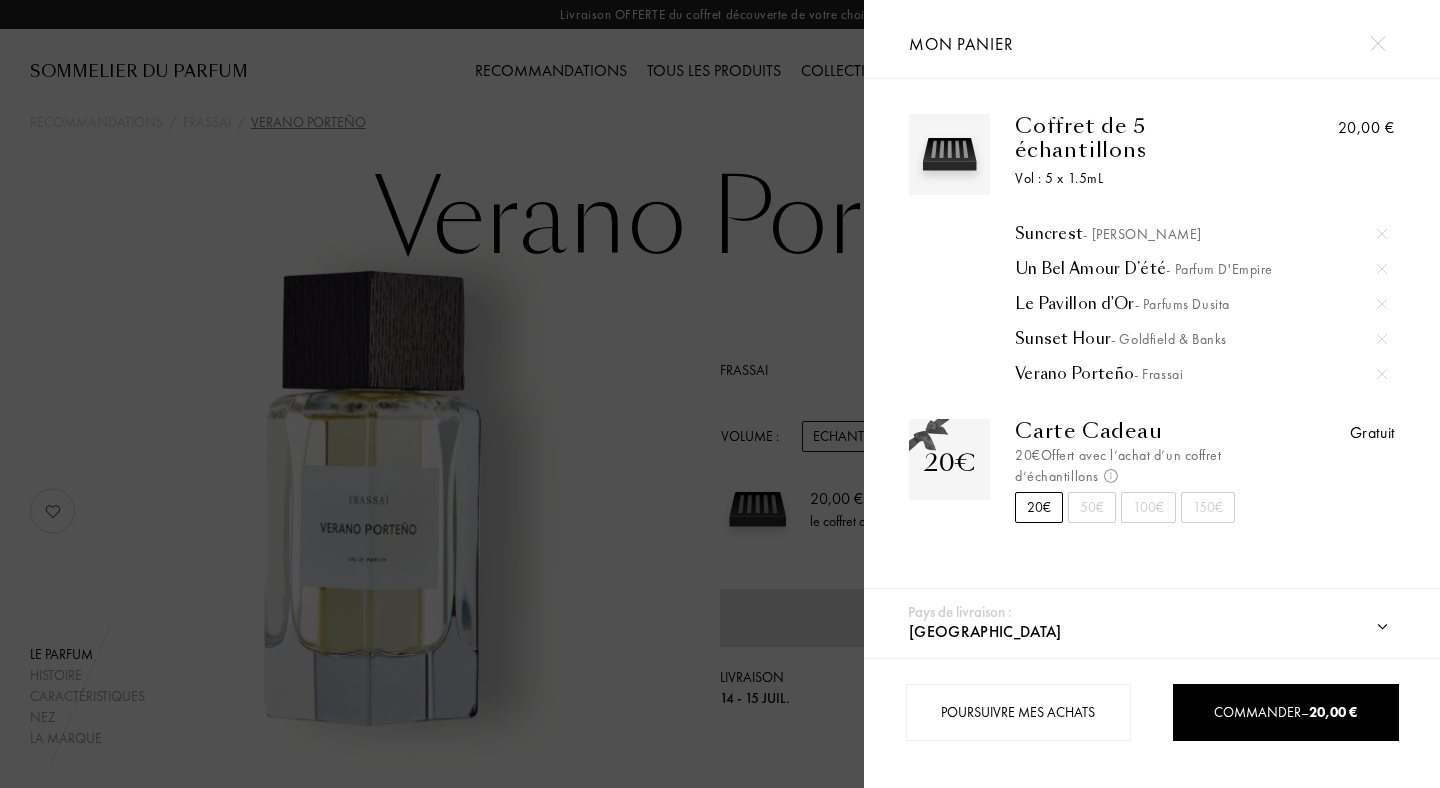 click at bounding box center (432, 394) 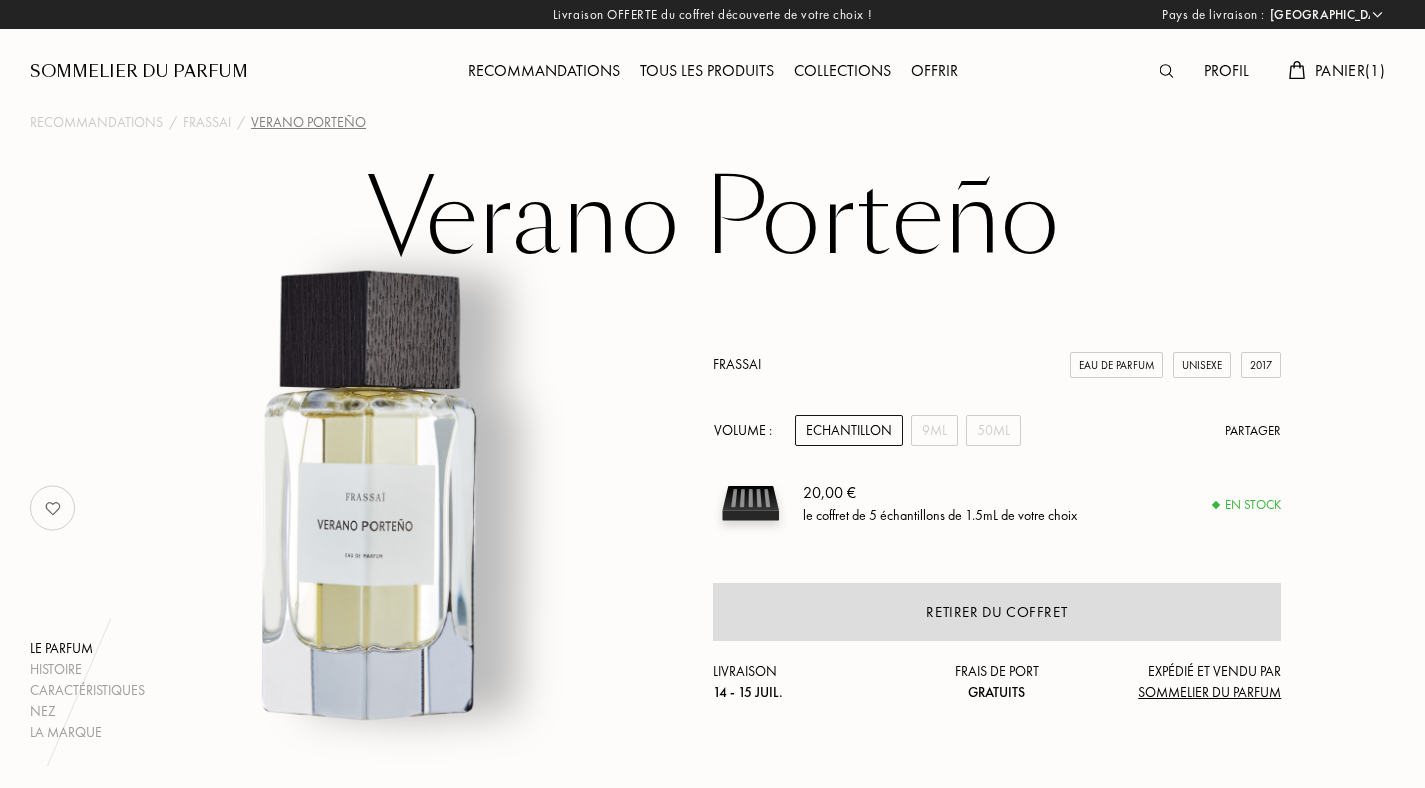 click at bounding box center [53, 508] 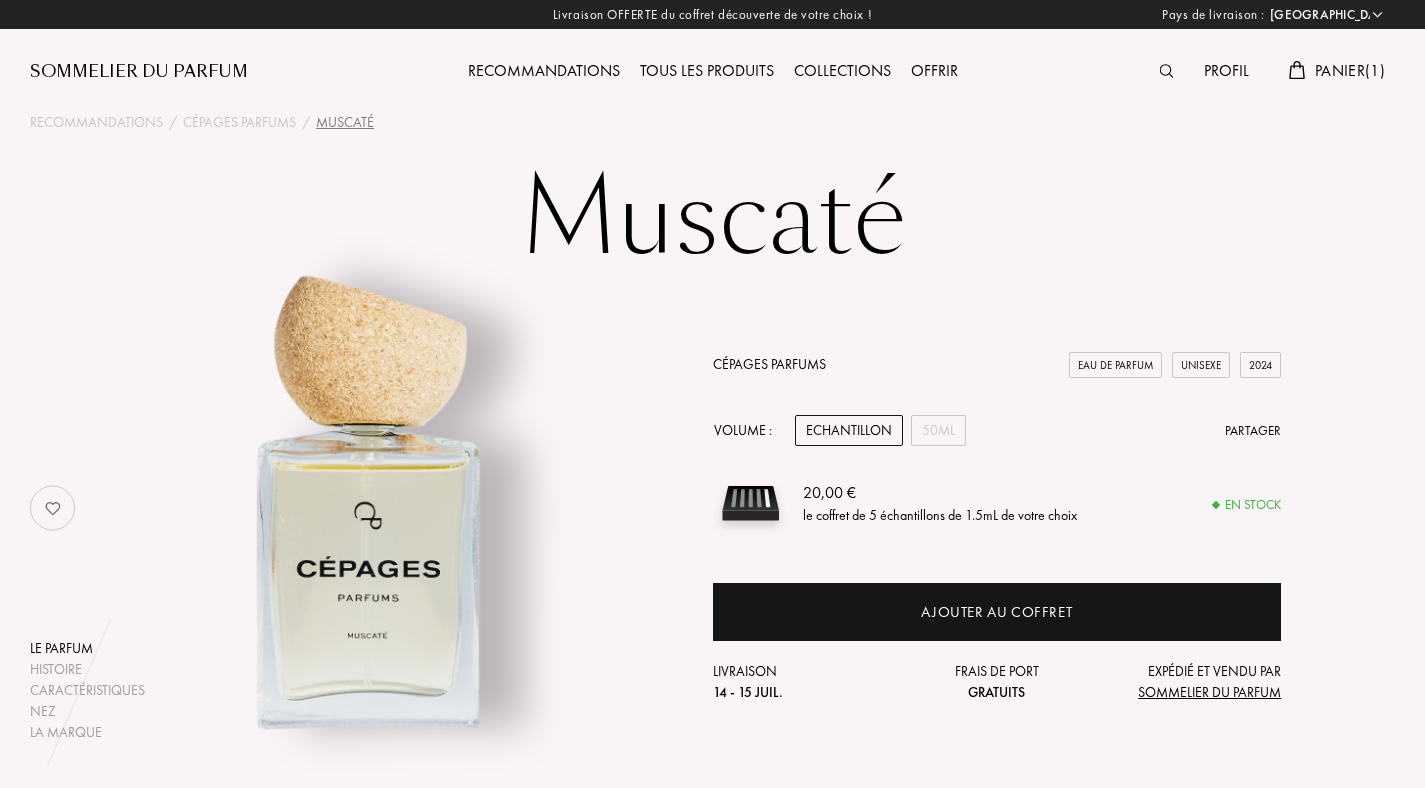select on "FR" 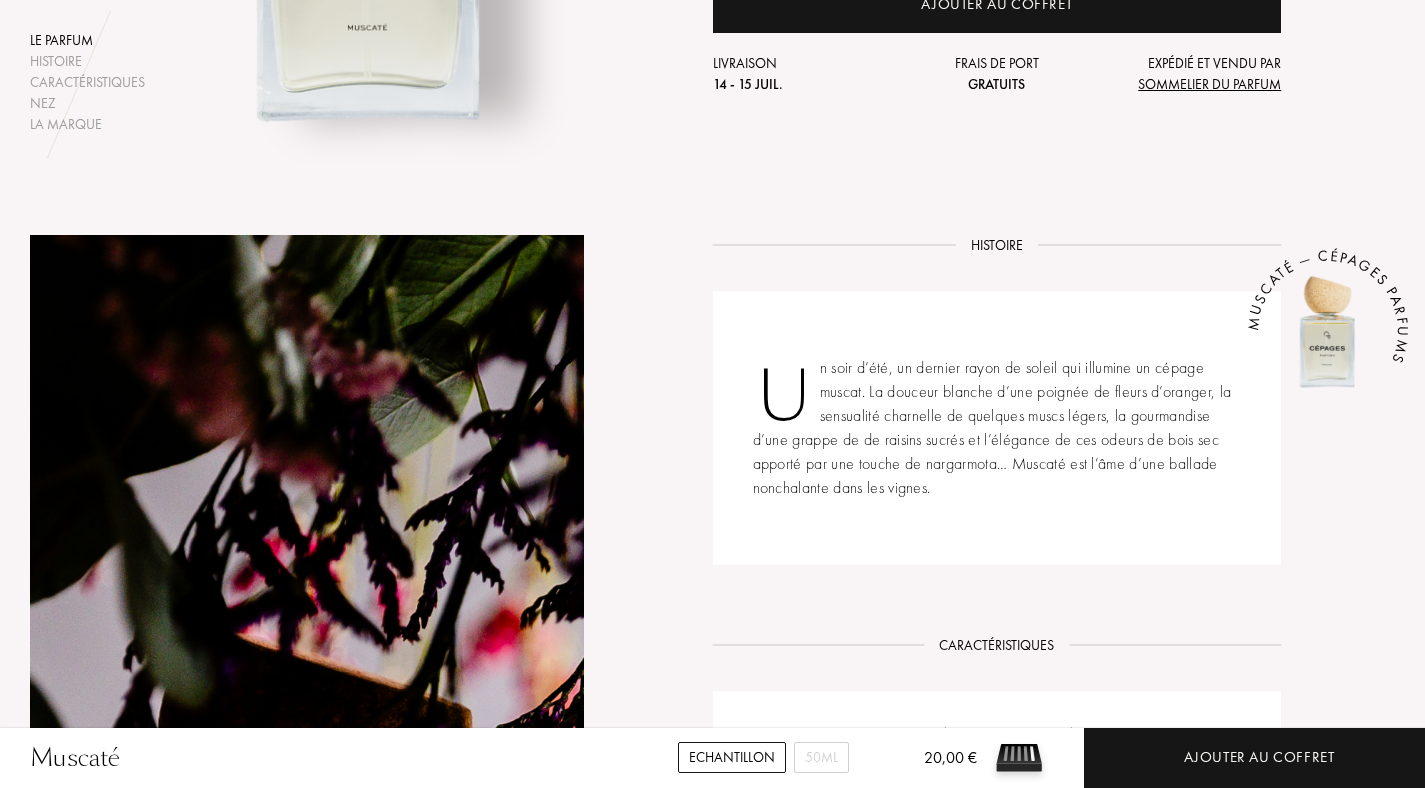 scroll, scrollTop: 0, scrollLeft: 0, axis: both 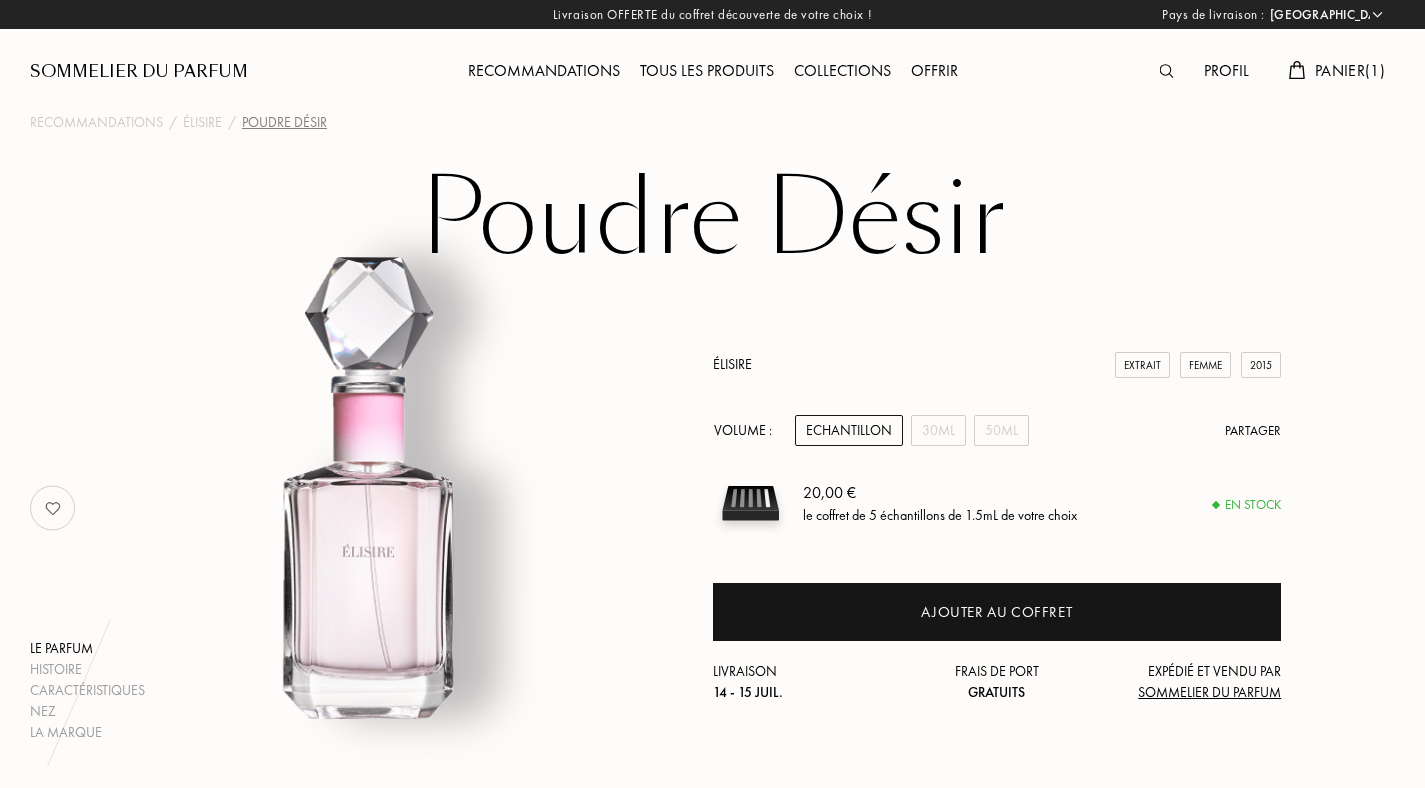 select on "FR" 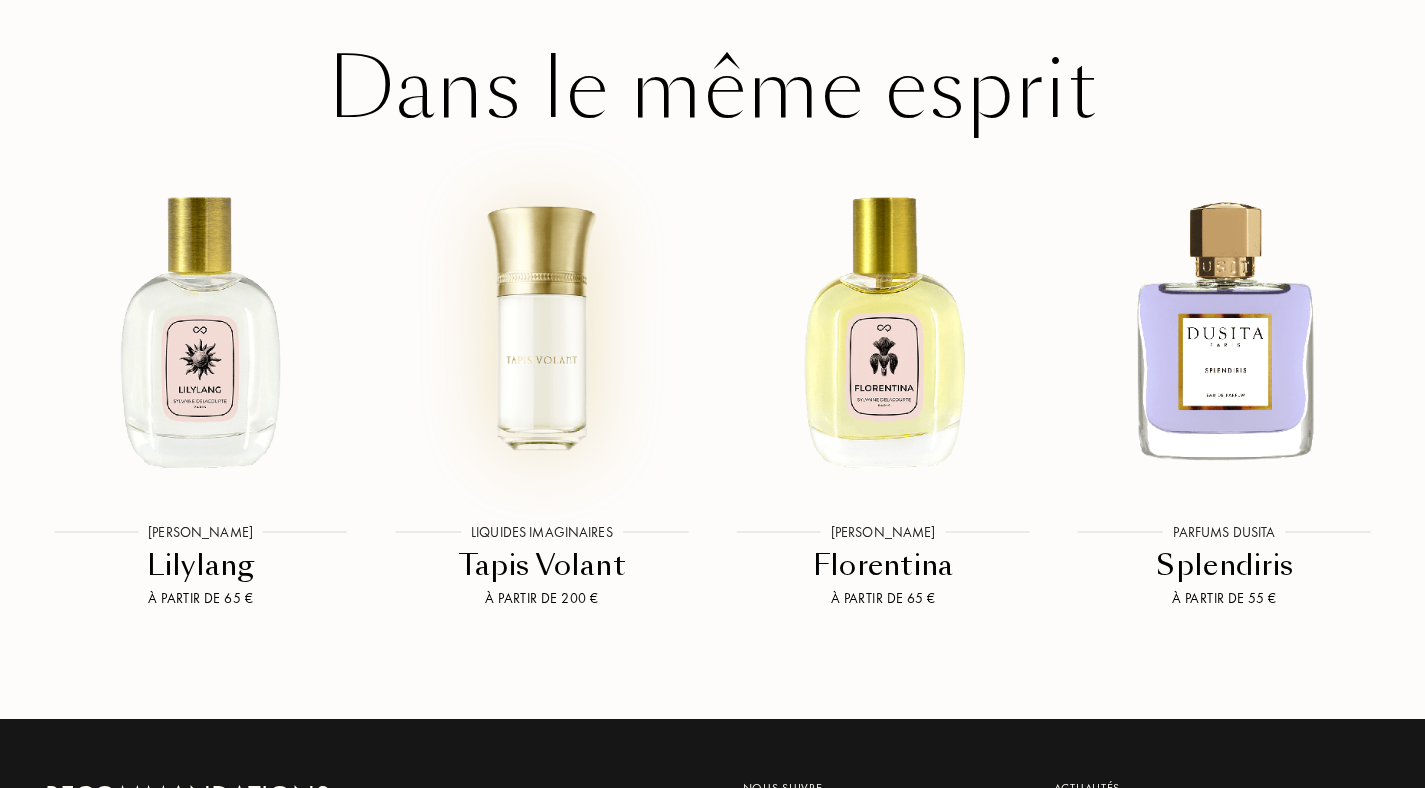 scroll, scrollTop: 3595, scrollLeft: 0, axis: vertical 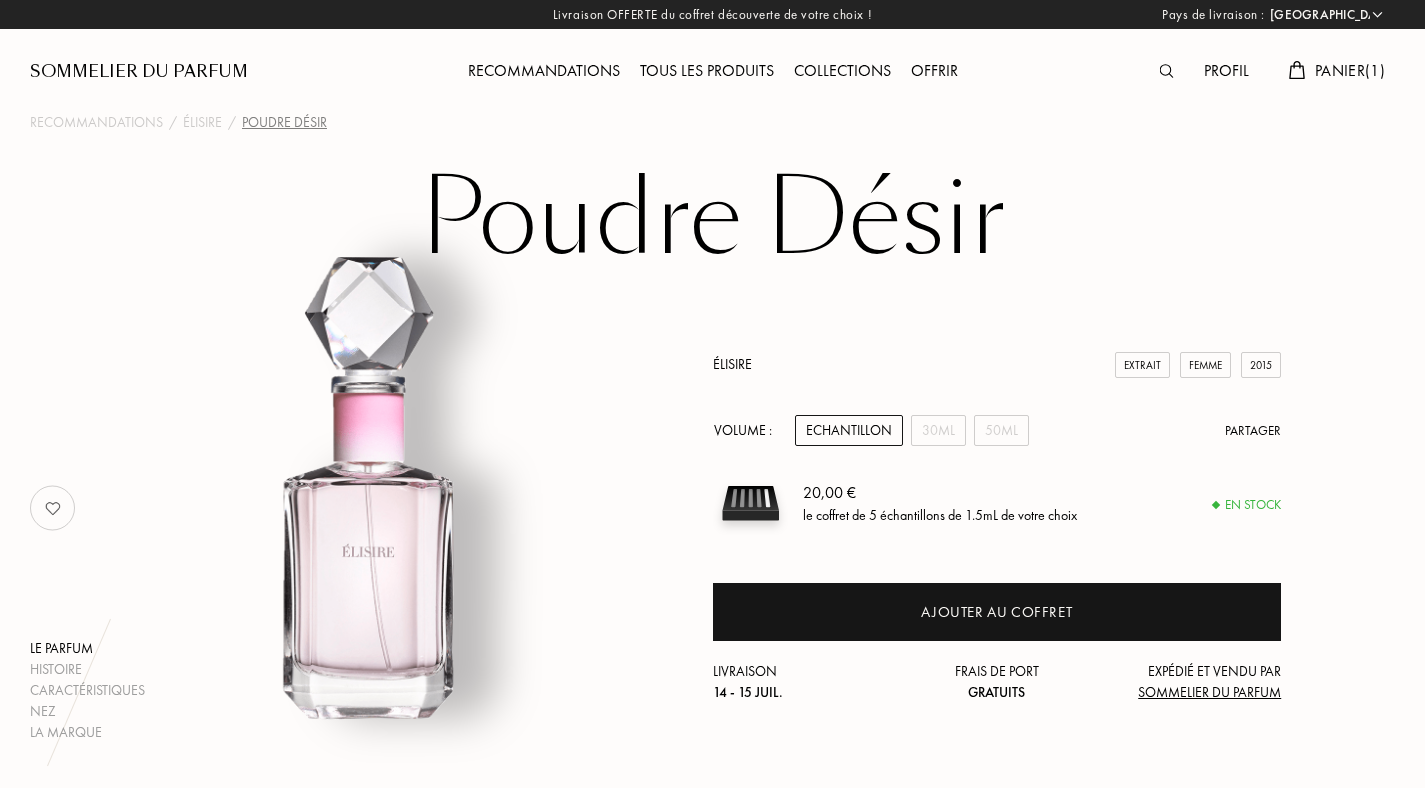 click at bounding box center (53, 508) 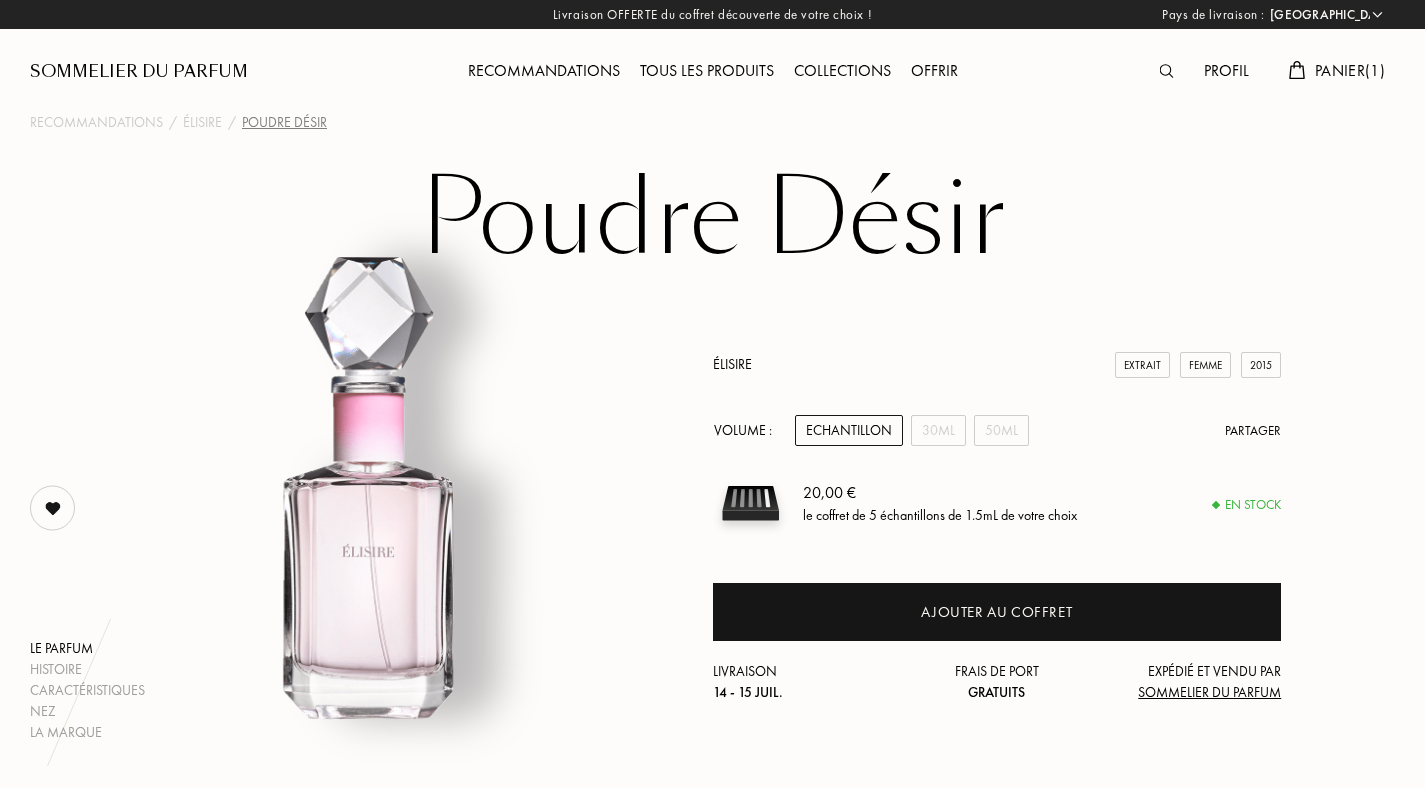 click on "Panier  ( 1 )" at bounding box center [1350, 70] 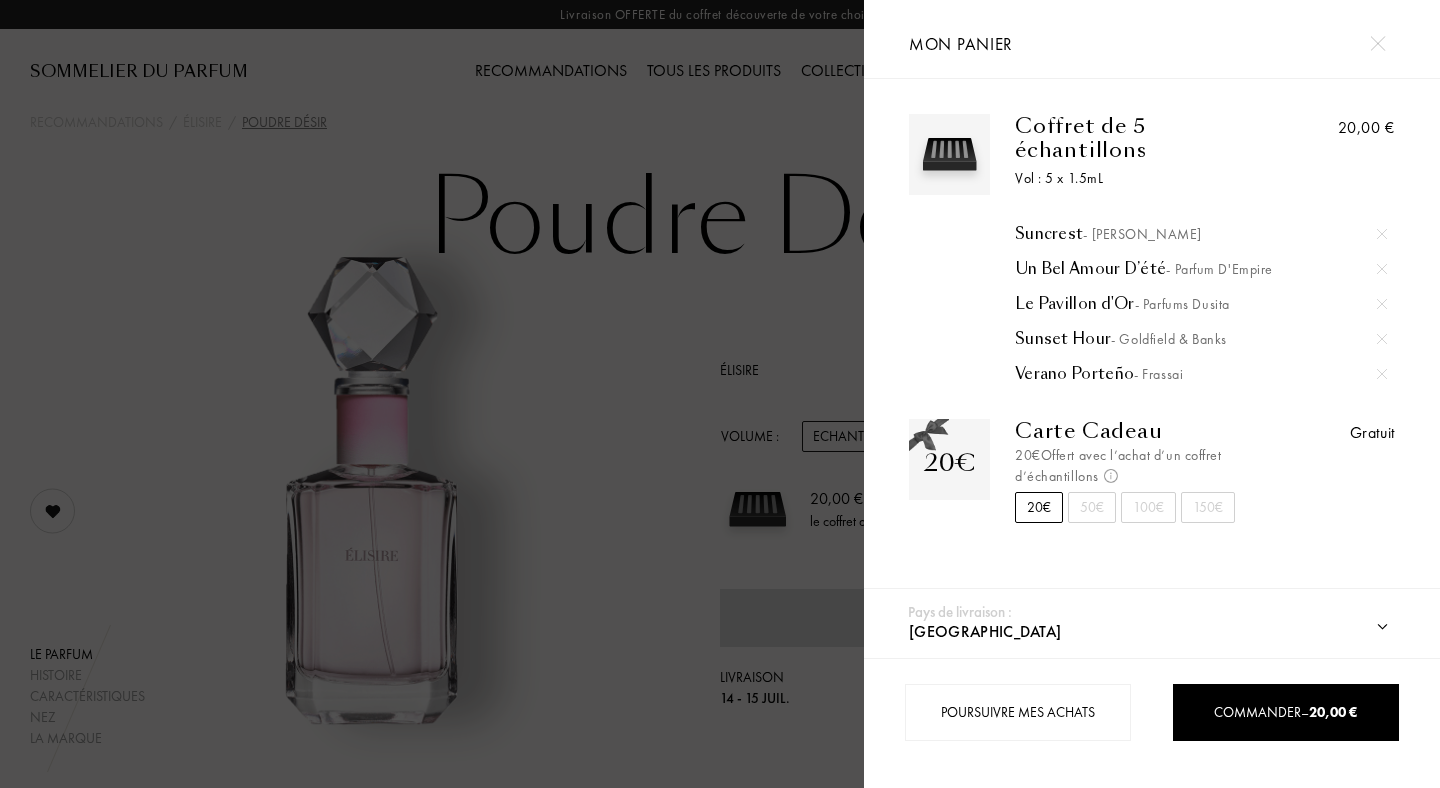 click at bounding box center [432, 394] 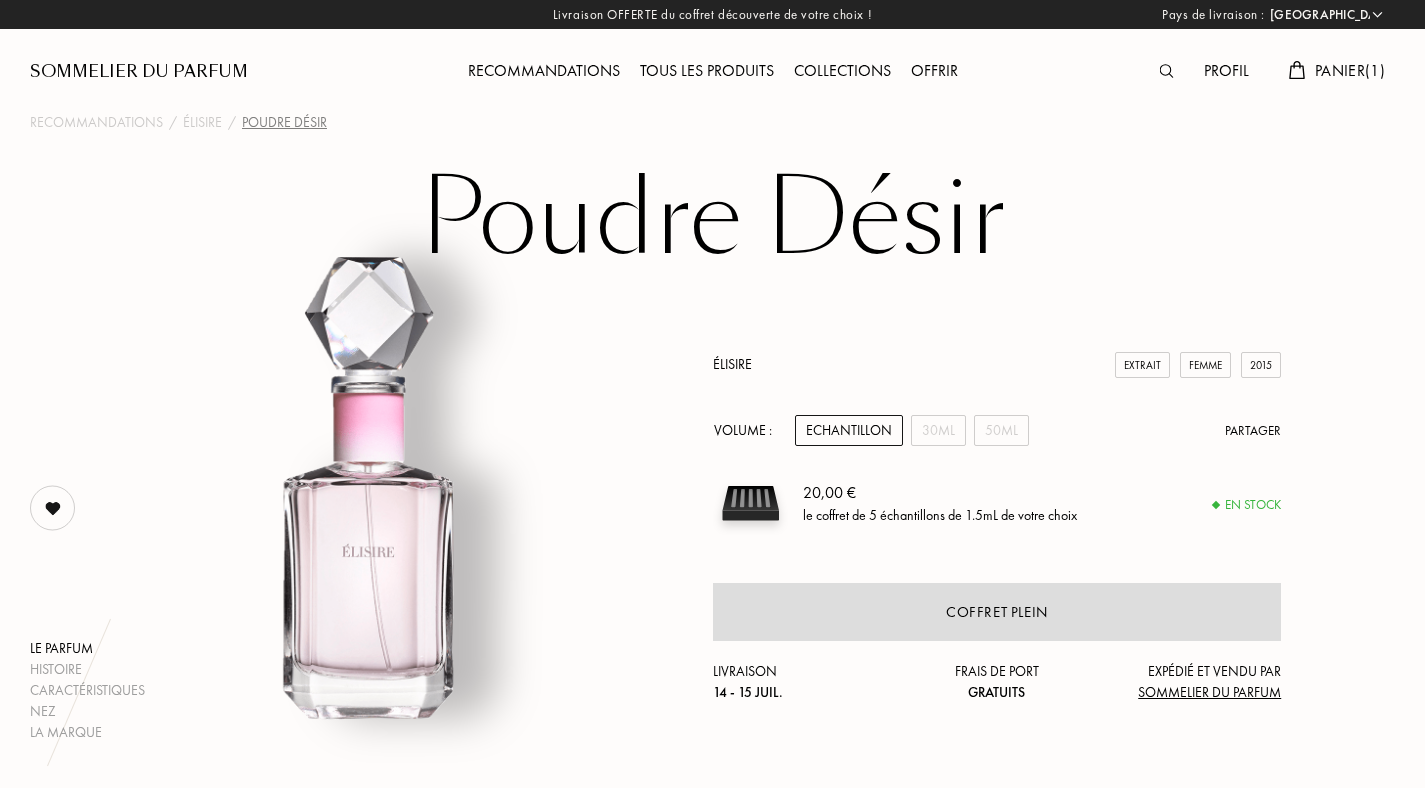 click on "Panier  ( 1 )" at bounding box center [1350, 70] 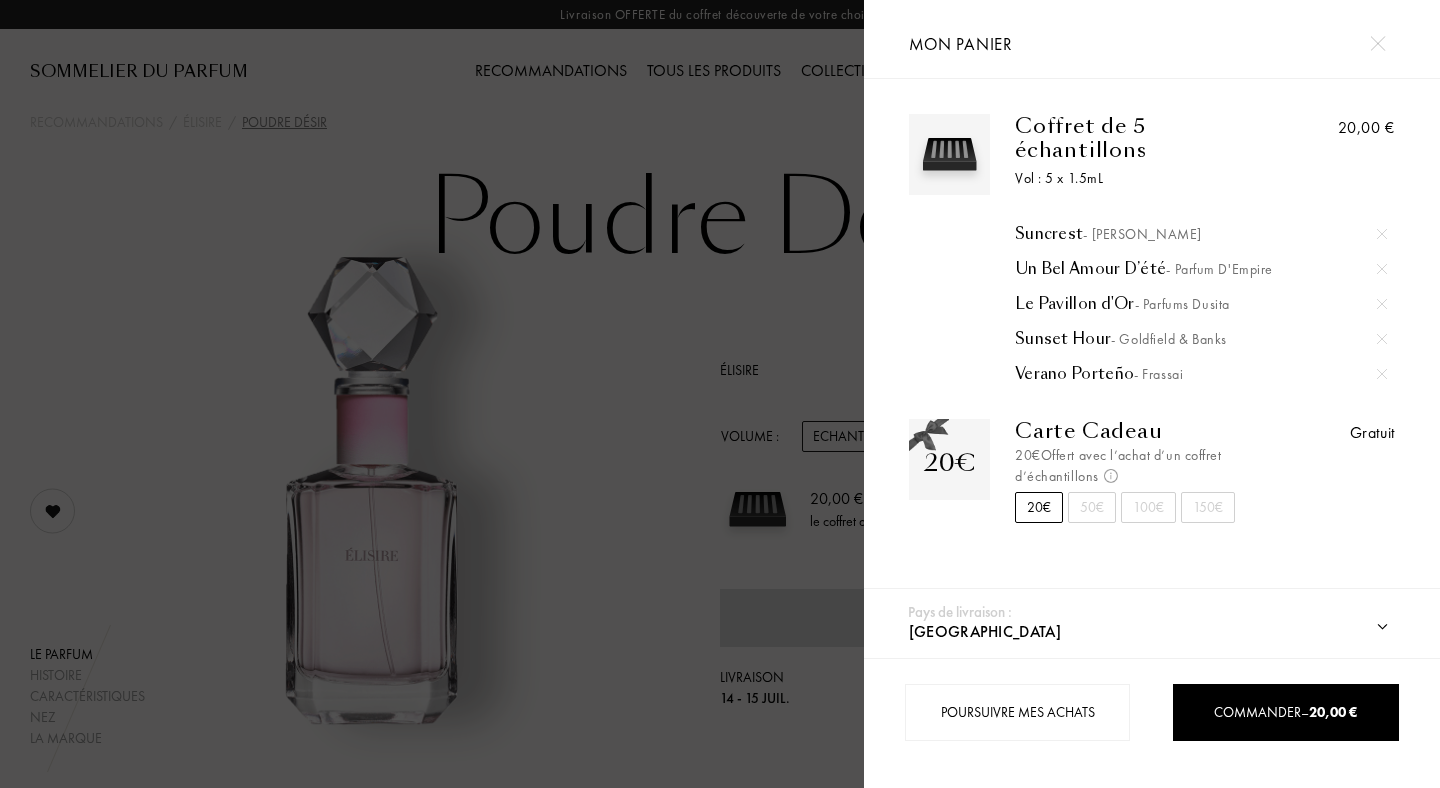 click at bounding box center [432, 394] 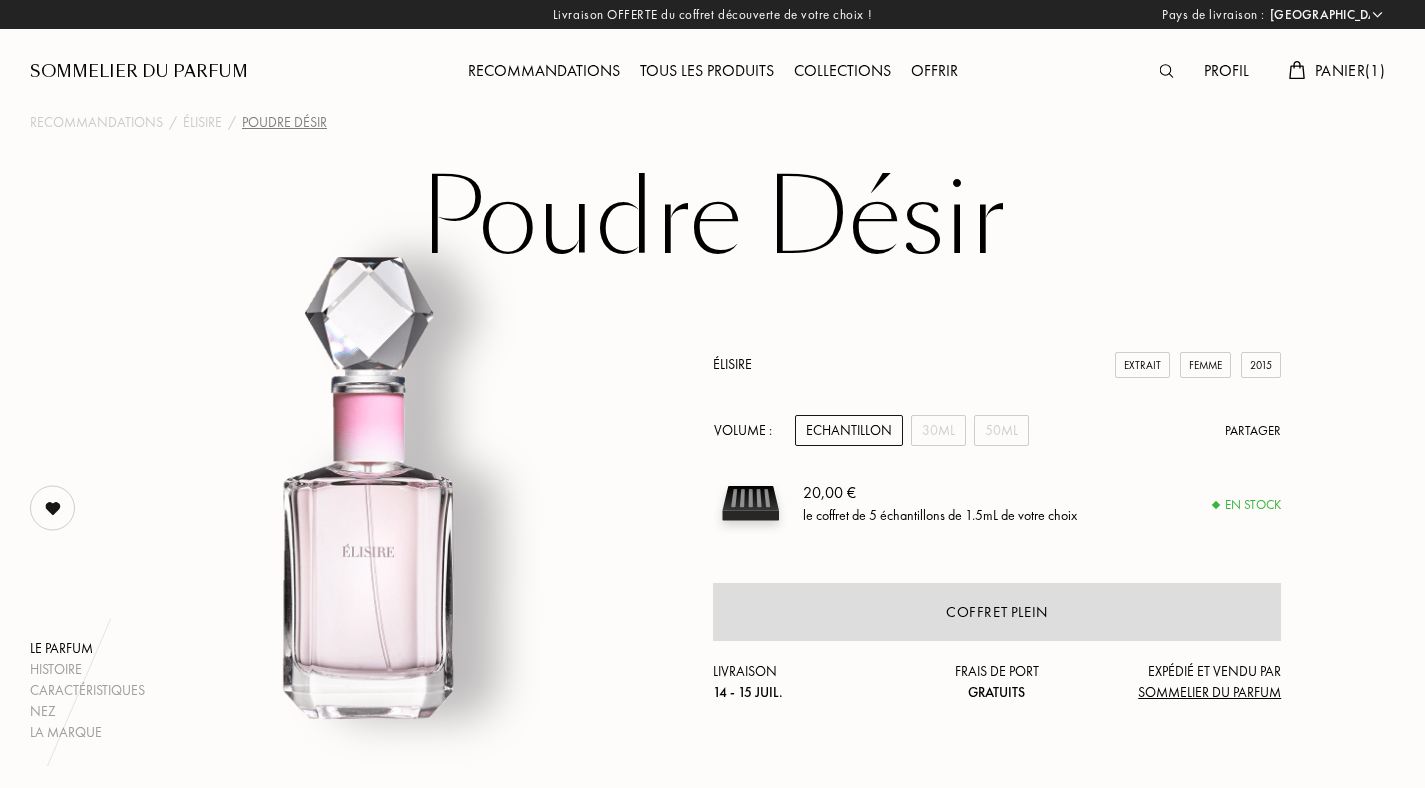 click at bounding box center [1167, 71] 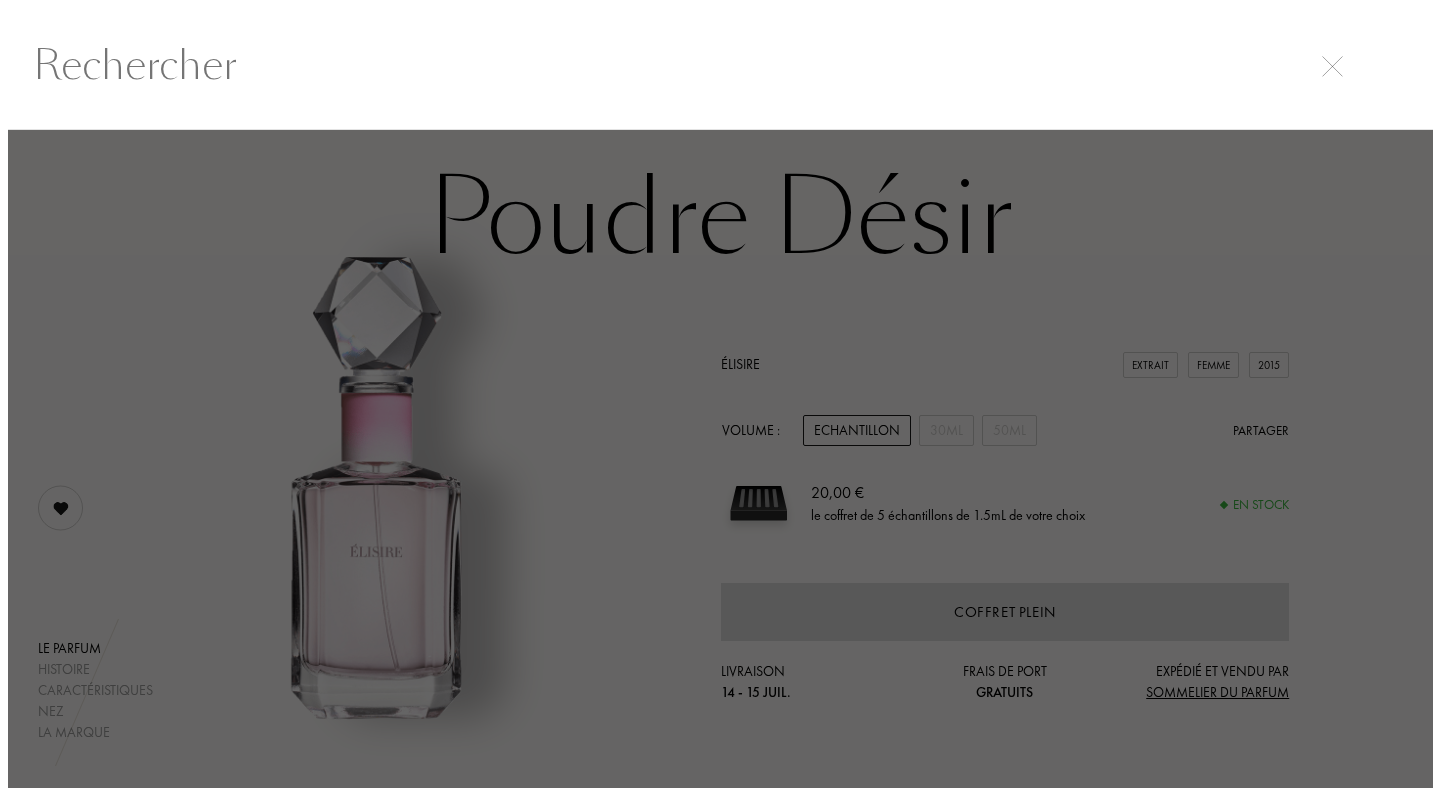 scroll, scrollTop: 1, scrollLeft: 0, axis: vertical 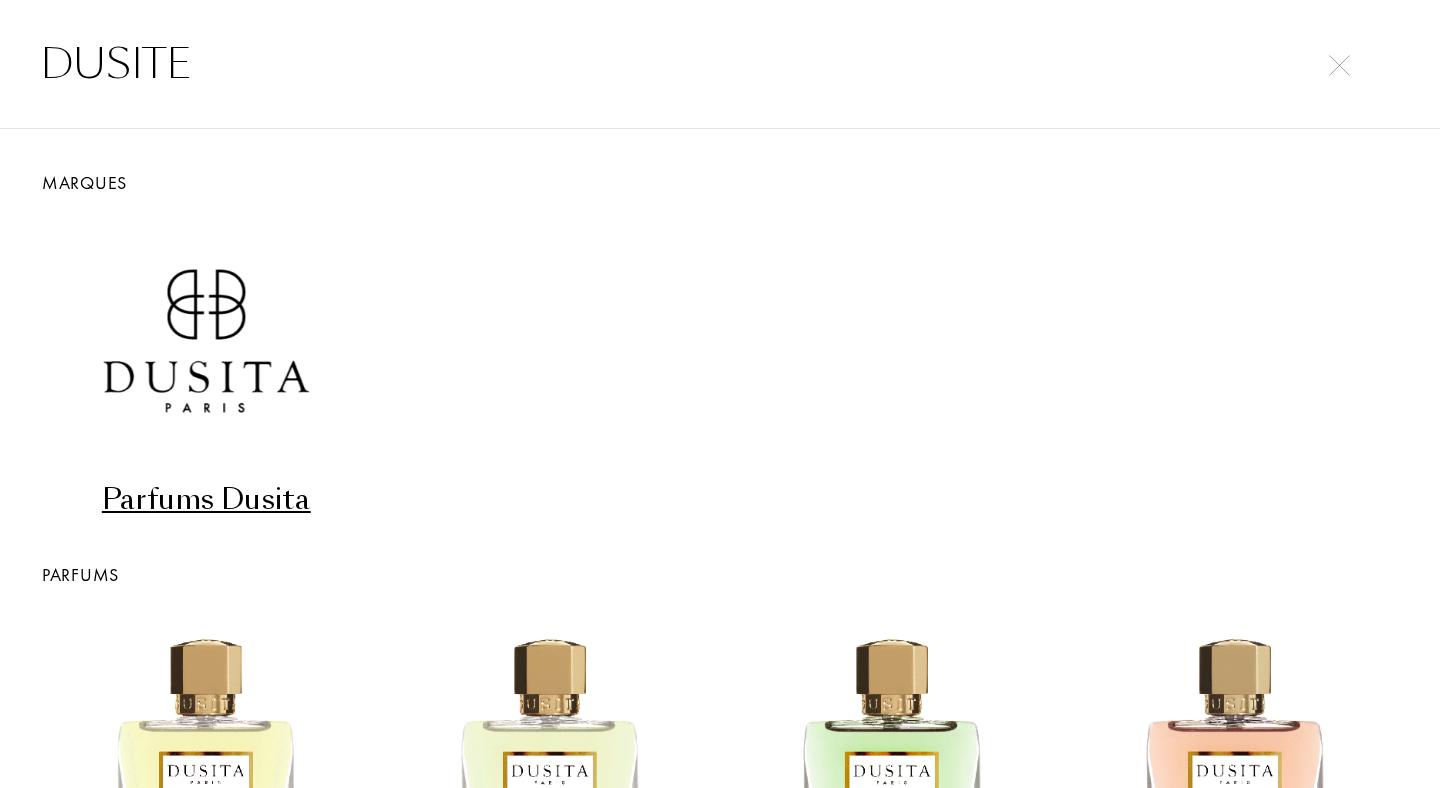 type on "DUSITE" 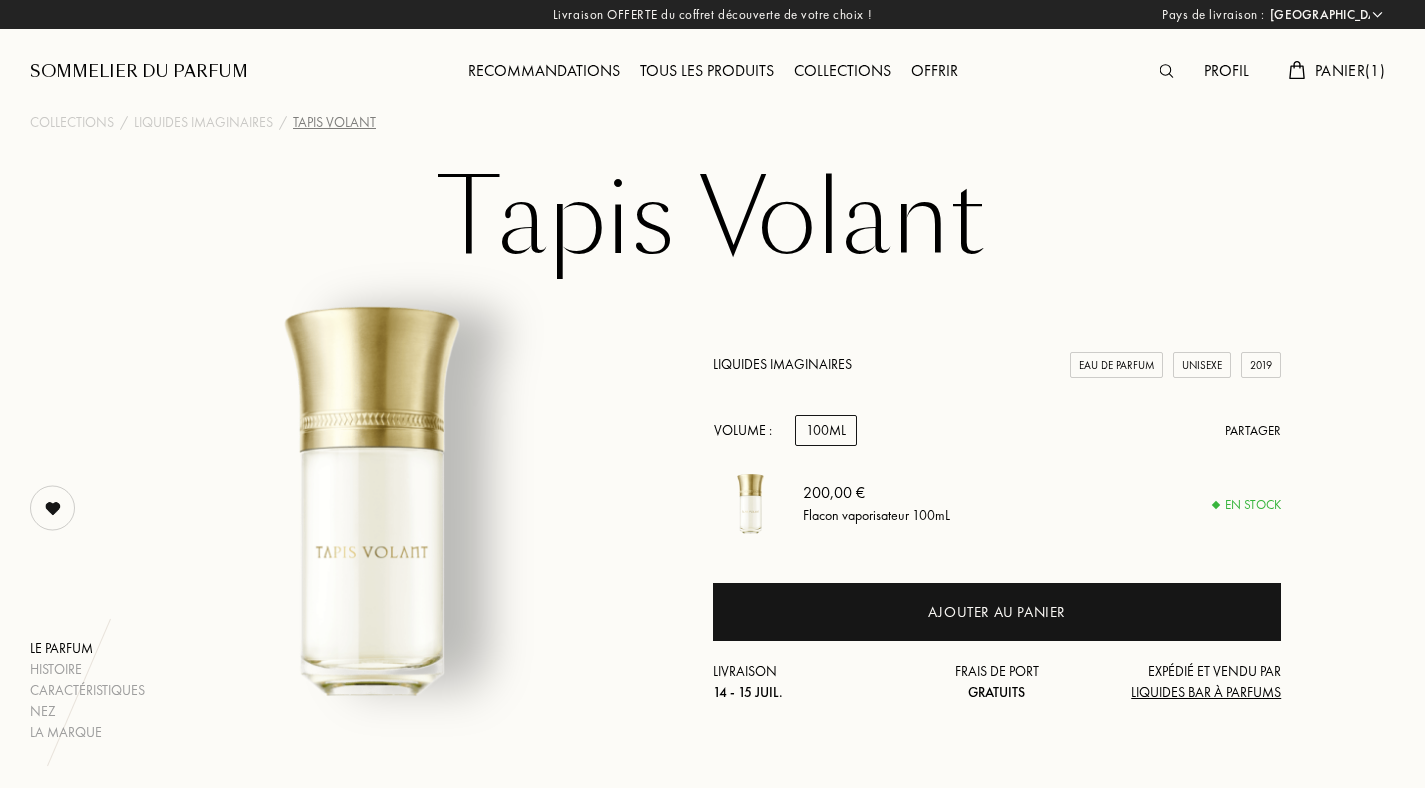 select on "FR" 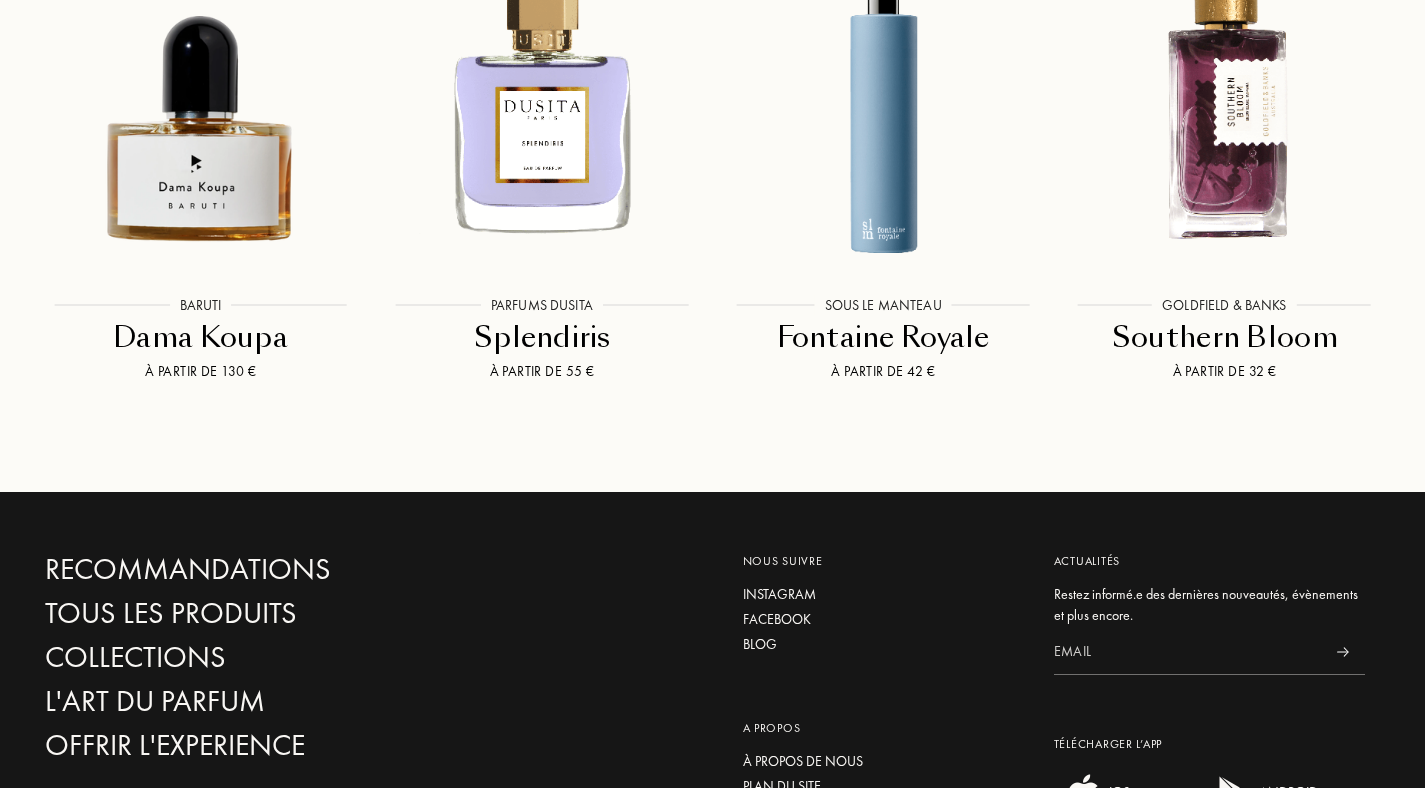 scroll, scrollTop: 3784, scrollLeft: 0, axis: vertical 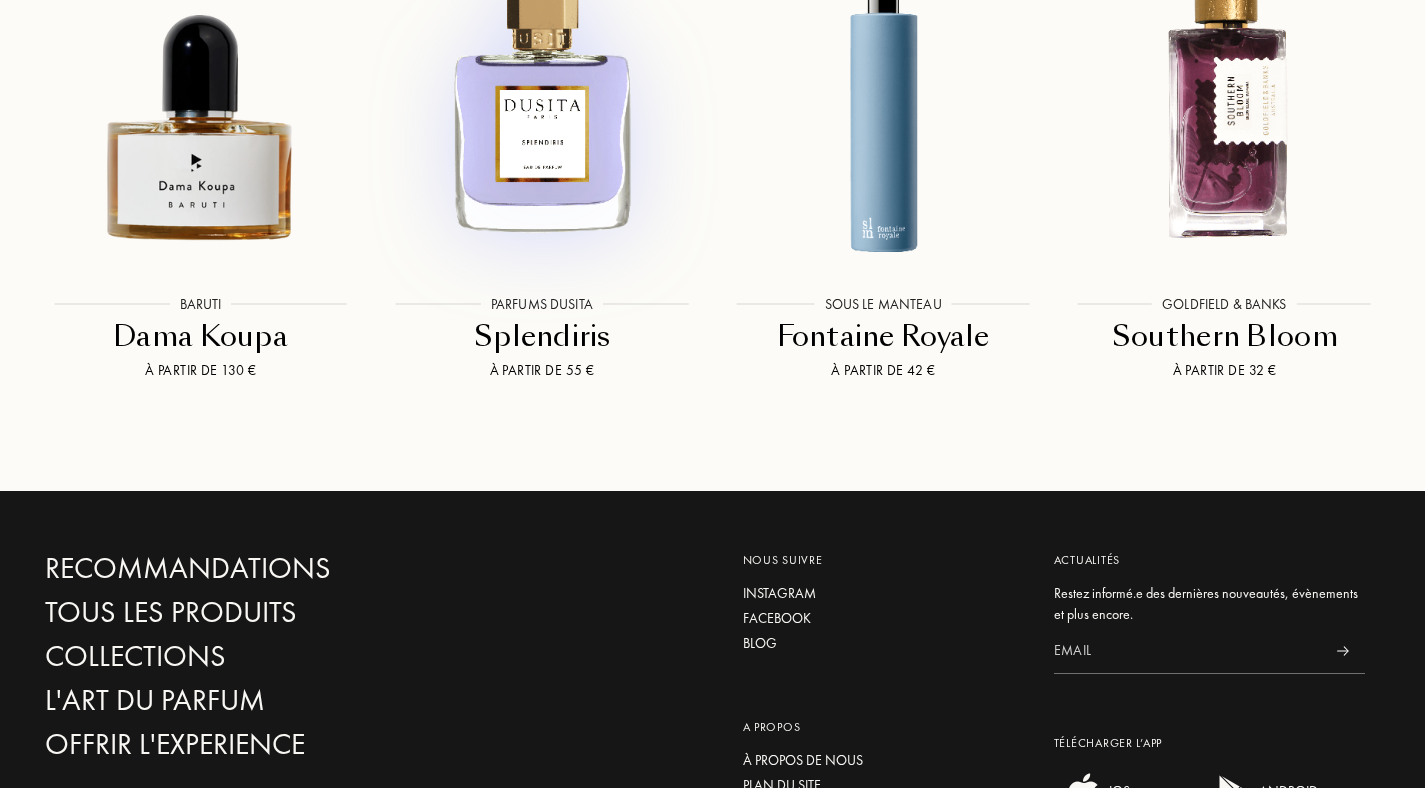 click at bounding box center [541, 98] 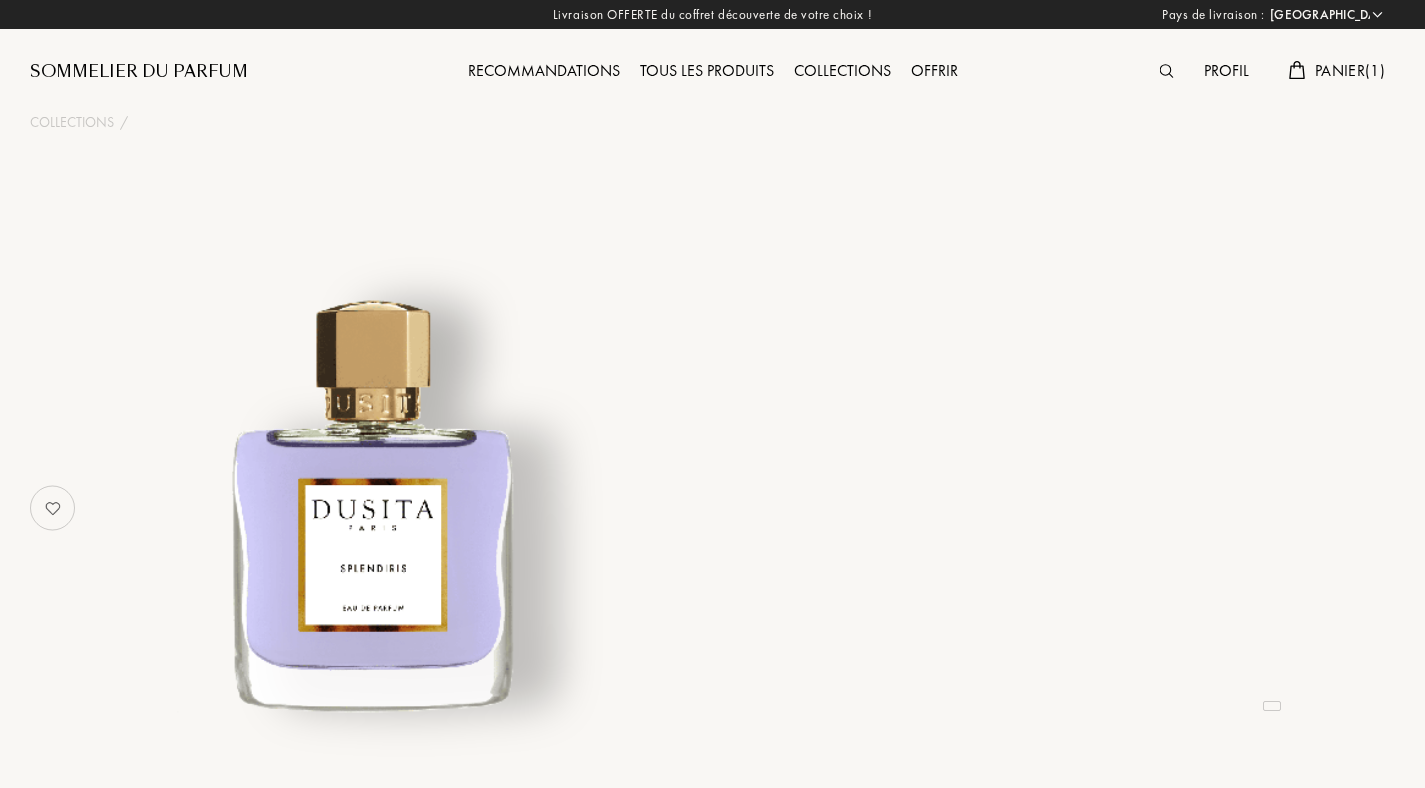 select on "FR" 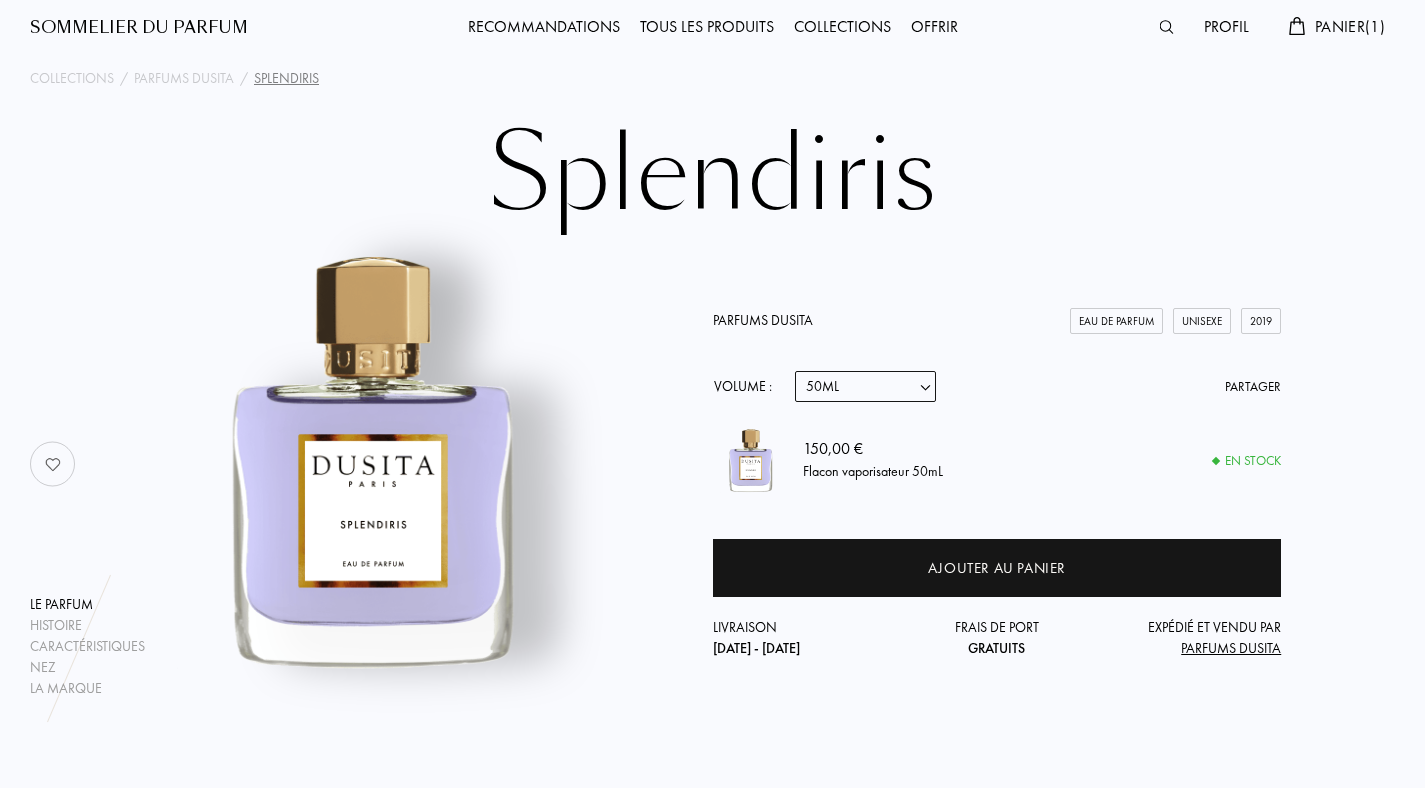 scroll, scrollTop: 0, scrollLeft: 0, axis: both 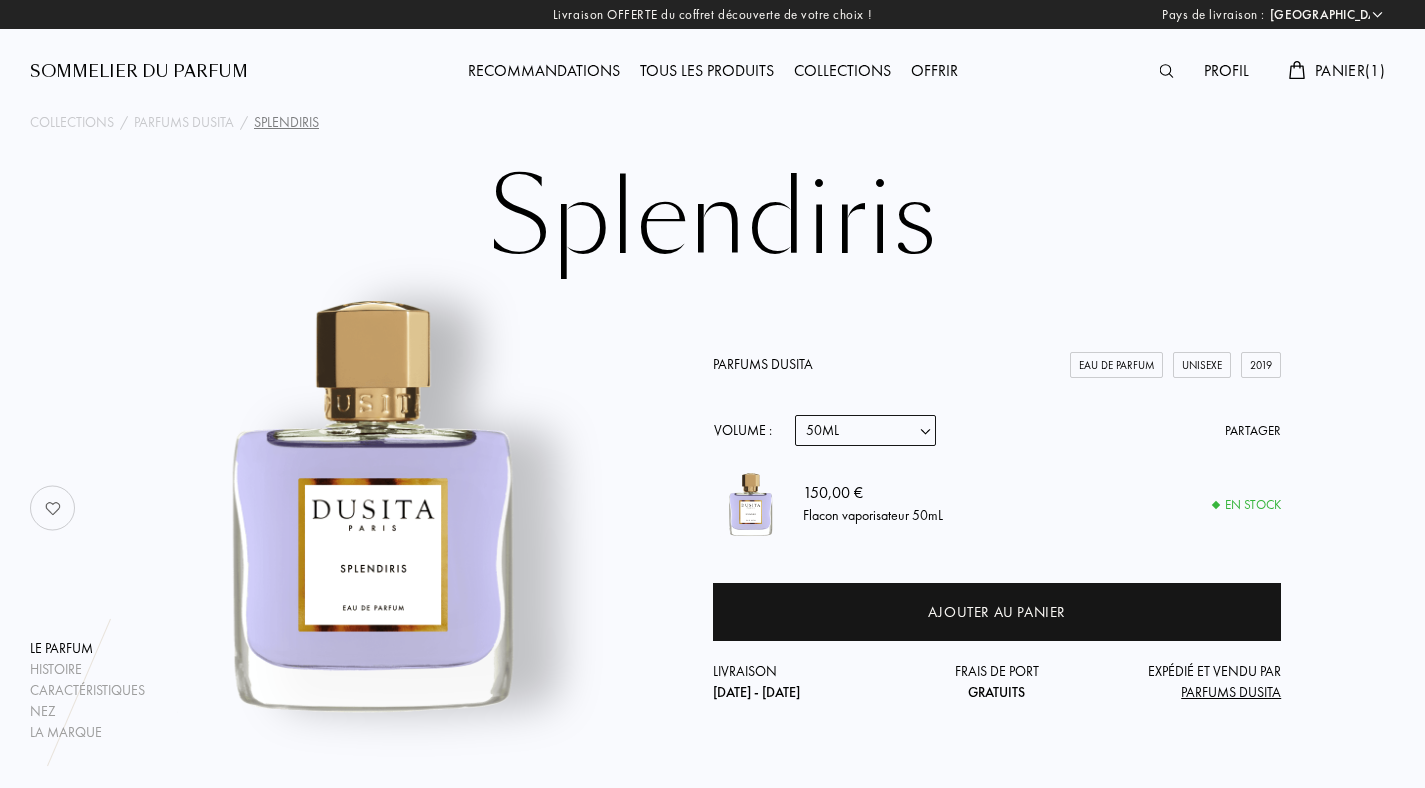 click on "Panier  ( 1 )" at bounding box center (1350, 70) 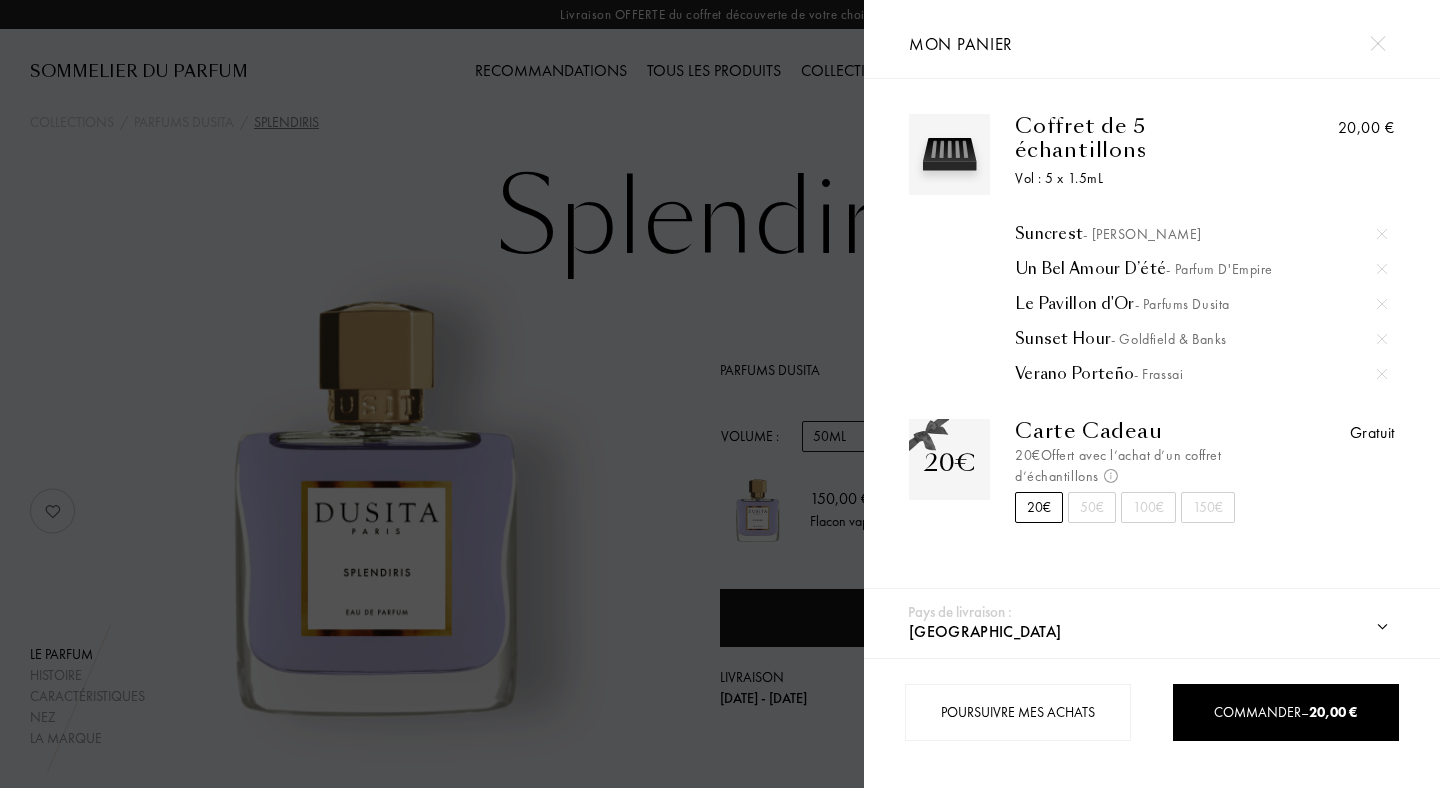 click at bounding box center [432, 394] 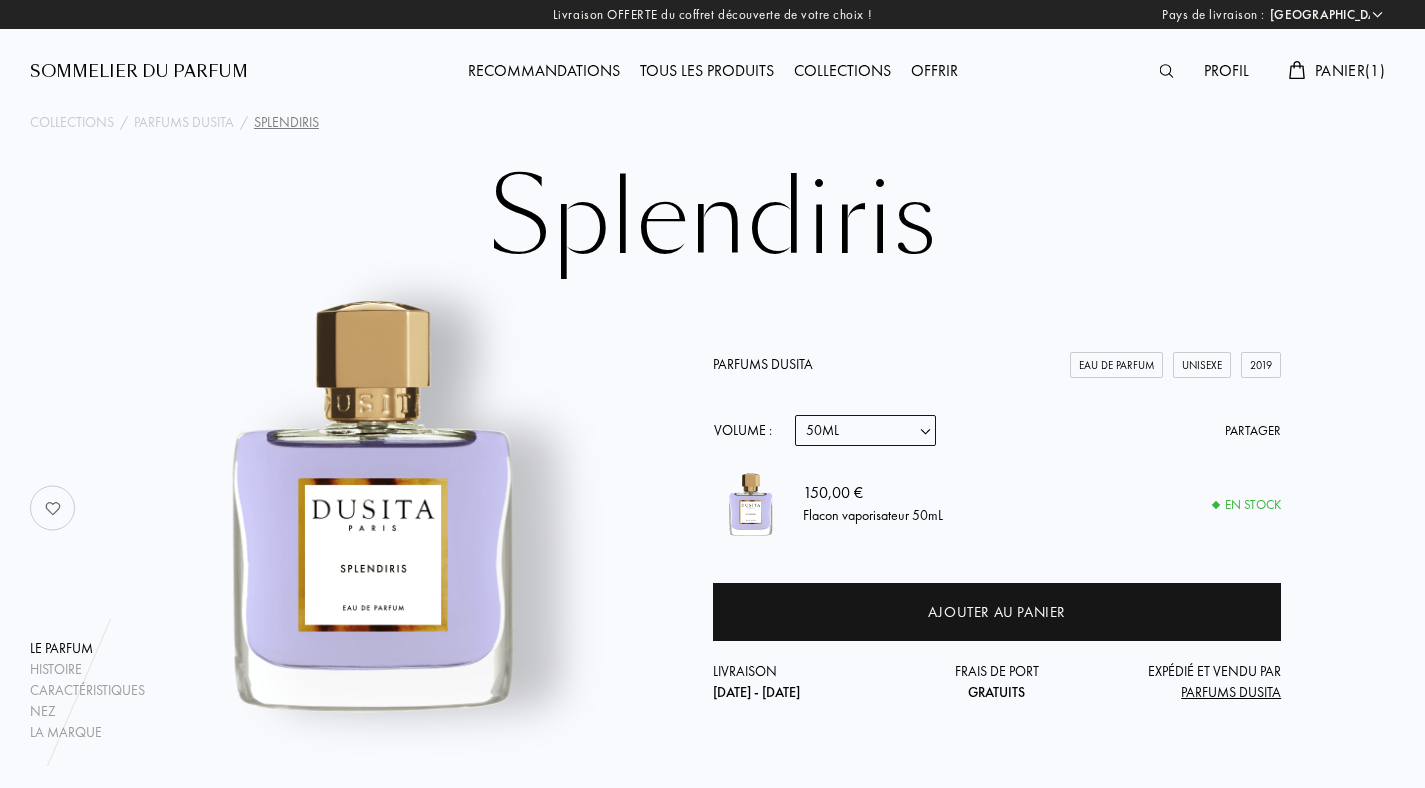 click on "[GEOGRAPHIC_DATA] : [GEOGRAPHIC_DATA] [GEOGRAPHIC_DATA] [GEOGRAPHIC_DATA] [GEOGRAPHIC_DATA] [GEOGRAPHIC_DATA] [GEOGRAPHIC_DATA] [GEOGRAPHIC_DATA] [GEOGRAPHIC_DATA] [GEOGRAPHIC_DATA] [PERSON_NAME][GEOGRAPHIC_DATA] [GEOGRAPHIC_DATA] [GEOGRAPHIC_DATA] [GEOGRAPHIC_DATA] [GEOGRAPHIC_DATA] [GEOGRAPHIC_DATA] [GEOGRAPHIC_DATA] [GEOGRAPHIC_DATA] [GEOGRAPHIC_DATA] [GEOGRAPHIC_DATA] [GEOGRAPHIC_DATA] [GEOGRAPHIC_DATA] [GEOGRAPHIC_DATA] [GEOGRAPHIC_DATA] [GEOGRAPHIC_DATA] [GEOGRAPHIC_DATA] [GEOGRAPHIC_DATA] [GEOGRAPHIC_DATA] [GEOGRAPHIC_DATA] [GEOGRAPHIC_DATA] [GEOGRAPHIC_DATA] [GEOGRAPHIC_DATA] [GEOGRAPHIC_DATA] [GEOGRAPHIC_DATA] [GEOGRAPHIC_DATA] [GEOGRAPHIC_DATA] [GEOGRAPHIC_DATA] [GEOGRAPHIC_DATA] [GEOGRAPHIC_DATA] [GEOGRAPHIC_DATA] [GEOGRAPHIC_DATA] [GEOGRAPHIC_DATA] [GEOGRAPHIC_DATA] [GEOGRAPHIC_DATA] [GEOGRAPHIC_DATA] [GEOGRAPHIC_DATA] [GEOGRAPHIC_DATA] [GEOGRAPHIC_DATA] [GEOGRAPHIC_DATA] [GEOGRAPHIC_DATA] [GEOGRAPHIC_DATA] [GEOGRAPHIC_DATA] [GEOGRAPHIC_DATA] [GEOGRAPHIC_DATA] [GEOGRAPHIC_DATA] [GEOGRAPHIC_DATA] [GEOGRAPHIC_DATA] [GEOGRAPHIC_DATA] [GEOGRAPHIC_DATA] [GEOGRAPHIC_DATA] [GEOGRAPHIC_DATA] de [GEOGRAPHIC_DATA] [GEOGRAPHIC_DATA] [GEOGRAPHIC_DATA] [GEOGRAPHIC_DATA] [GEOGRAPHIC_DATA] [GEOGRAPHIC_DATA] [GEOGRAPHIC_DATA] [GEOGRAPHIC_DATA] [GEOGRAPHIC_DATA][PERSON_NAME][GEOGRAPHIC_DATA] [GEOGRAPHIC_DATA] et [GEOGRAPHIC_DATA] du Sud [GEOGRAPHIC_DATA] [GEOGRAPHIC_DATA] [GEOGRAPHIC_DATA] [GEOGRAPHIC_DATA] [GEOGRAPHIC_DATA] [GEOGRAPHIC_DATA] [GEOGRAPHIC_DATA] [GEOGRAPHIC_DATA] [GEOGRAPHIC_DATA] [GEOGRAPHIC_DATA] [GEOGRAPHIC_DATA] française [GEOGRAPHIC_DATA] [GEOGRAPHIC_DATA] [GEOGRAPHIC_DATA] [GEOGRAPHIC_DATA] [GEOGRAPHIC_DATA] [GEOGRAPHIC_DATA] [GEOGRAPHIC_DATA] [GEOGRAPHIC_DATA] [GEOGRAPHIC_DATA] [GEOGRAPHIC_DATA] [GEOGRAPHIC_DATA] [GEOGRAPHIC_DATA] [GEOGRAPHIC_DATA] [GEOGRAPHIC_DATA] [GEOGRAPHIC_DATA]" at bounding box center (705, 394) 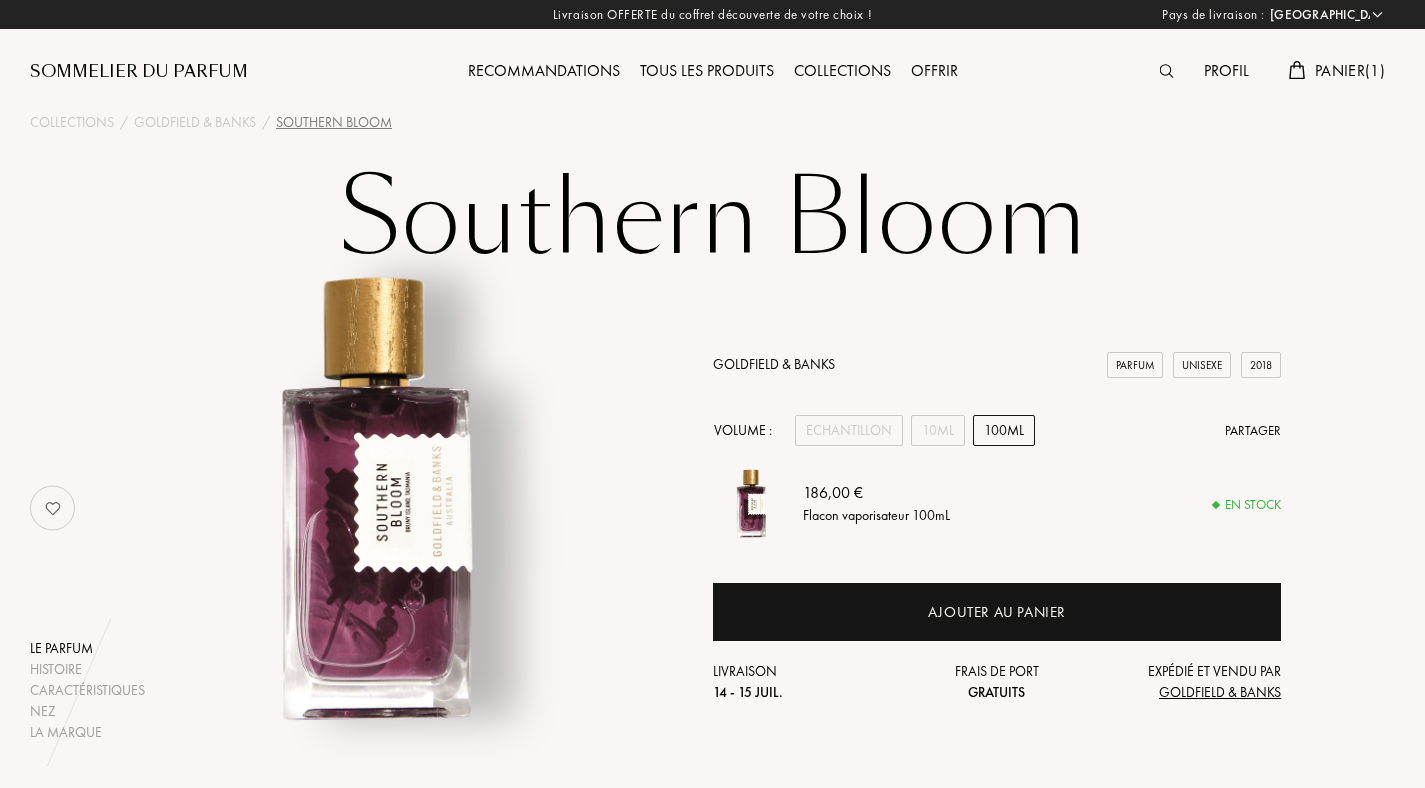 select on "FR" 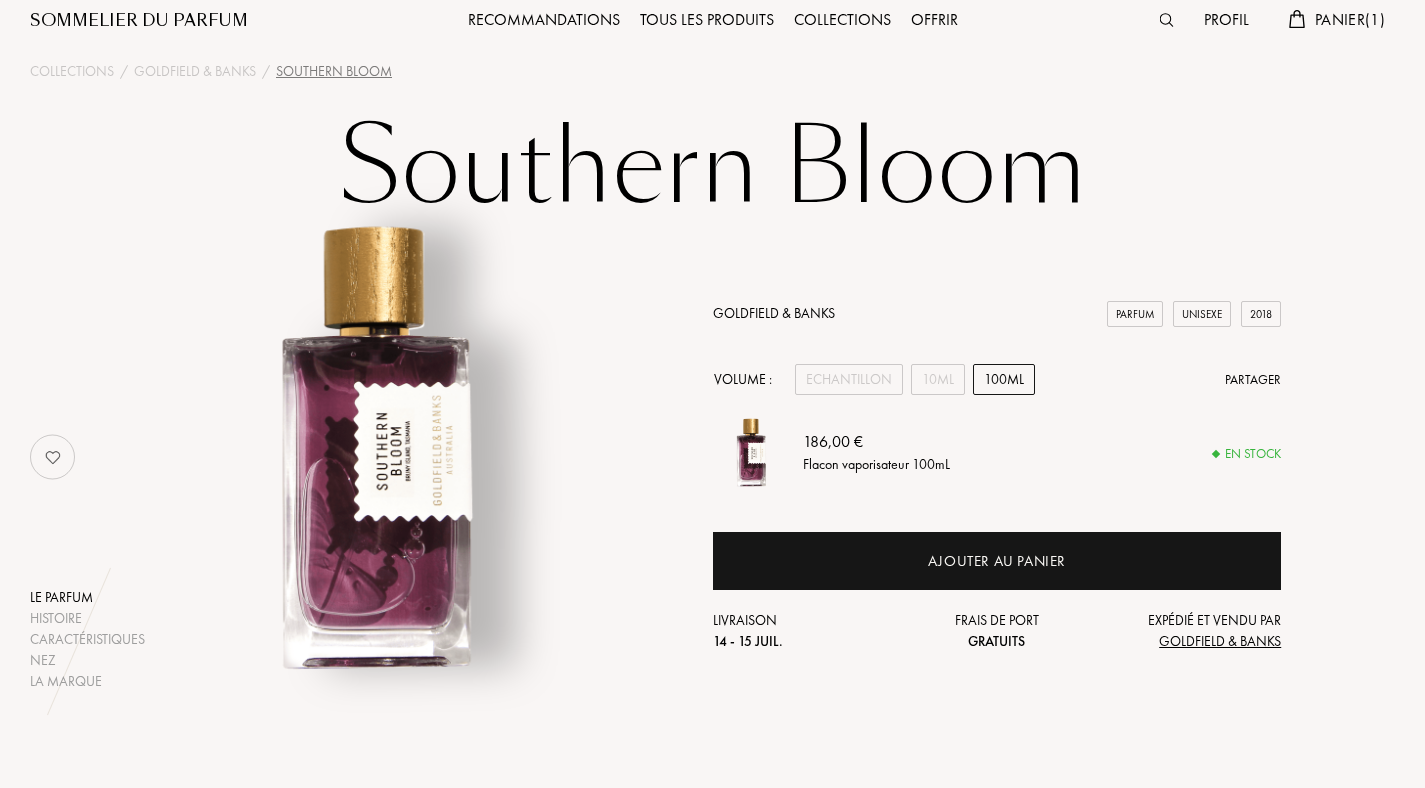 scroll, scrollTop: 0, scrollLeft: 0, axis: both 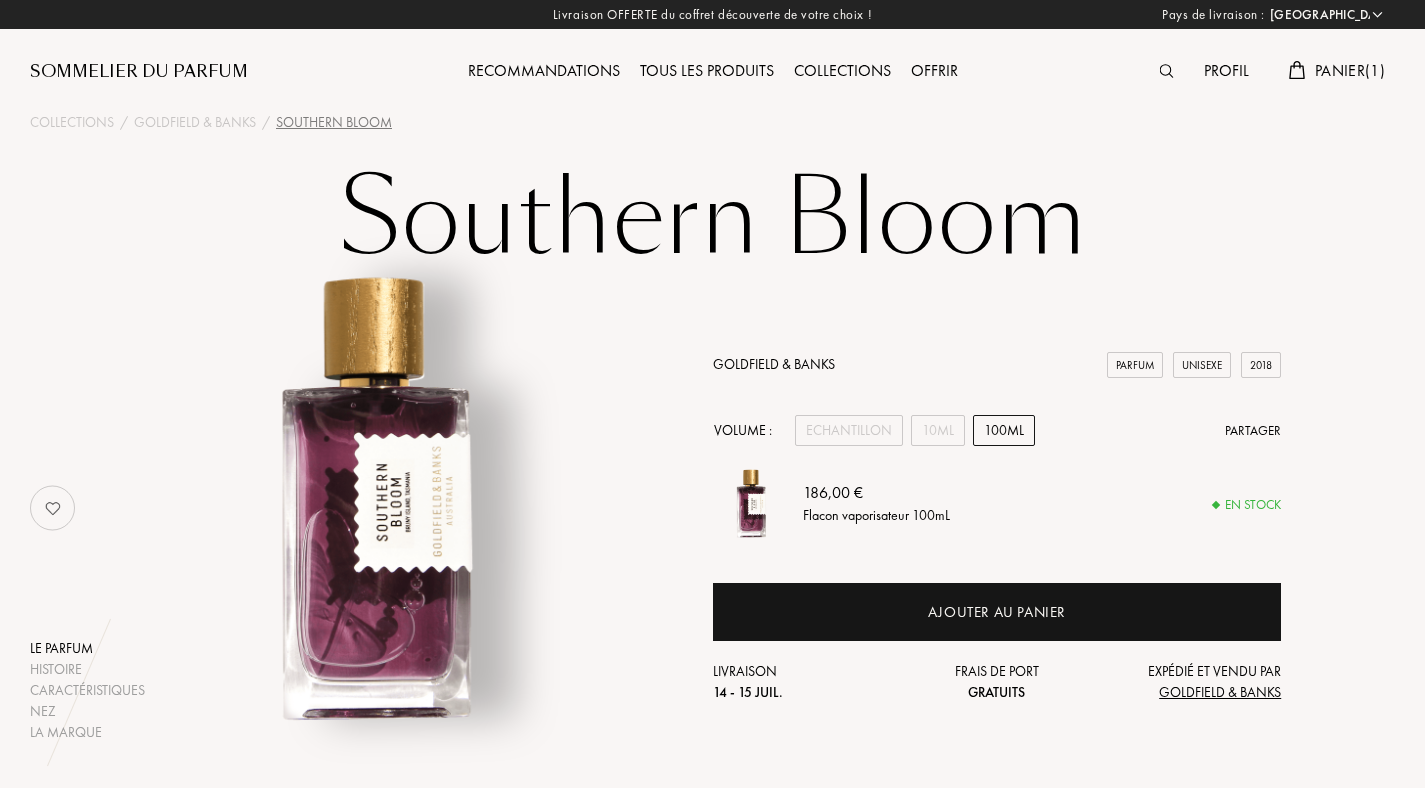 click at bounding box center (53, 508) 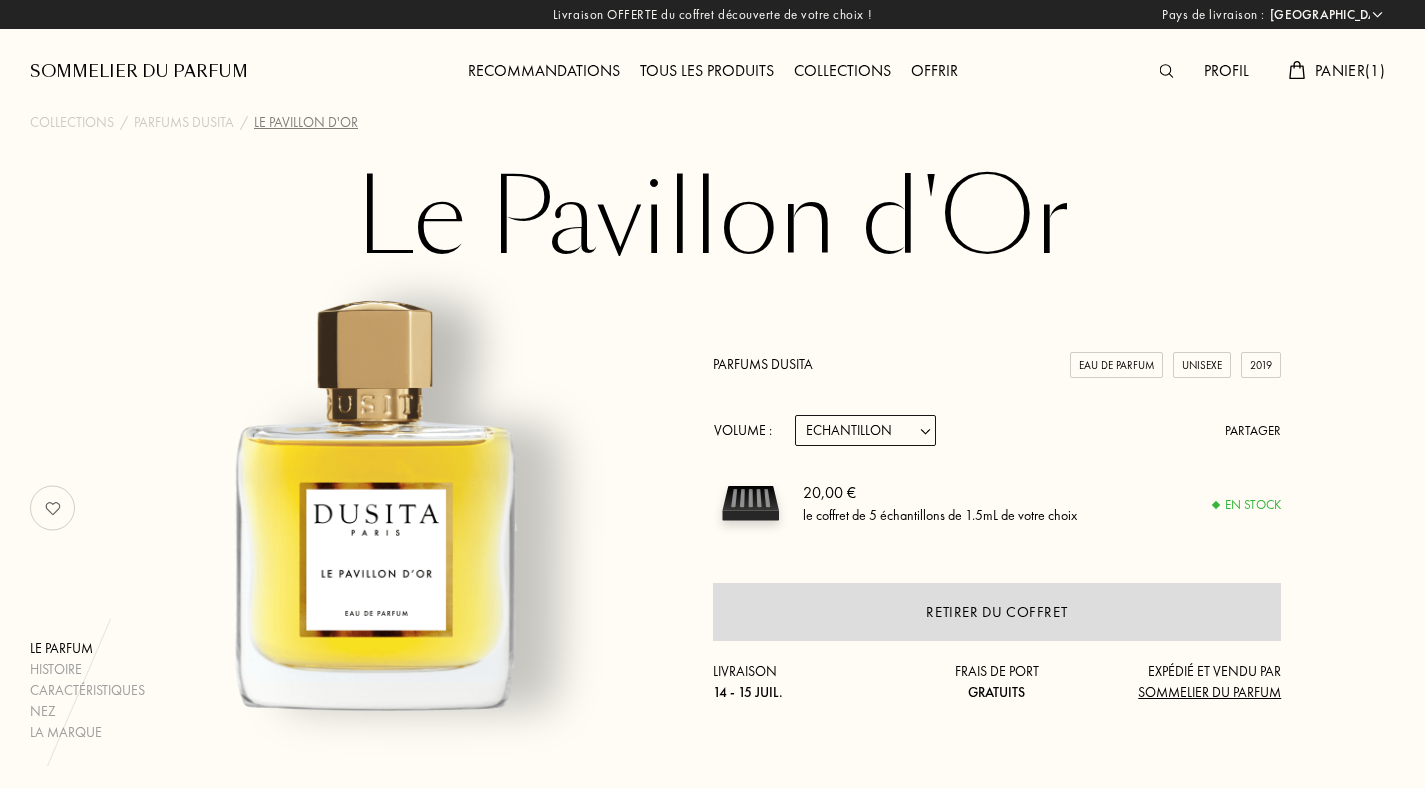 select on "FR" 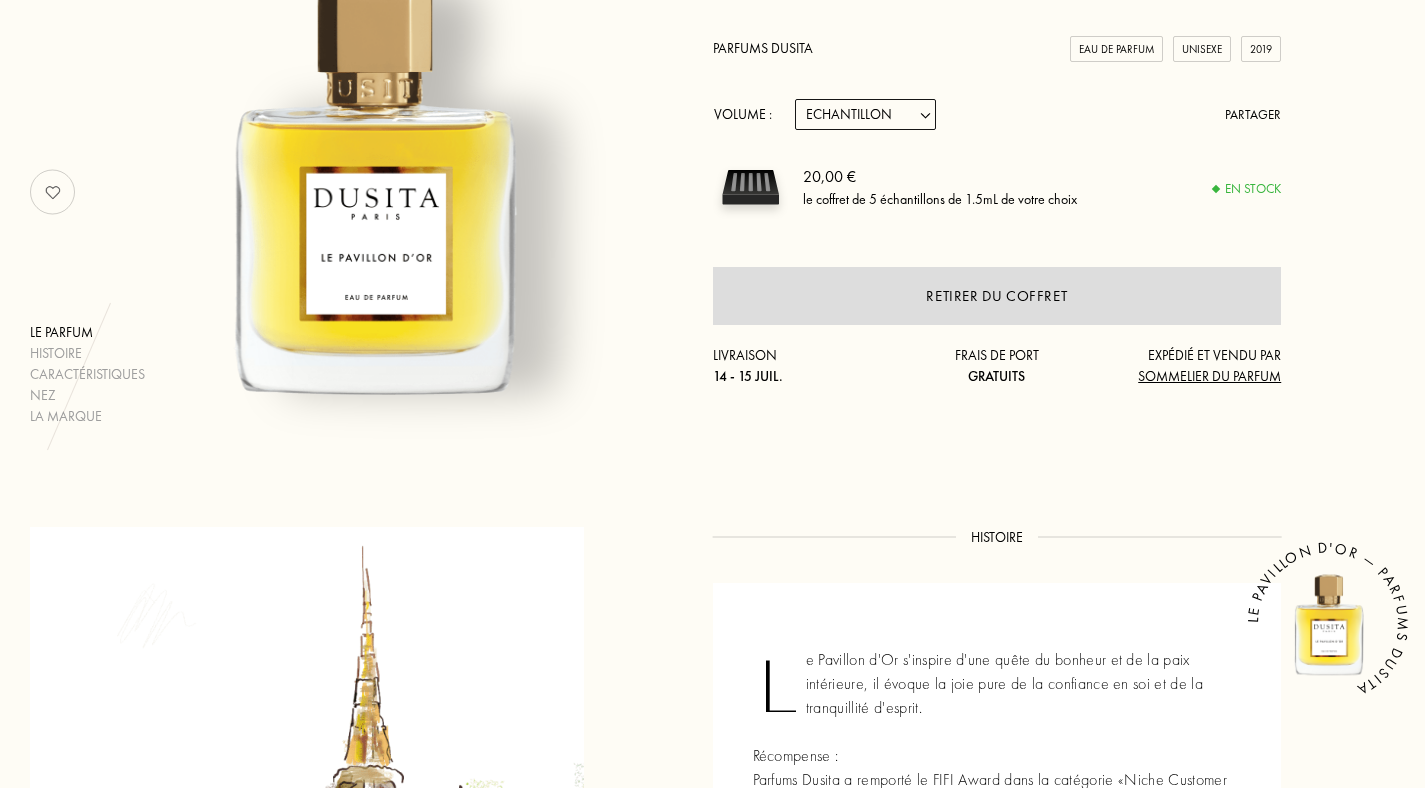 scroll, scrollTop: 0, scrollLeft: 0, axis: both 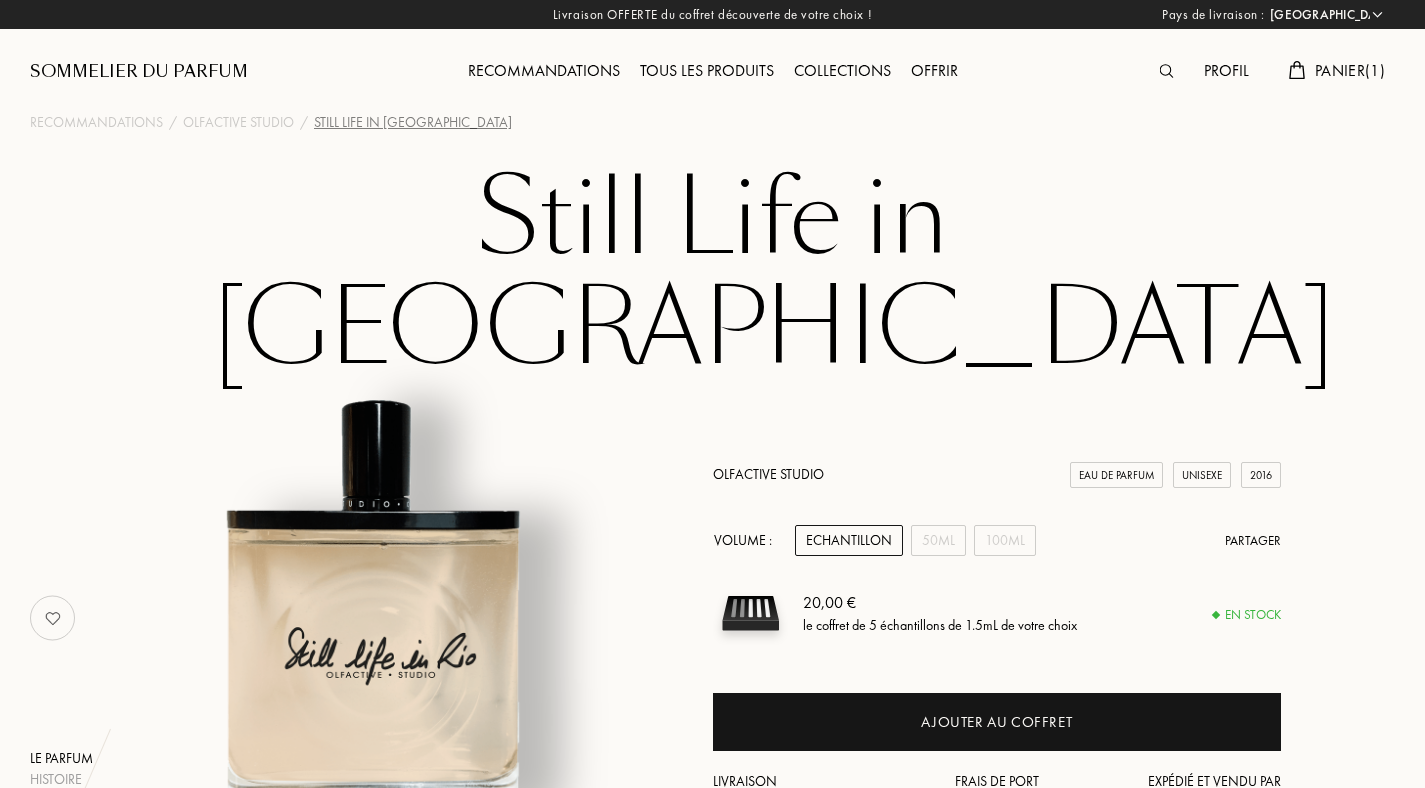 select on "FR" 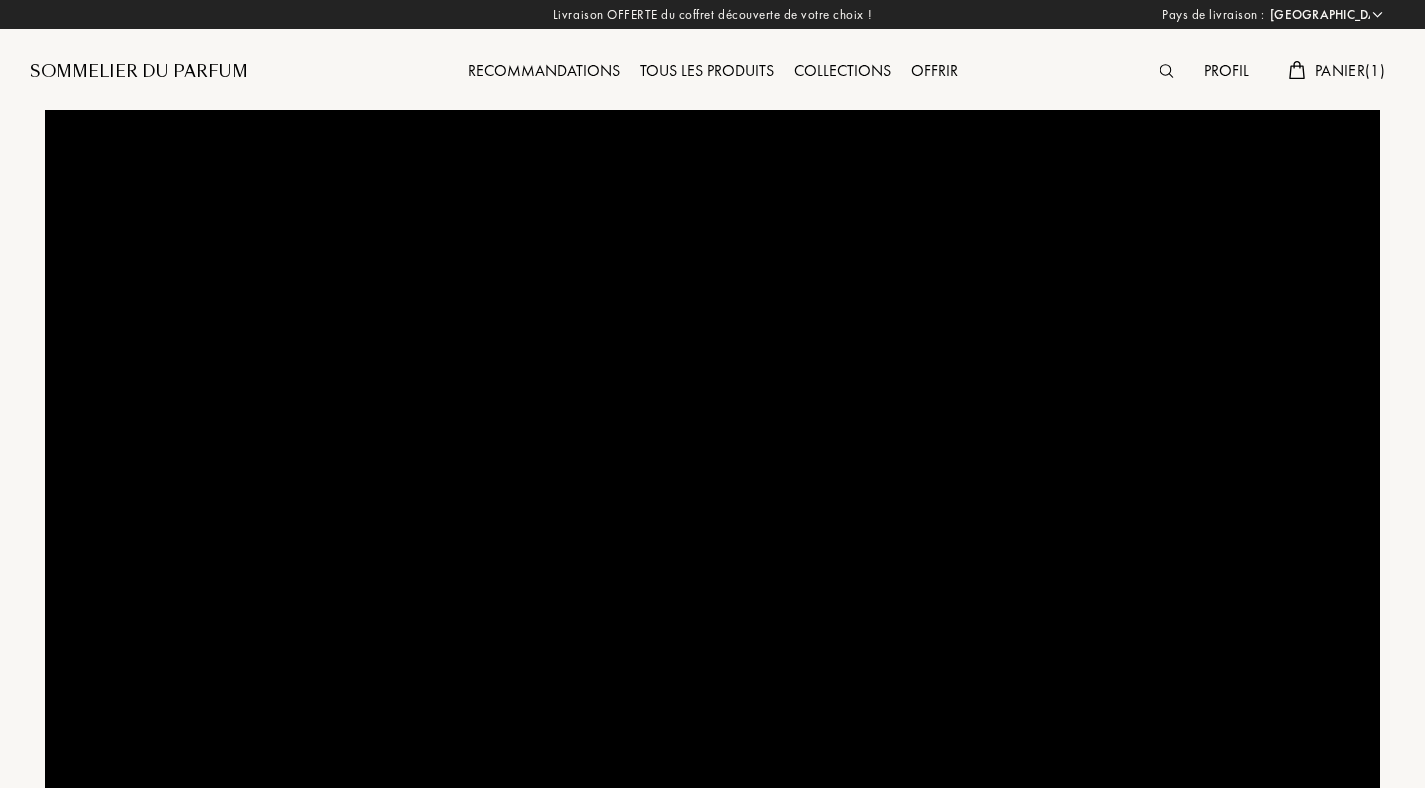 select on "FR" 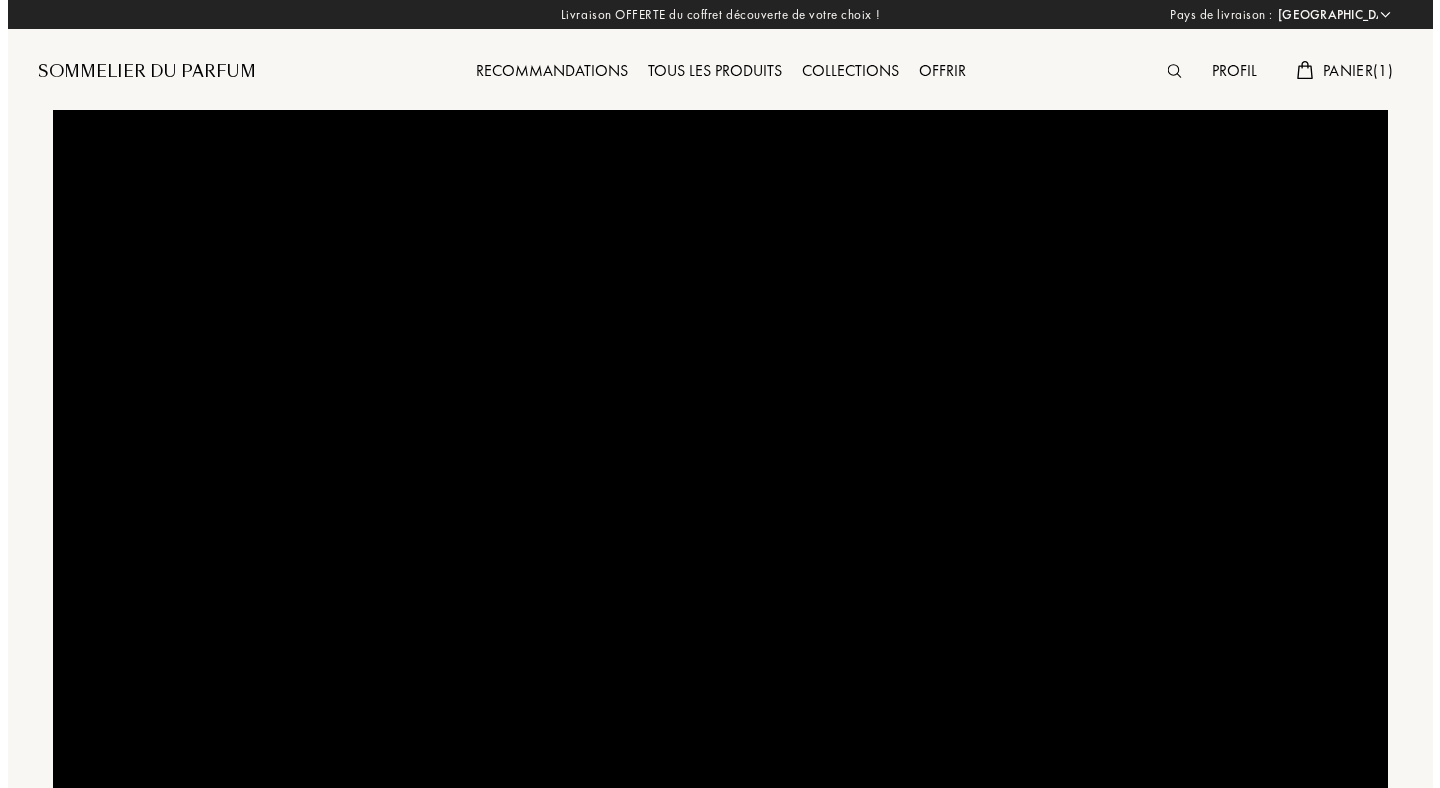 scroll, scrollTop: 0, scrollLeft: 0, axis: both 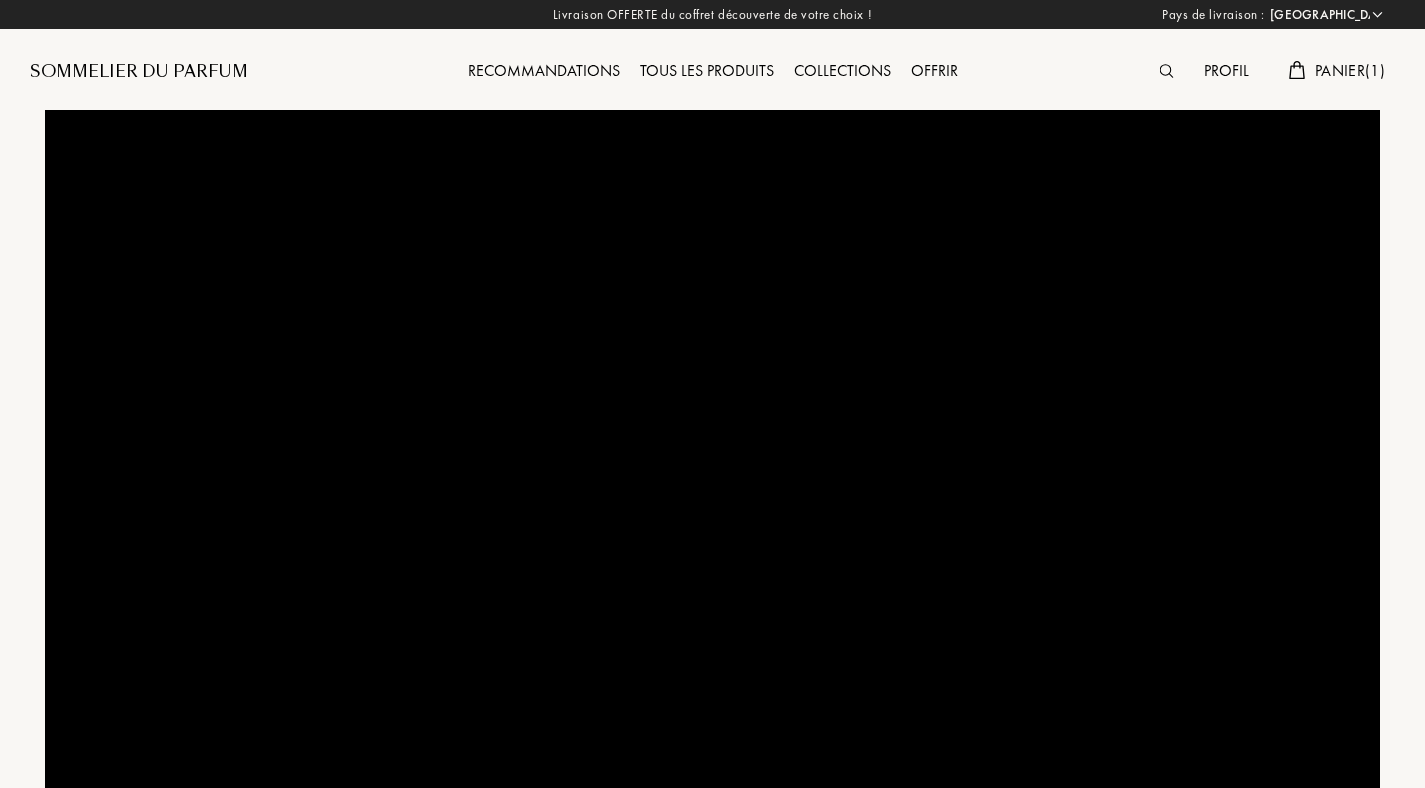 click at bounding box center [1167, 71] 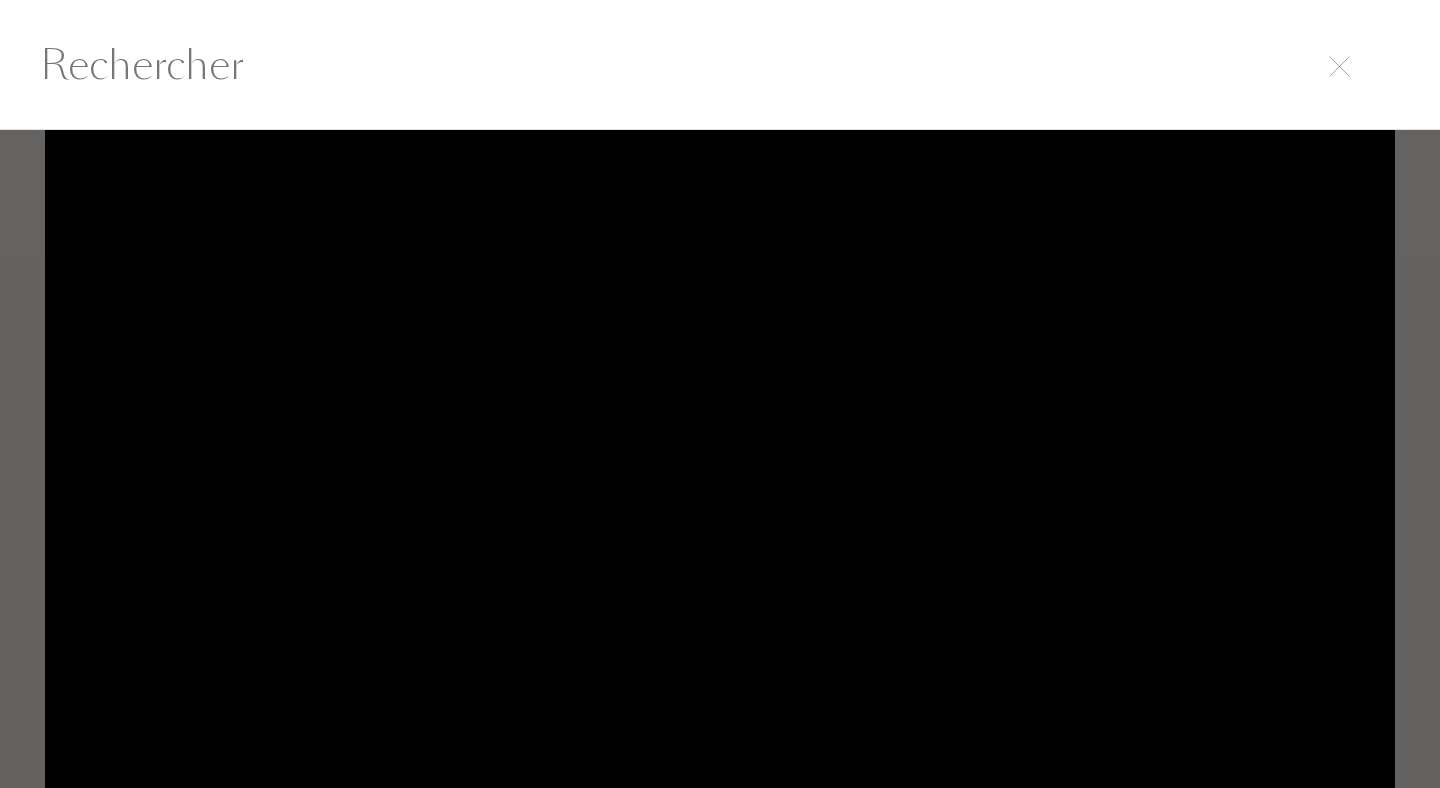 scroll, scrollTop: 1, scrollLeft: 0, axis: vertical 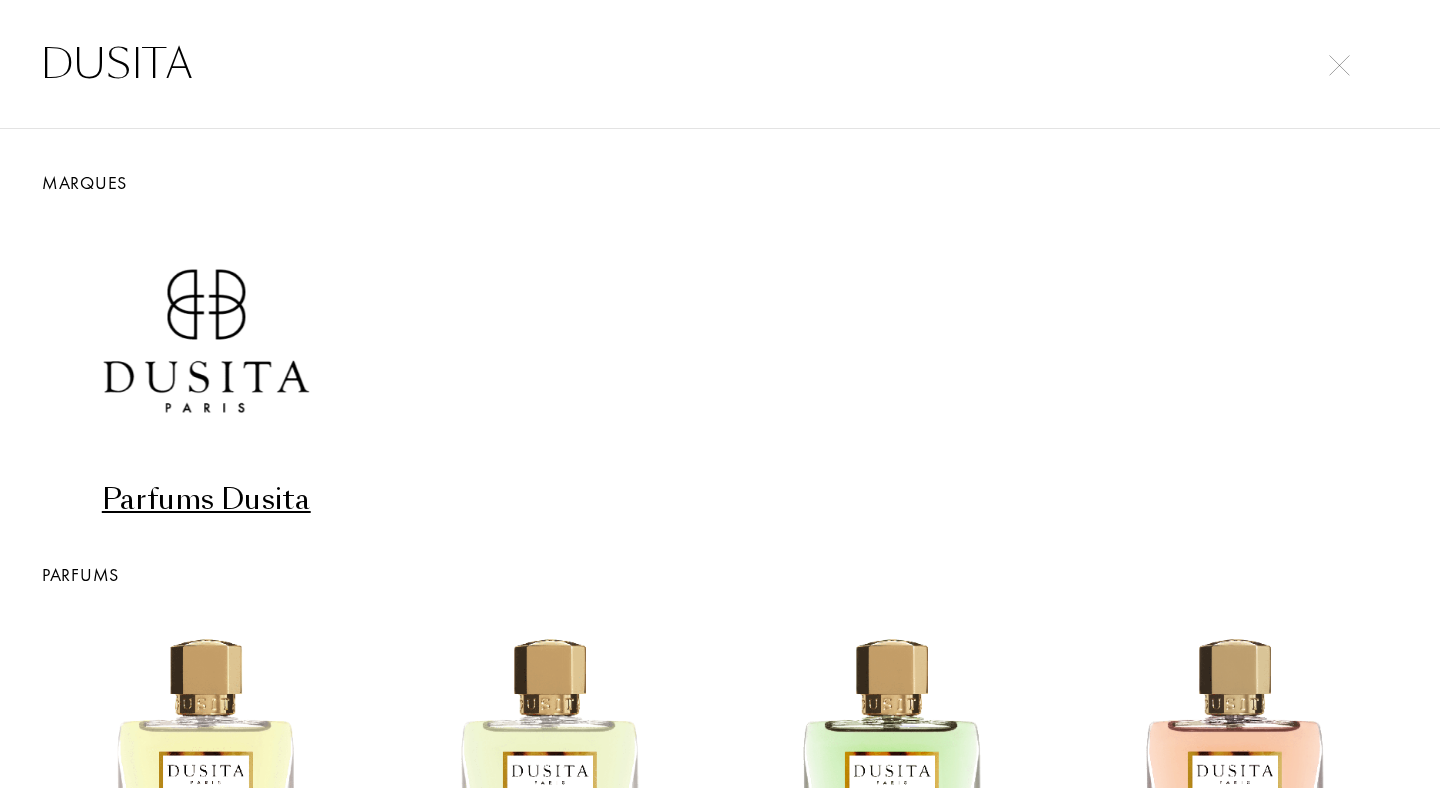 type on "DUSITA" 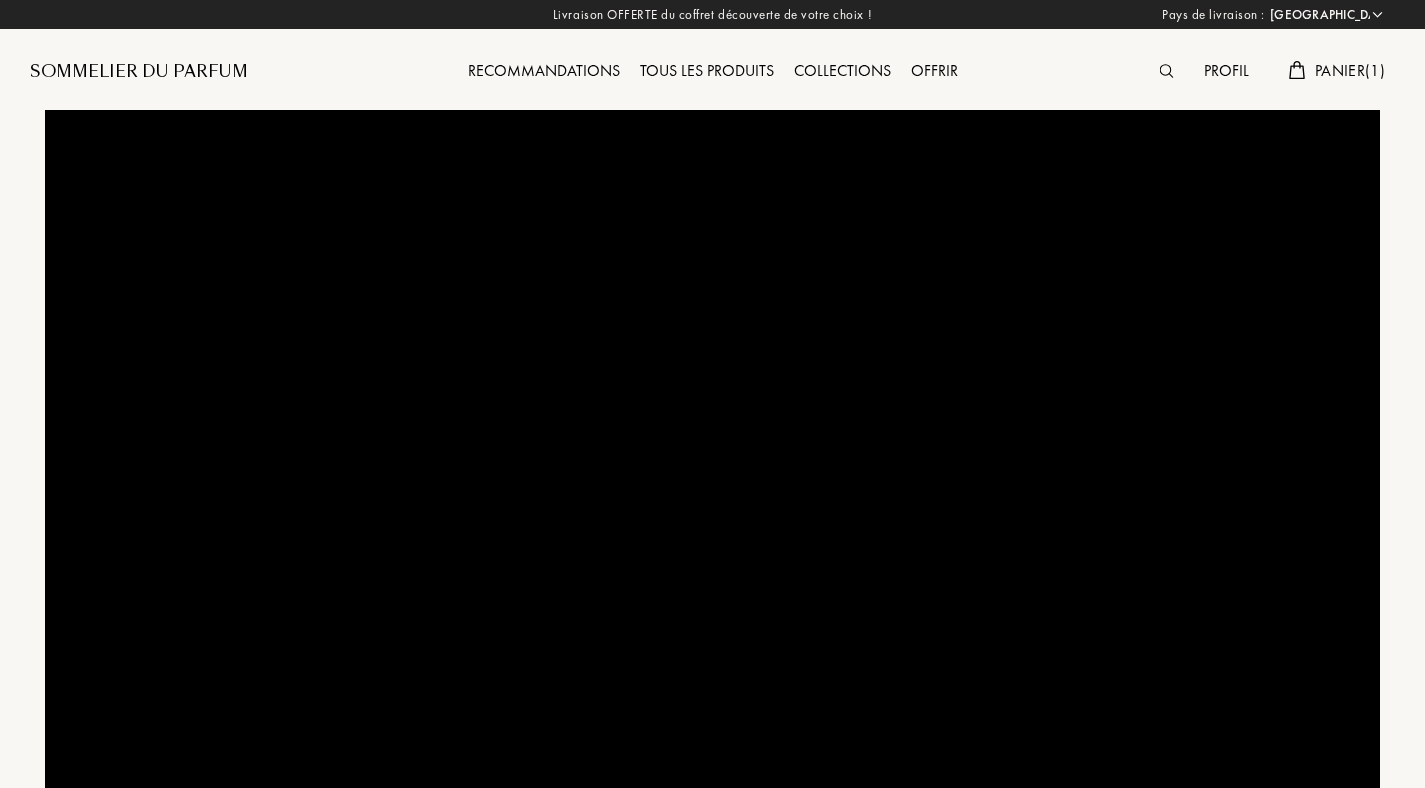 select on "FR" 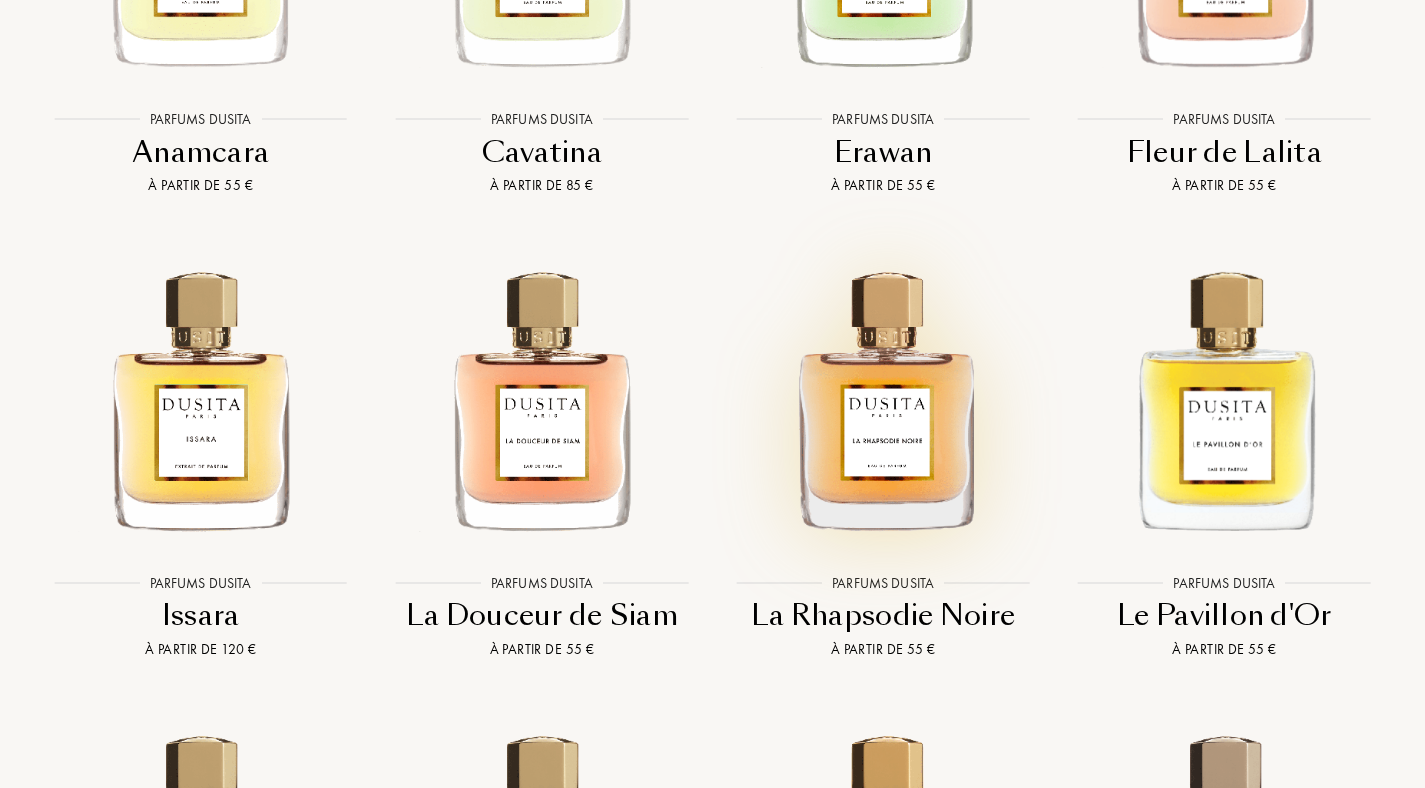 scroll, scrollTop: 3244, scrollLeft: 0, axis: vertical 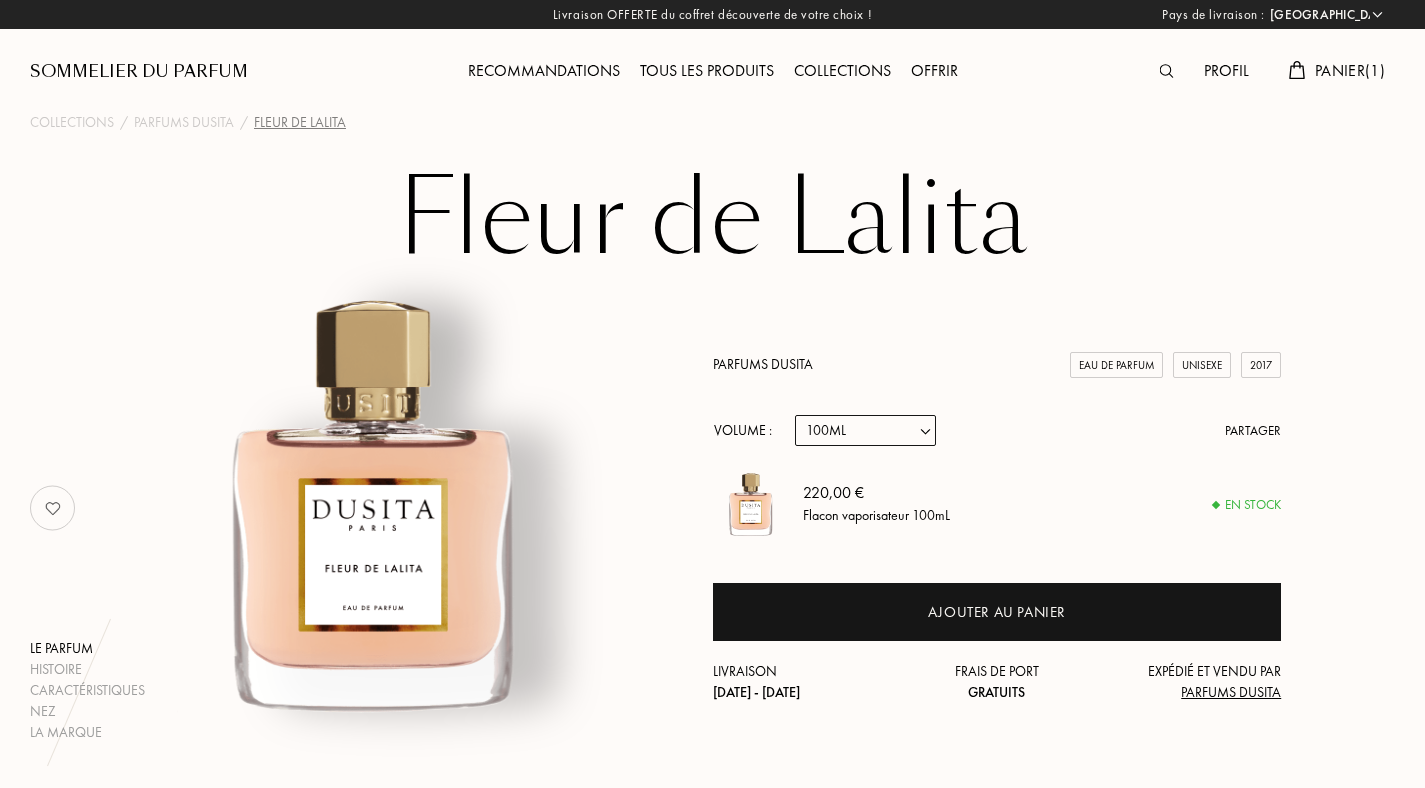 select on "FR" 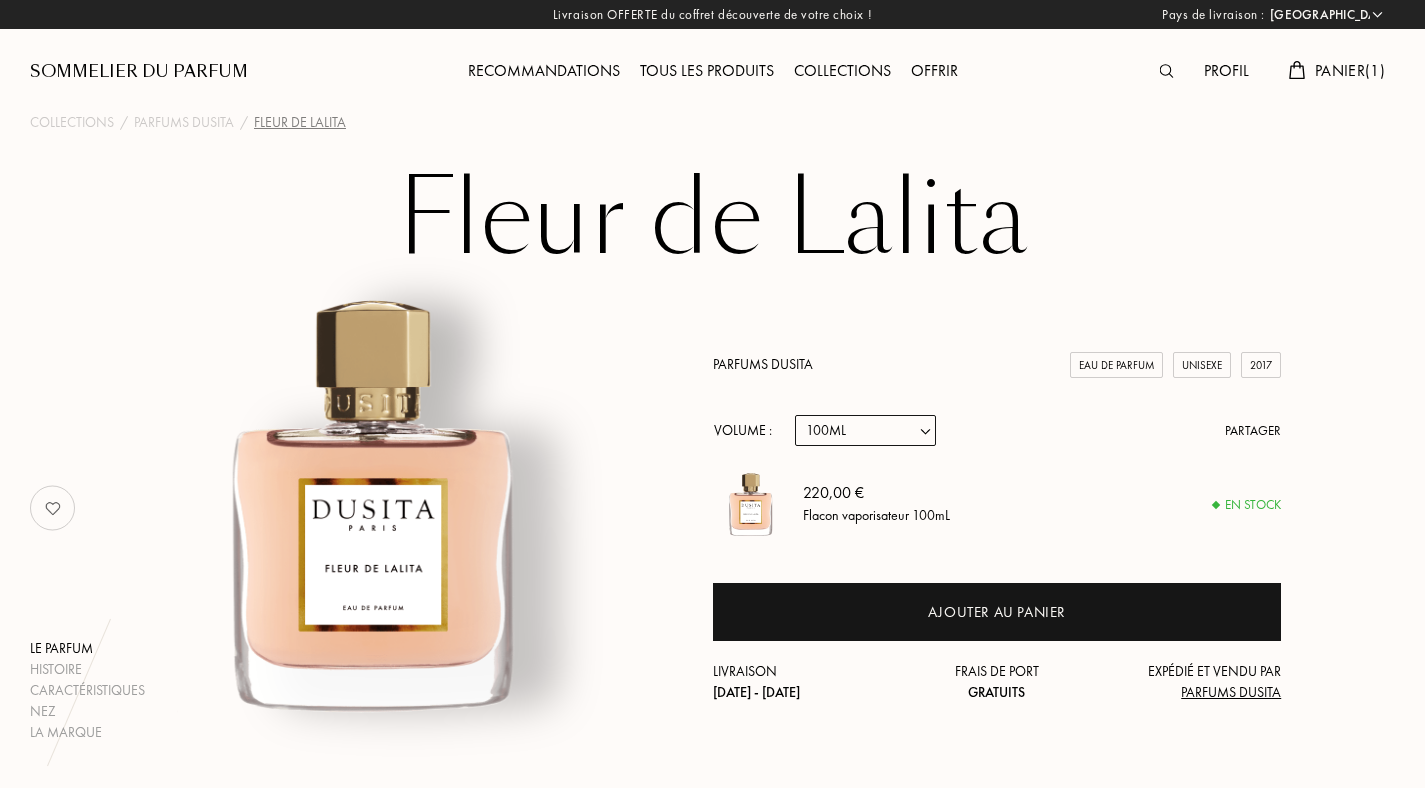 click on "Echantillon 15mL 22.5mL (3 * 7.5mL) 50mL 100mL" at bounding box center [865, 430] 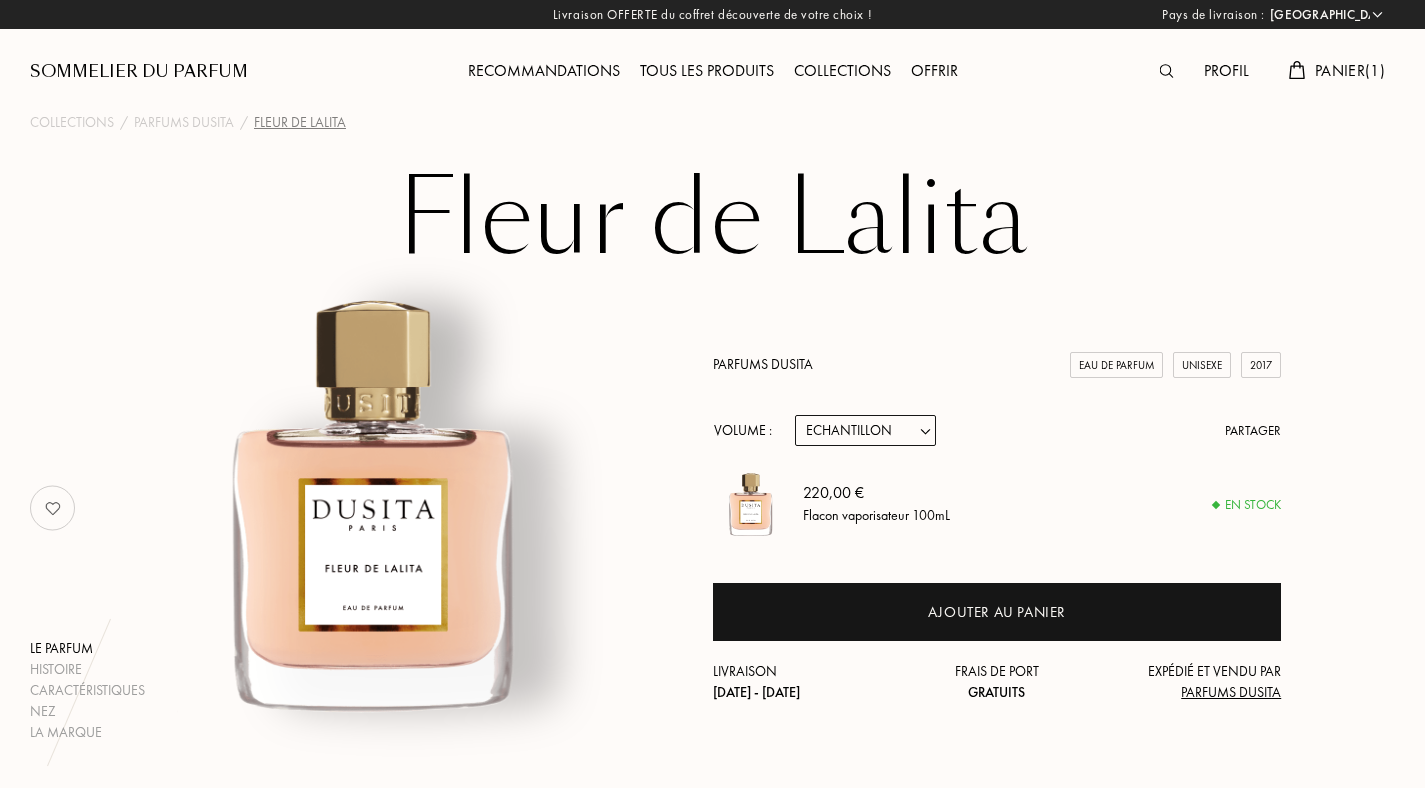 click on "Echantillon" at bounding box center [0, 0] 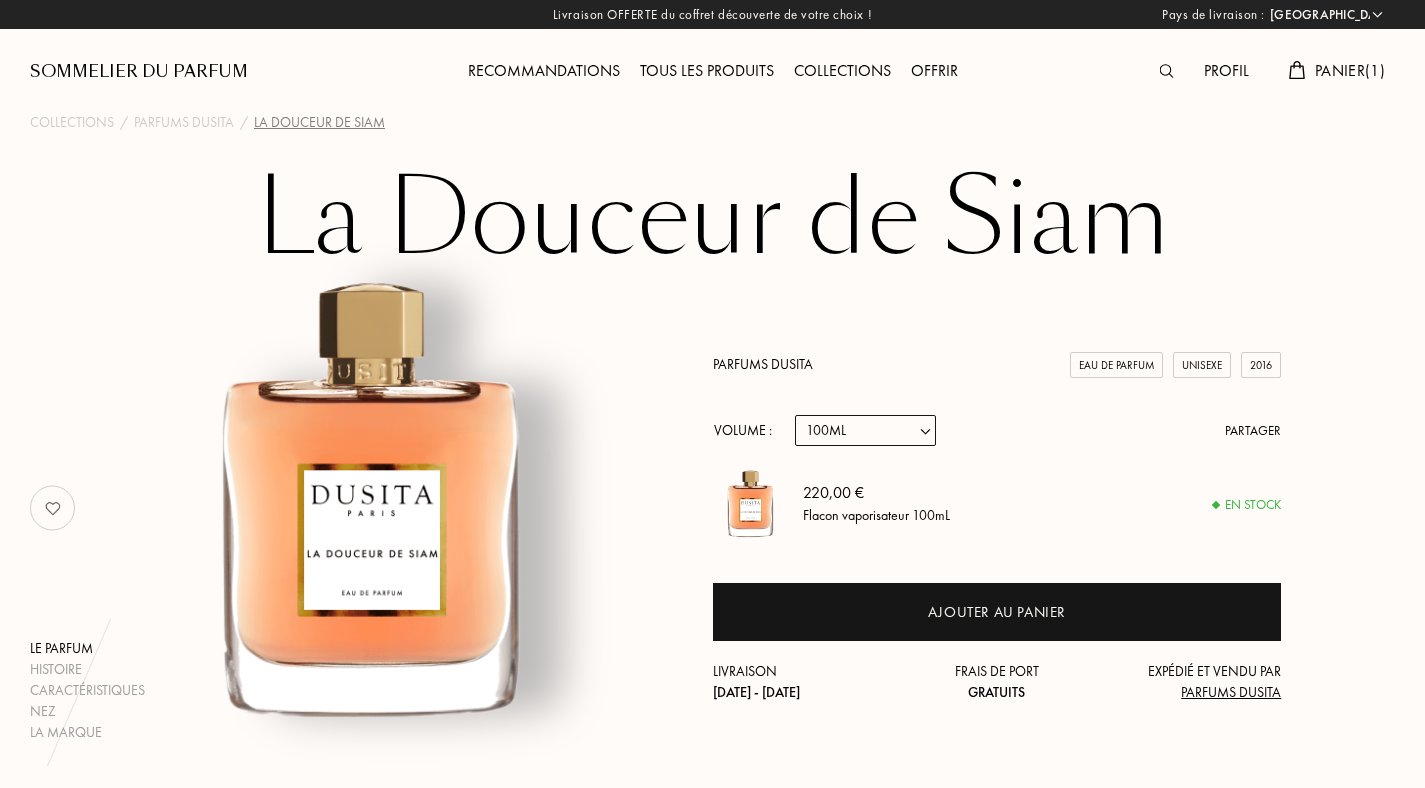 select on "FR" 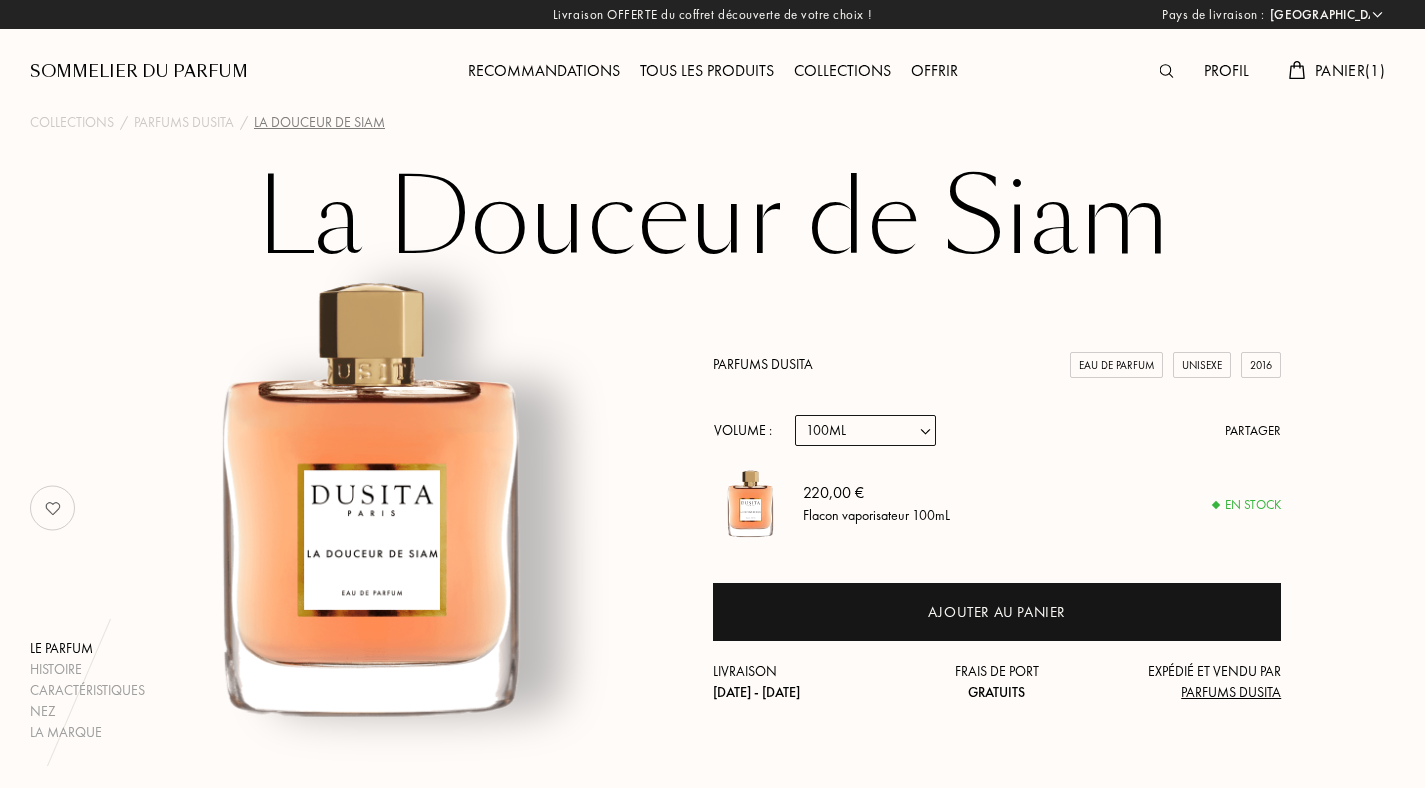 select on "0" 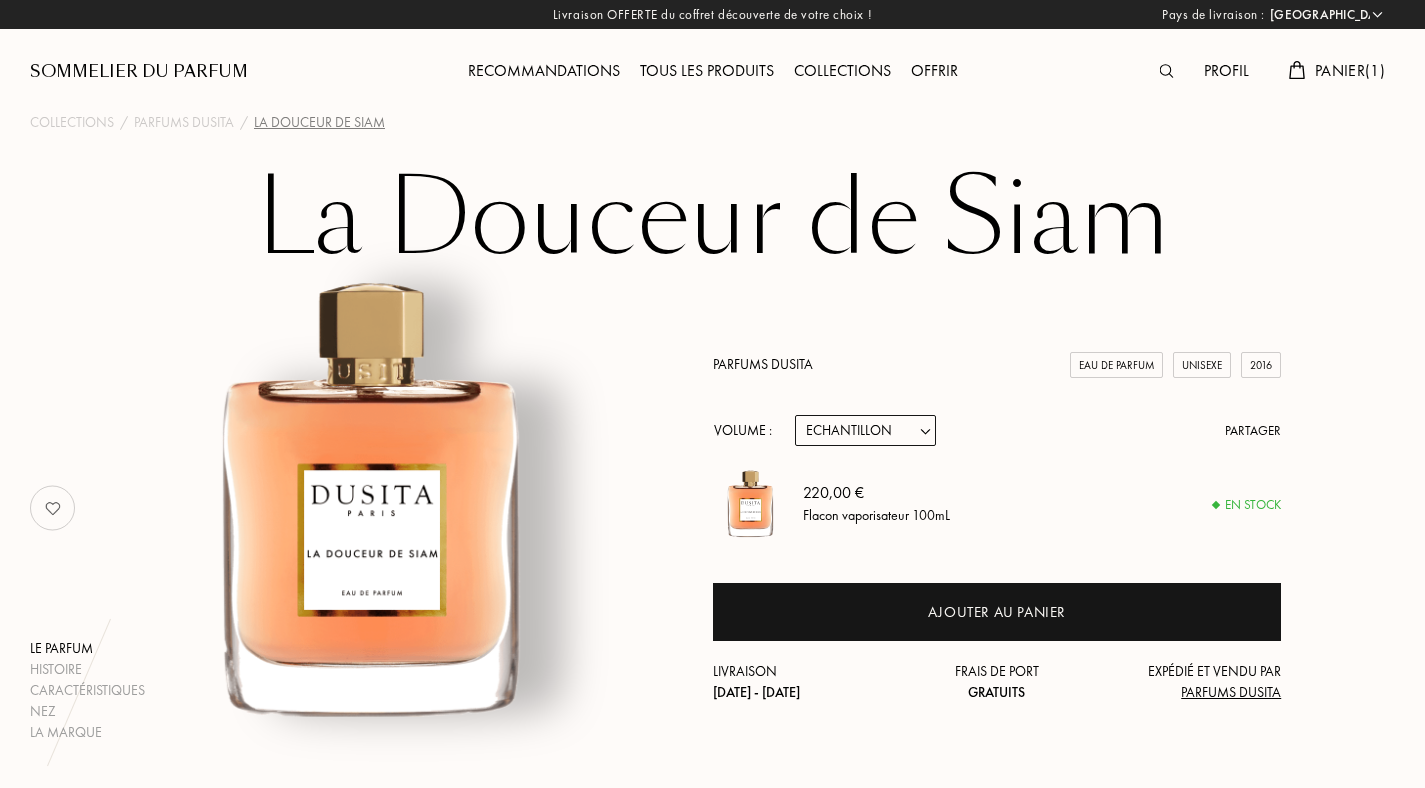 click on "Echantillon" at bounding box center [0, 0] 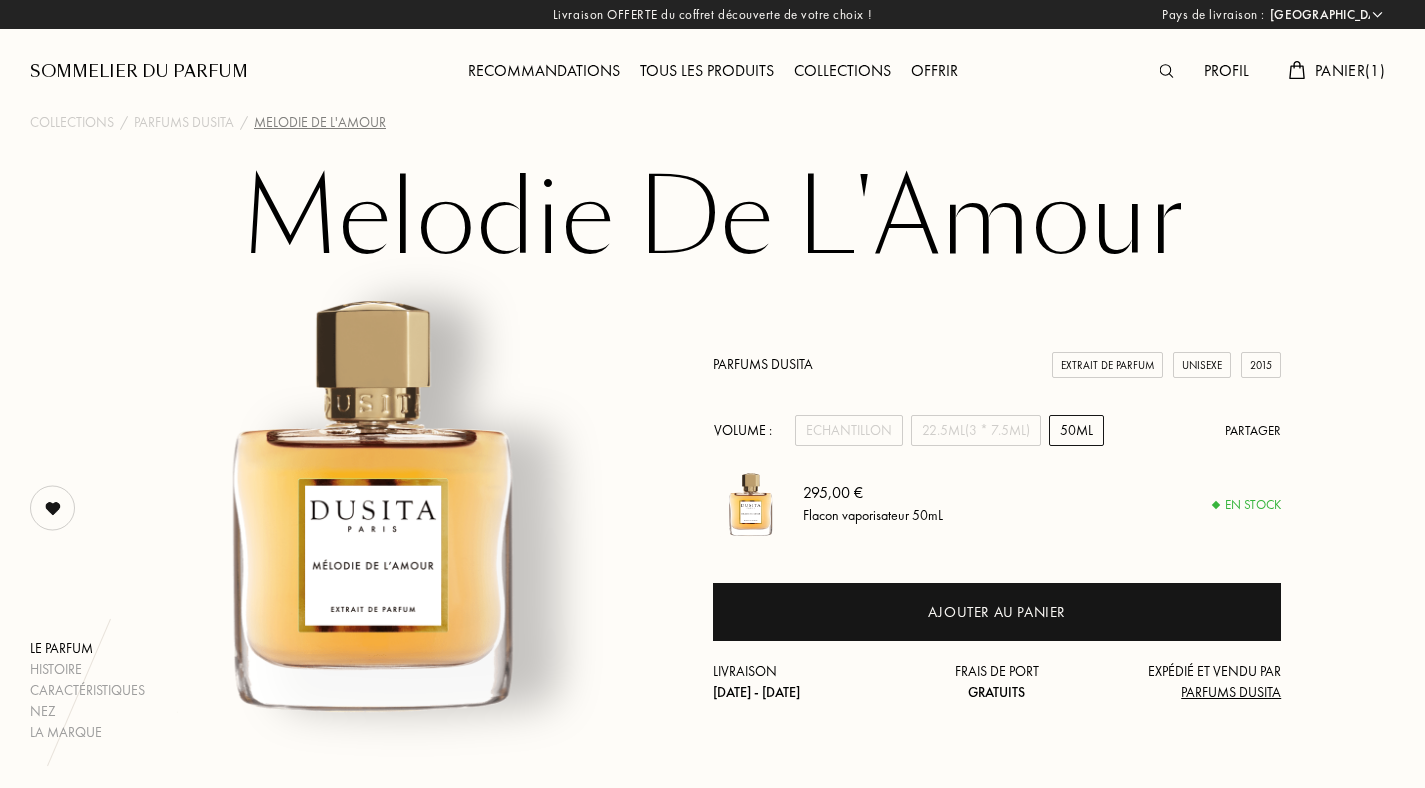 select on "FR" 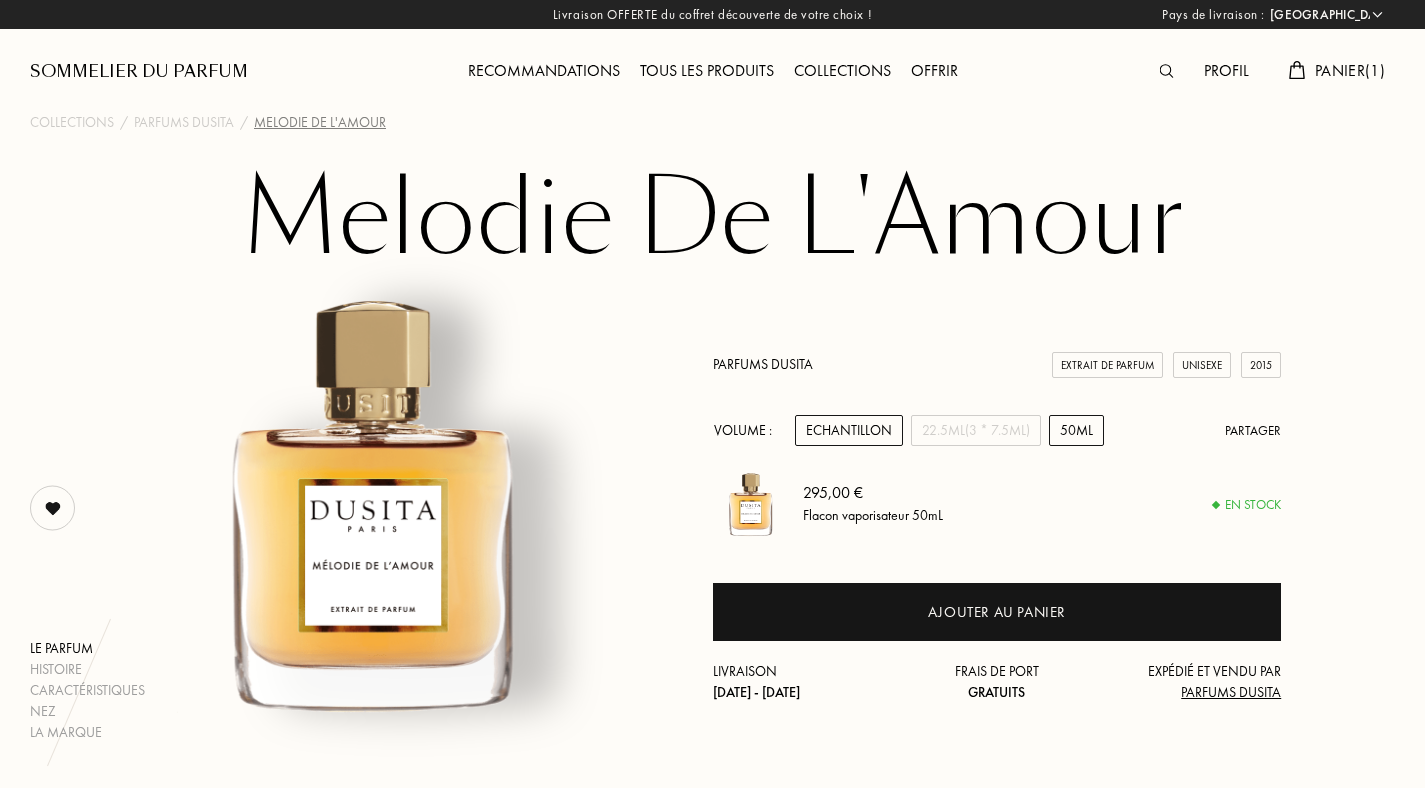 click on "Echantillon" at bounding box center (849, 430) 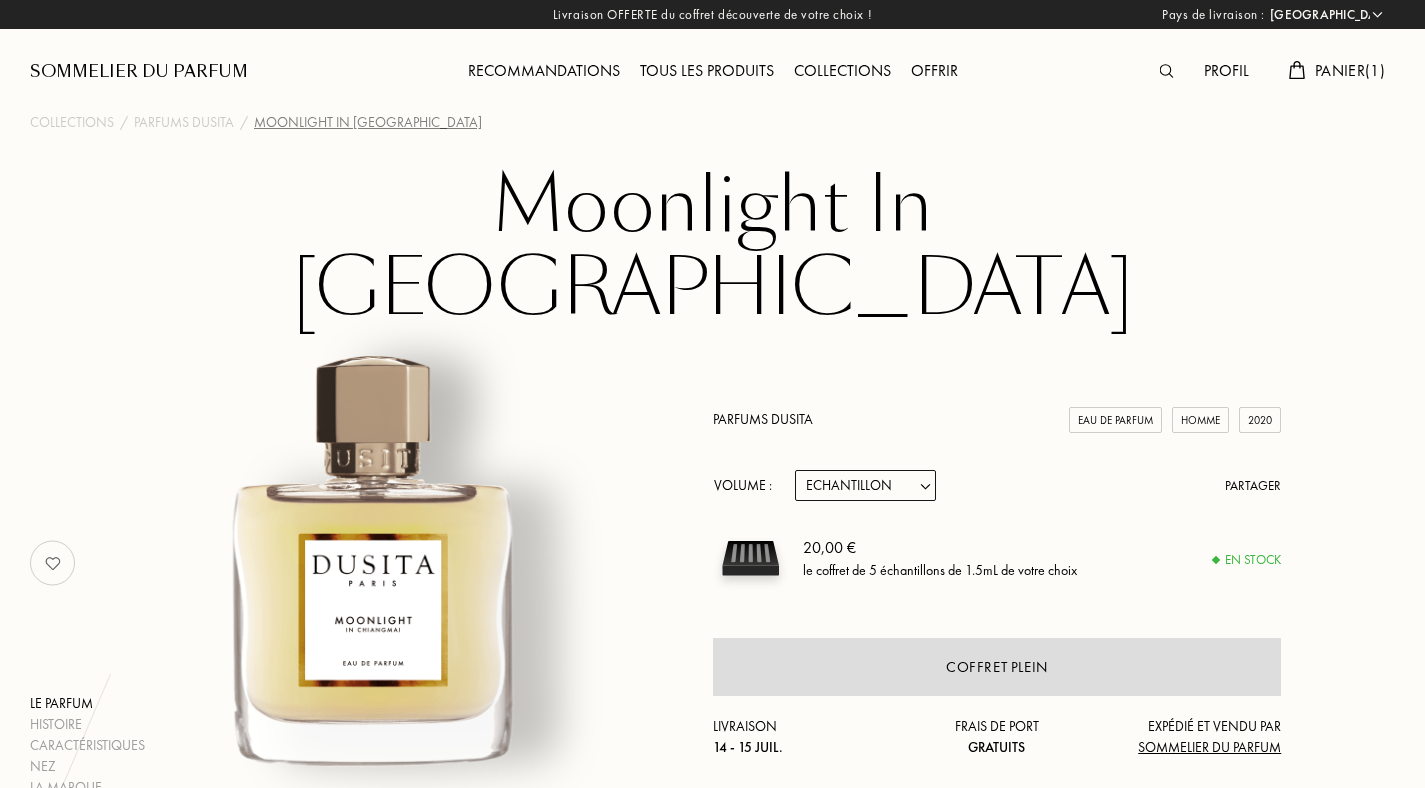 select on "FR" 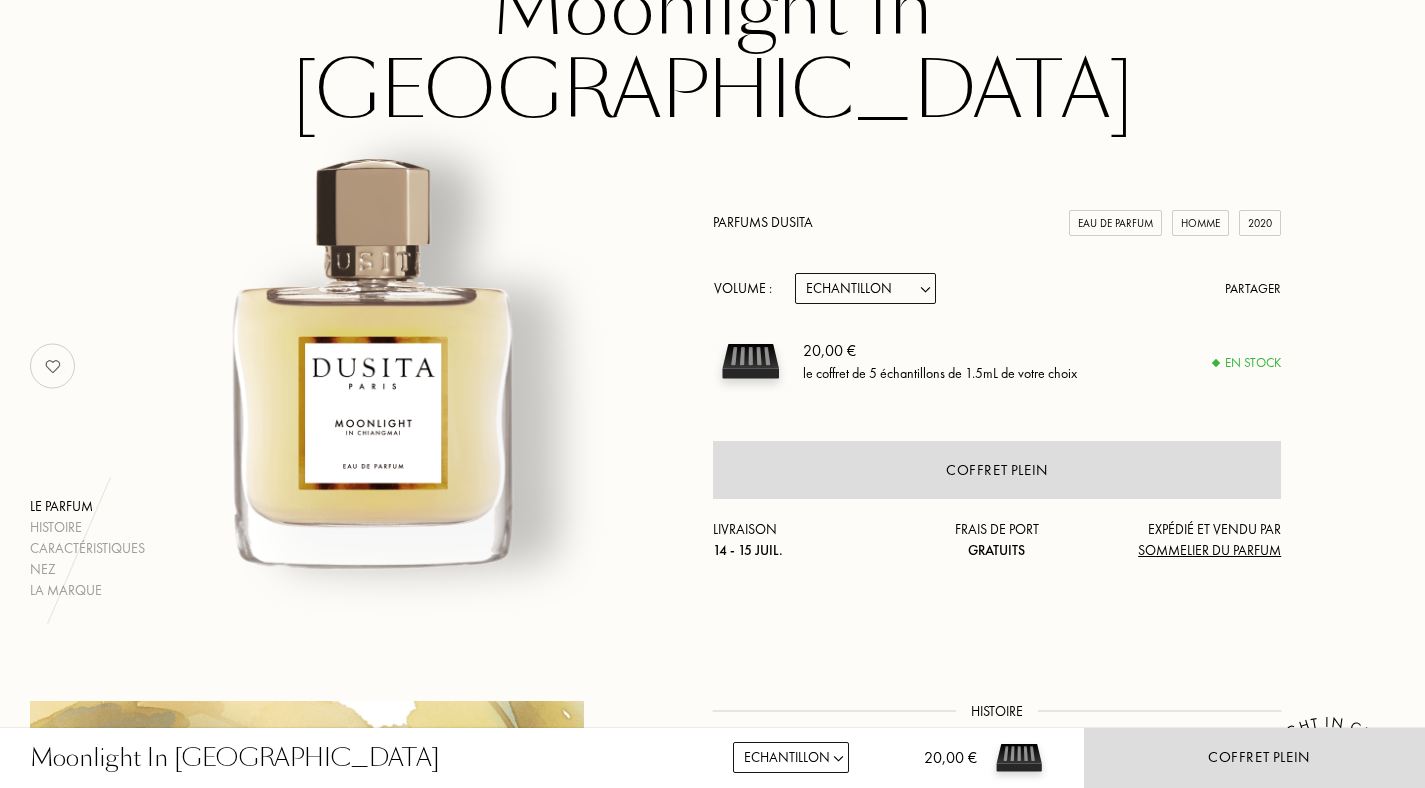 scroll, scrollTop: 0, scrollLeft: 0, axis: both 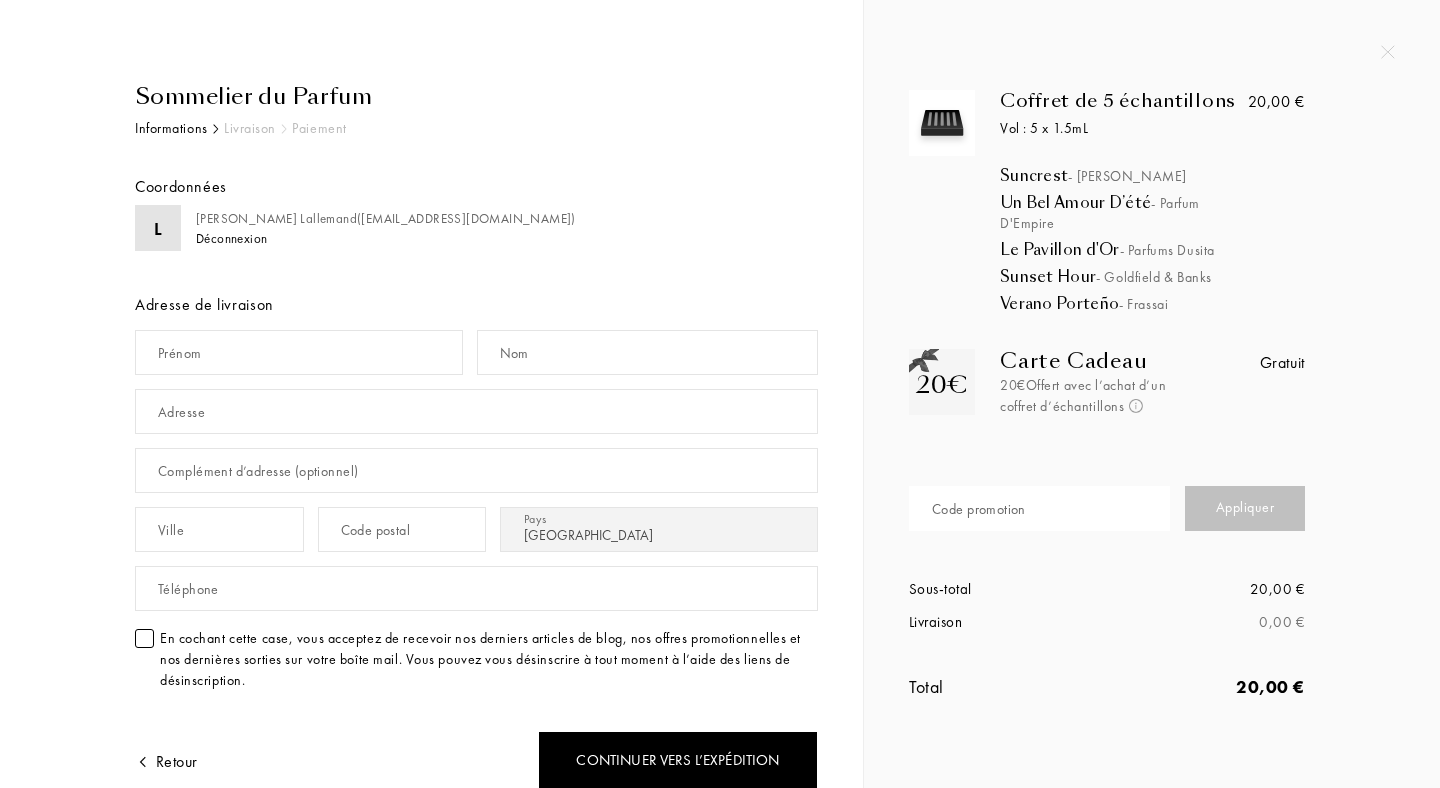 select on "FR" 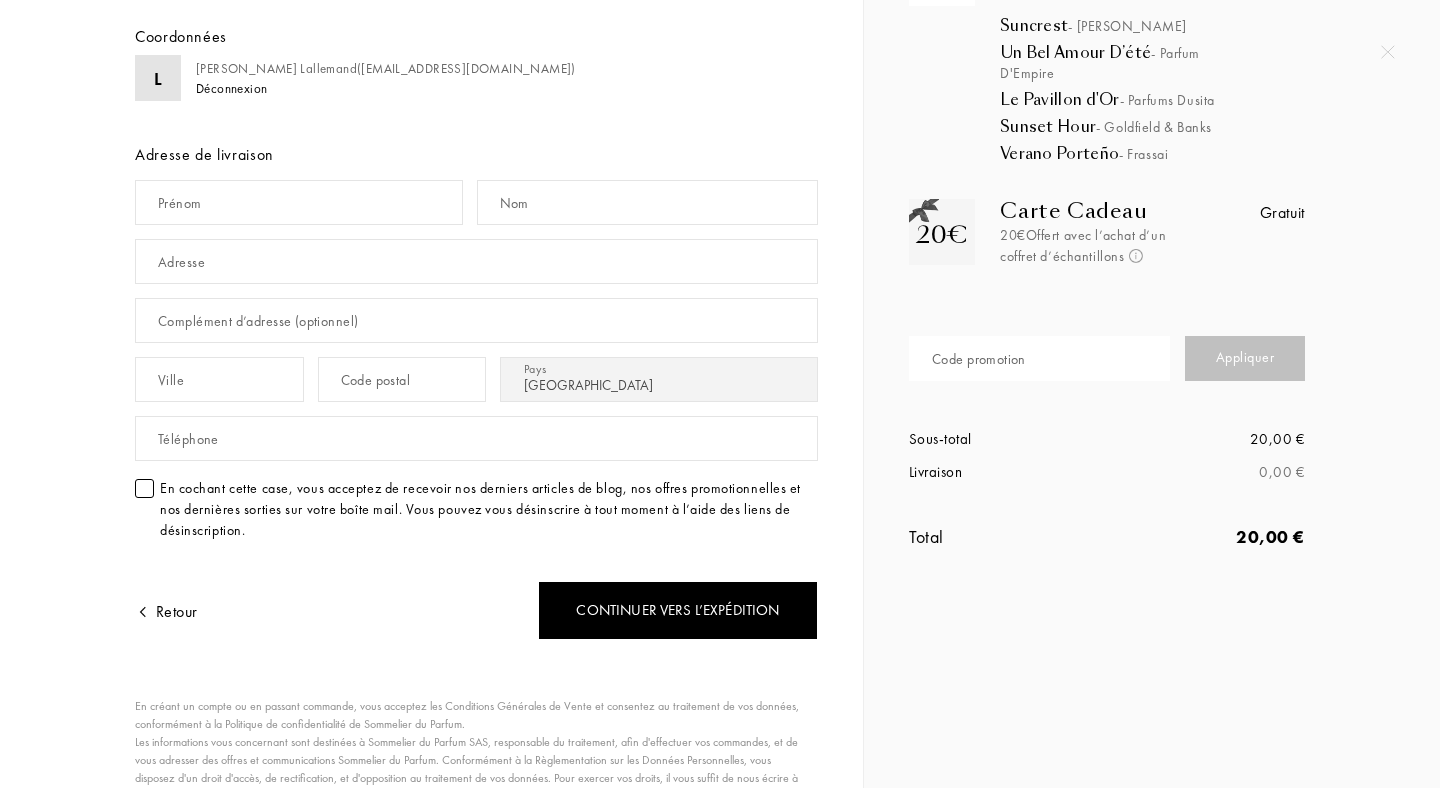 scroll, scrollTop: 0, scrollLeft: 0, axis: both 